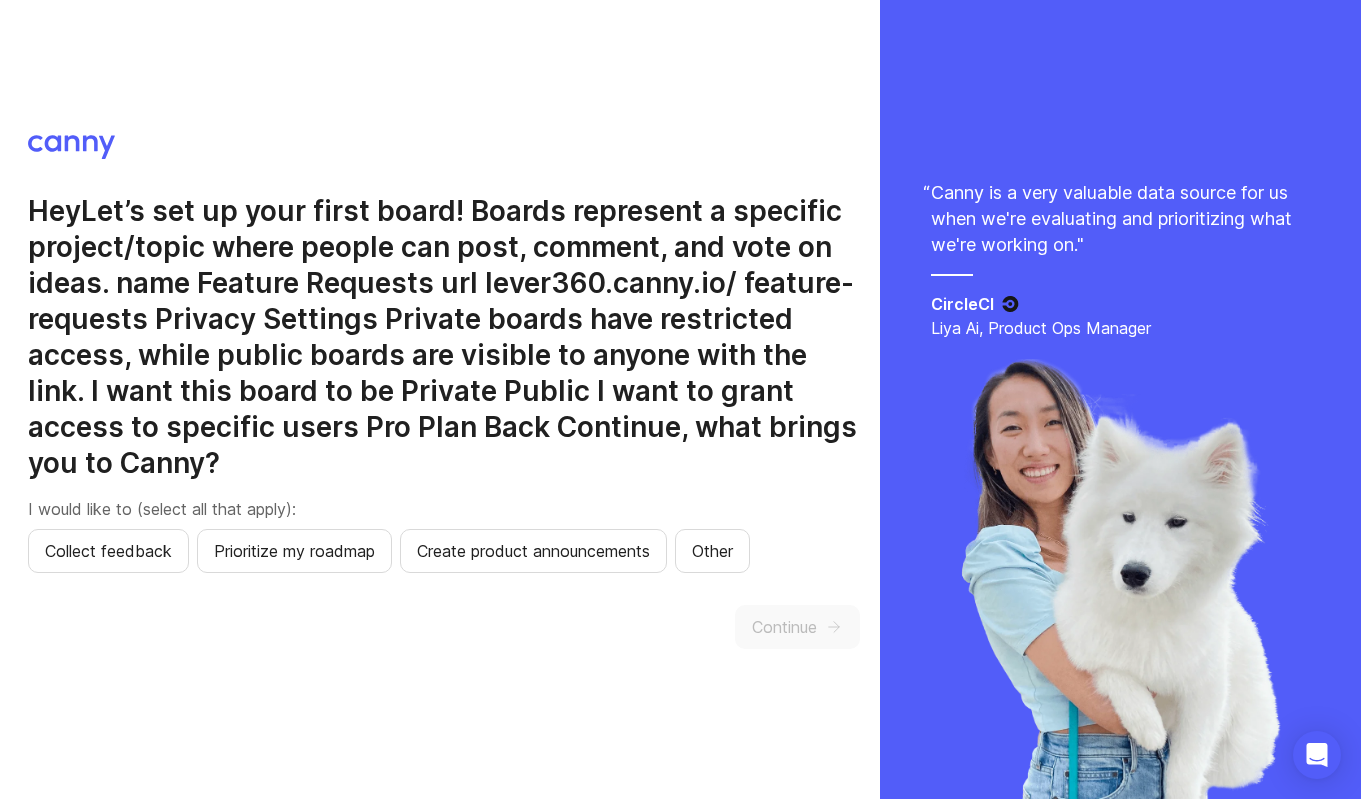 scroll, scrollTop: 0, scrollLeft: 0, axis: both 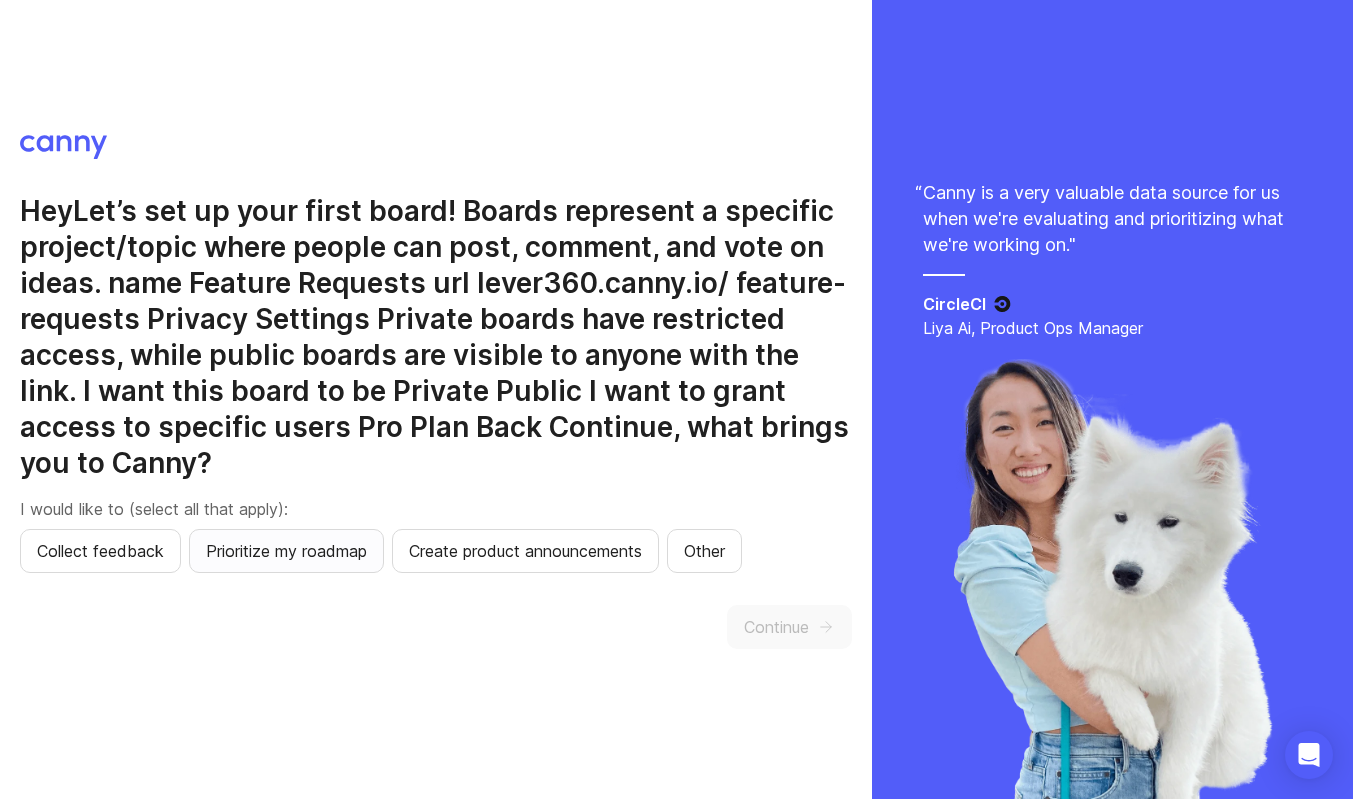 click on "Prioritize my roadmap" at bounding box center (286, 551) 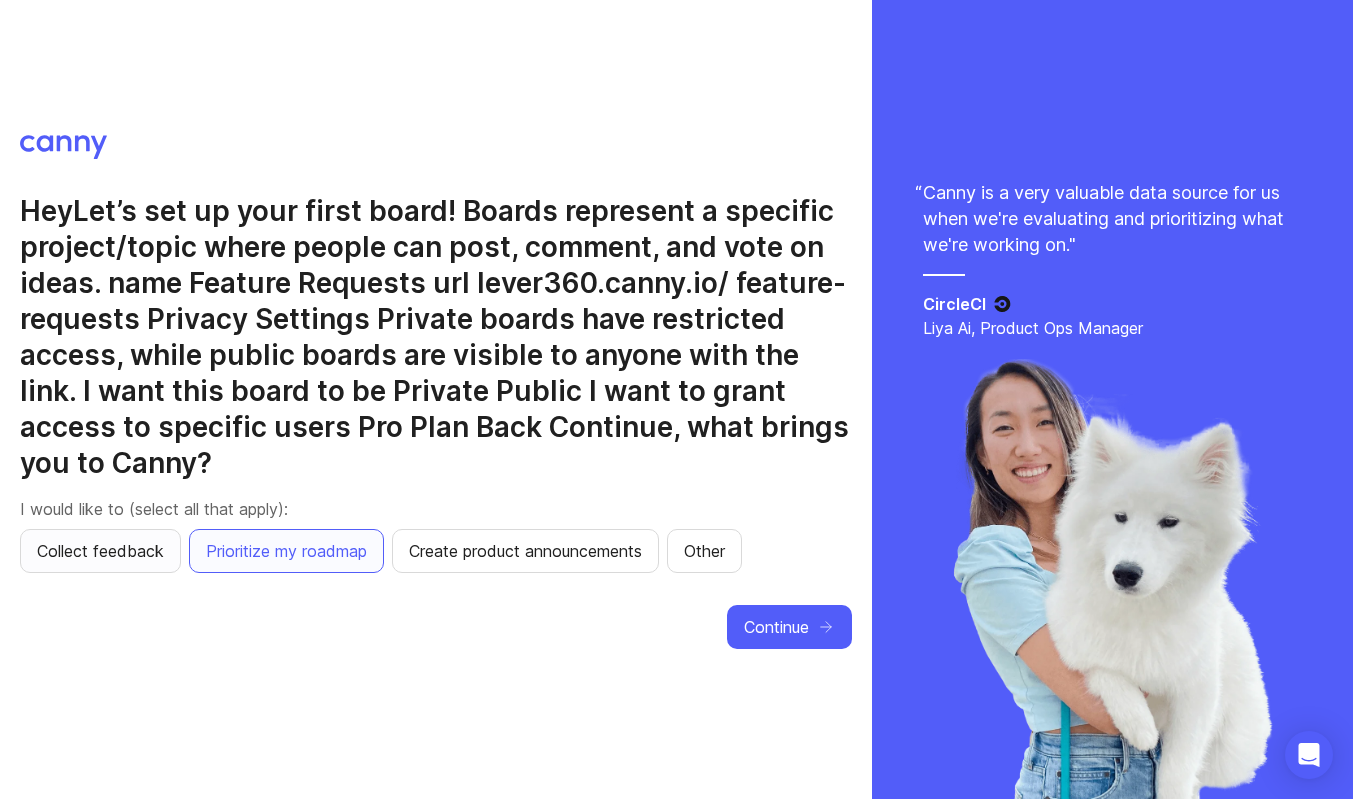 click on "Collect feedback" at bounding box center (100, 551) 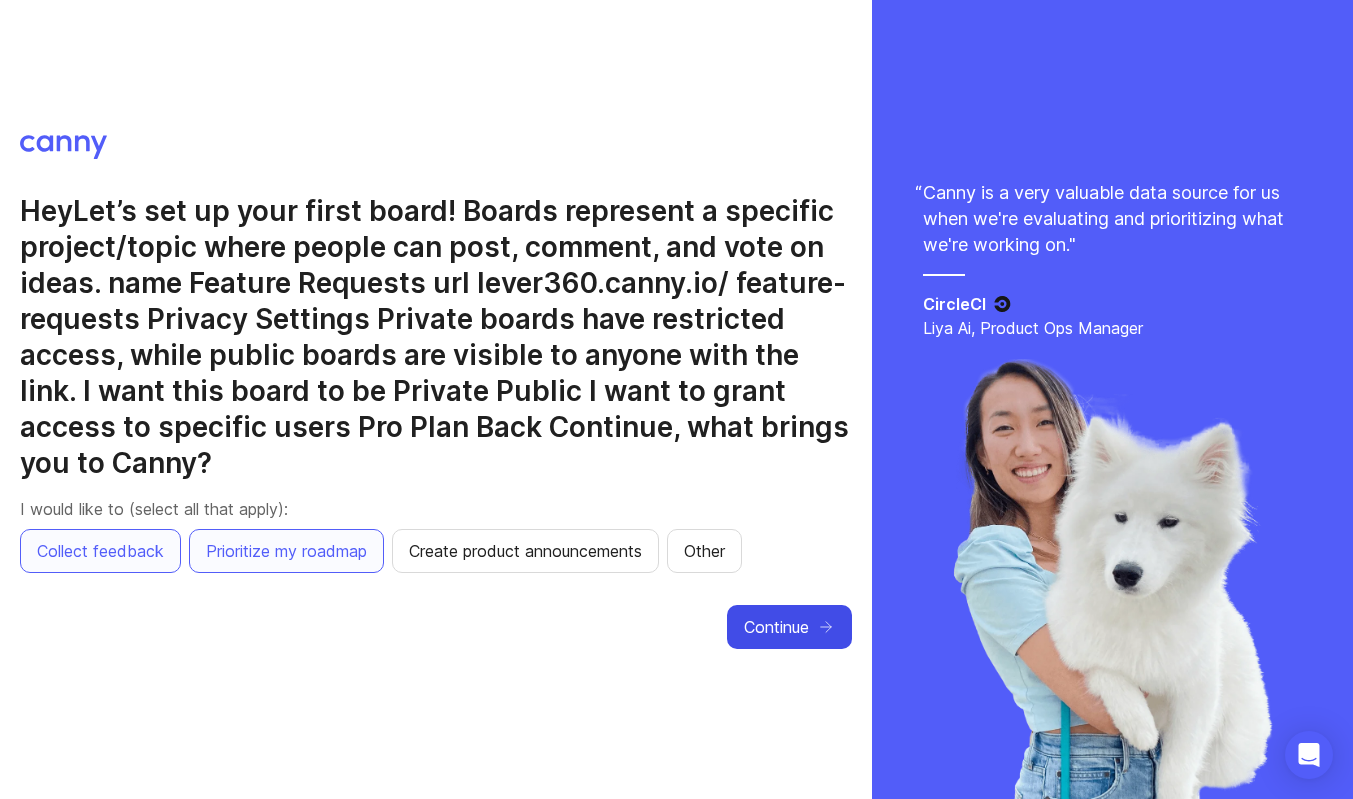 click on "Continue" at bounding box center [776, 627] 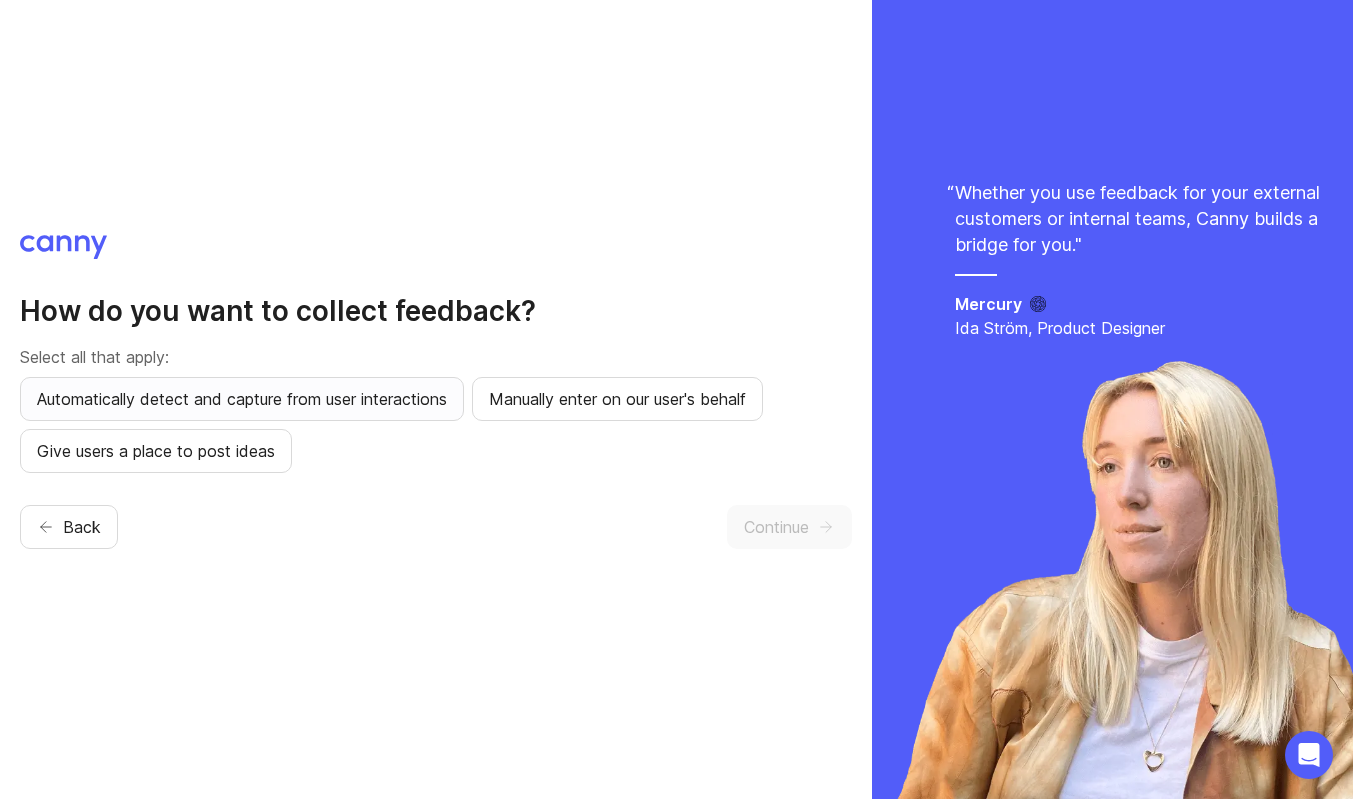 click on "Automatically detect and capture from user interactions" at bounding box center [242, 399] 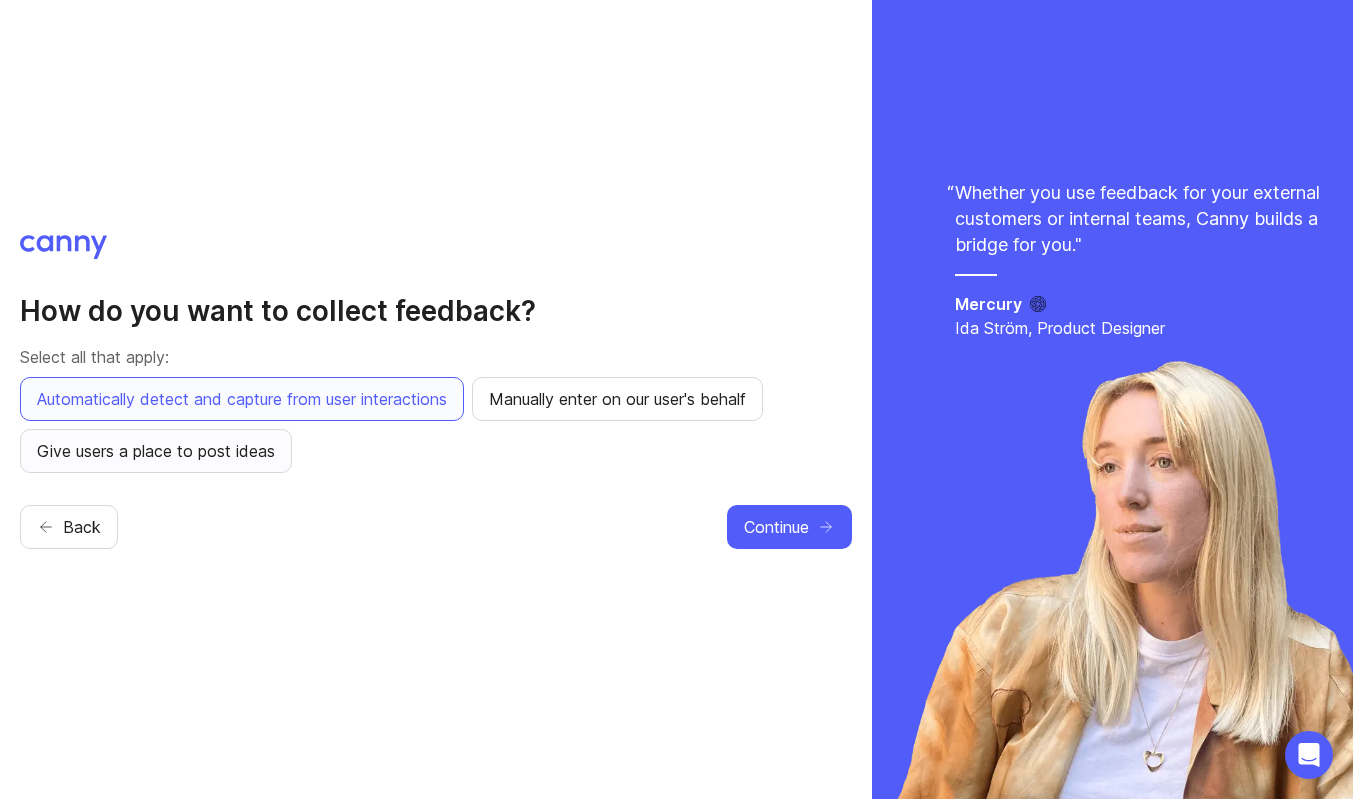 click on "Give users a place to post ideas" at bounding box center [156, 451] 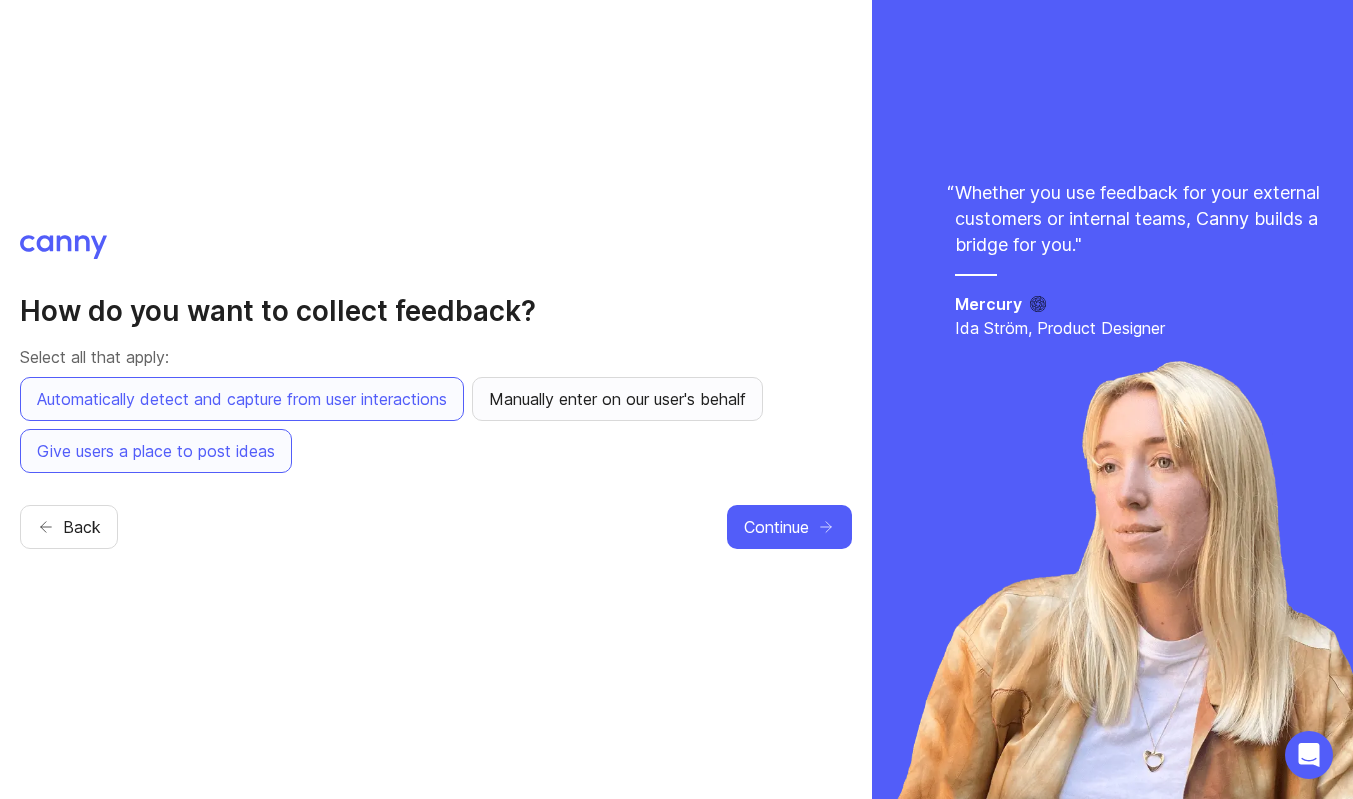 click on "Manually enter on our user's behalf" at bounding box center [617, 399] 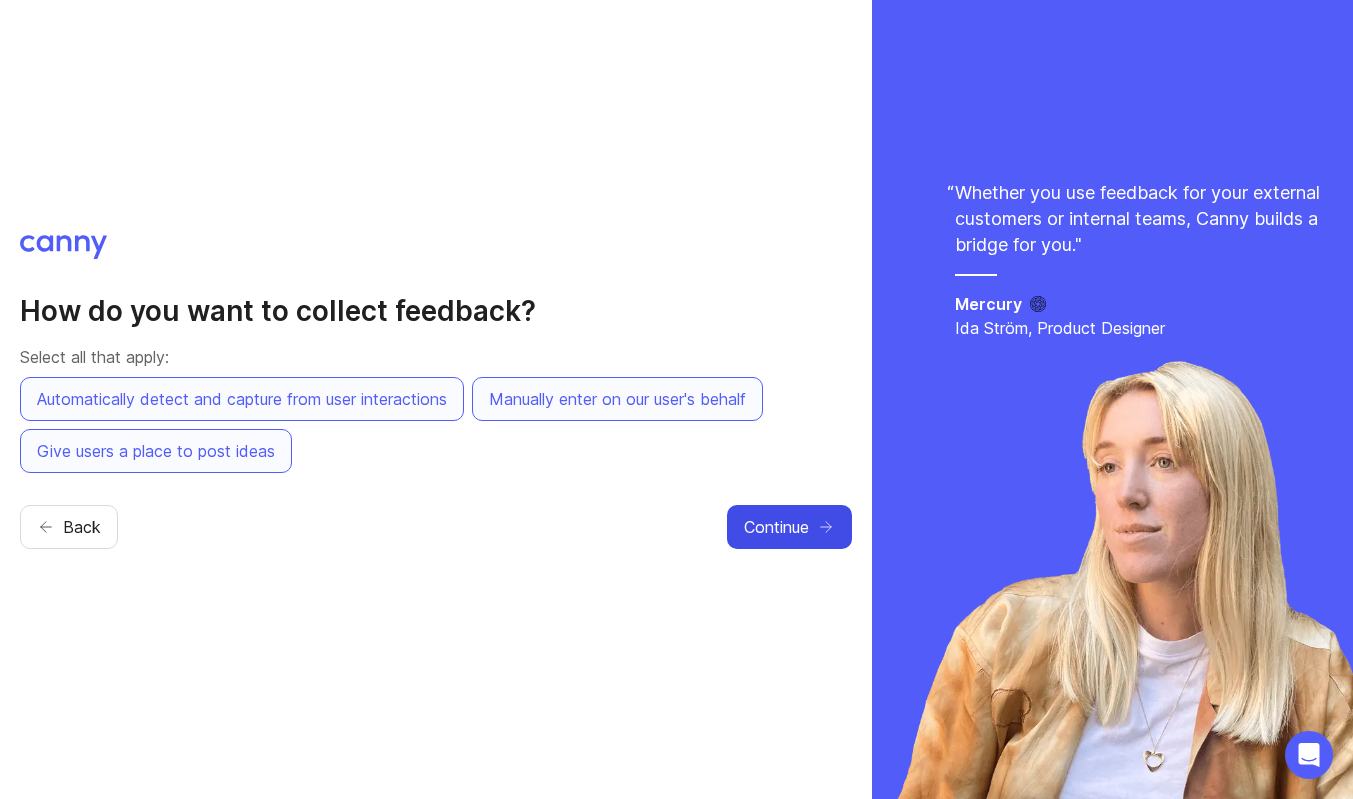 click on "Continue" at bounding box center (776, 527) 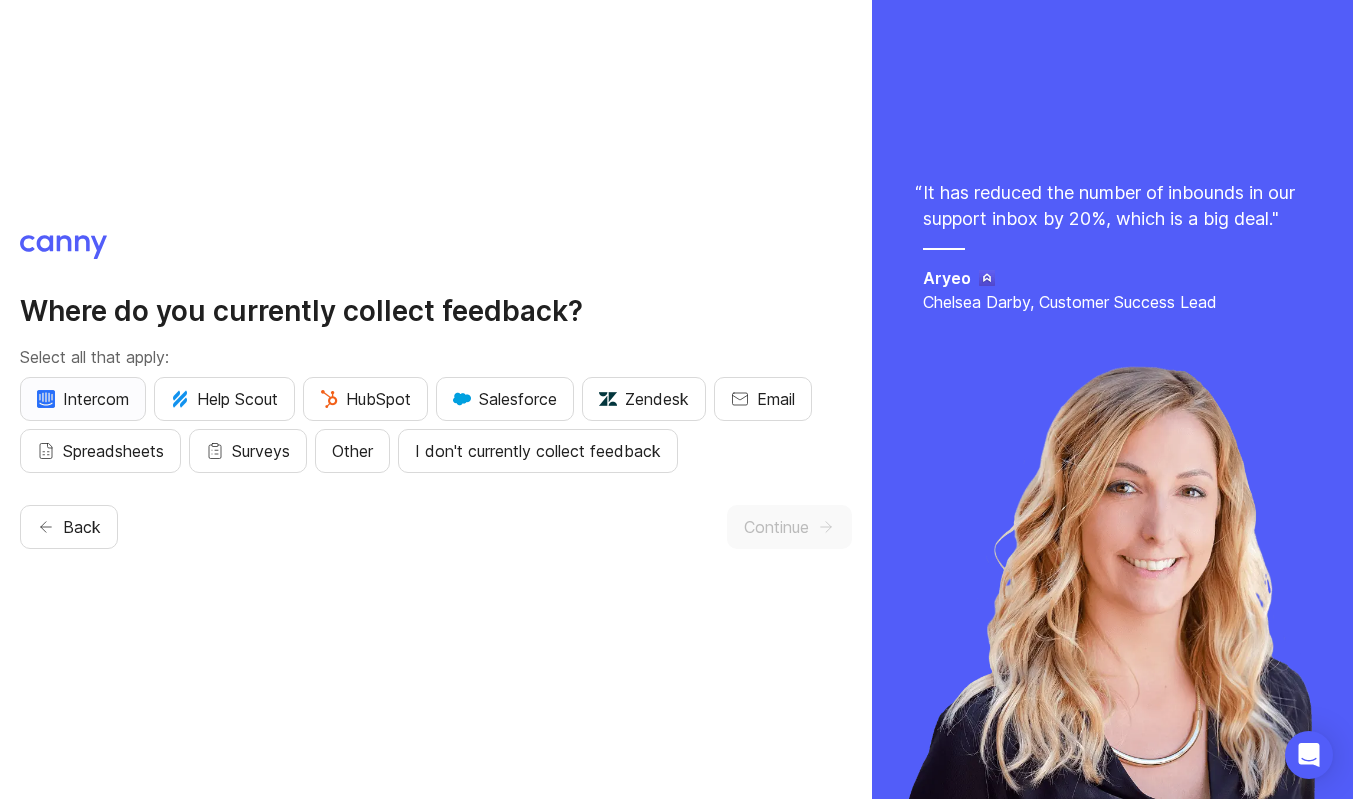 click on "Intercom" at bounding box center [83, 399] 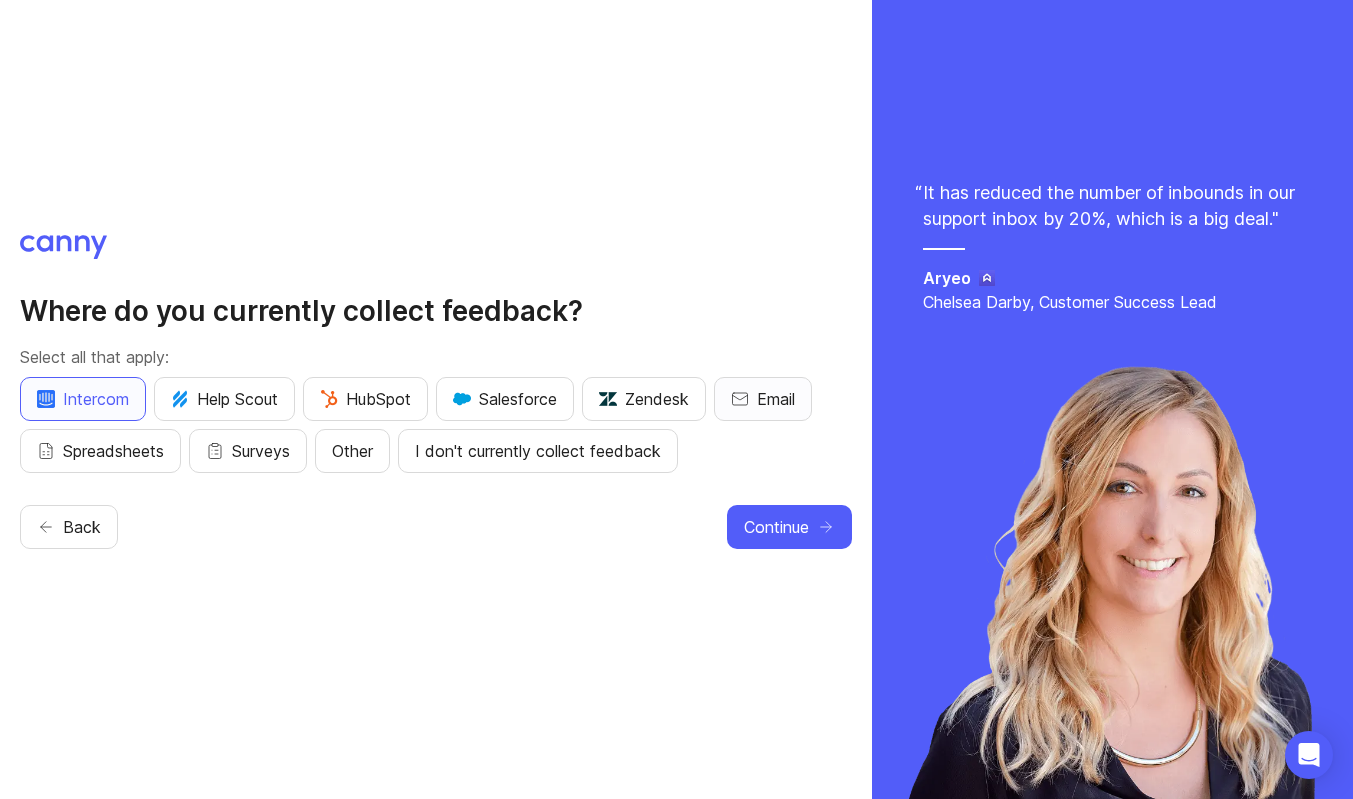 click on "Email" at bounding box center (763, 399) 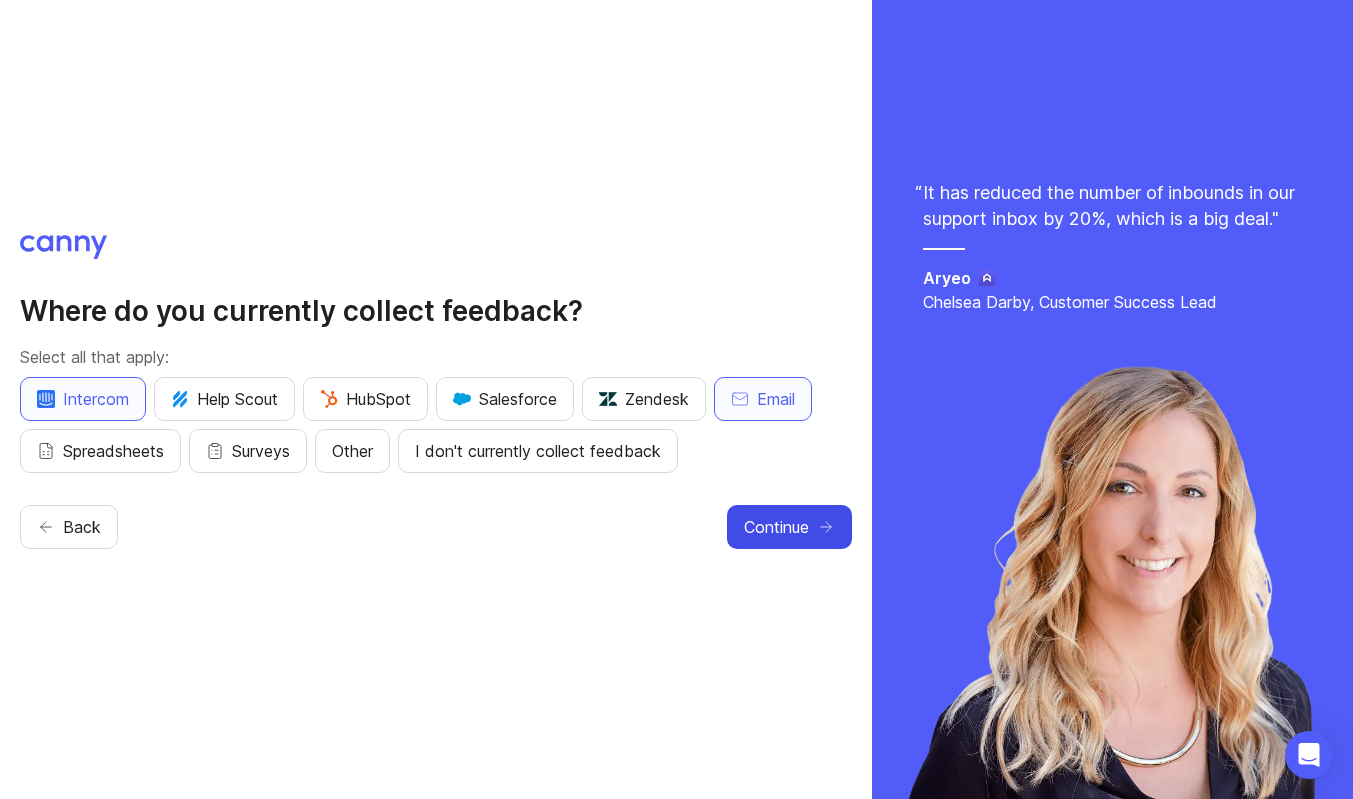click on "Continue" at bounding box center [776, 527] 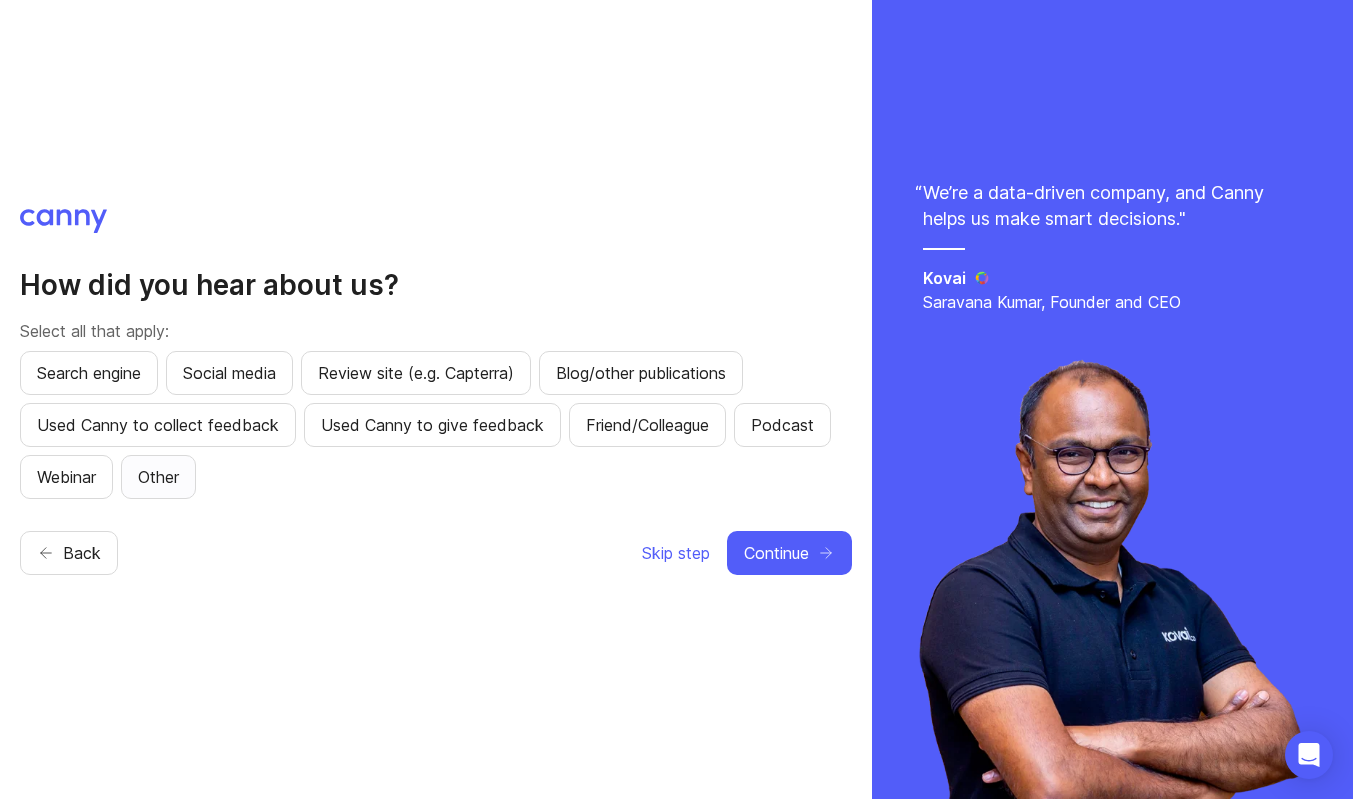 click on "Other" at bounding box center [158, 477] 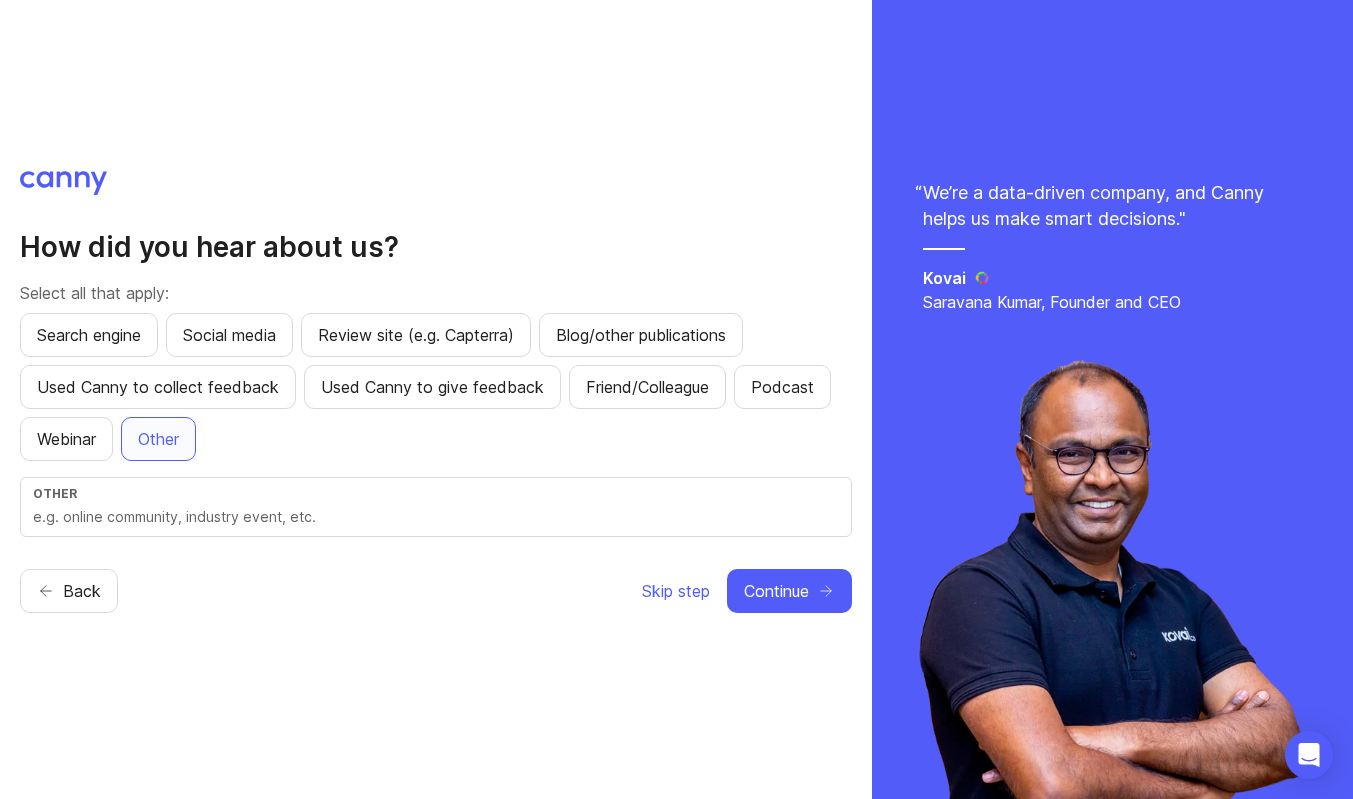 click at bounding box center (436, 517) 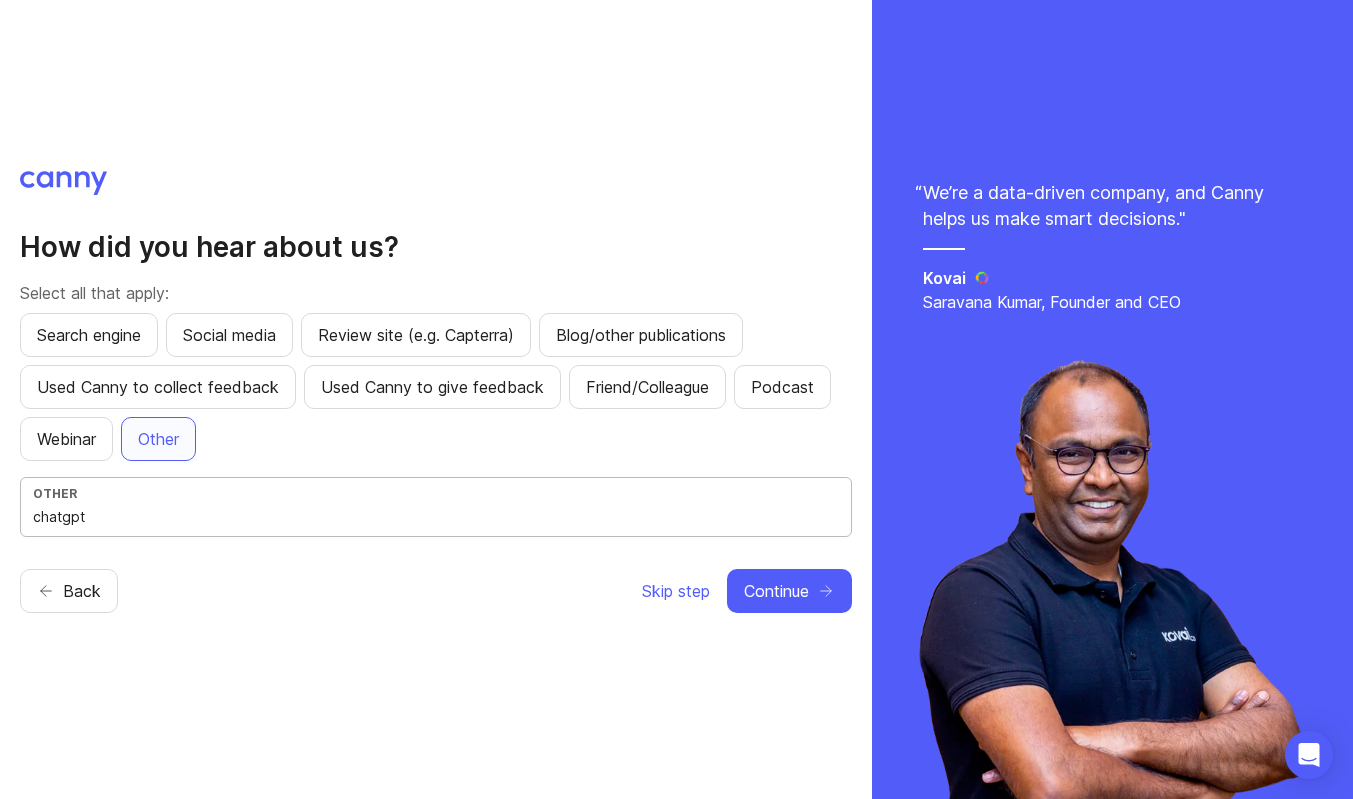 type on "chatgpt" 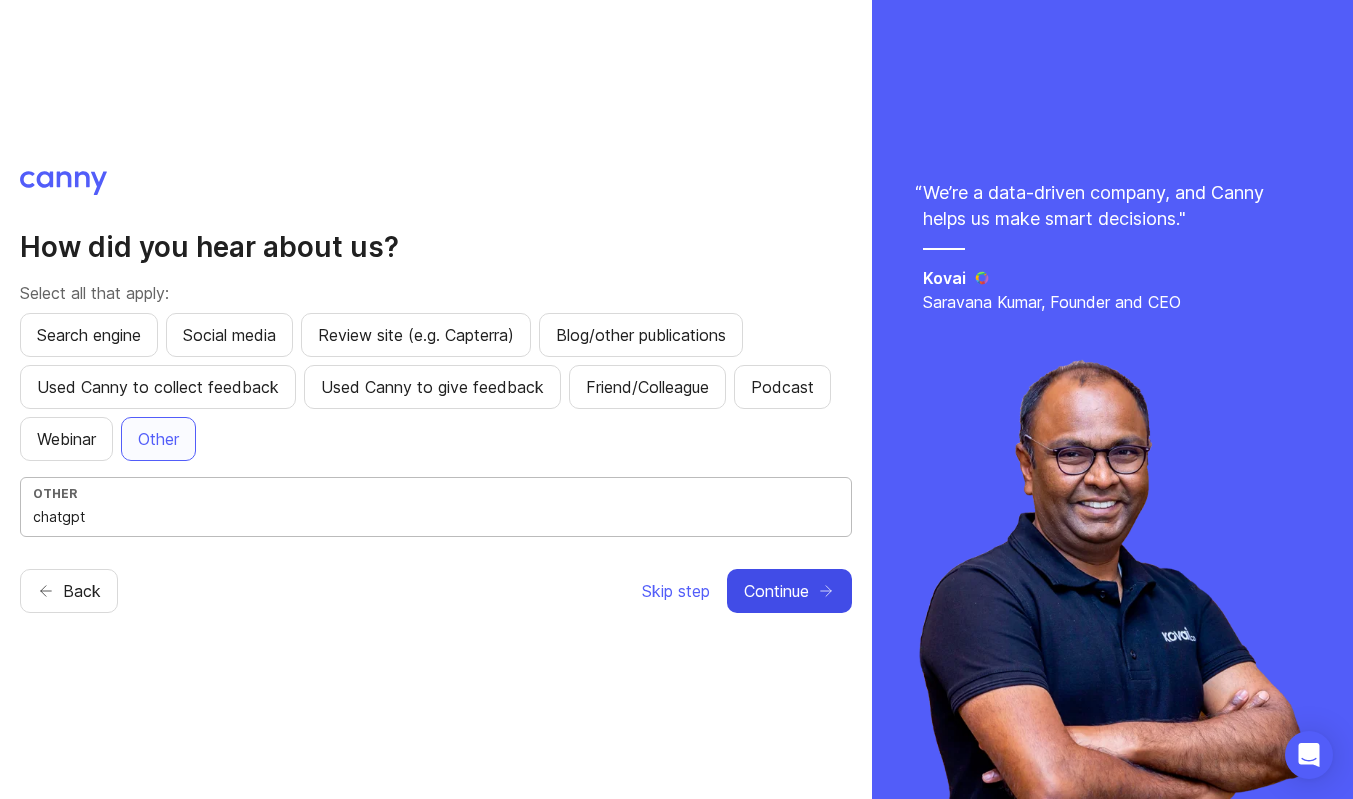 click on "Continue" at bounding box center (776, 591) 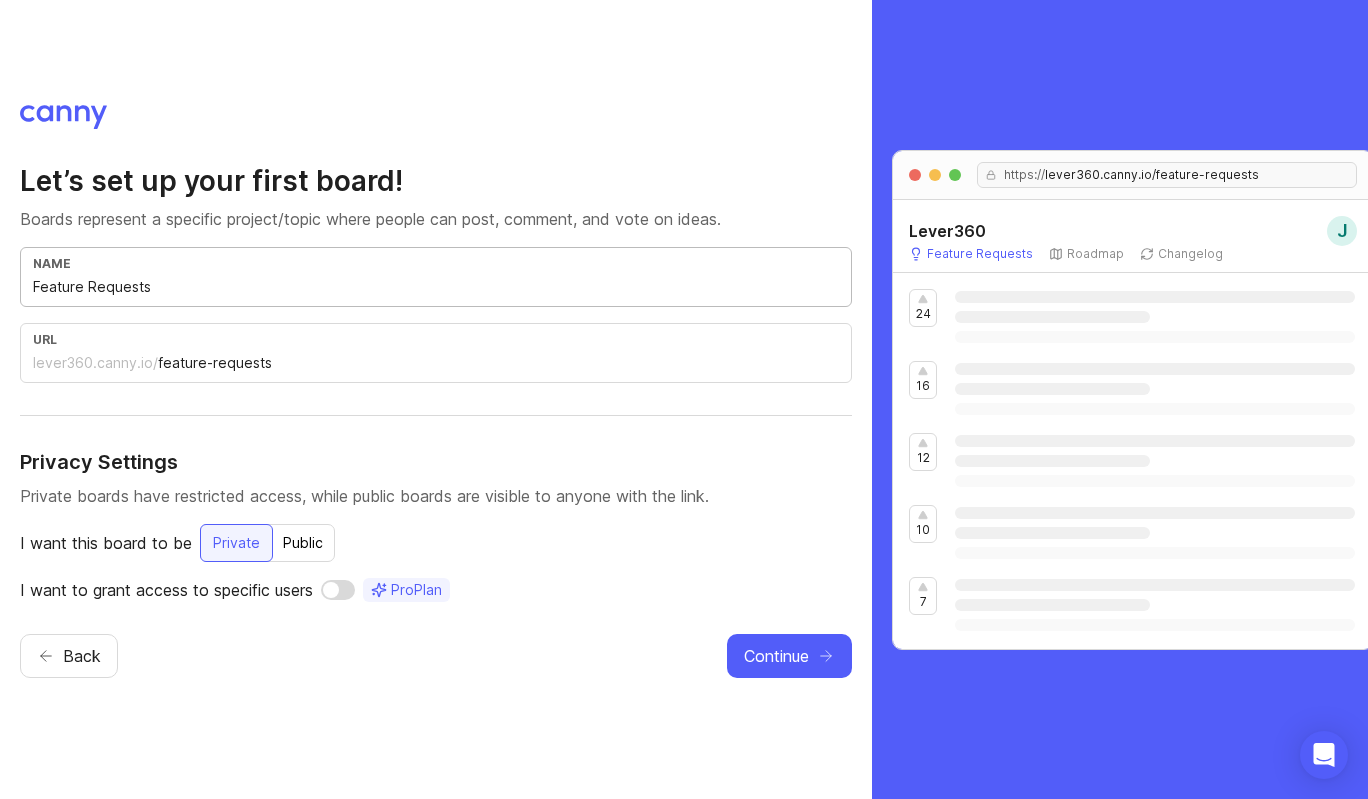 drag, startPoint x: 215, startPoint y: 282, endPoint x: 1, endPoint y: 297, distance: 214.52505 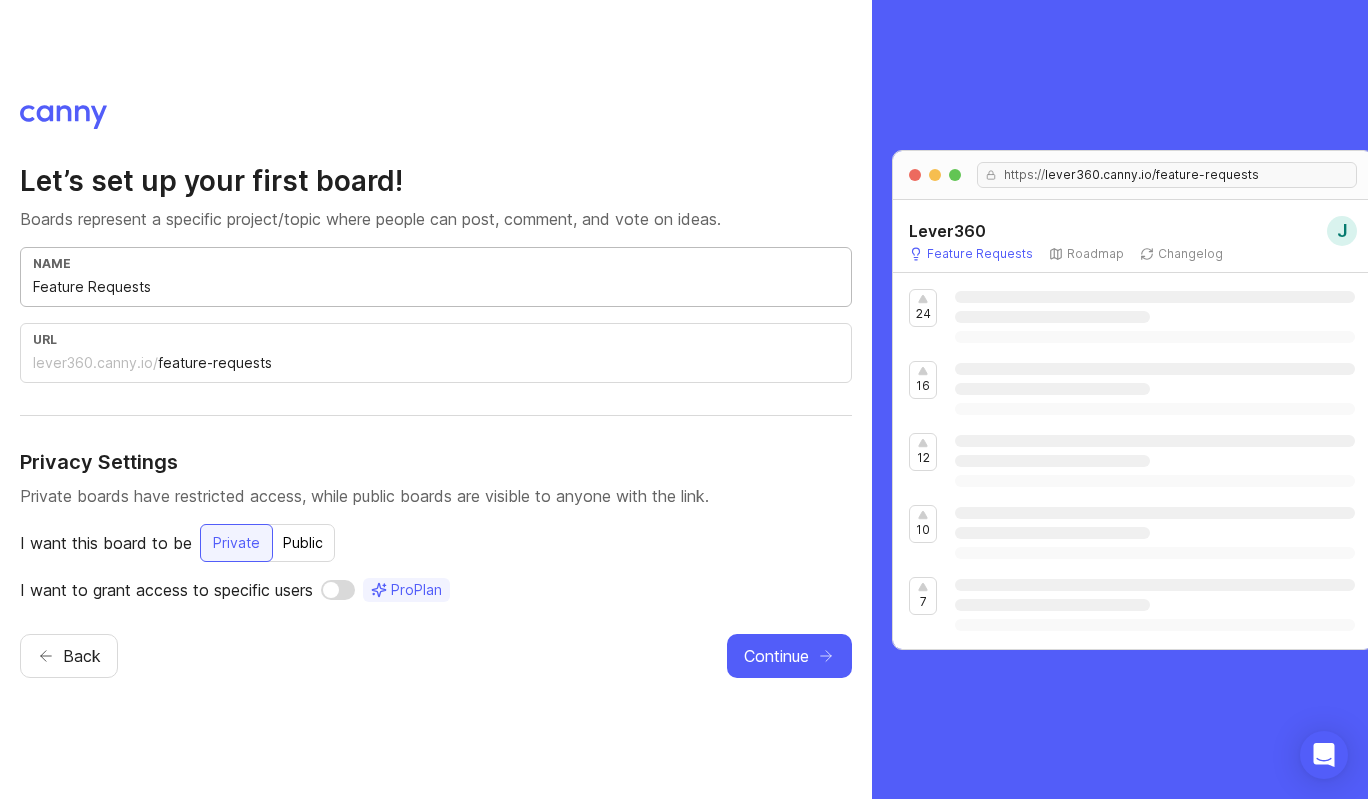 type on "D" 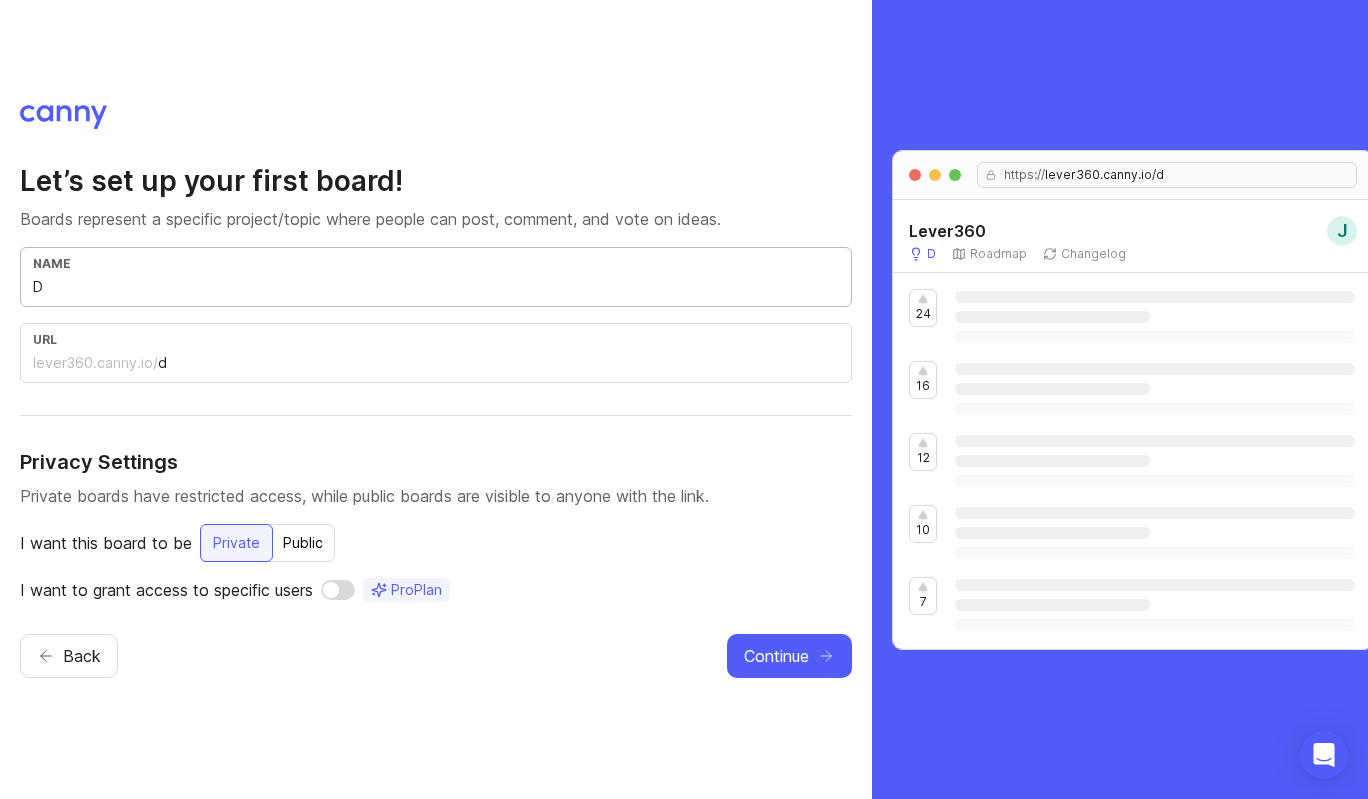 type on "De" 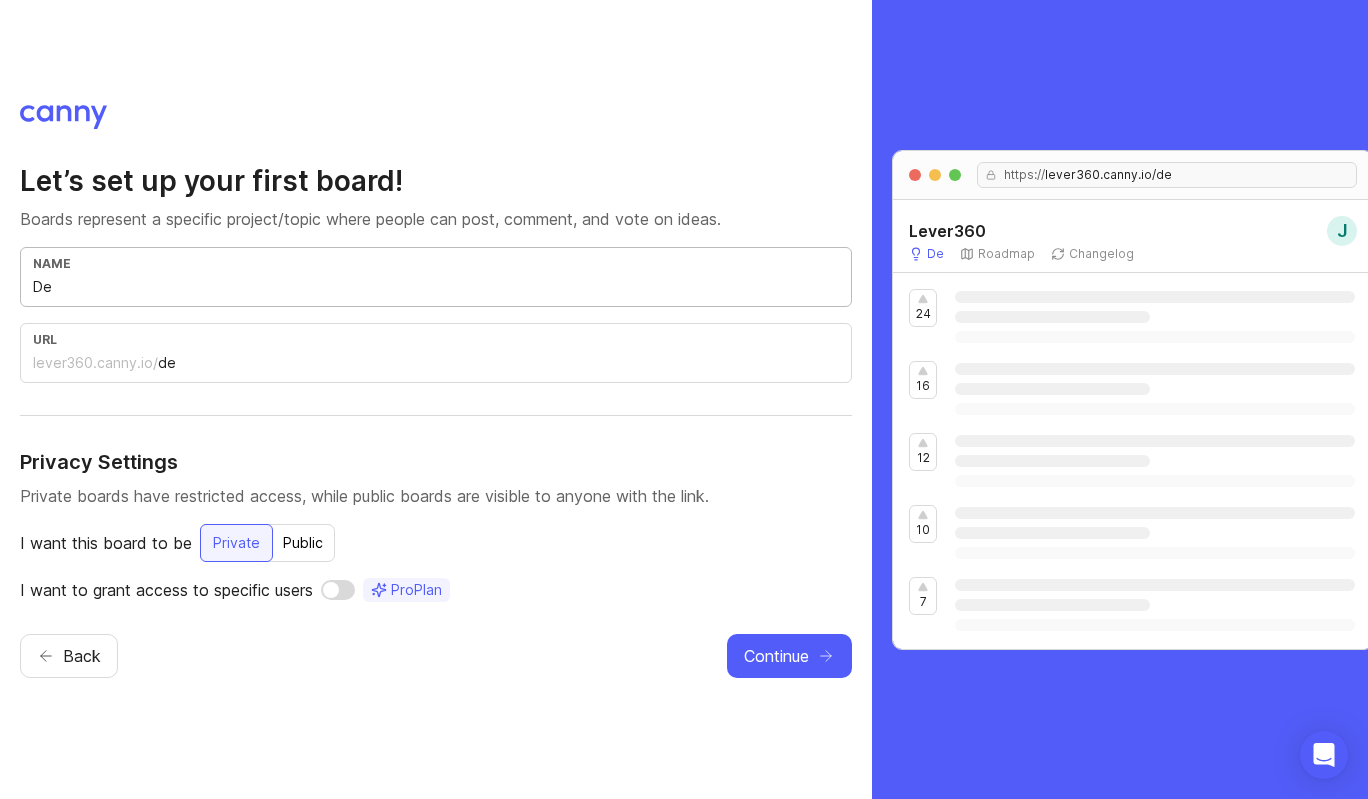 type on "Dev" 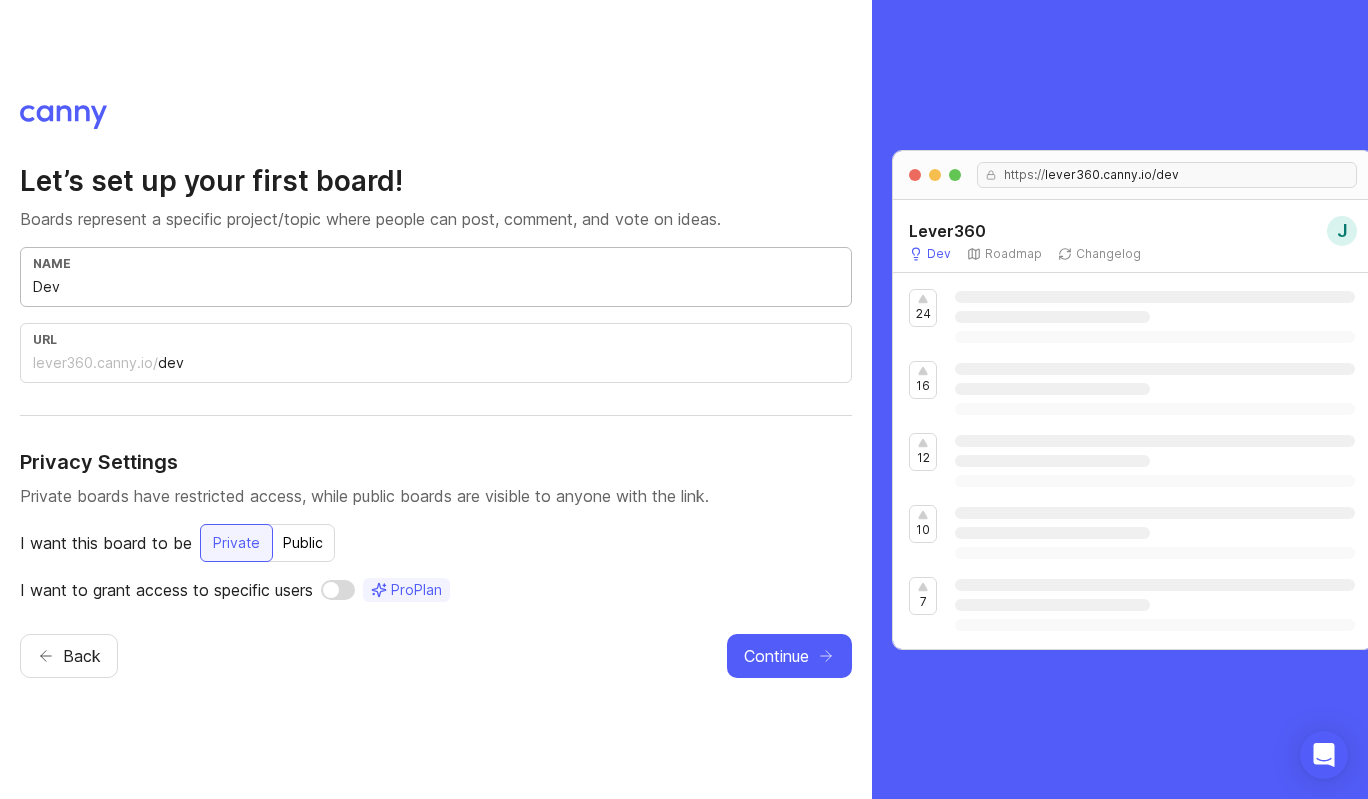 type on "Deve" 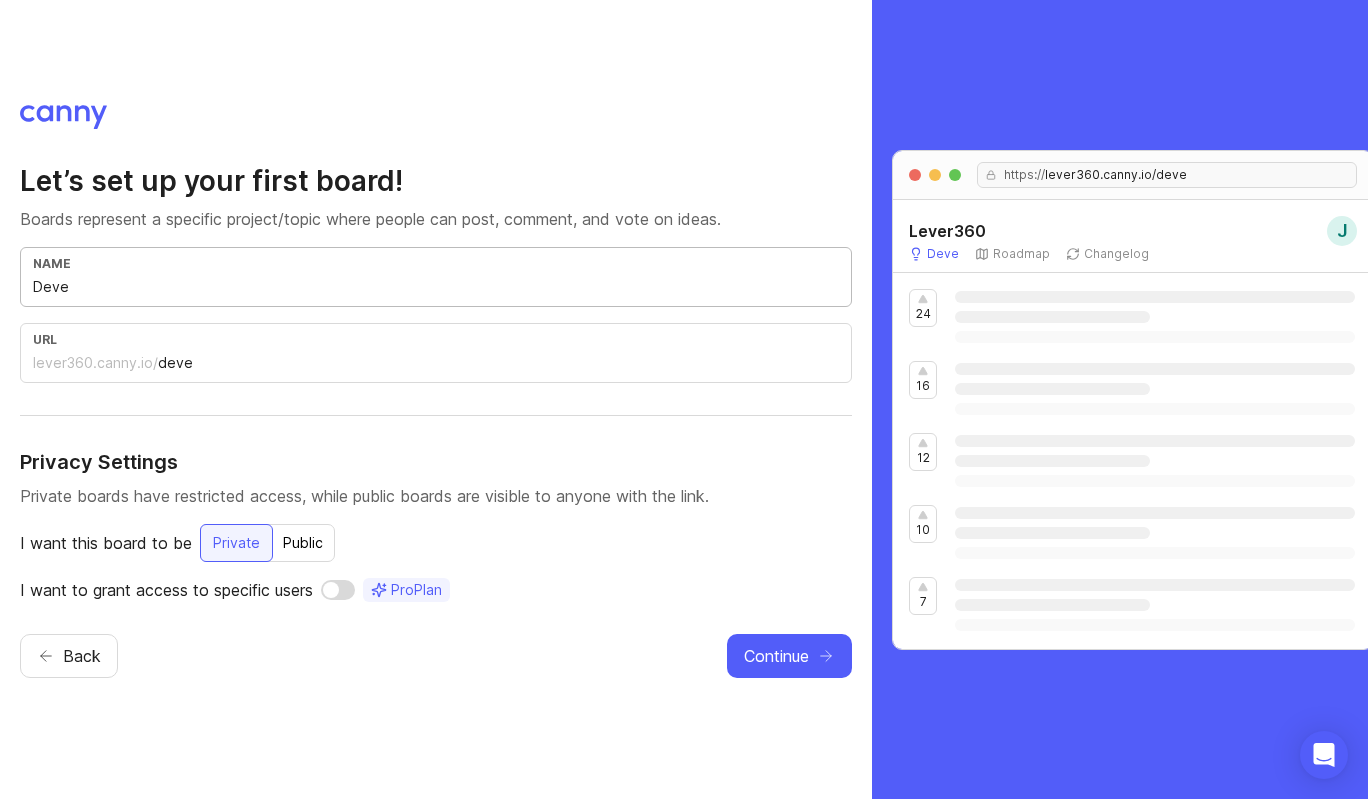 type on "Dev" 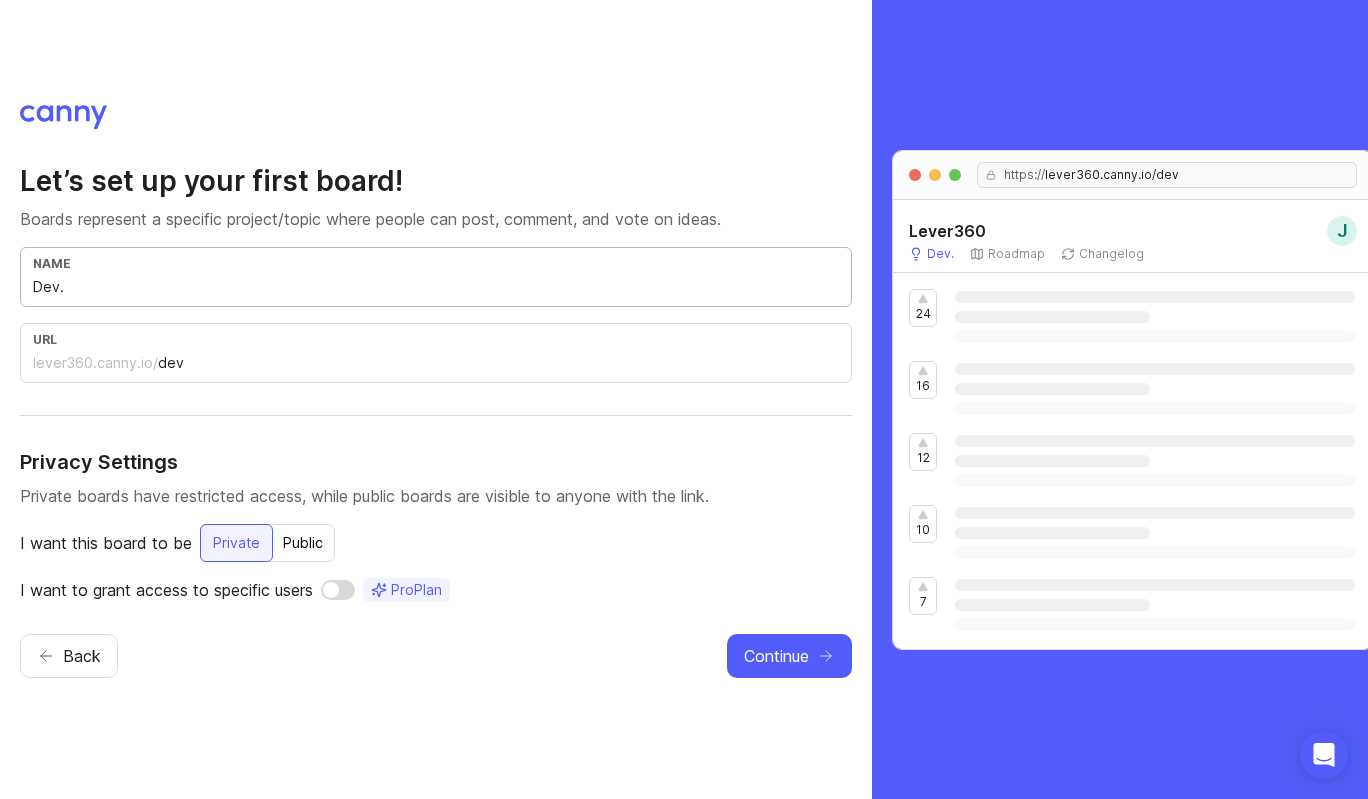 type on "Dev. R" 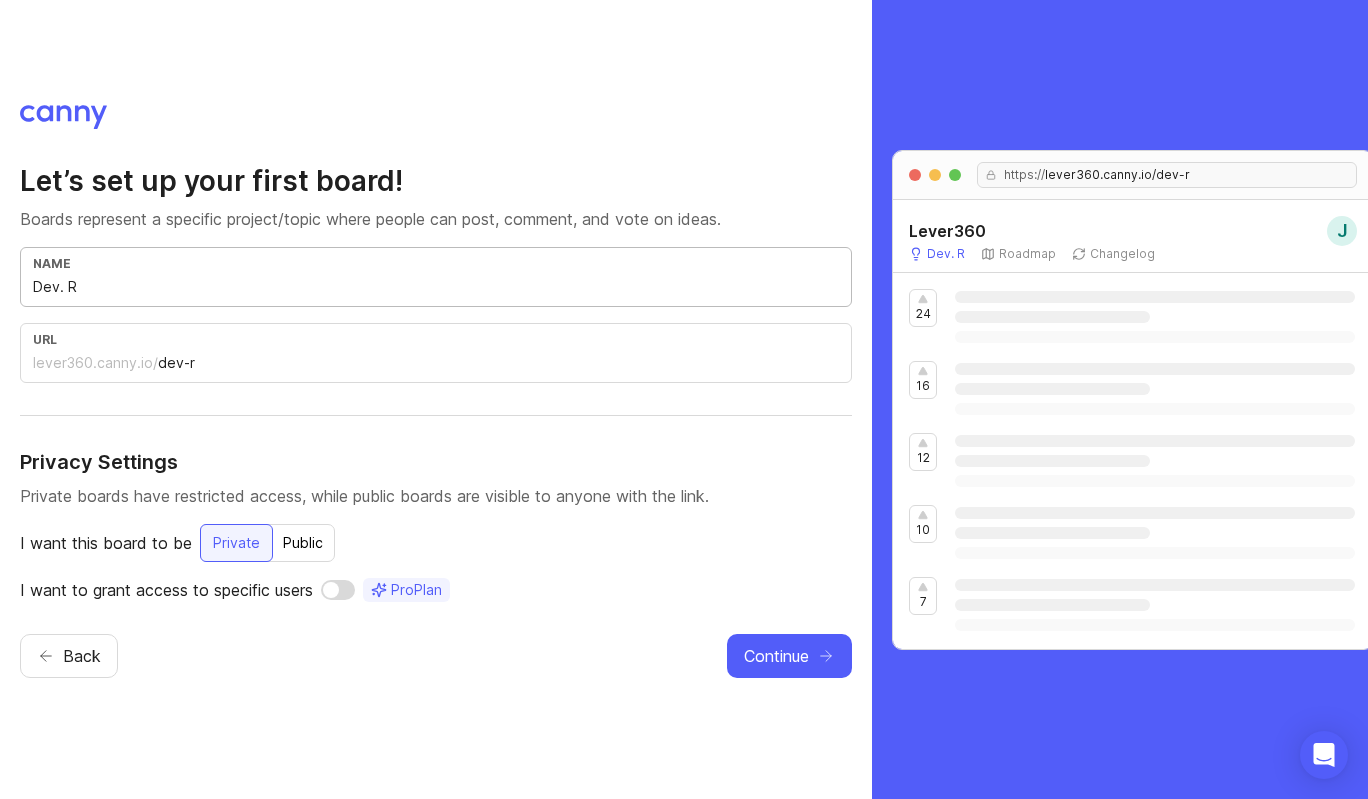 type on "Dev. Ro" 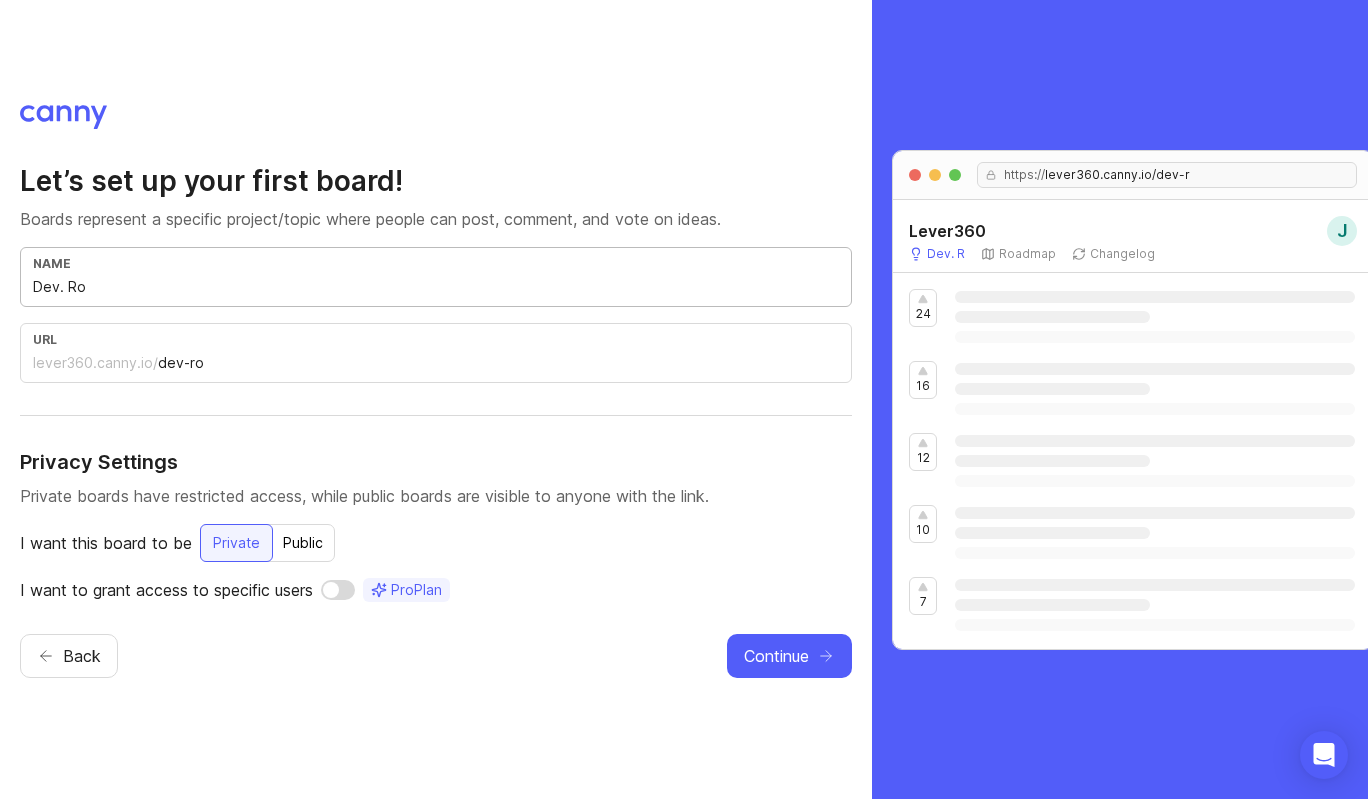 type on "Dev. Roa" 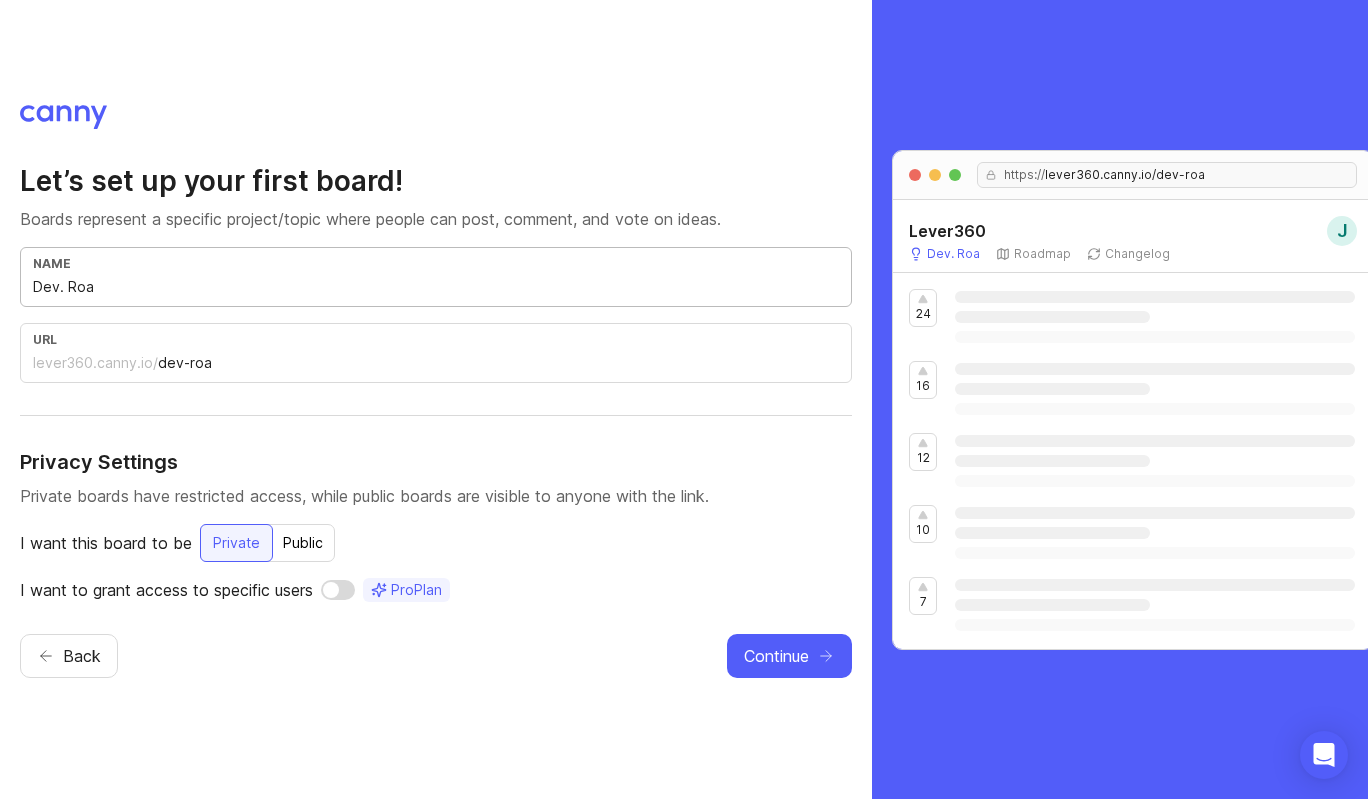 type on "Dev. Road" 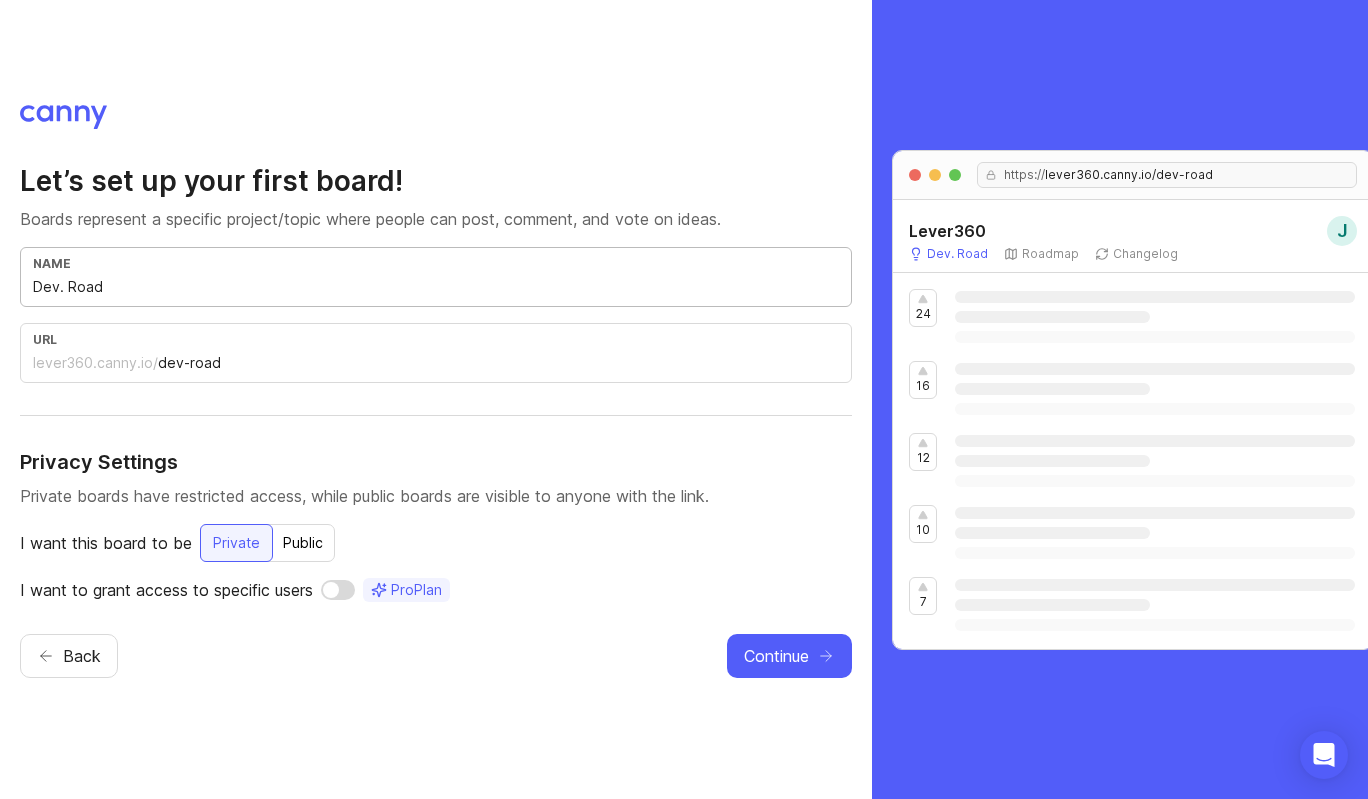 type on "Dev. RoadM" 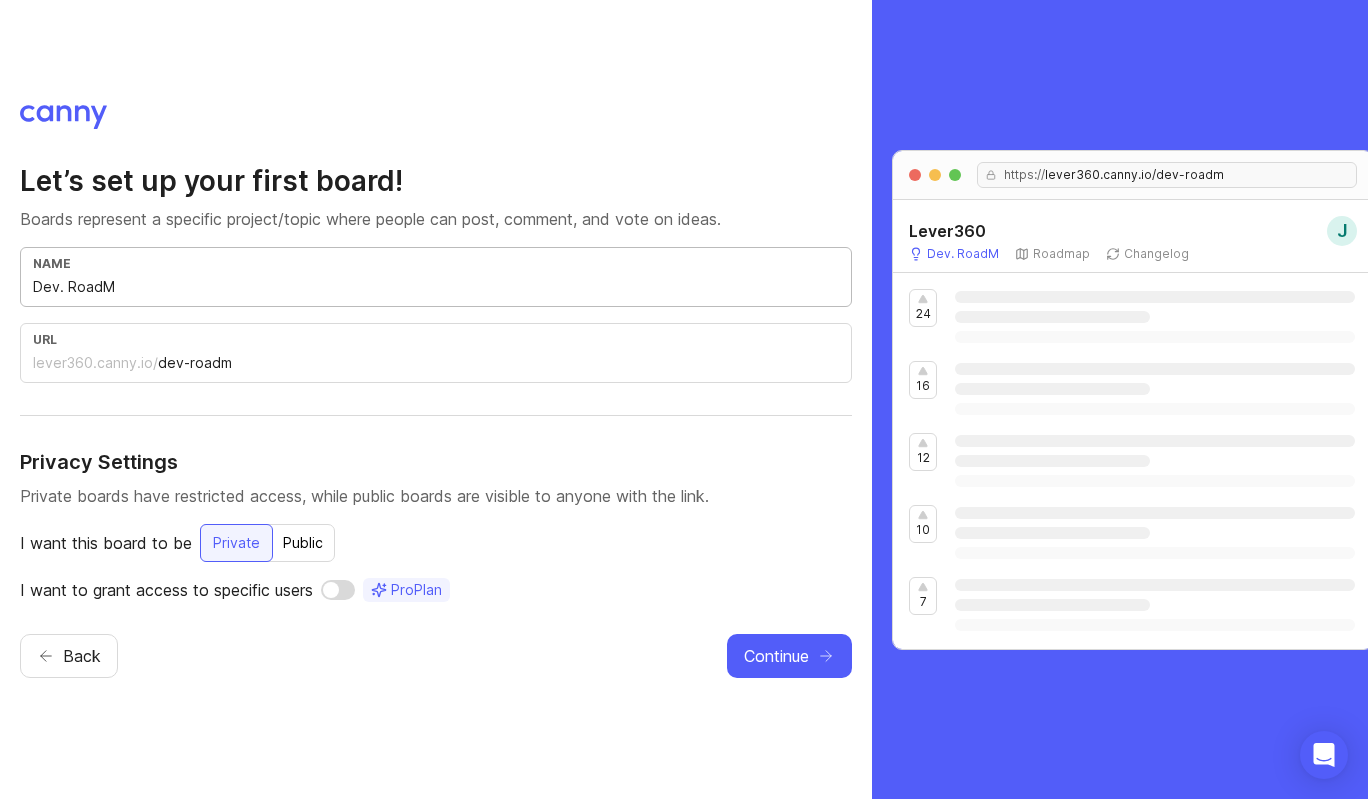 type on "Dev. RoadMa" 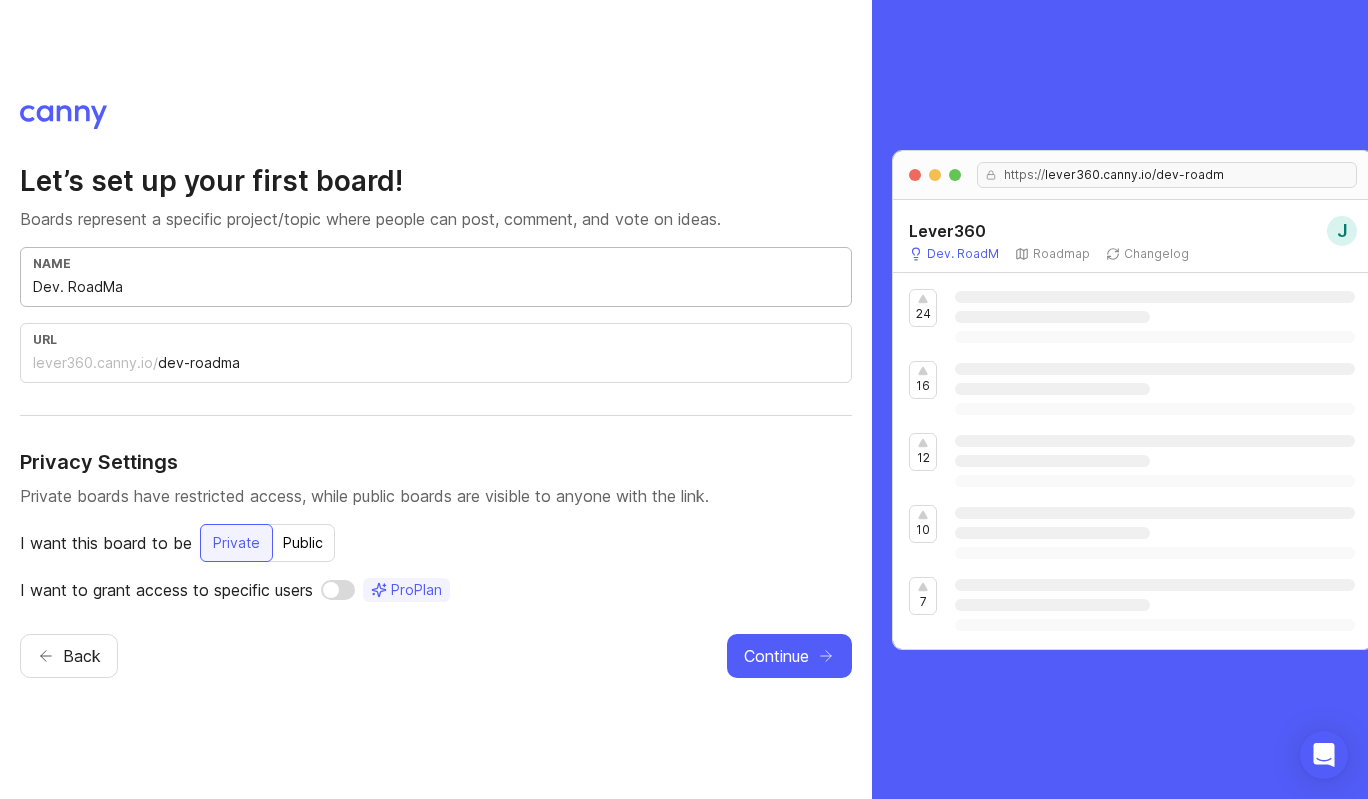 type on "Dev. RoadMap" 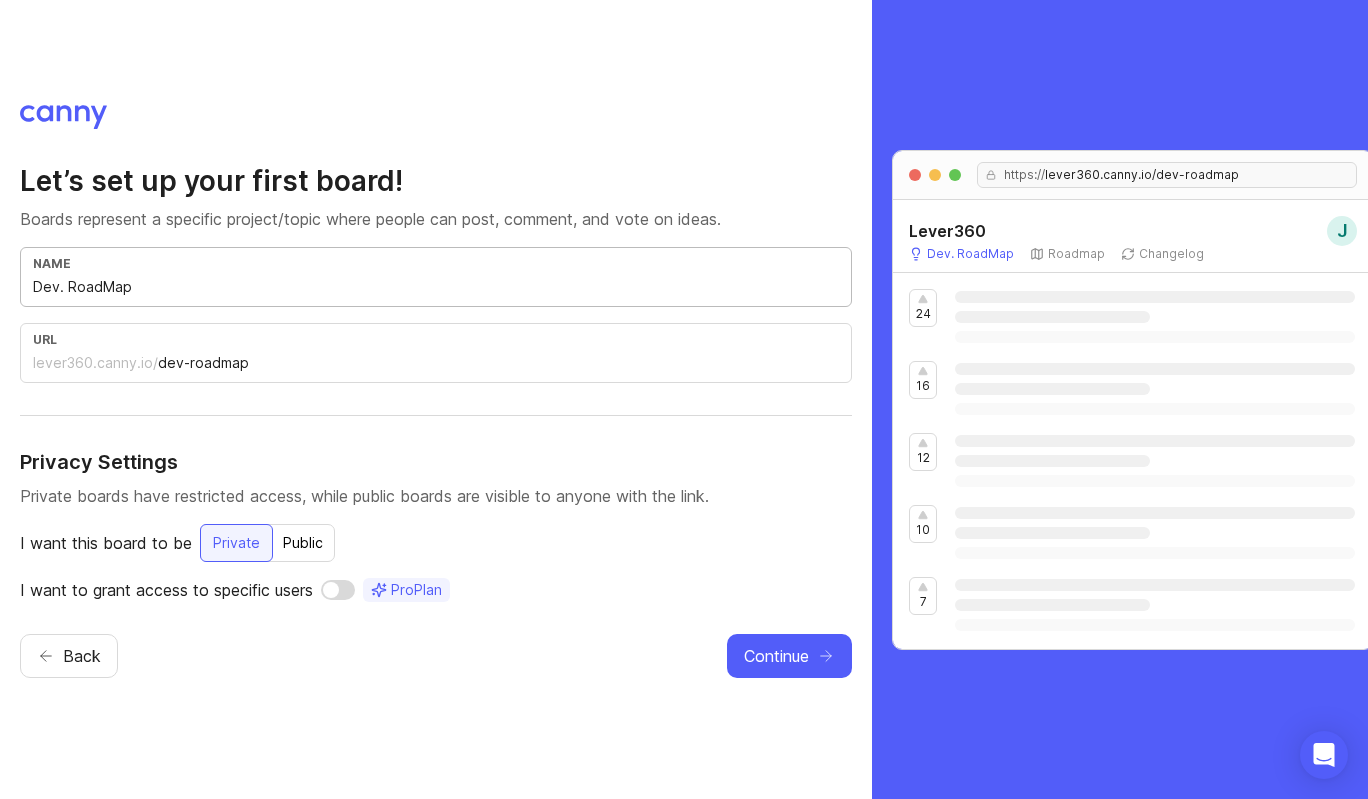 type on "Dev. RoadMap" 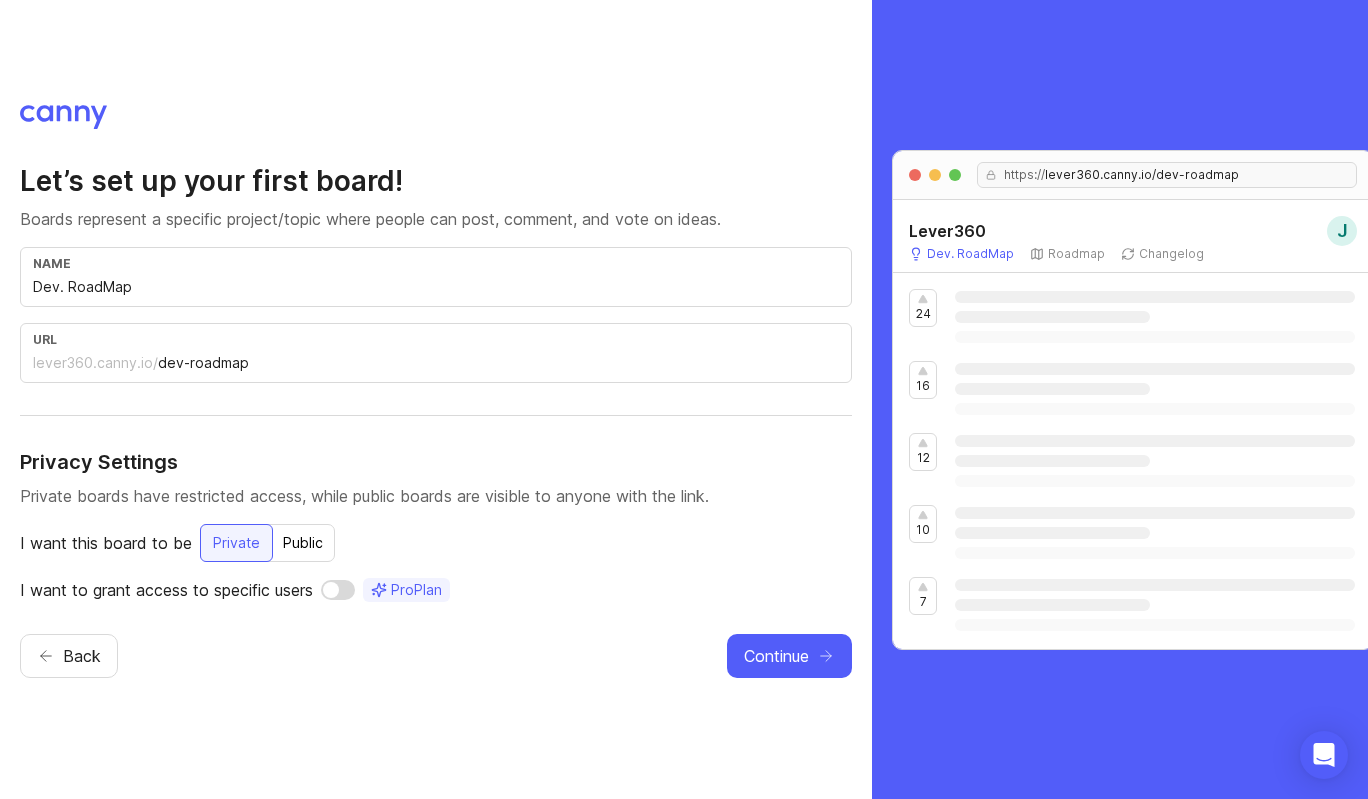click on "Public" at bounding box center (303, 543) 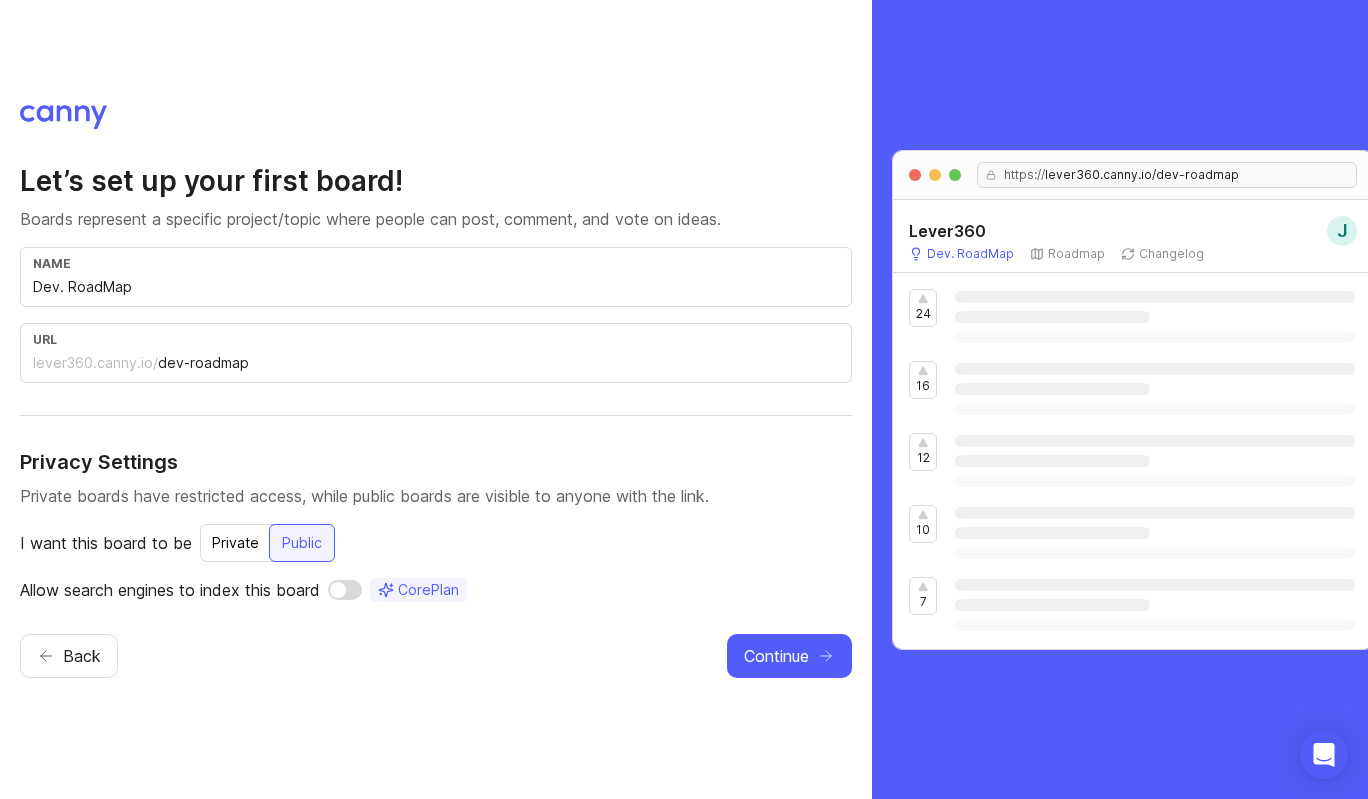 click on "Private" at bounding box center (235, 543) 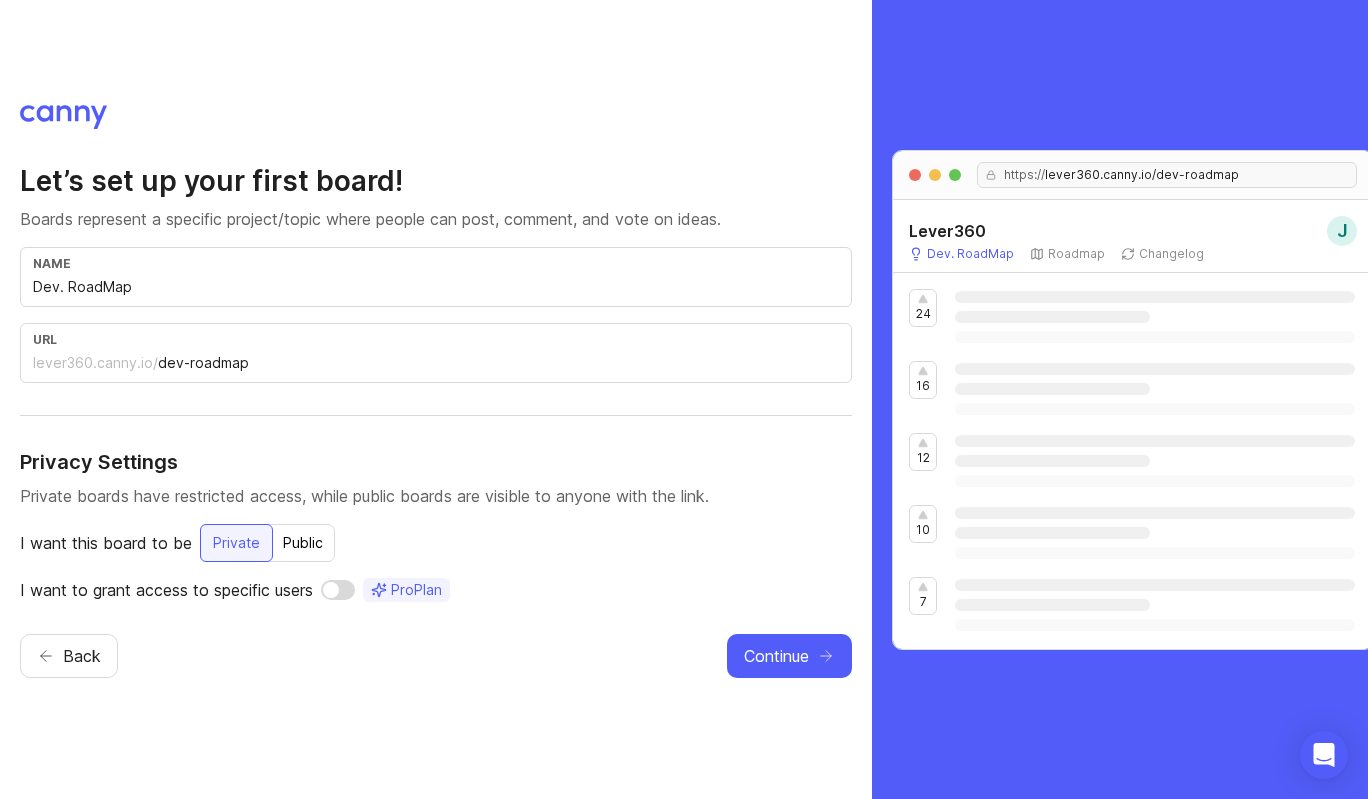click on "Public" at bounding box center (303, 543) 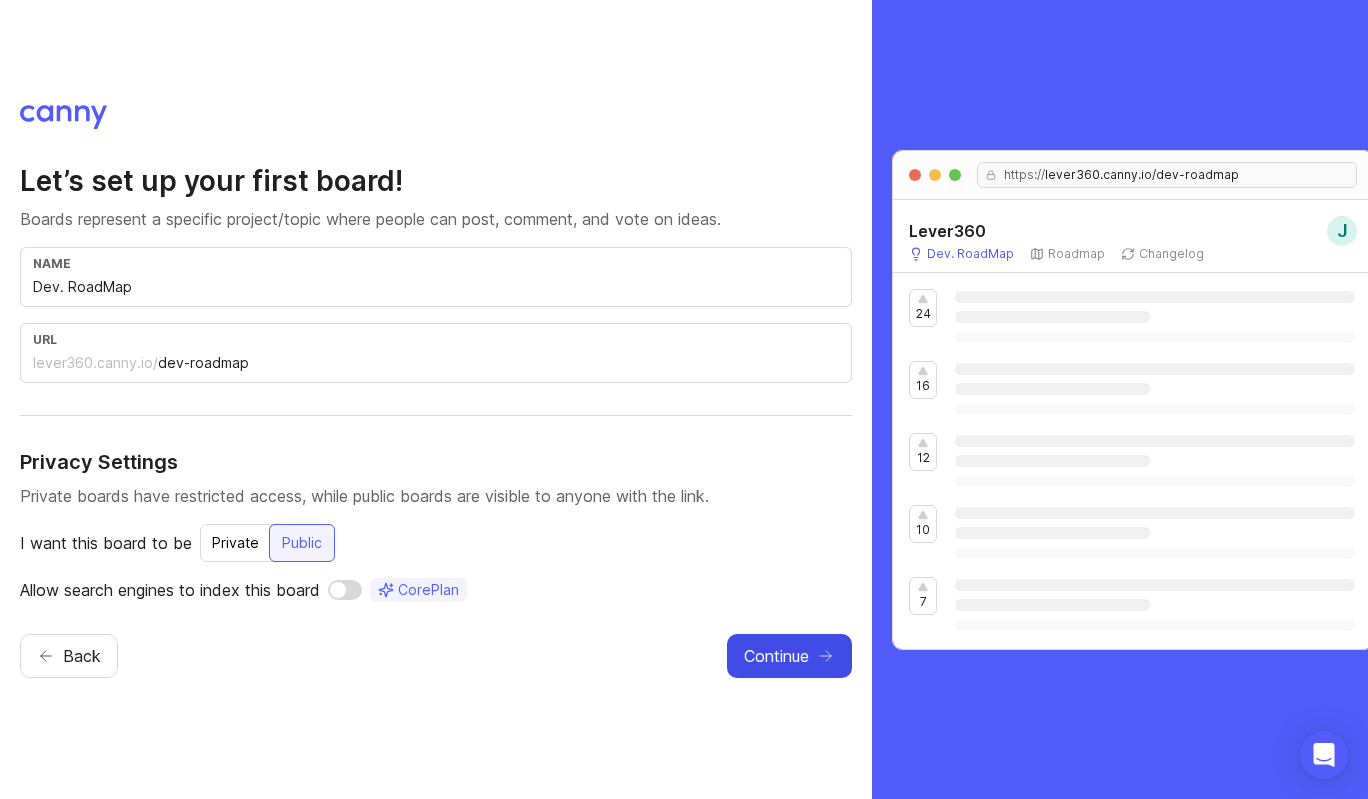 click on "Continue" at bounding box center (776, 656) 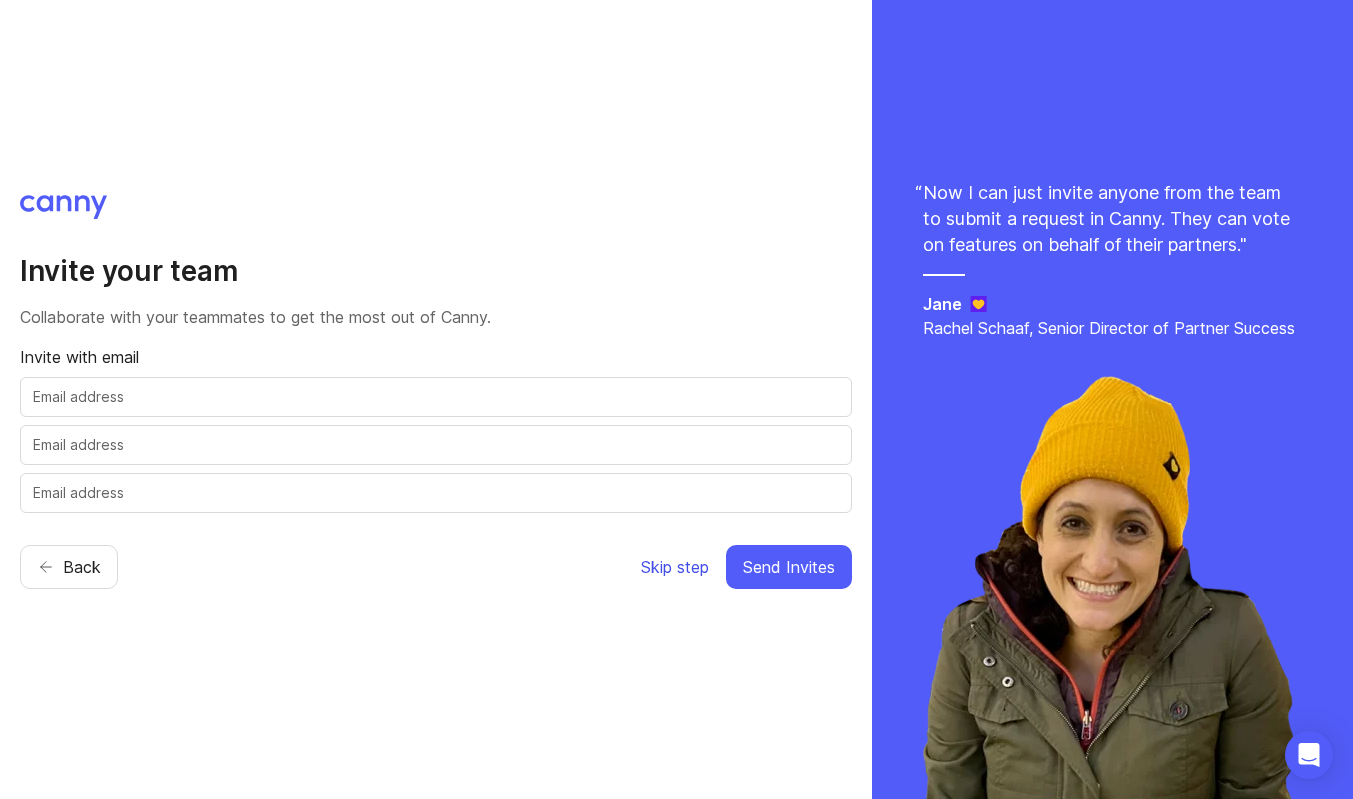 click on "Skip step" at bounding box center [675, 567] 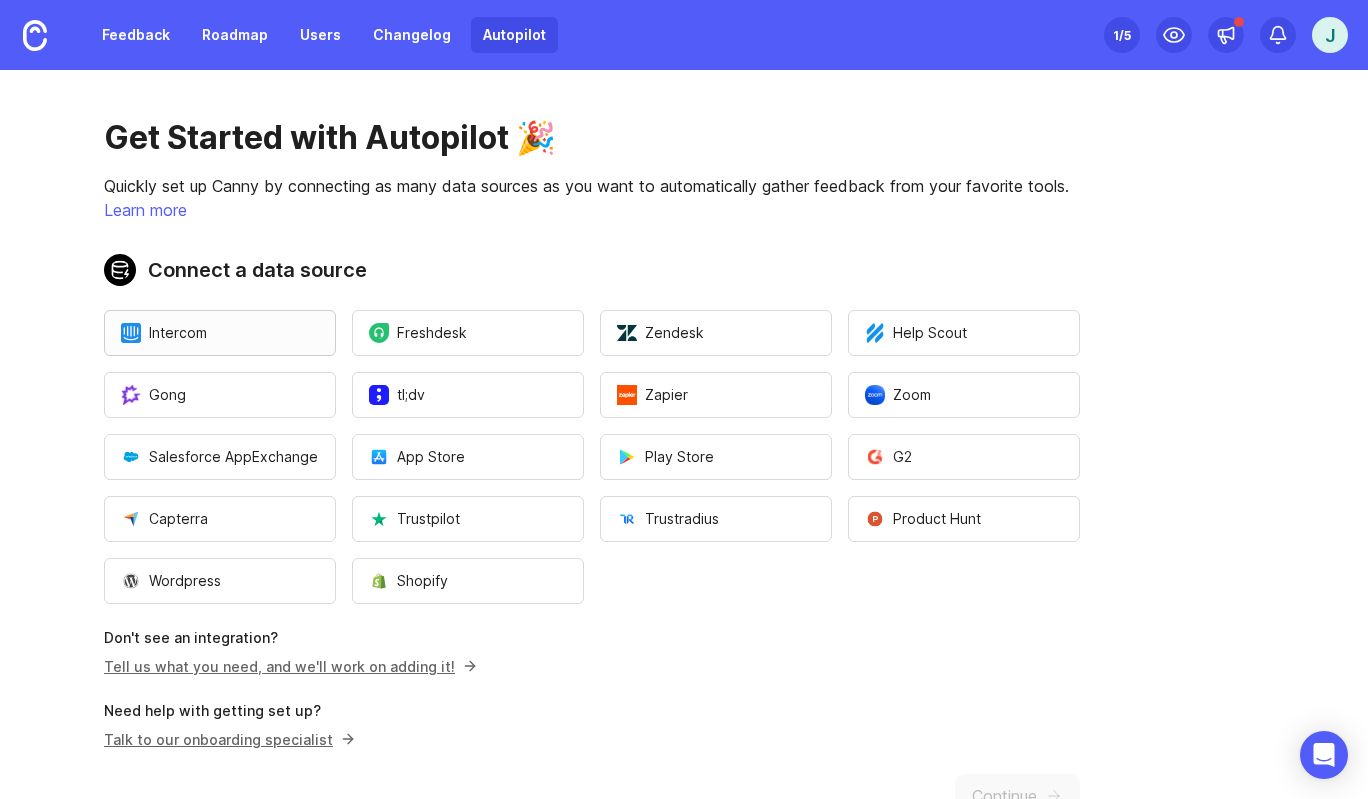 click on "Intercom" at bounding box center [220, 333] 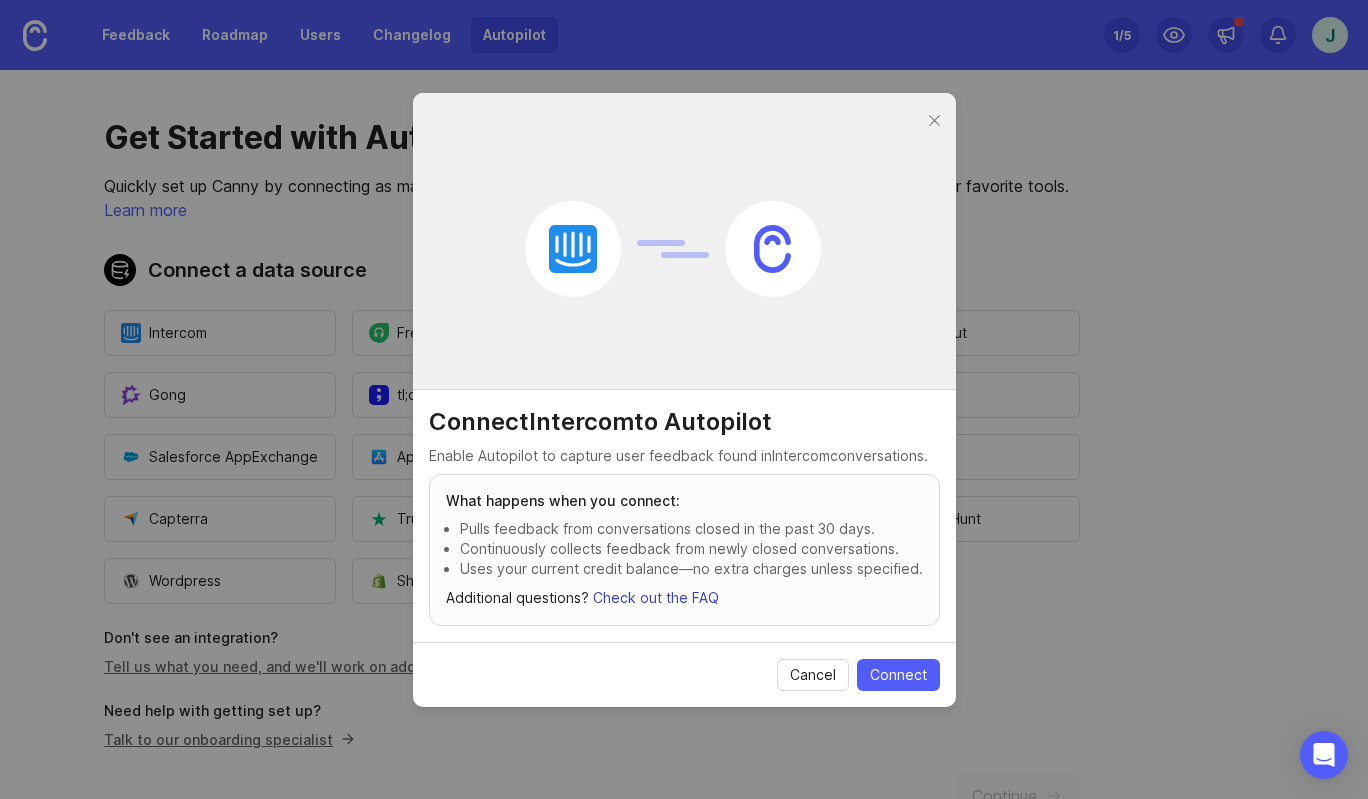 click on "Check out the FAQ" at bounding box center [656, 597] 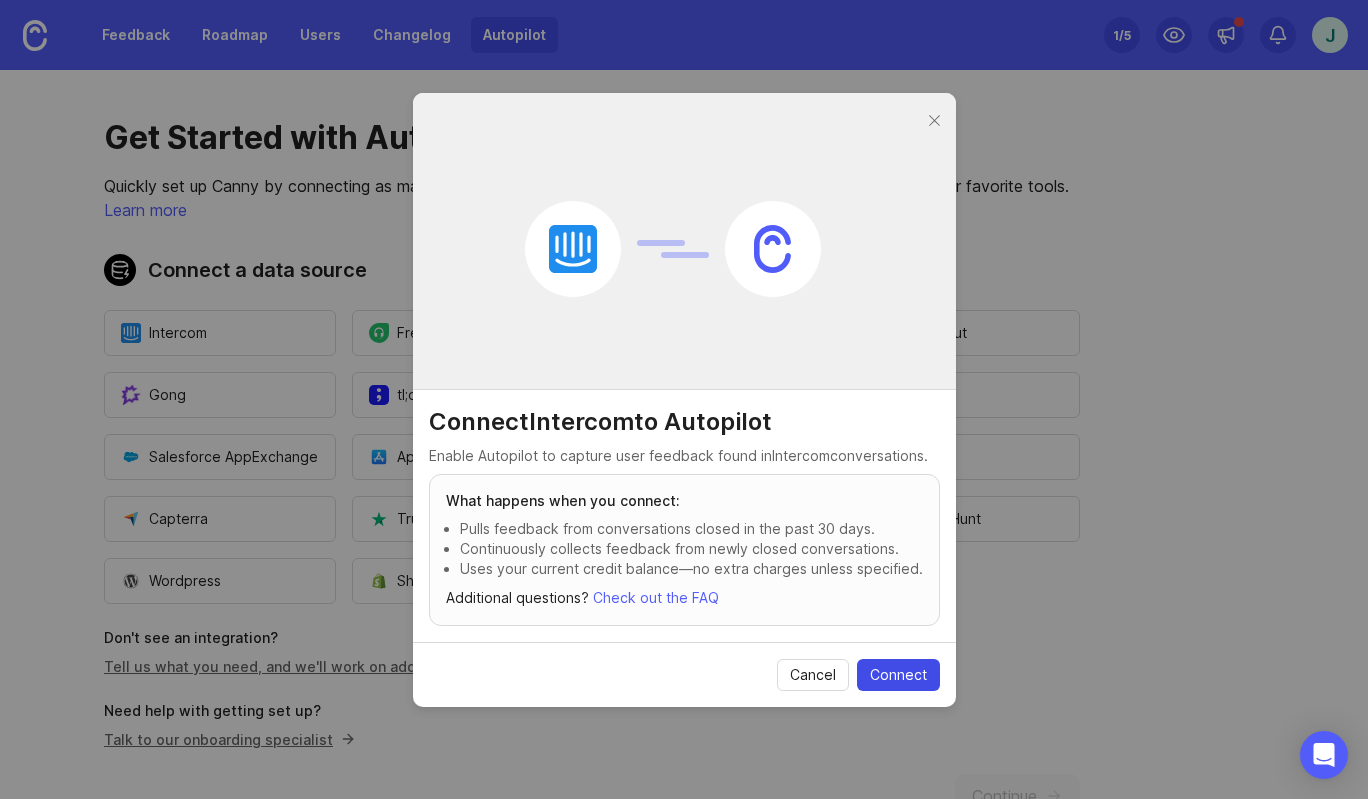 click on "Connect" at bounding box center [898, 675] 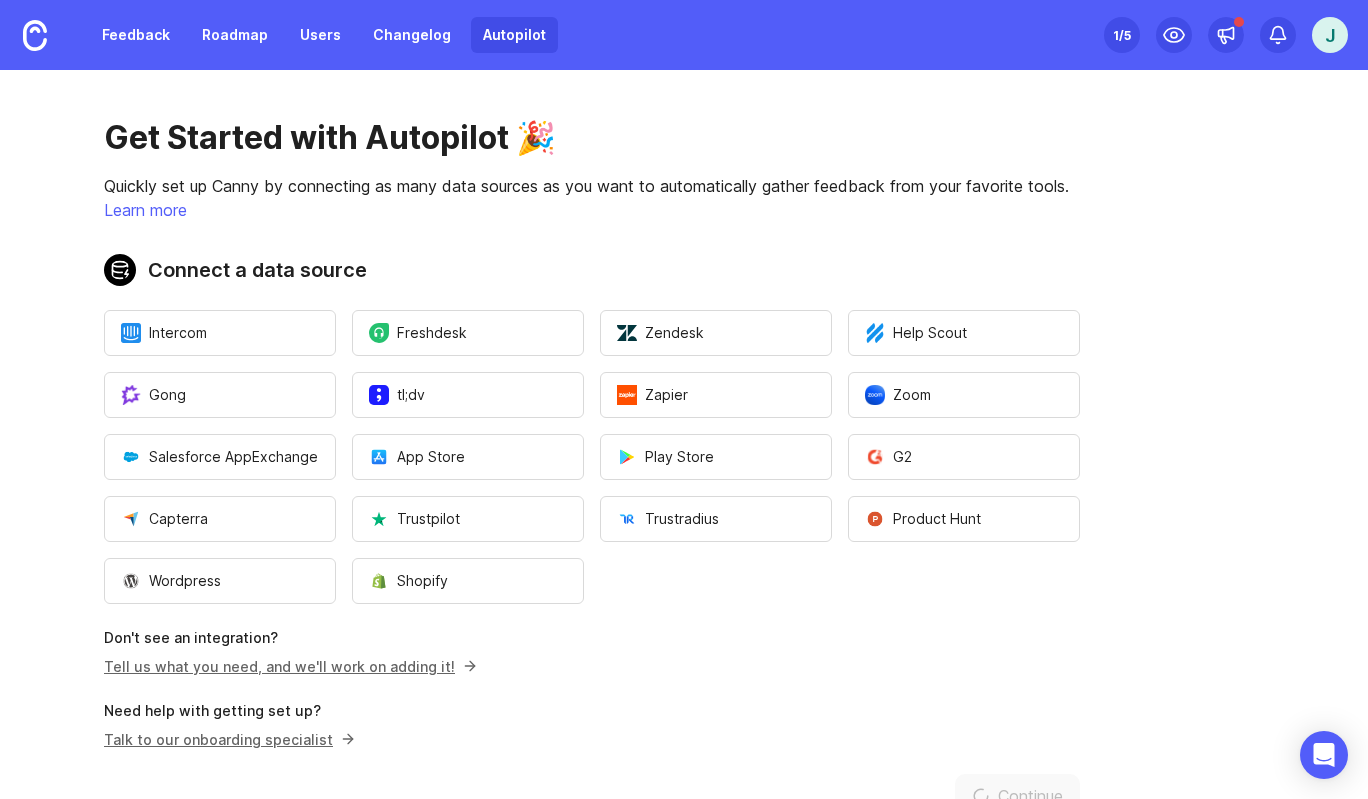 scroll, scrollTop: 0, scrollLeft: 0, axis: both 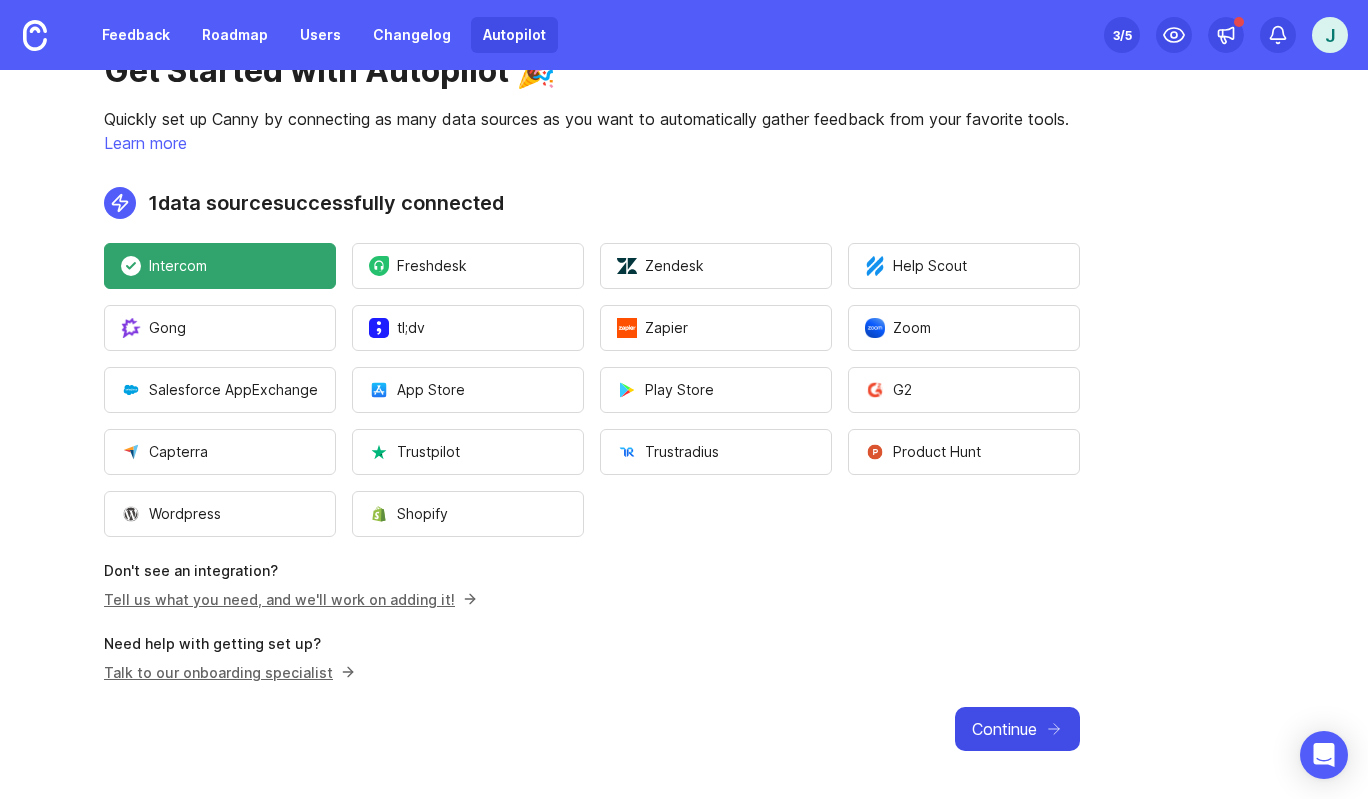 click on "Continue" at bounding box center (1004, 729) 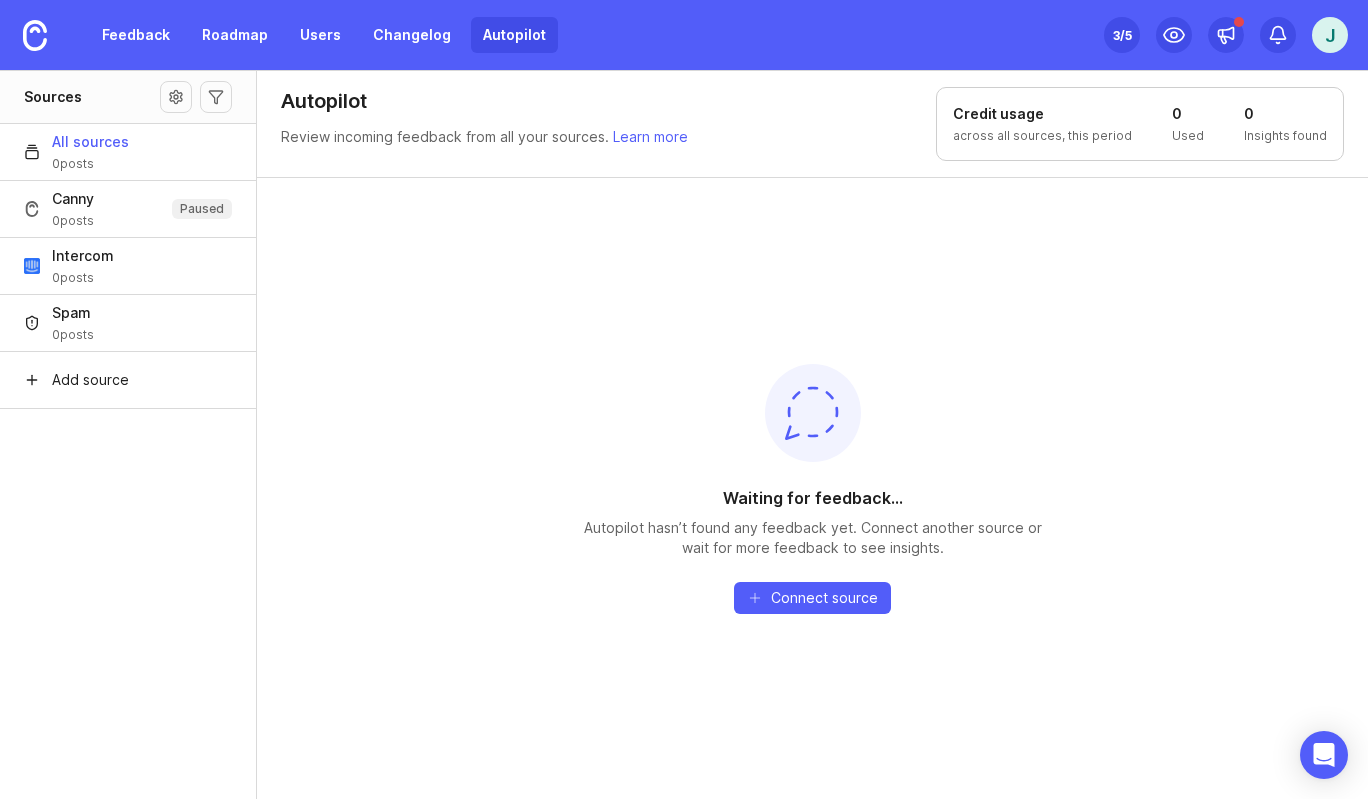 click on "All sources 0  posts" at bounding box center [128, 151] 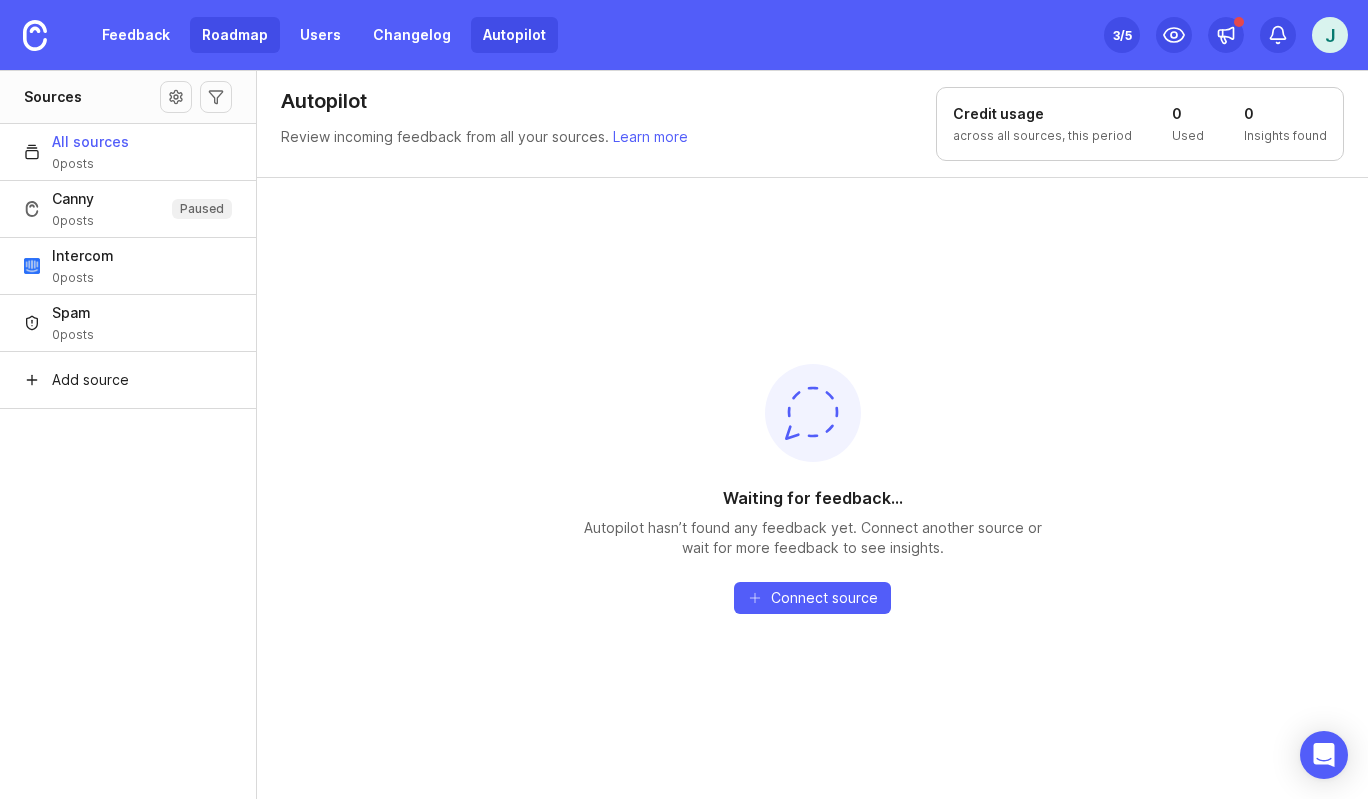 click on "Roadmap" at bounding box center [235, 35] 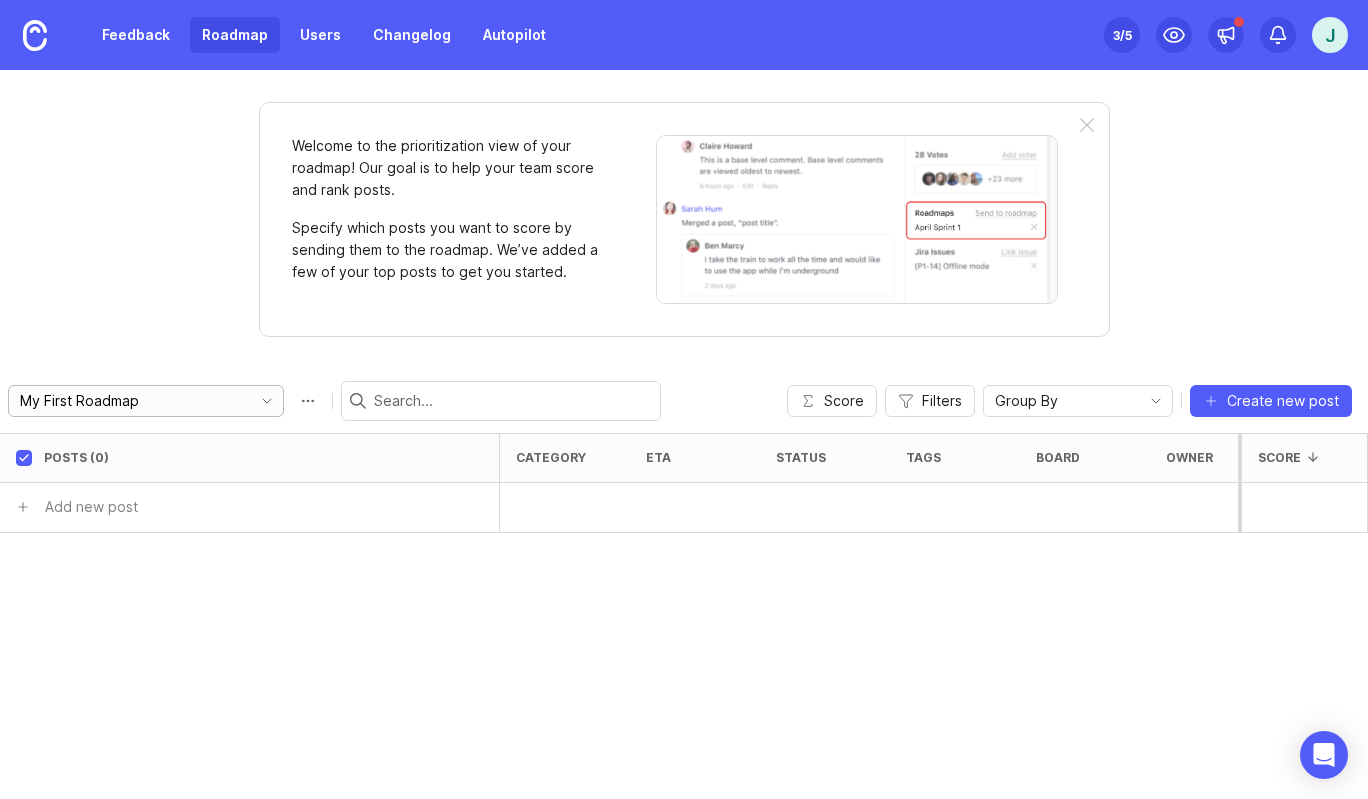 click on "My First Roadmap" at bounding box center (126, 401) 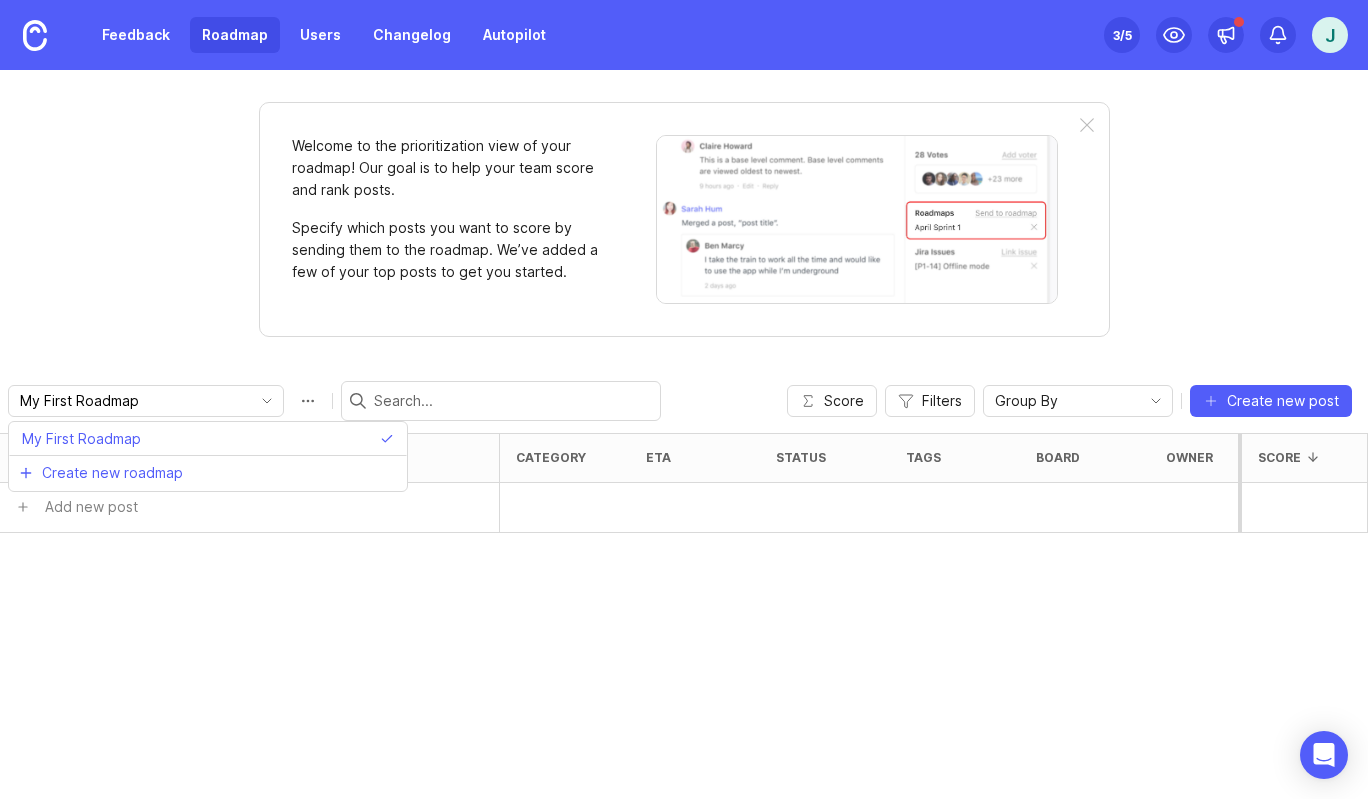 click on "Welcome to the prioritization view of your roadmap! Our goal is to help your team score and rank posts. Specify which posts you want to score by sending them to the roadmap. We’ve added a few of your top posts to get you started. My First Roadmap Score Filters  Group By Create new post Posts (0) category eta status tags board owner Votes Impact Effort Score Add new post" at bounding box center (684, 434) 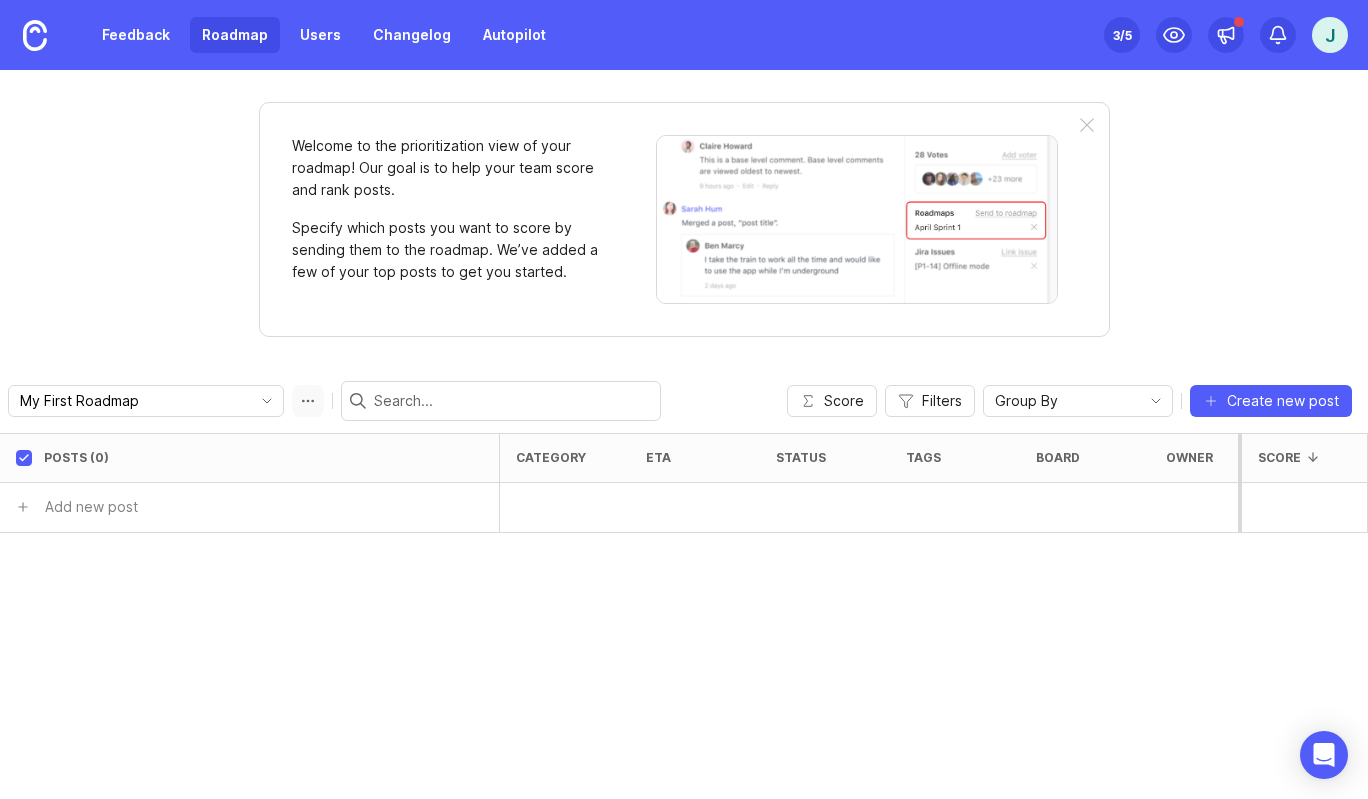 click at bounding box center (308, 401) 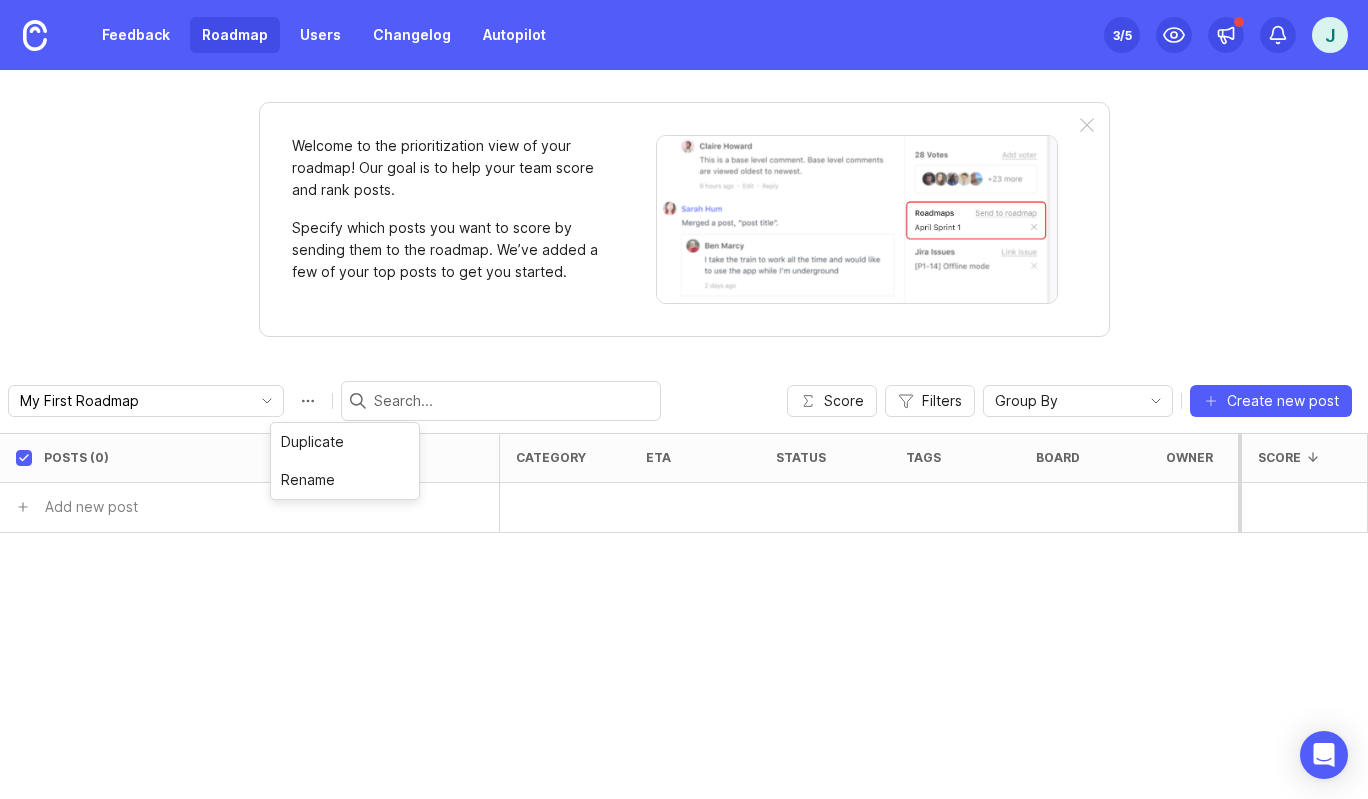 click on "My First Roadmap Score Filters  Group By Create new post" at bounding box center (684, 401) 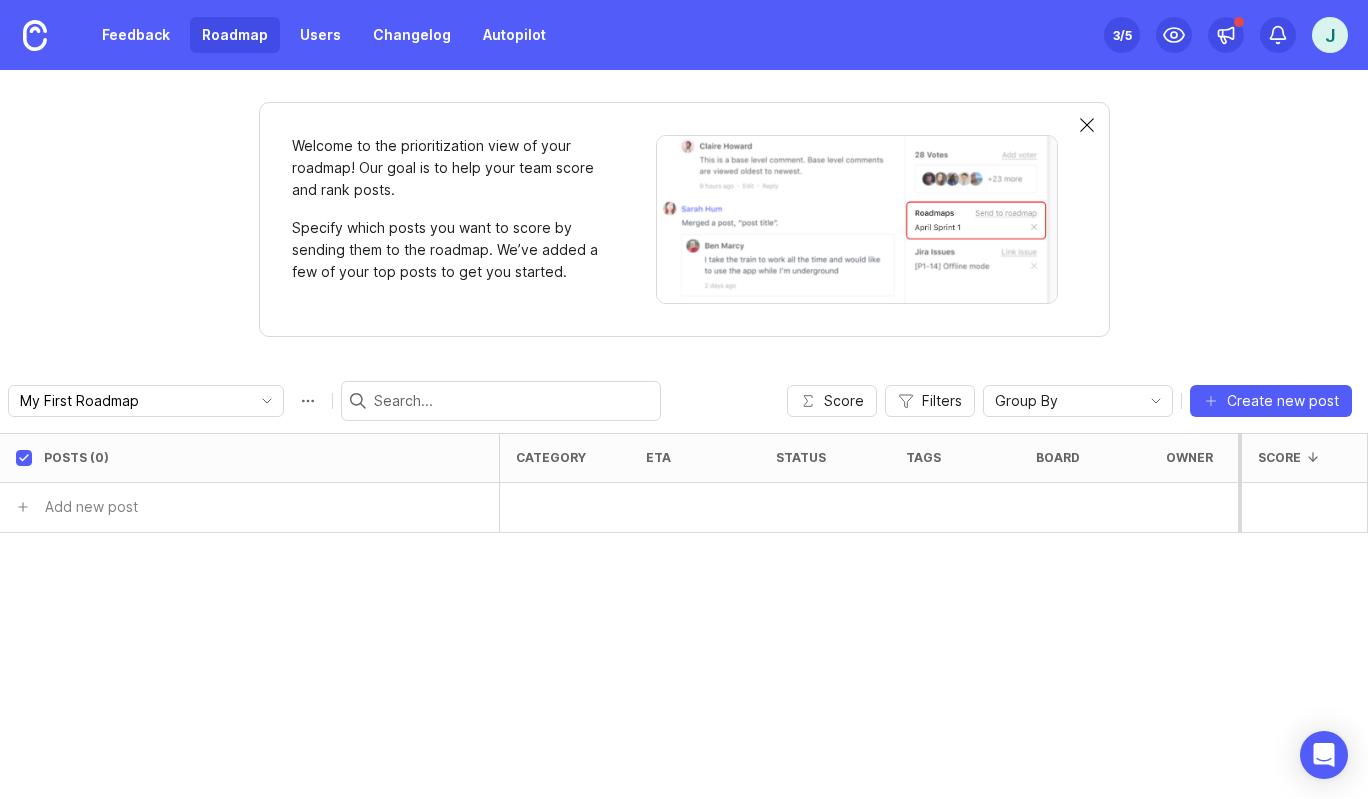 click at bounding box center [1087, 126] 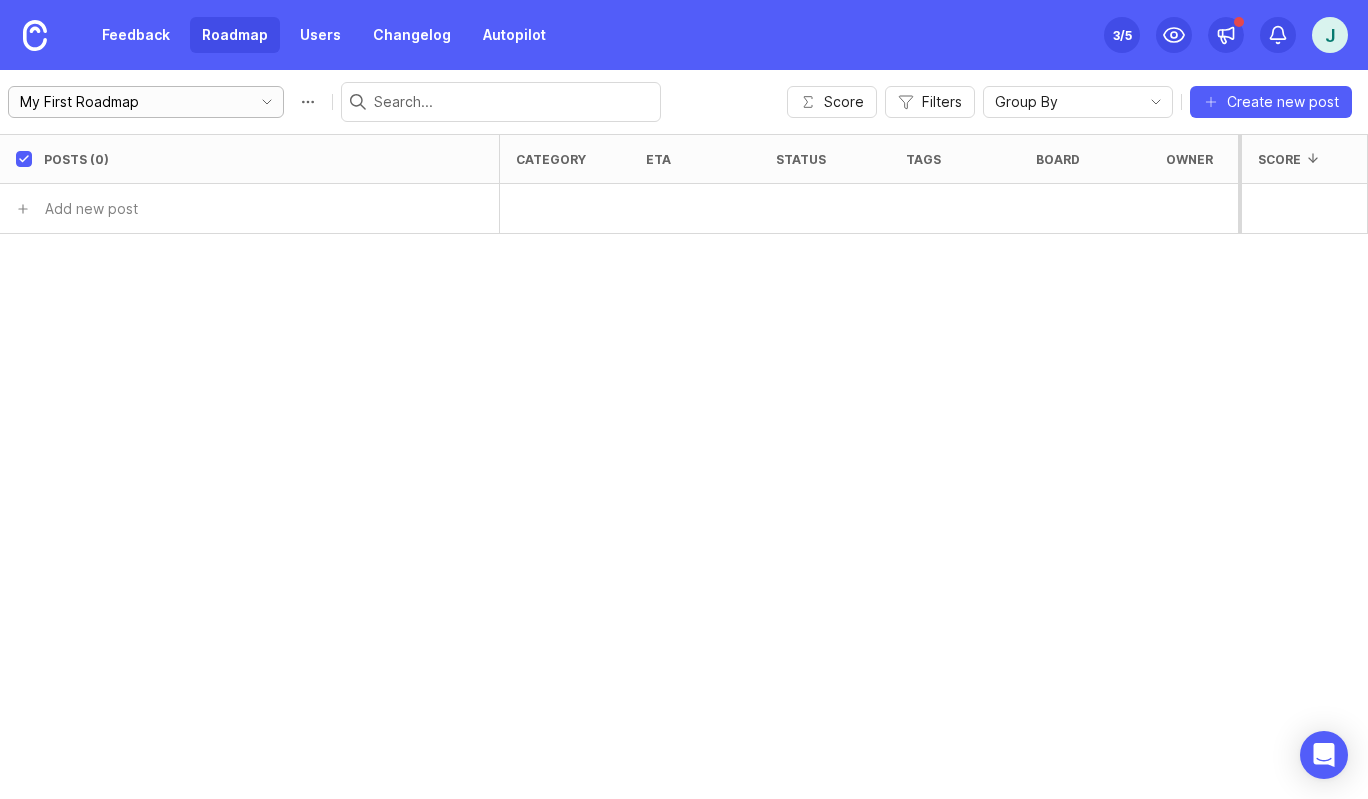 click 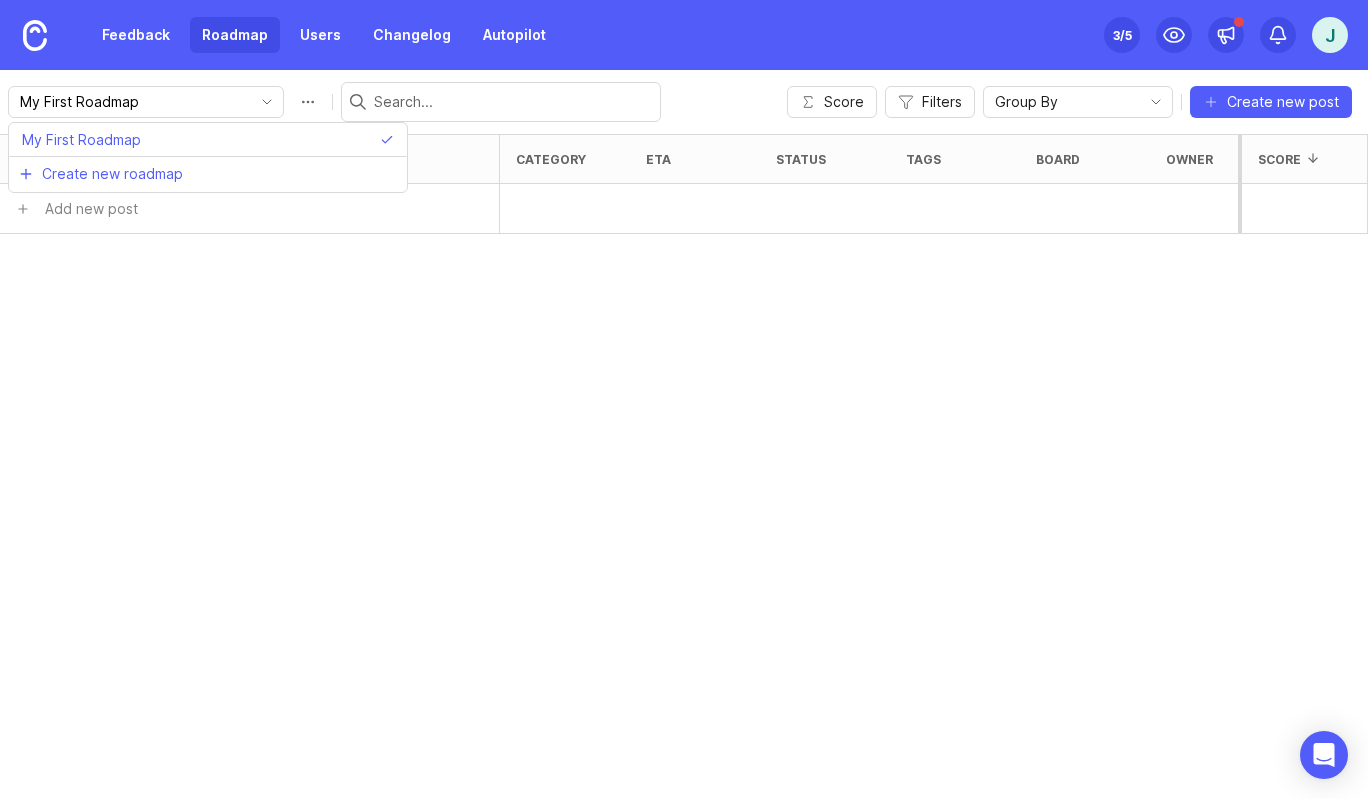 click on "3 /5" at bounding box center [1122, 35] 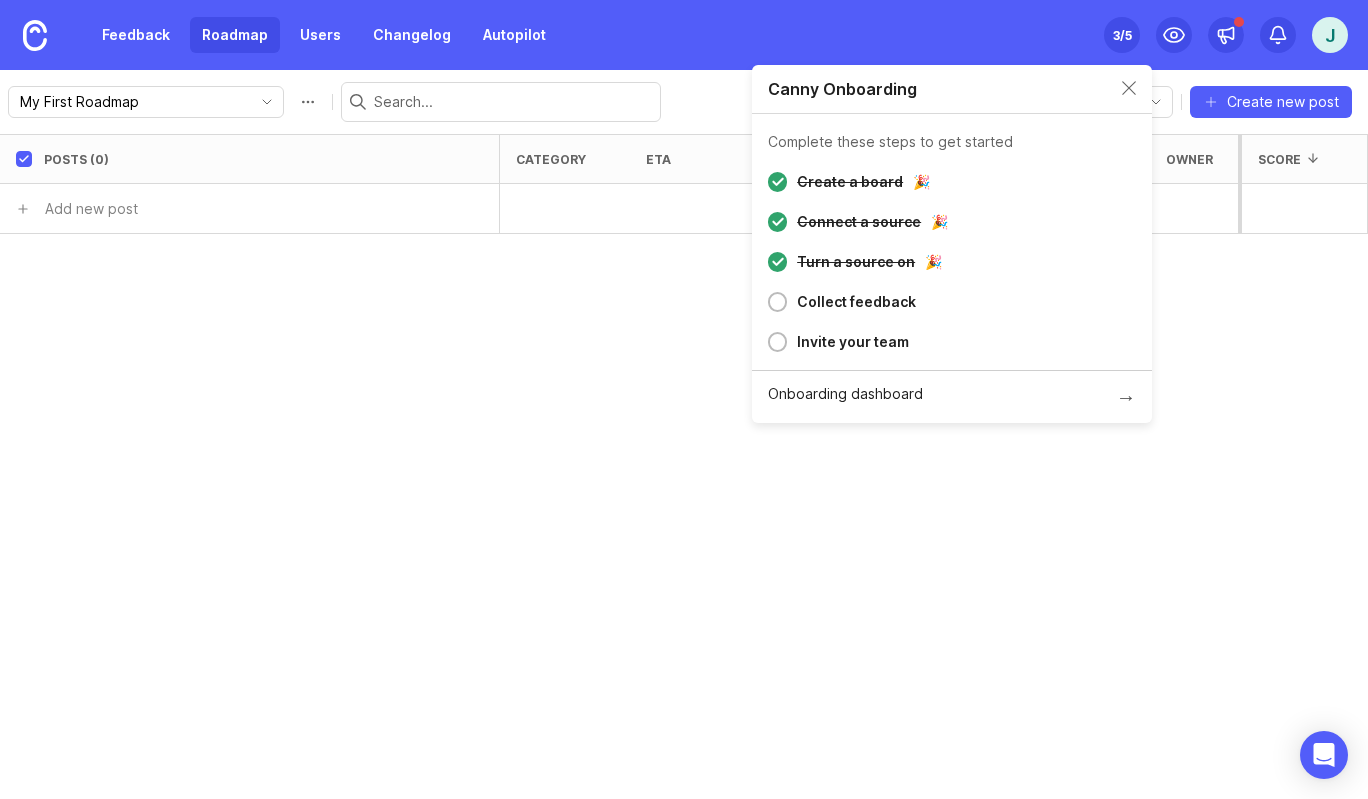 click on "Feedback Roadmap Users Changelog Autopilot   Set up Canny 3 /5 J" at bounding box center (684, 35) 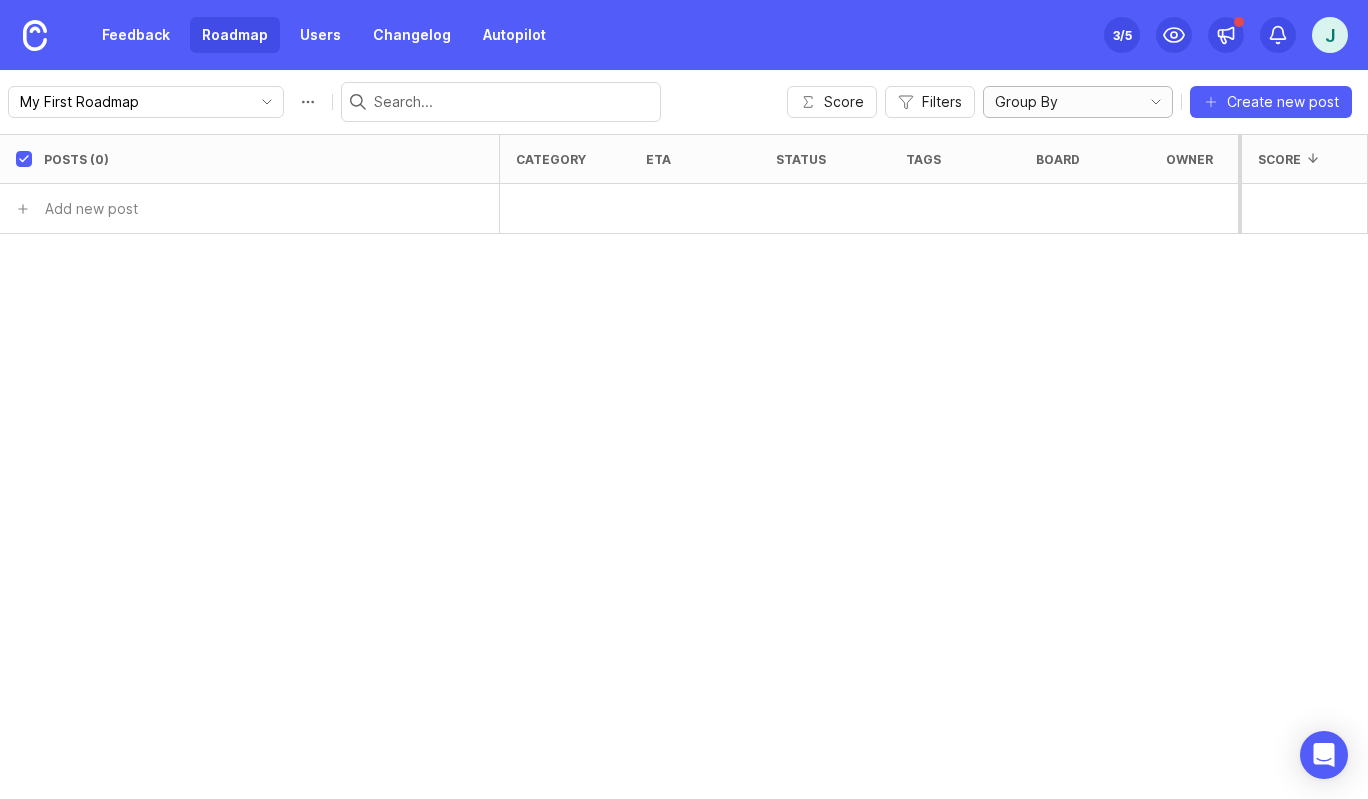 click on "Group By" at bounding box center [1058, 102] 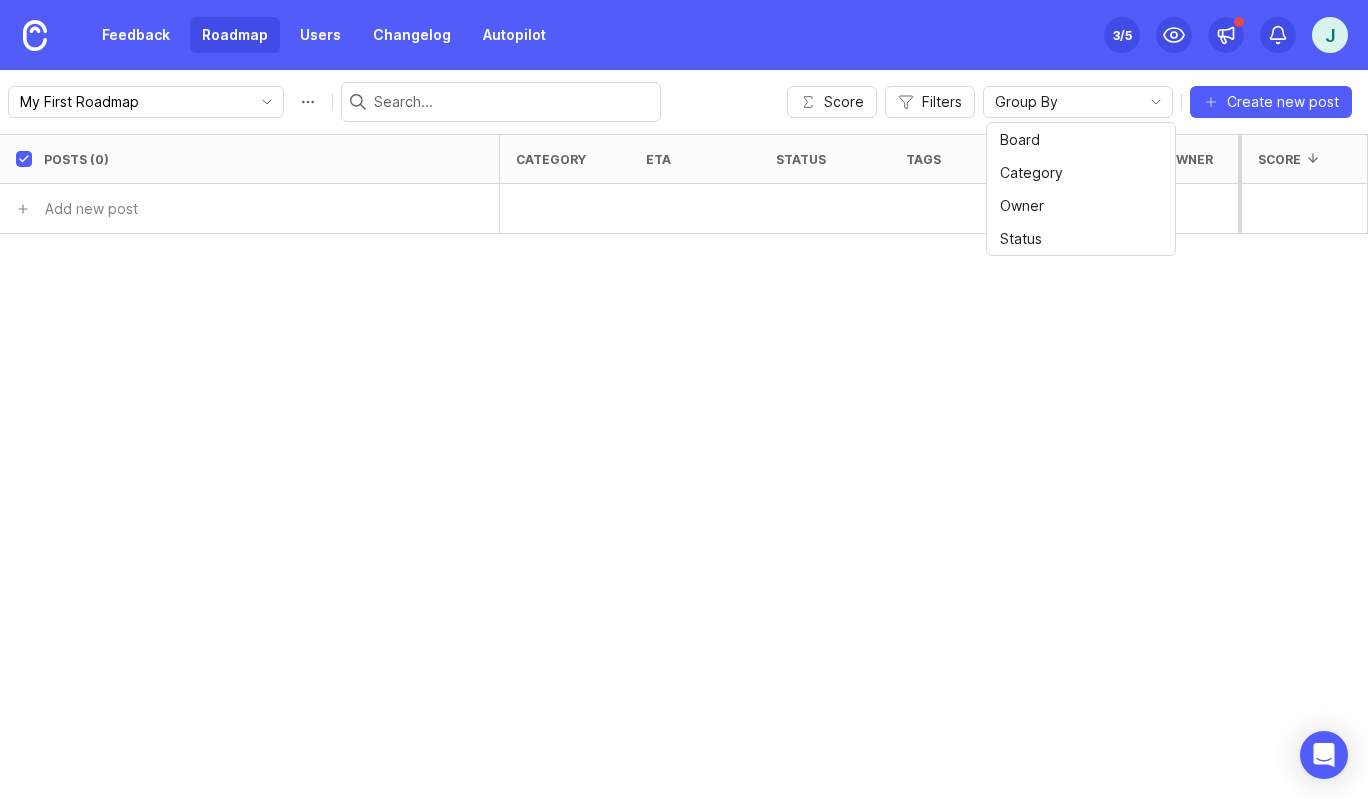 click on "Feedback Roadmap Users Changelog Autopilot   Set up Canny 3 /5 J" at bounding box center [684, 35] 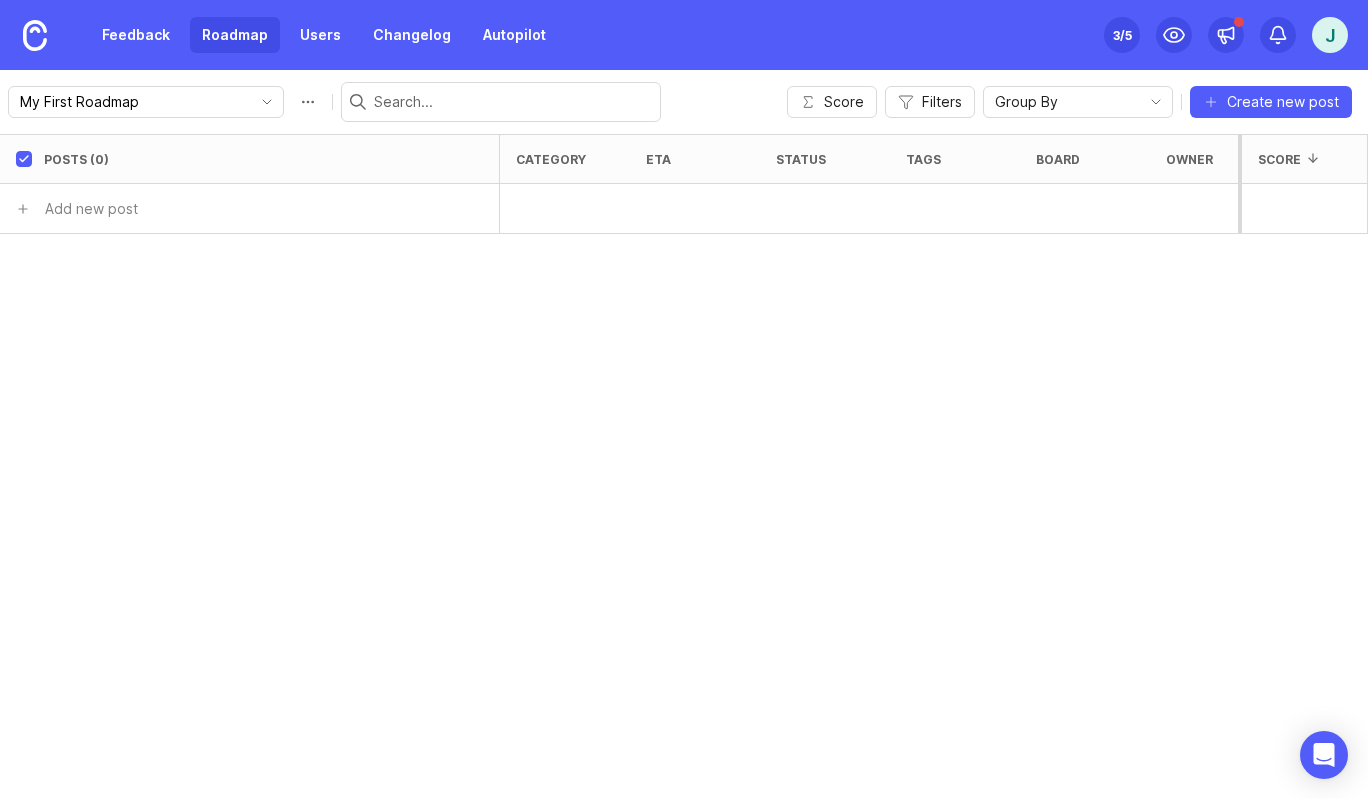 click on "Roadmap" at bounding box center [235, 35] 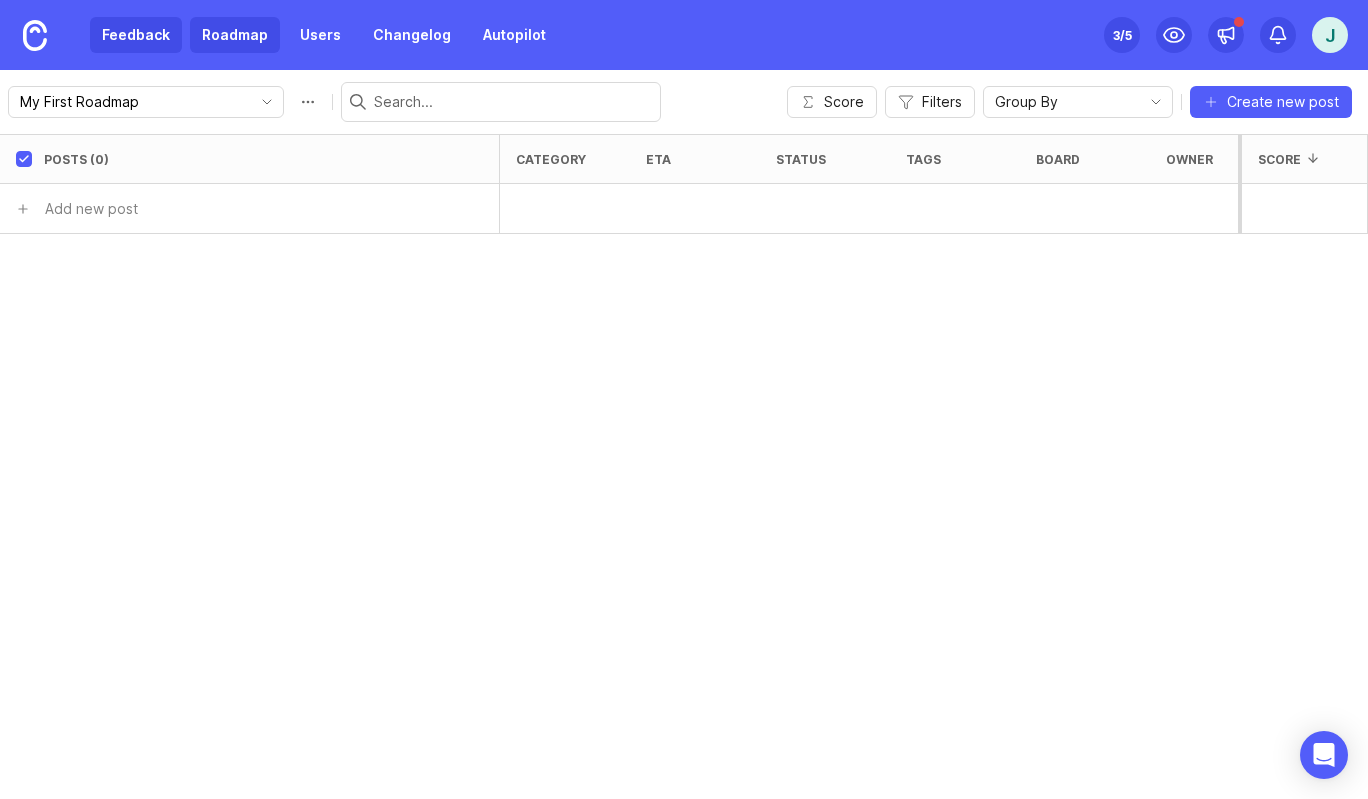 click on "Feedback" at bounding box center [136, 35] 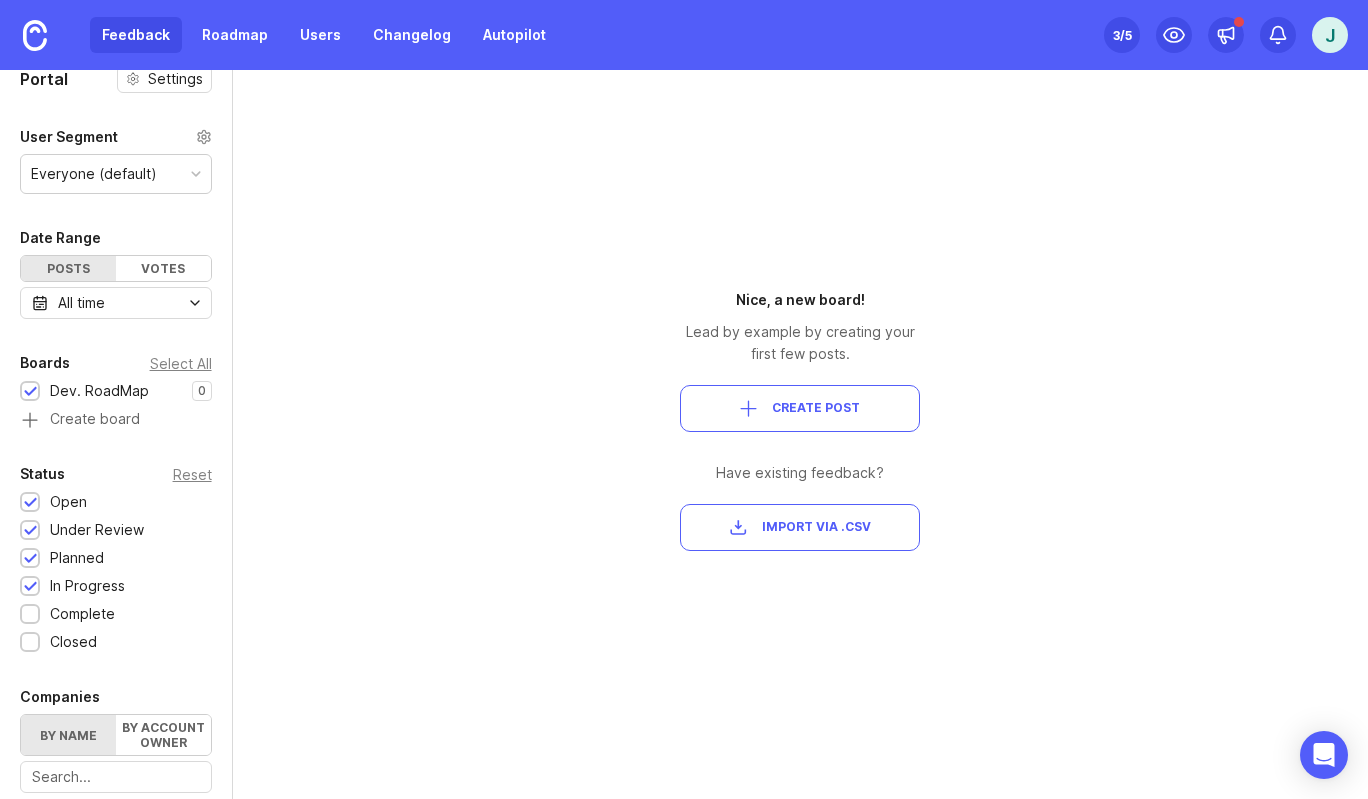 scroll, scrollTop: 0, scrollLeft: 0, axis: both 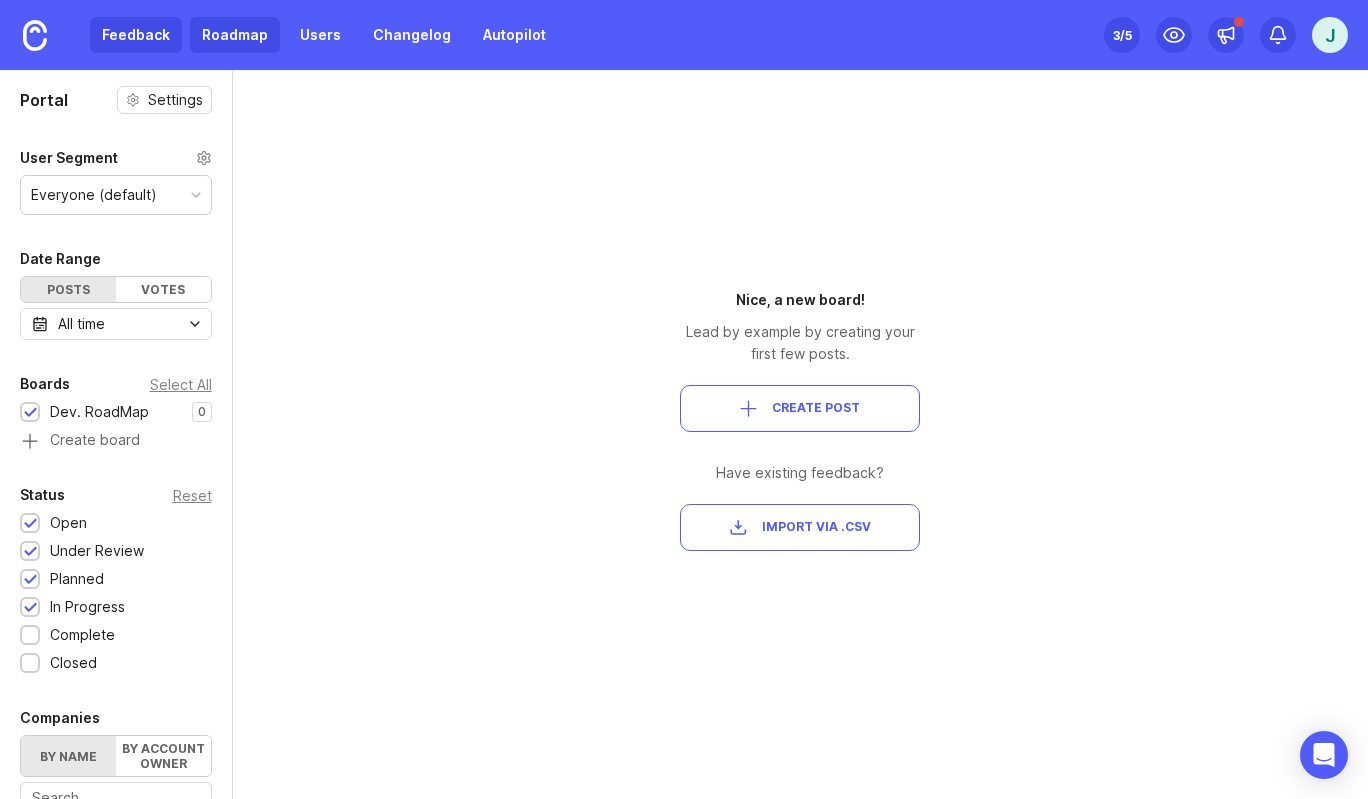 click on "Roadmap" at bounding box center (235, 35) 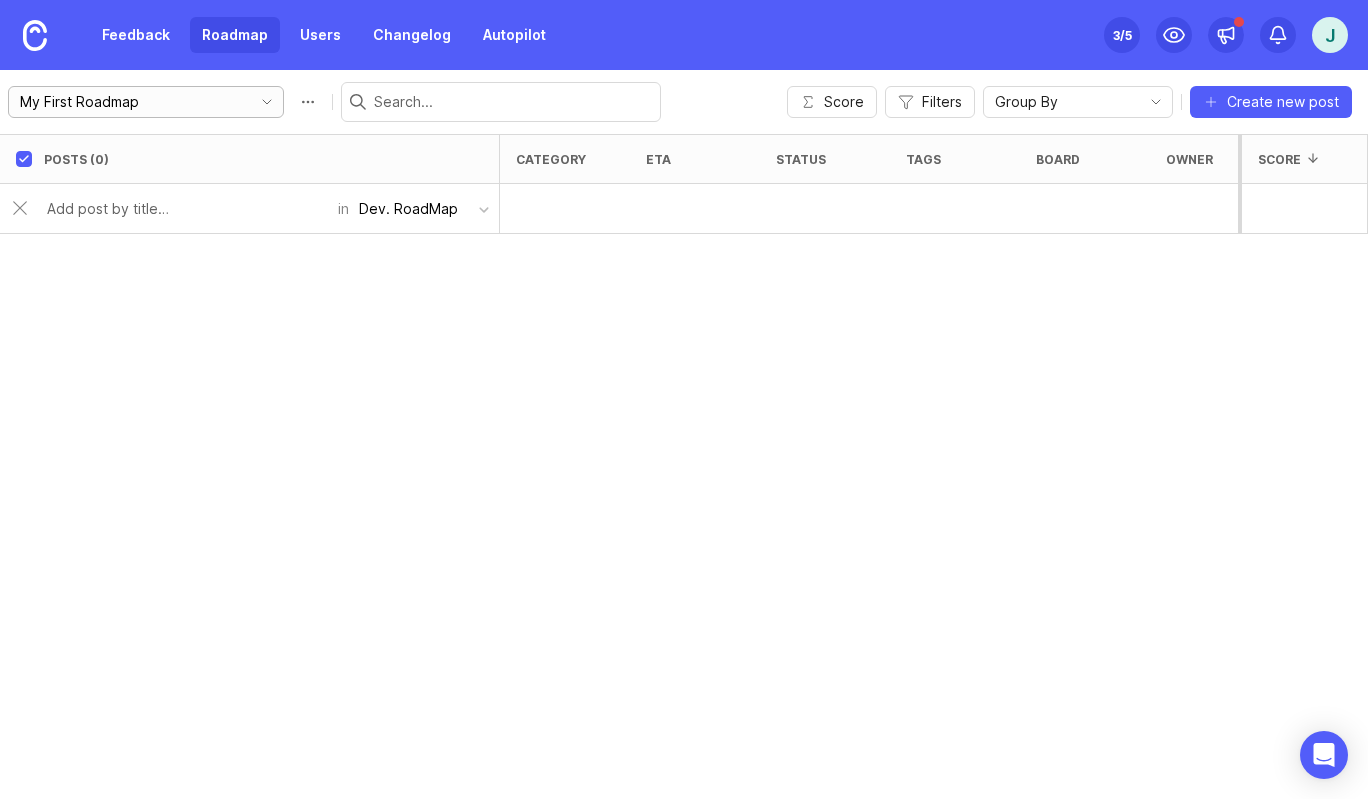 click 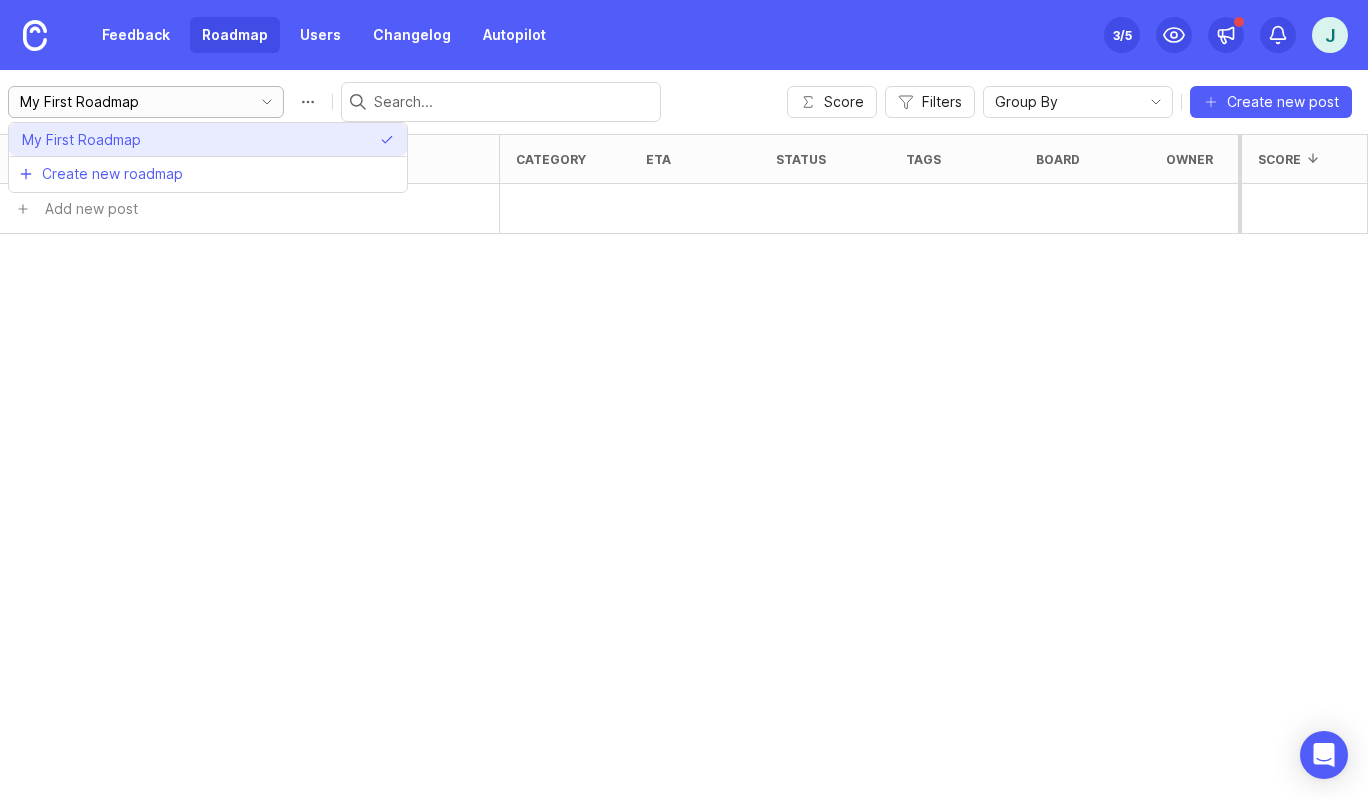 click on "My First Roadmap" at bounding box center [208, 139] 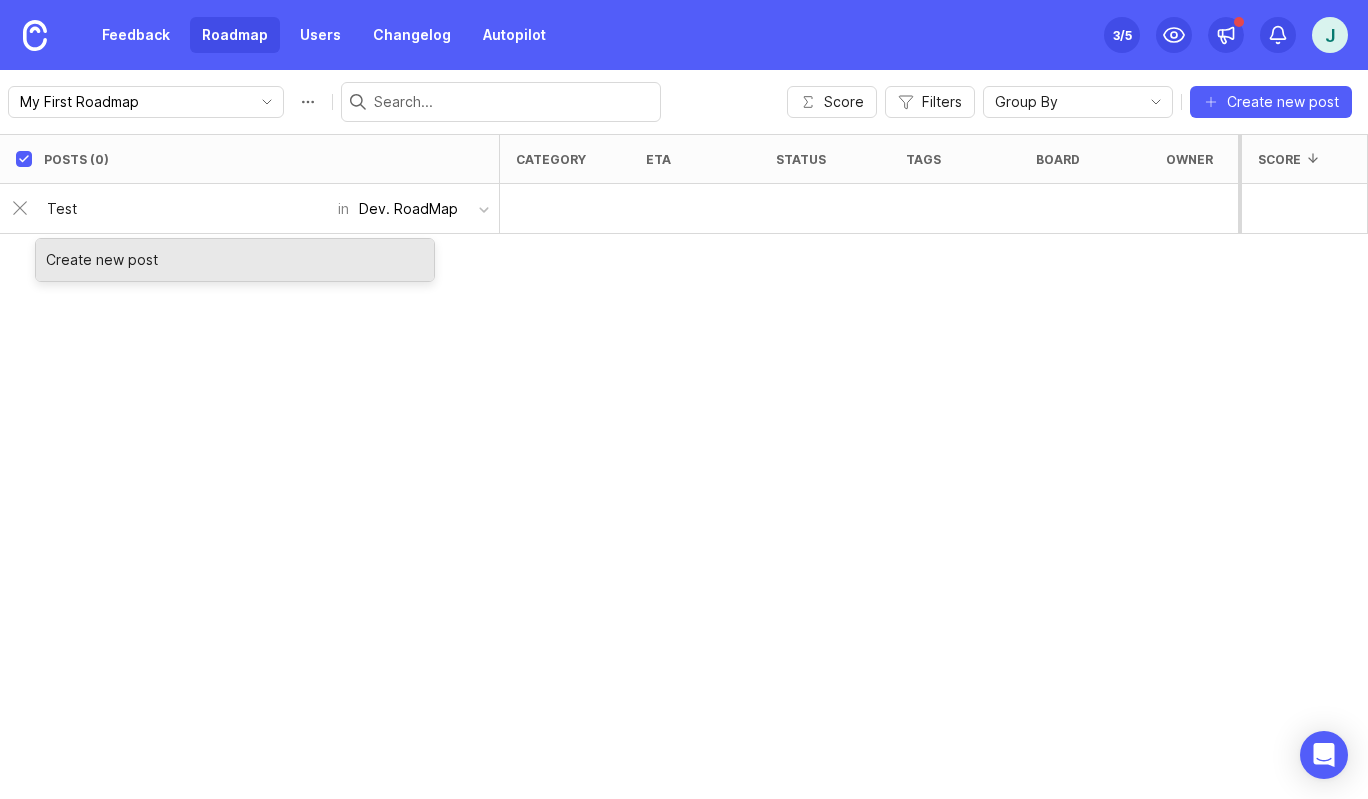 type on "Test" 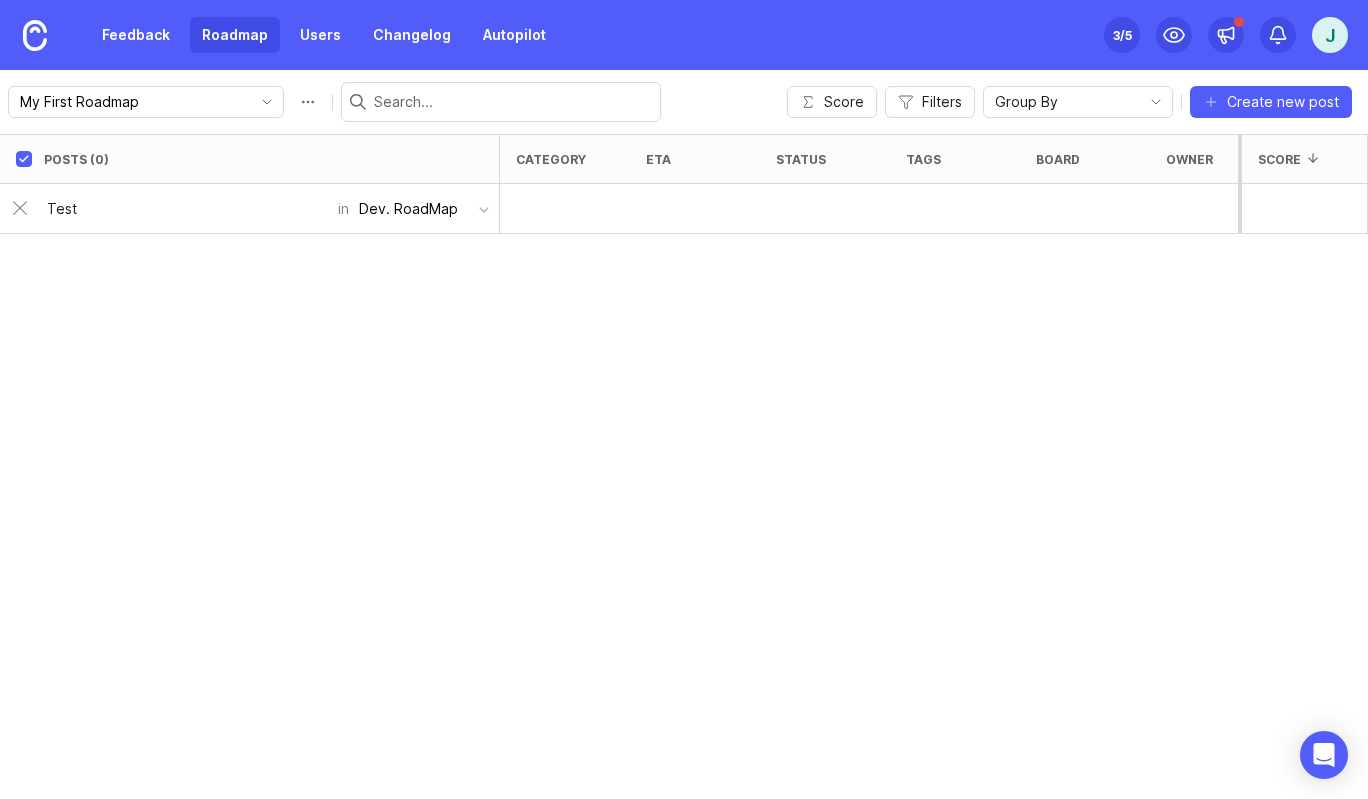 click at bounding box center [565, 209] 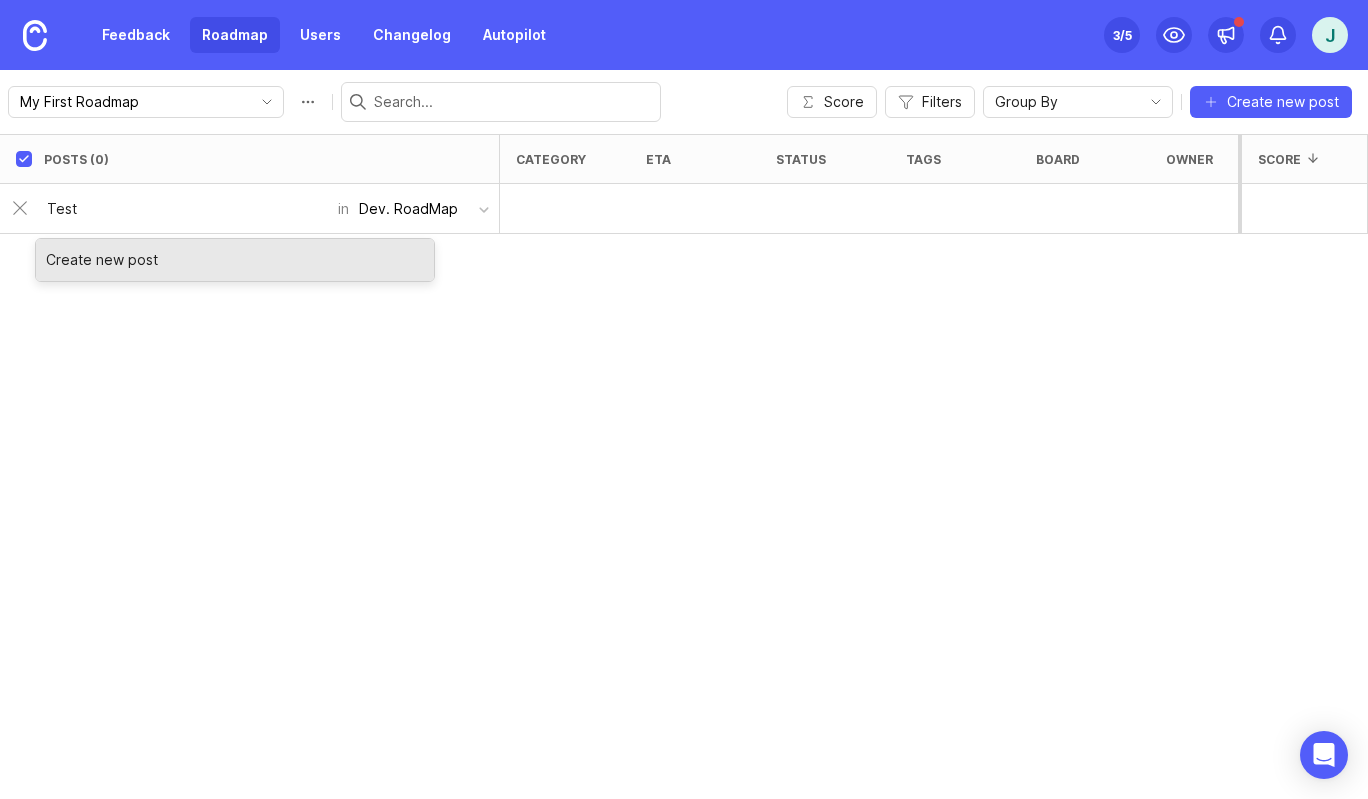 click on "Create new post" at bounding box center (235, 260) 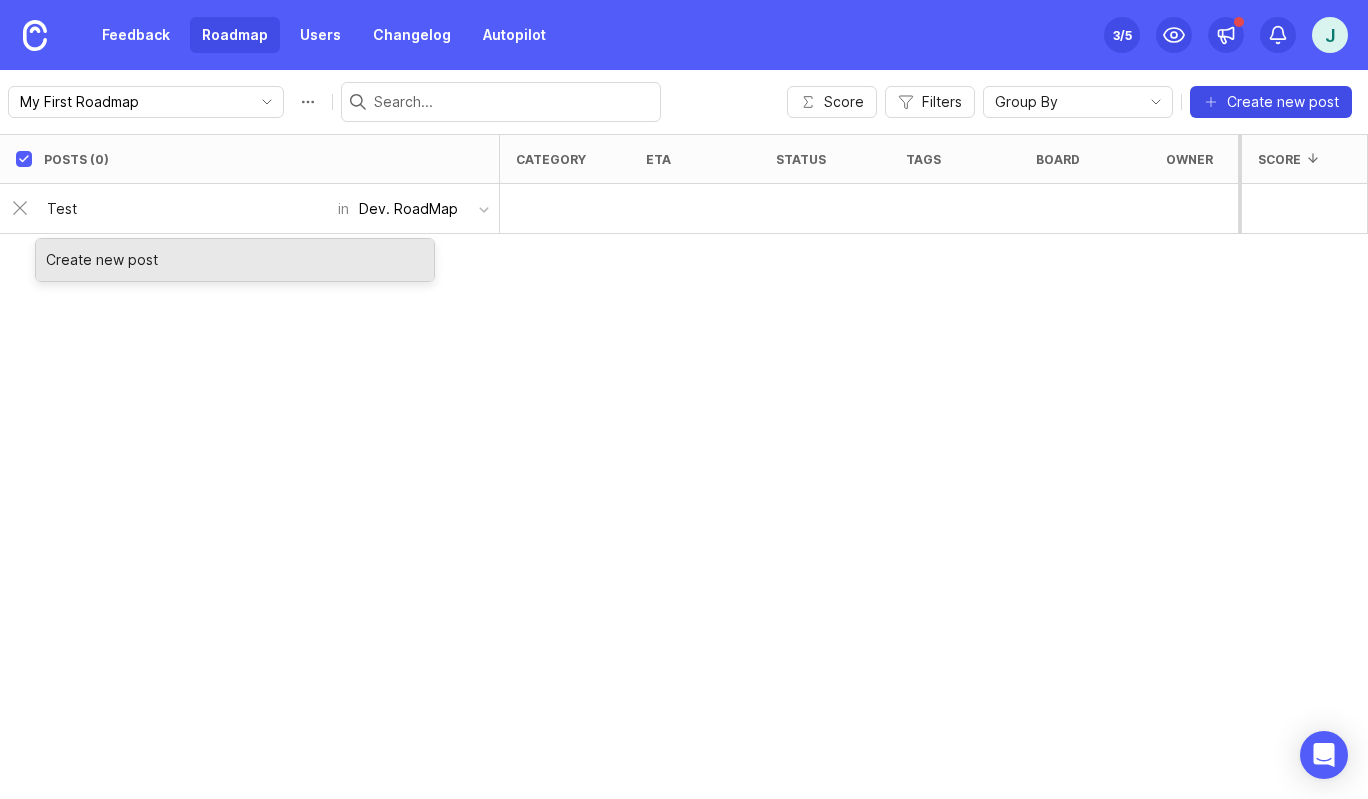 click on "Create new post" at bounding box center [1283, 102] 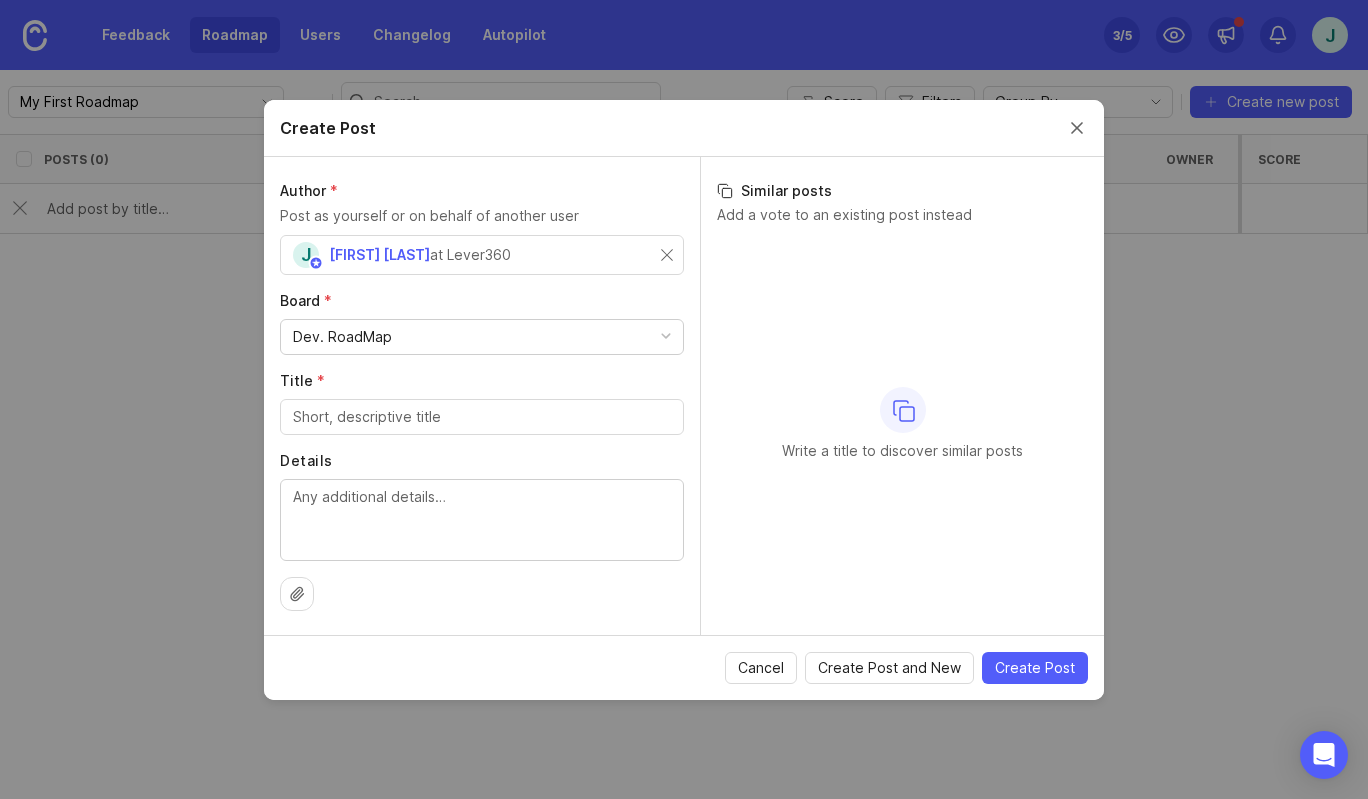 checkbox on "false" 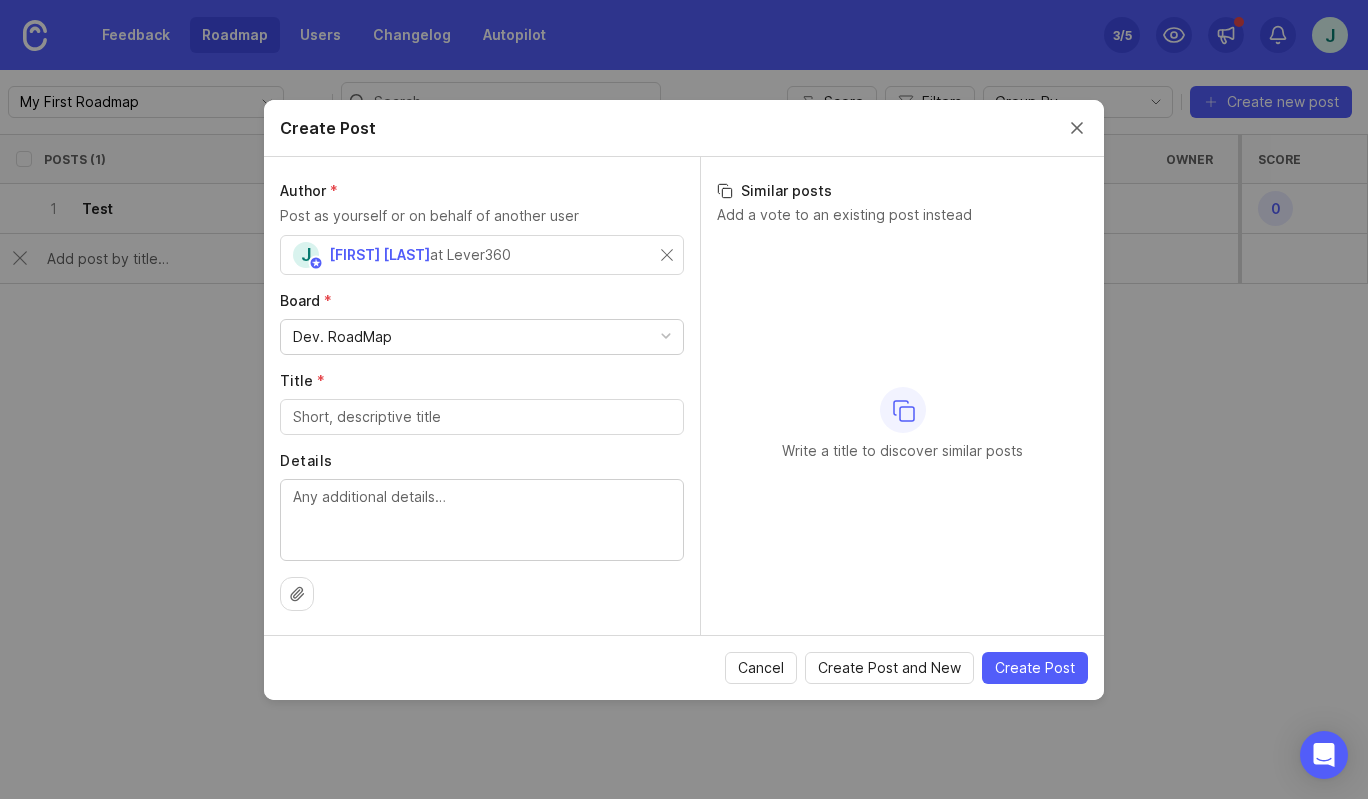 click on "Title *" at bounding box center (482, 417) 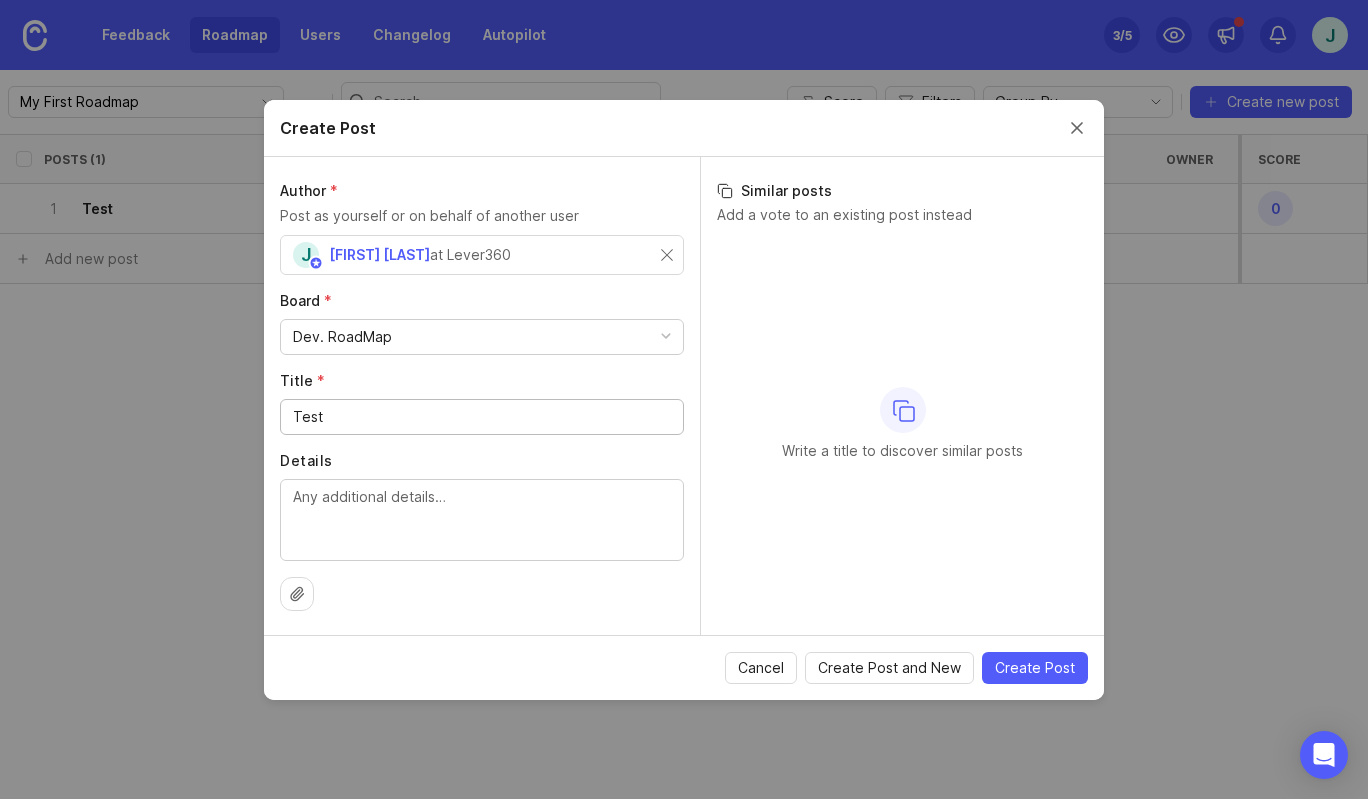 type on "Test" 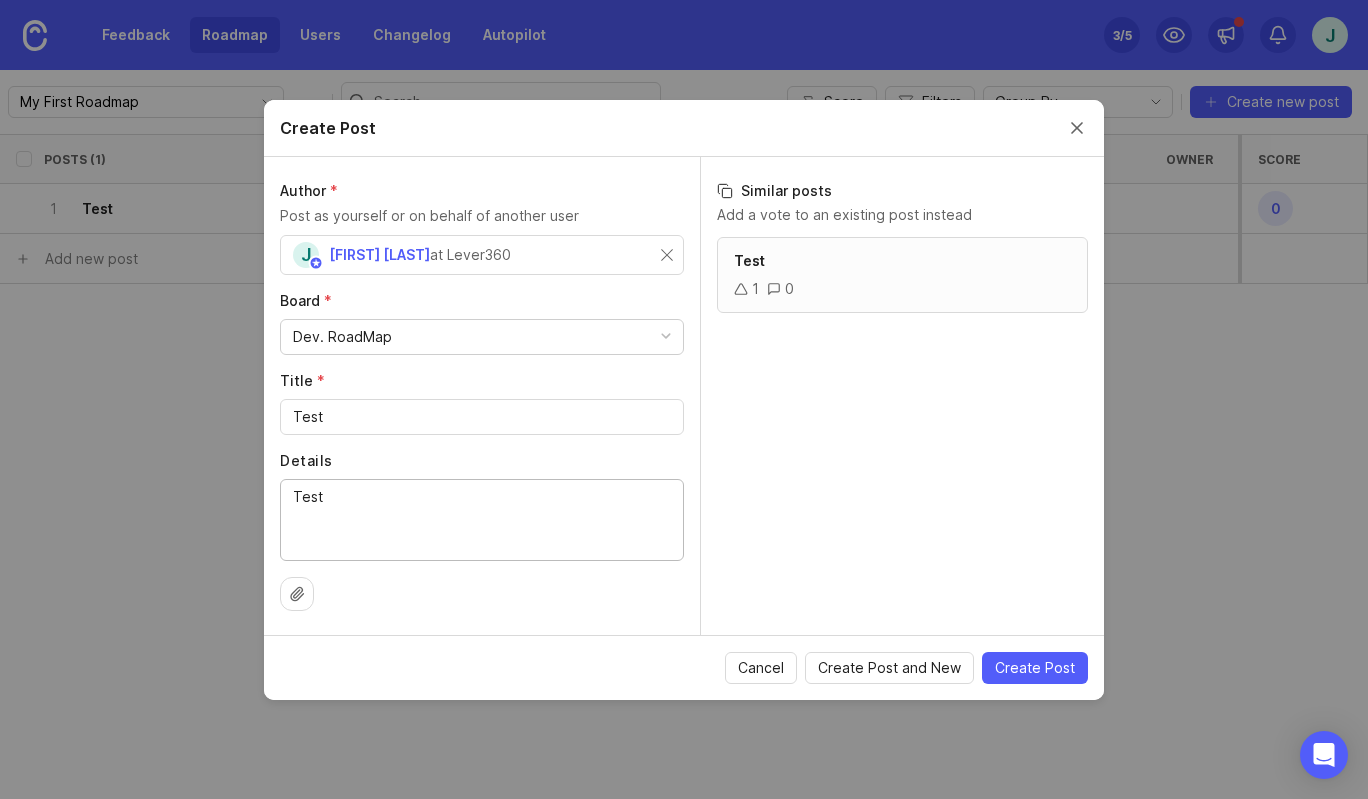 type on "Test" 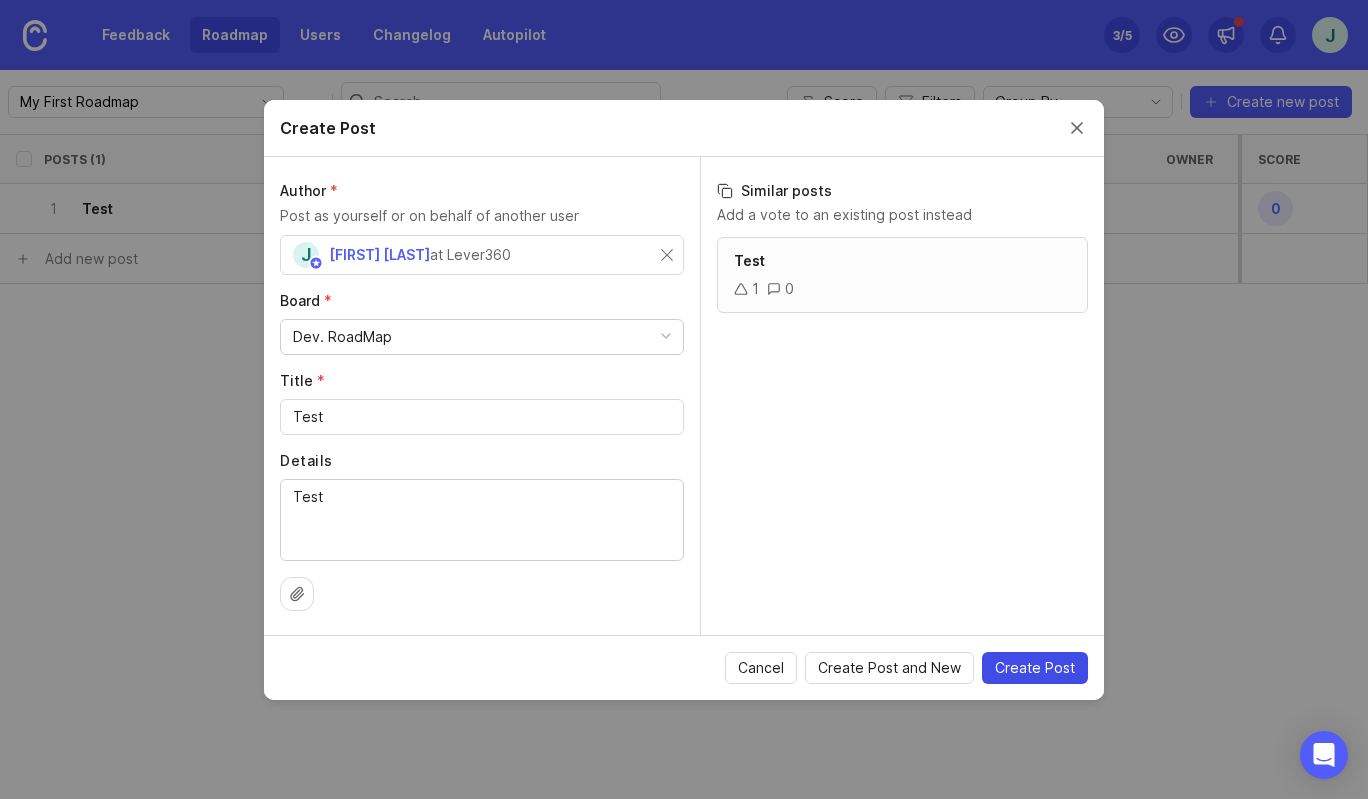 drag, startPoint x: 1033, startPoint y: 663, endPoint x: 1050, endPoint y: 663, distance: 17 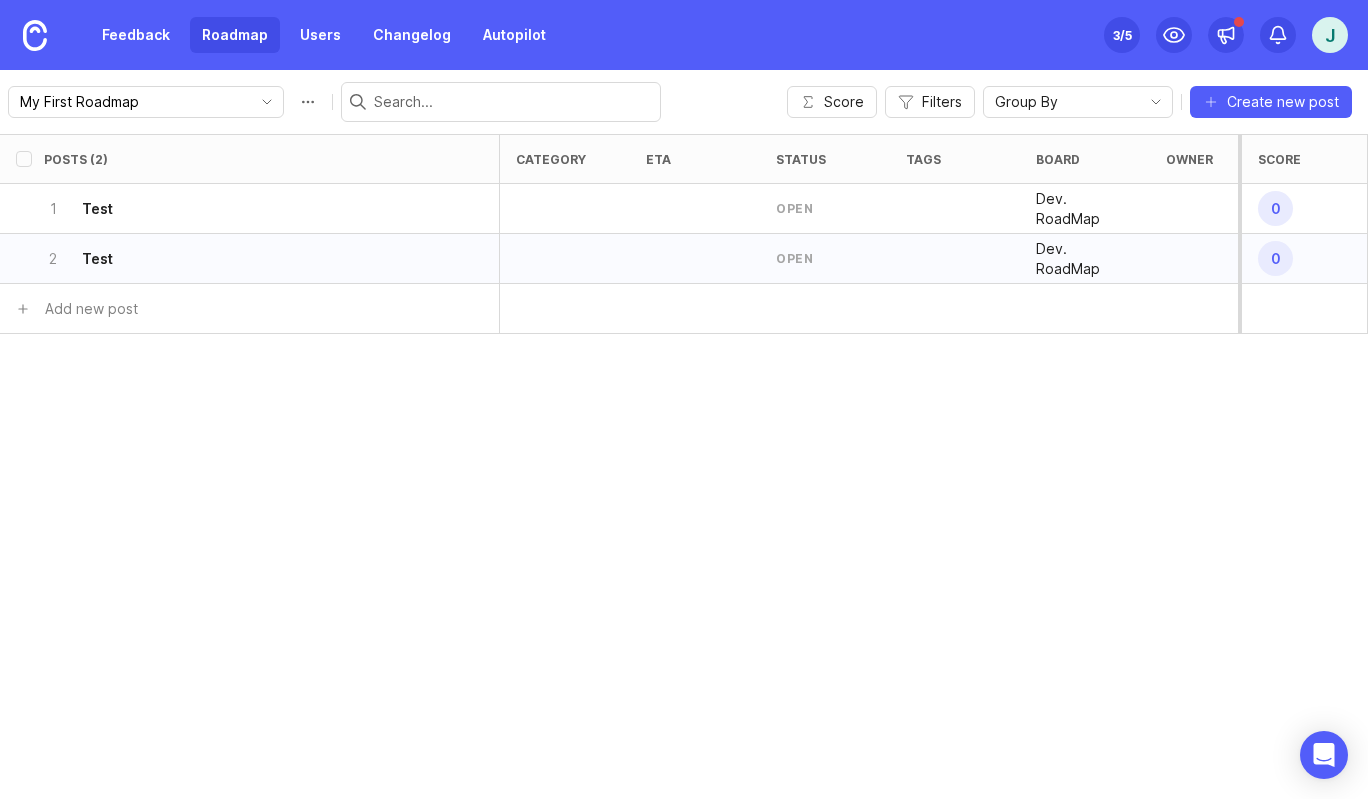 click at bounding box center [955, 259] 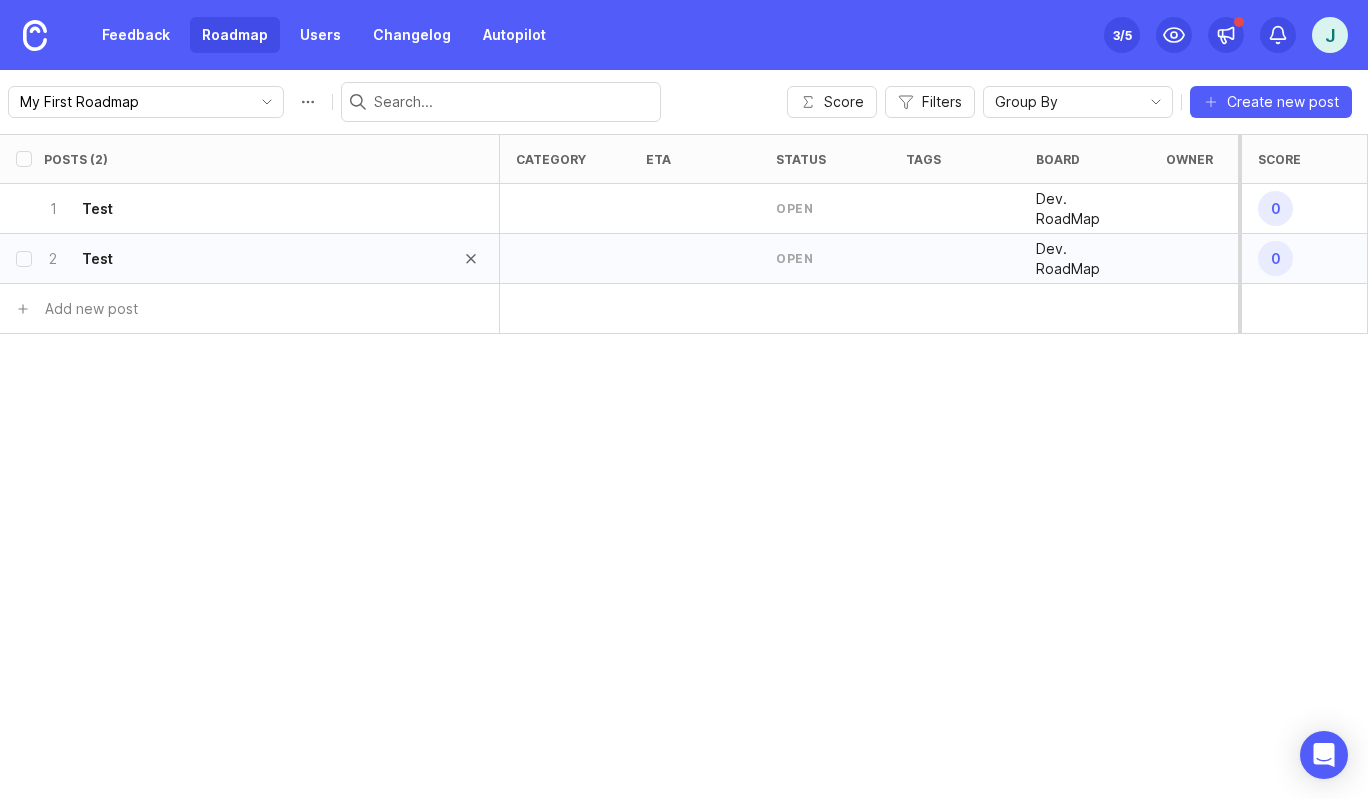 click on "Test" at bounding box center (97, 259) 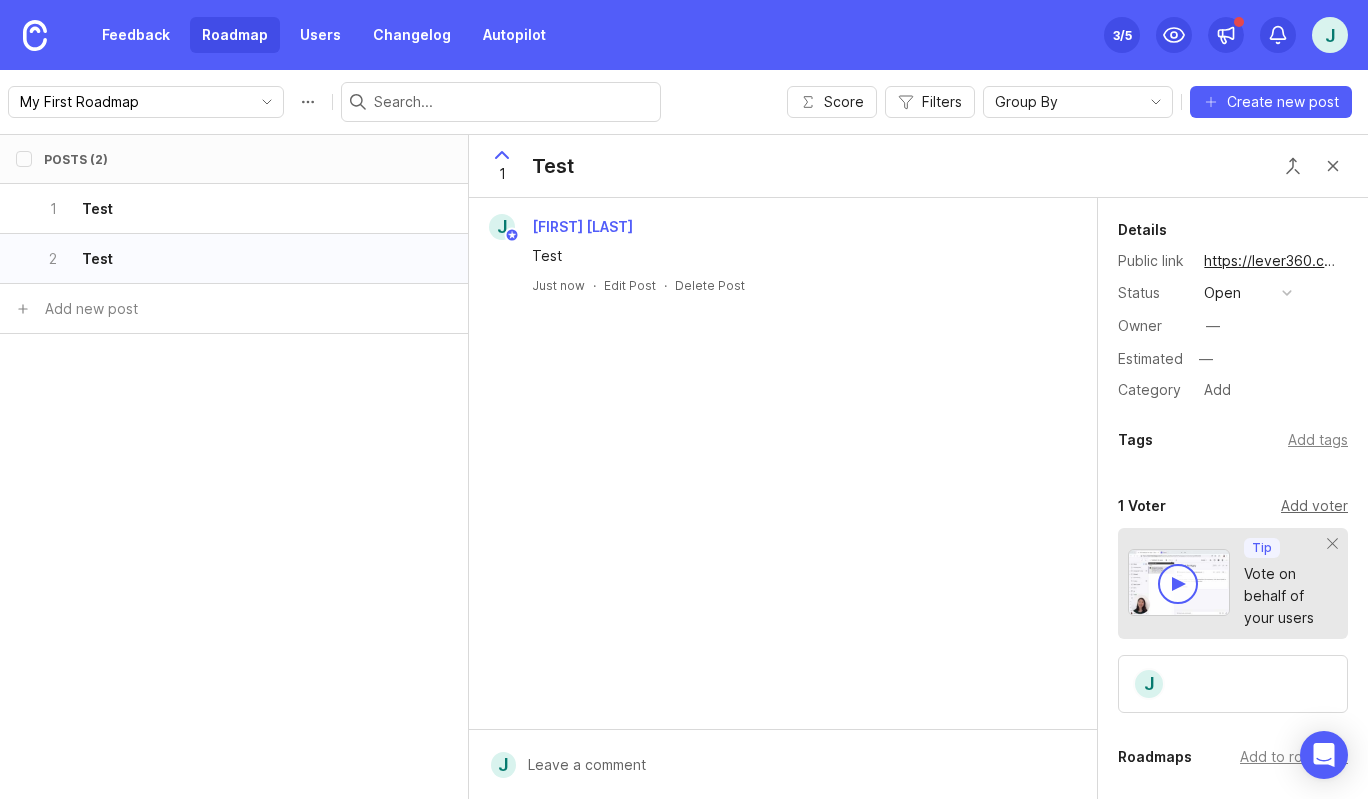 scroll, scrollTop: 159, scrollLeft: 0, axis: vertical 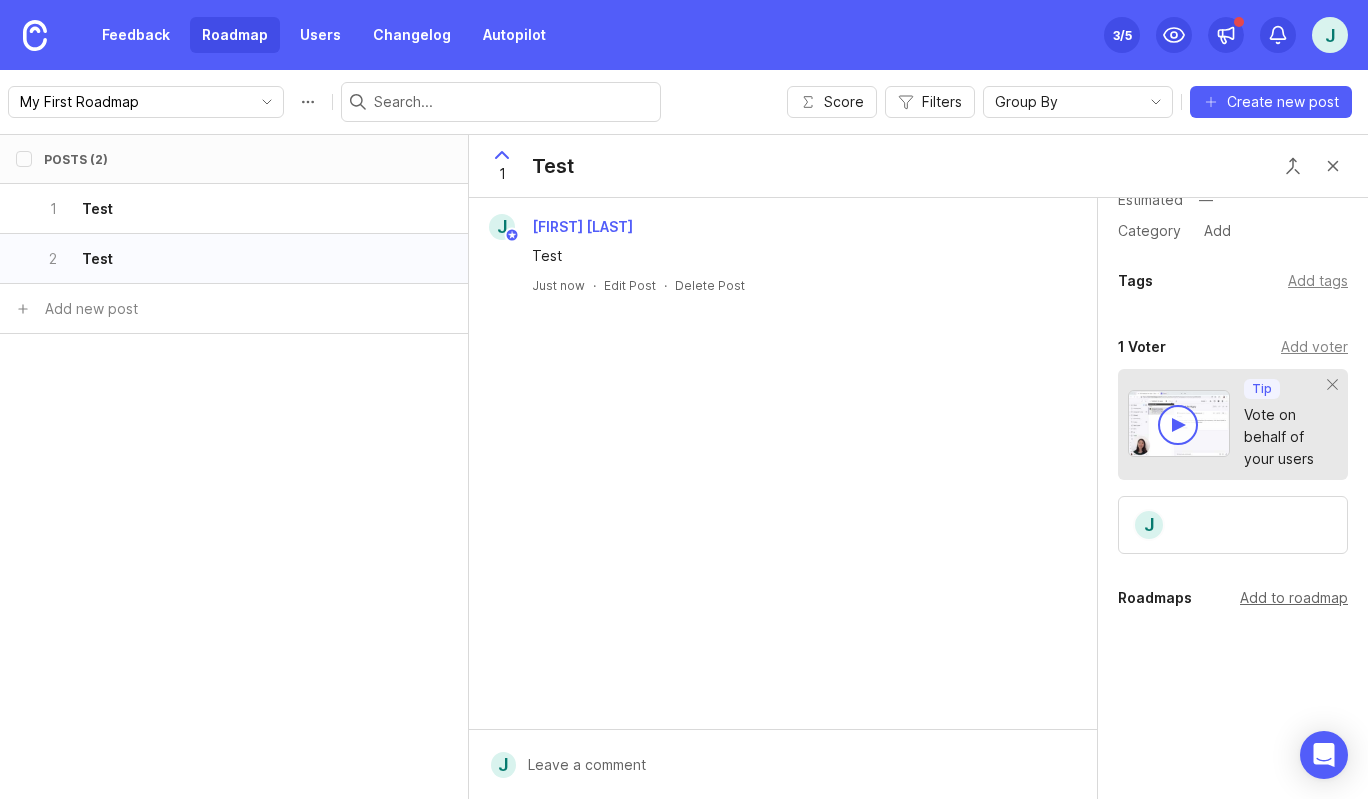 click on "Add to roadmap" at bounding box center [1294, 598] 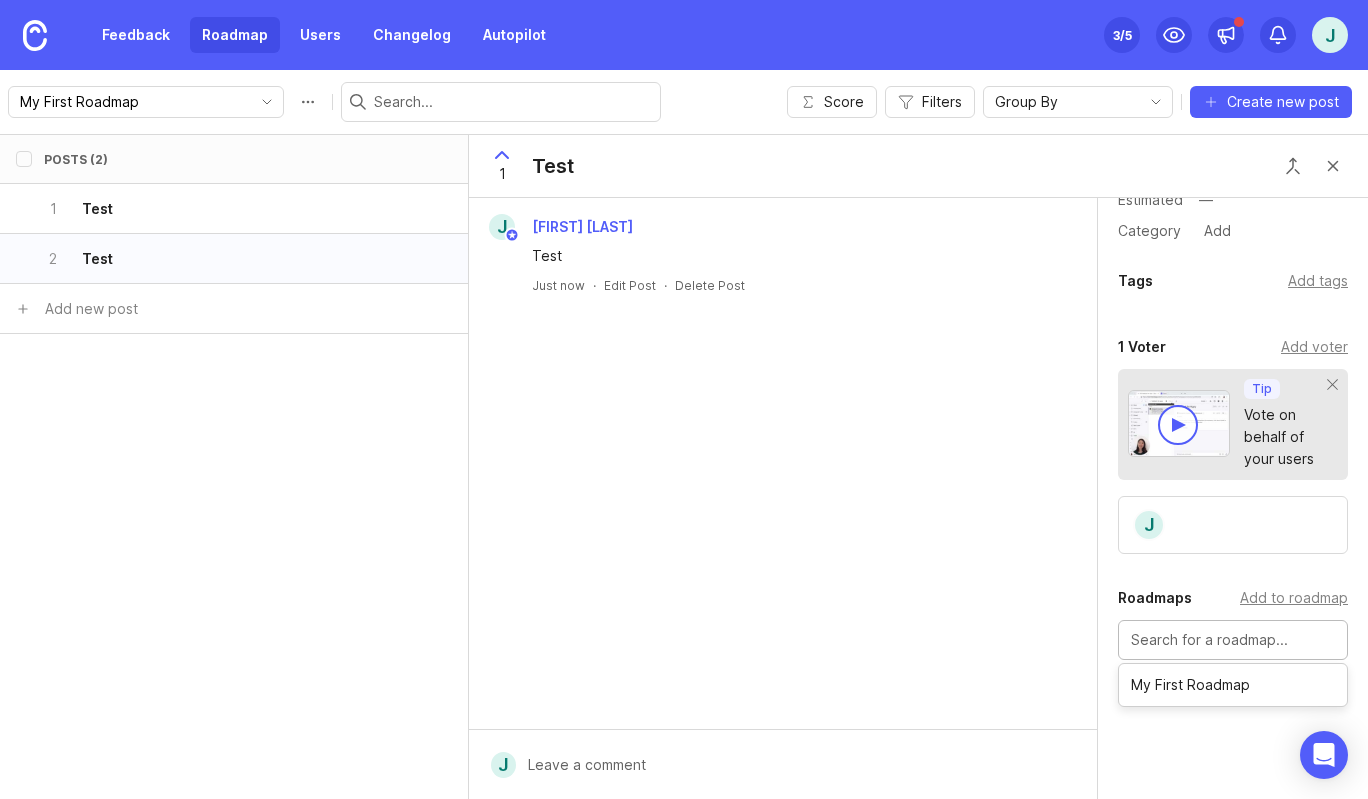 click at bounding box center [1233, 640] 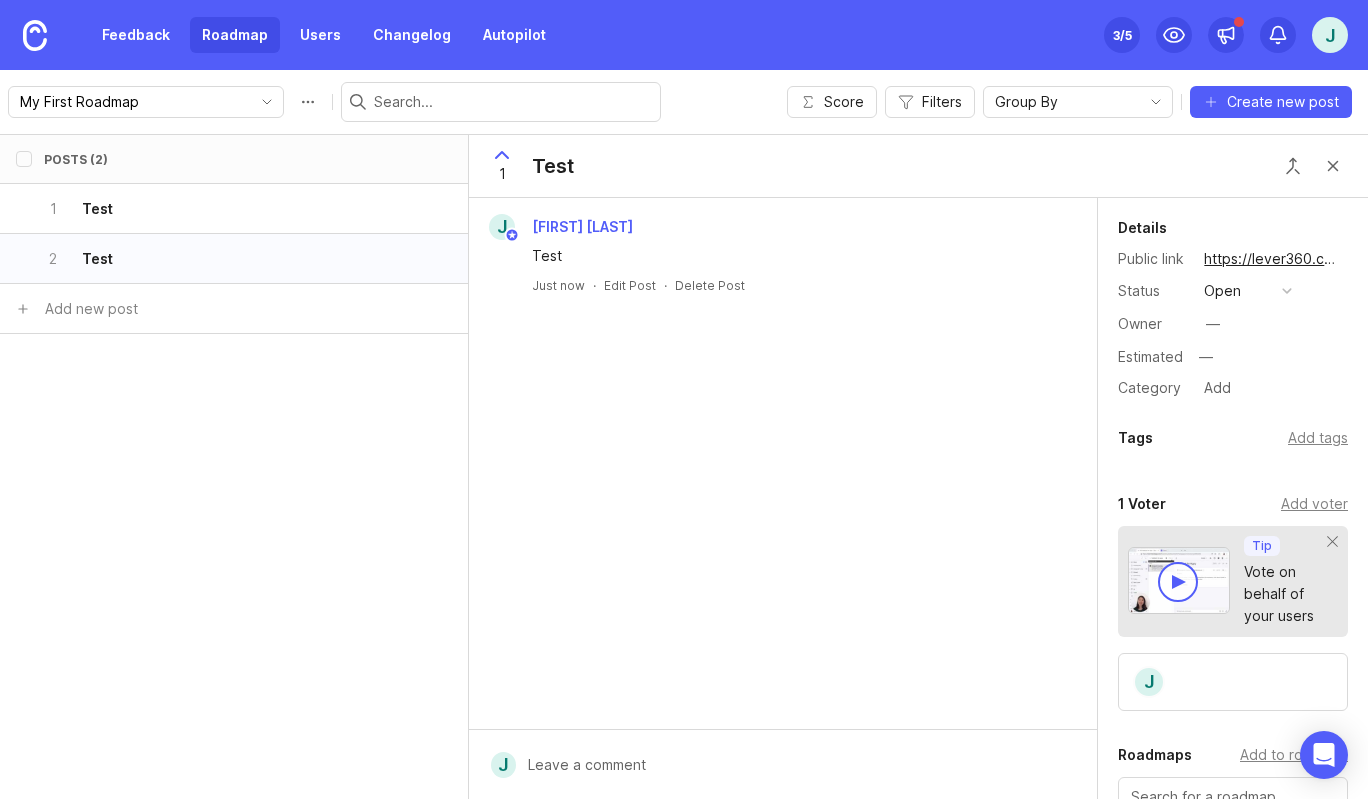 scroll, scrollTop: 0, scrollLeft: 0, axis: both 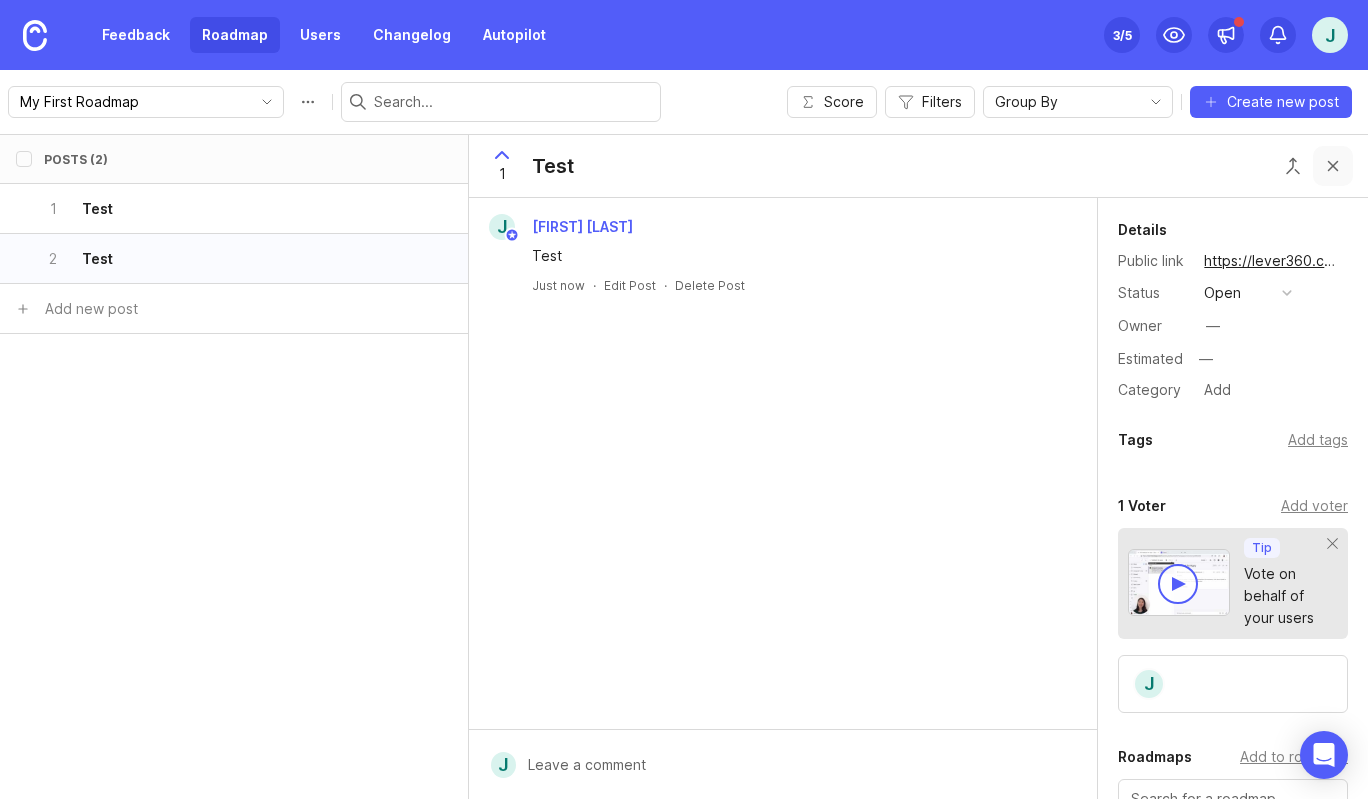 click at bounding box center (1333, 166) 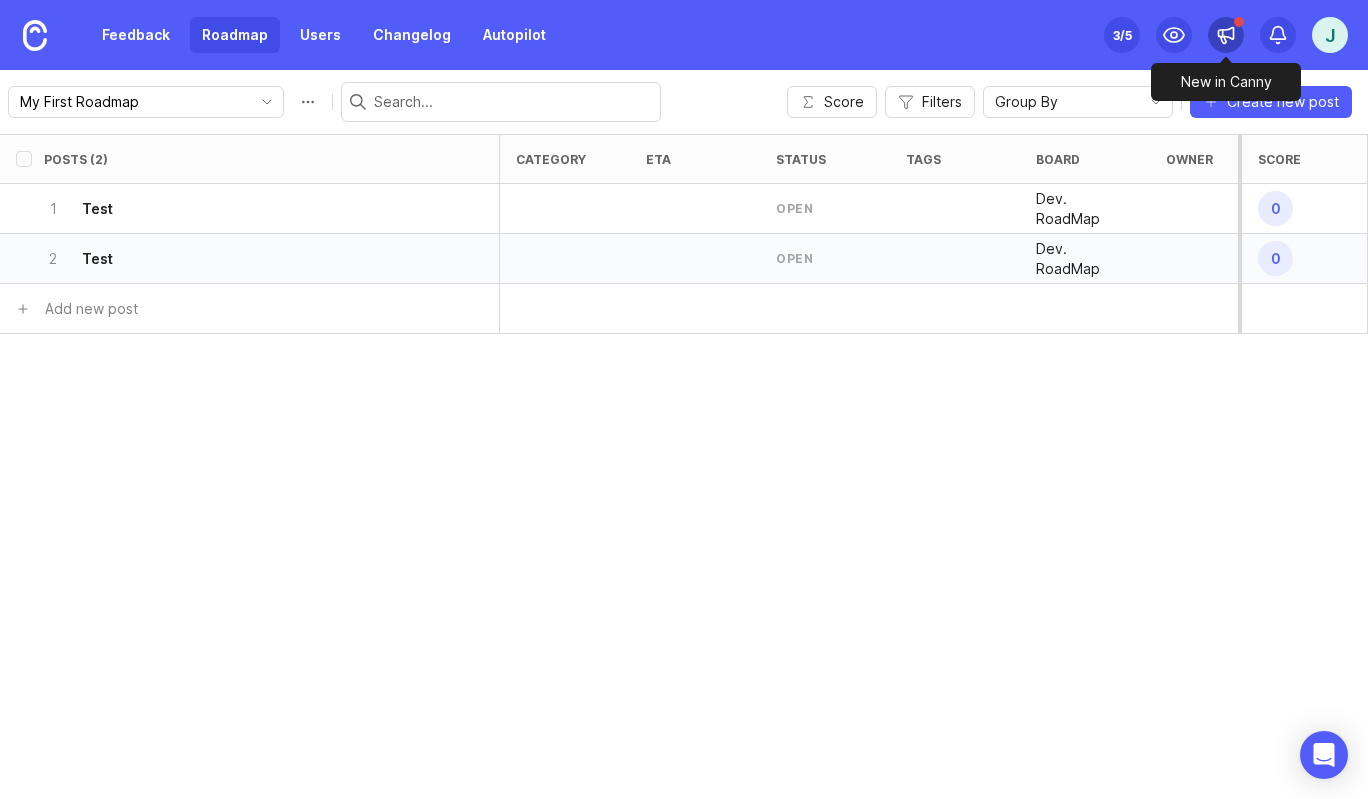 click 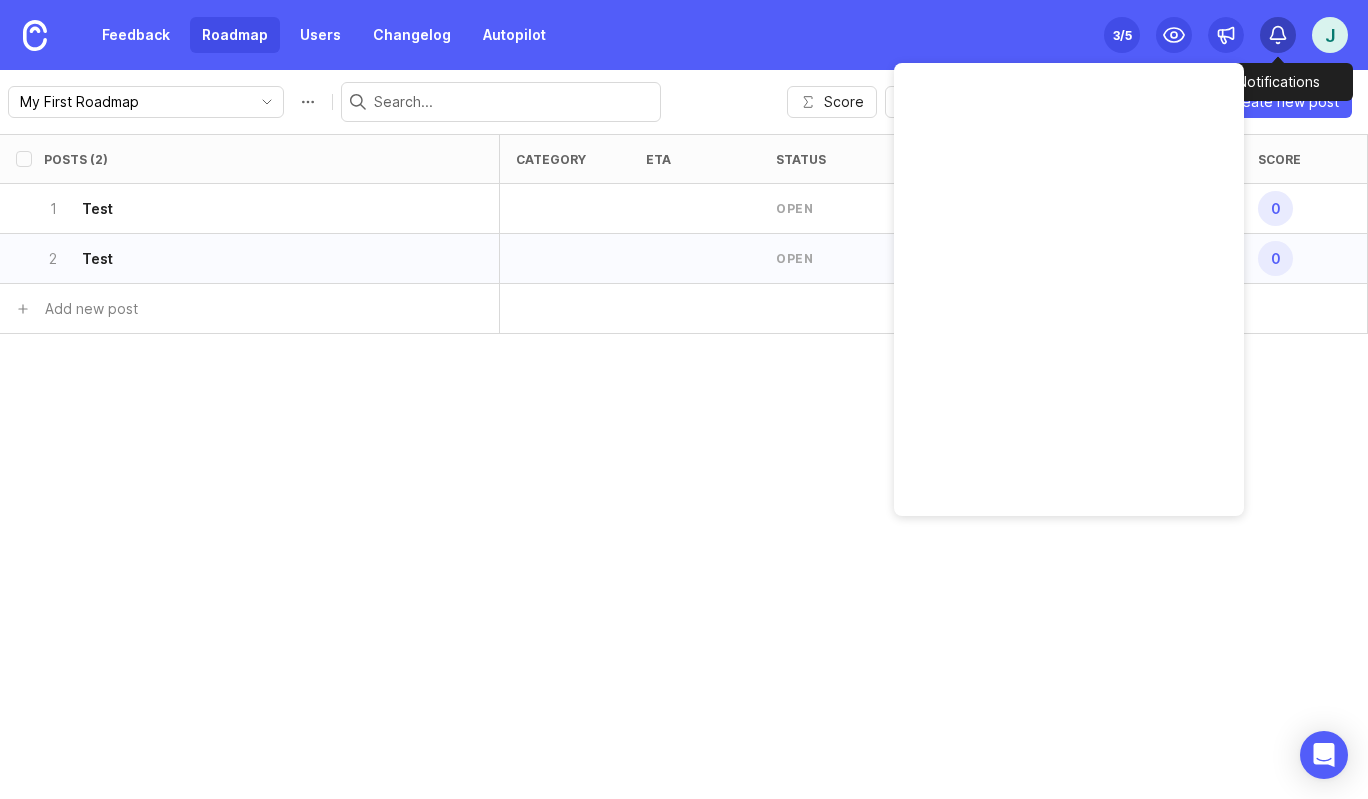click at bounding box center (1278, 35) 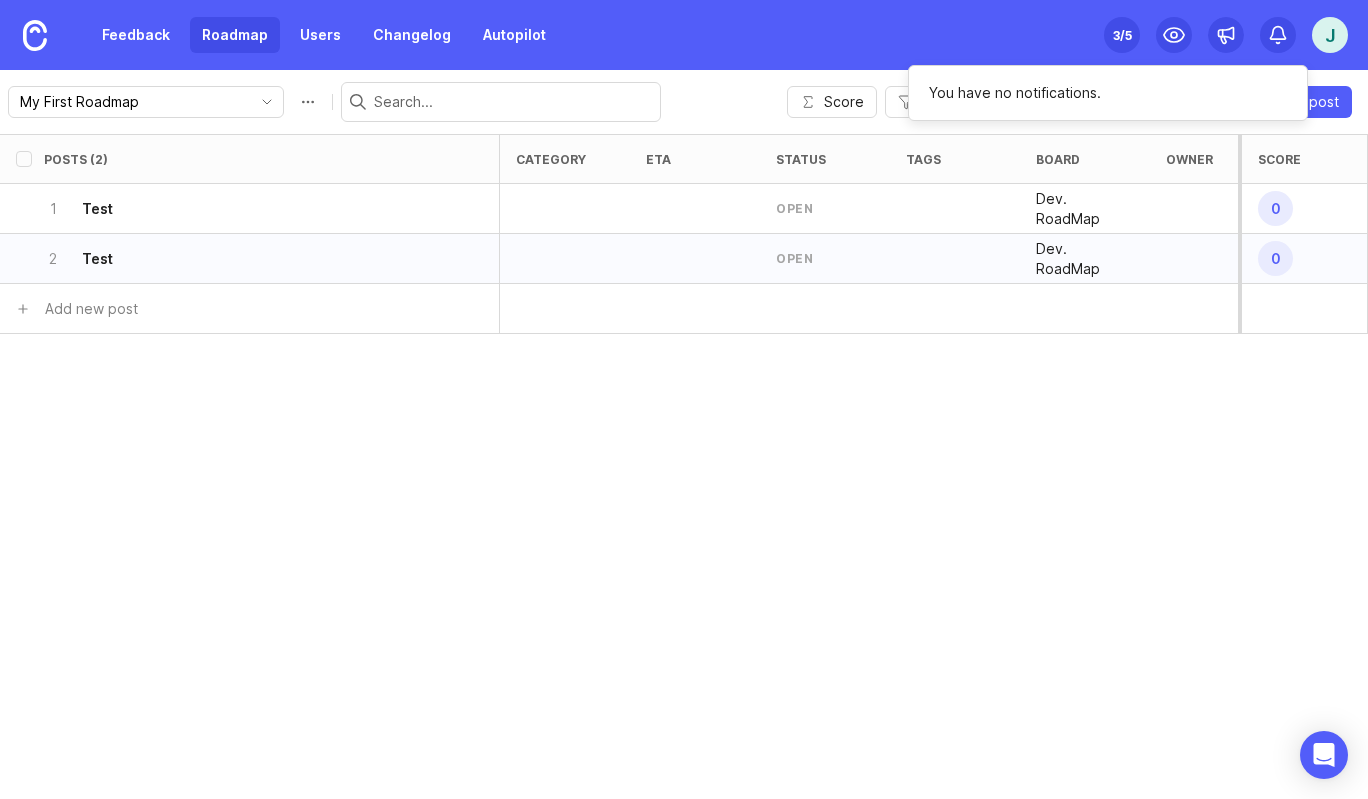 click on "Set up Canny 3 /5" at bounding box center [1122, 35] 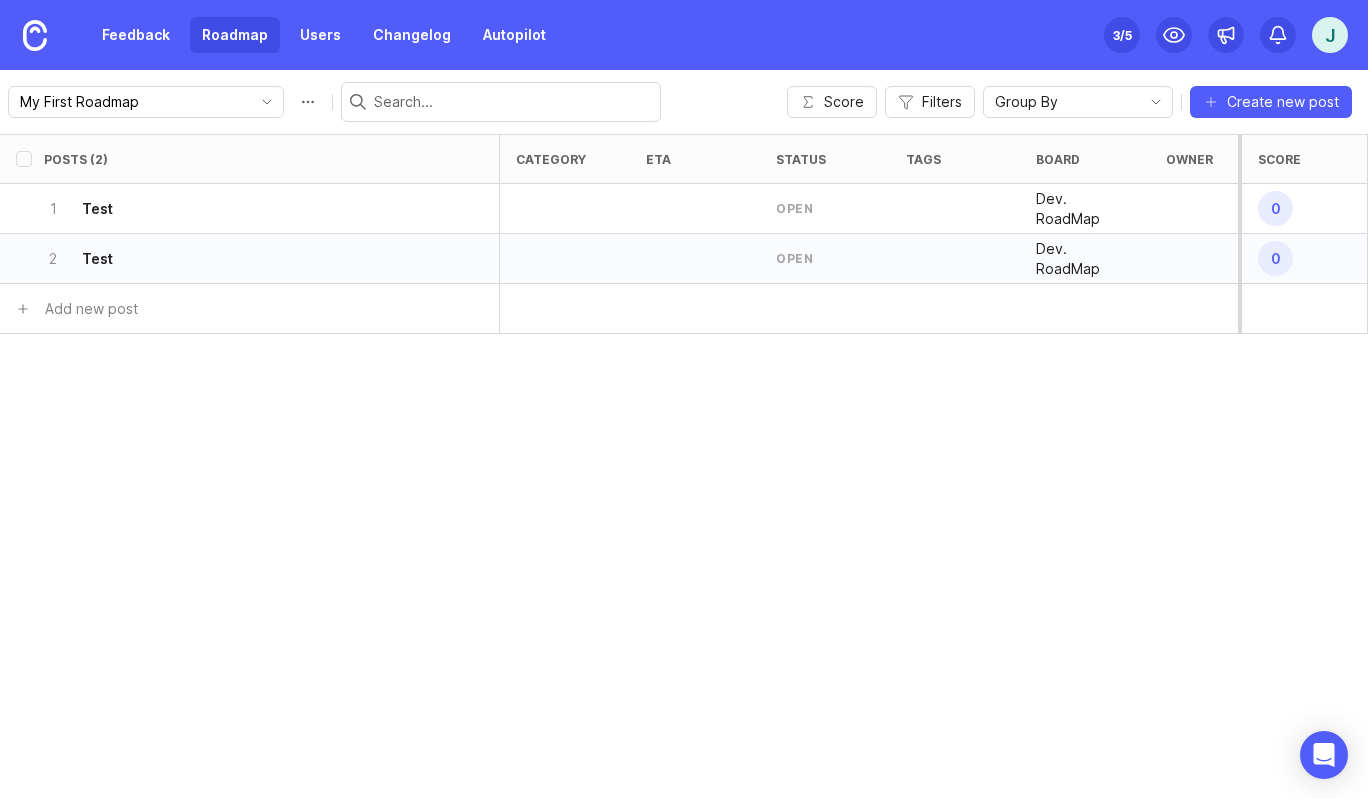 click on "3 /5" at bounding box center (1122, 35) 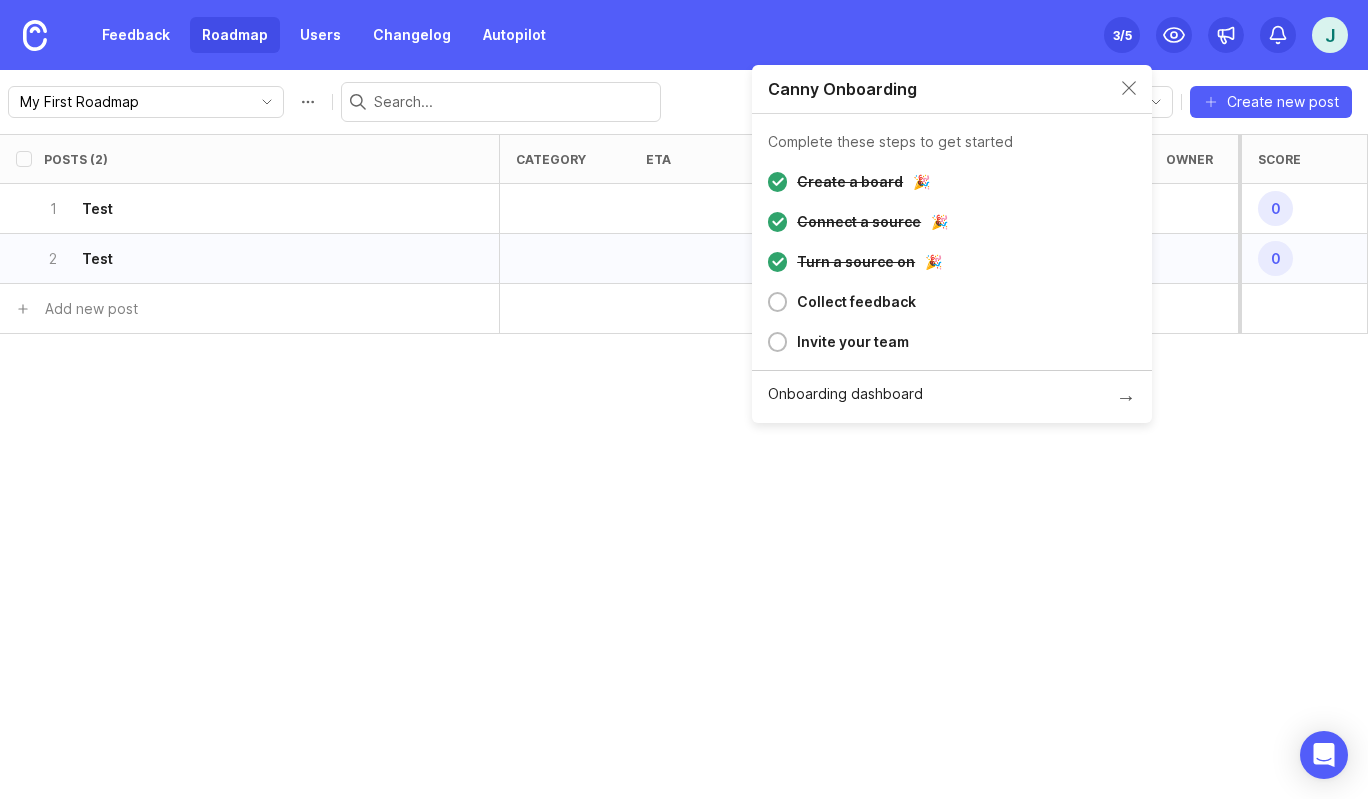 click on "Canny Onboarding" at bounding box center [952, 89] 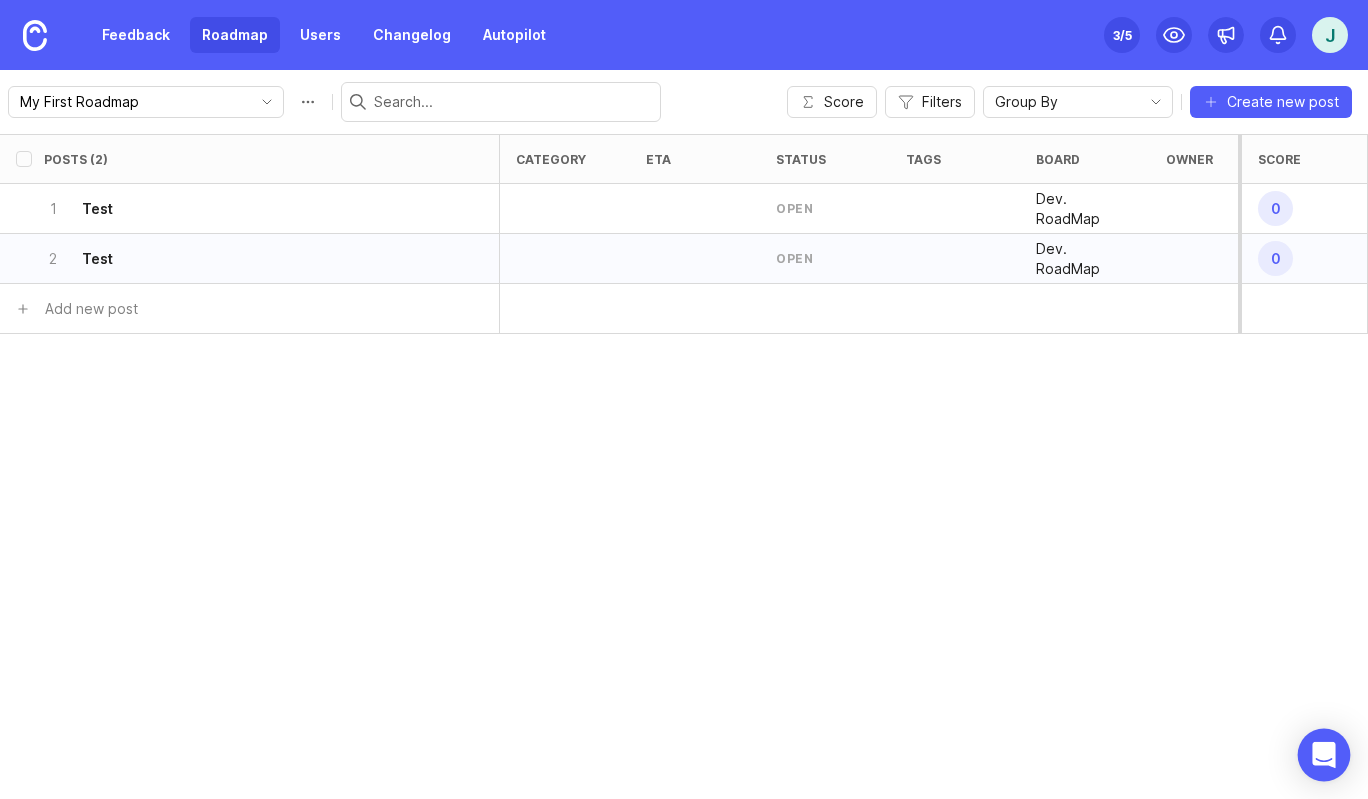 click 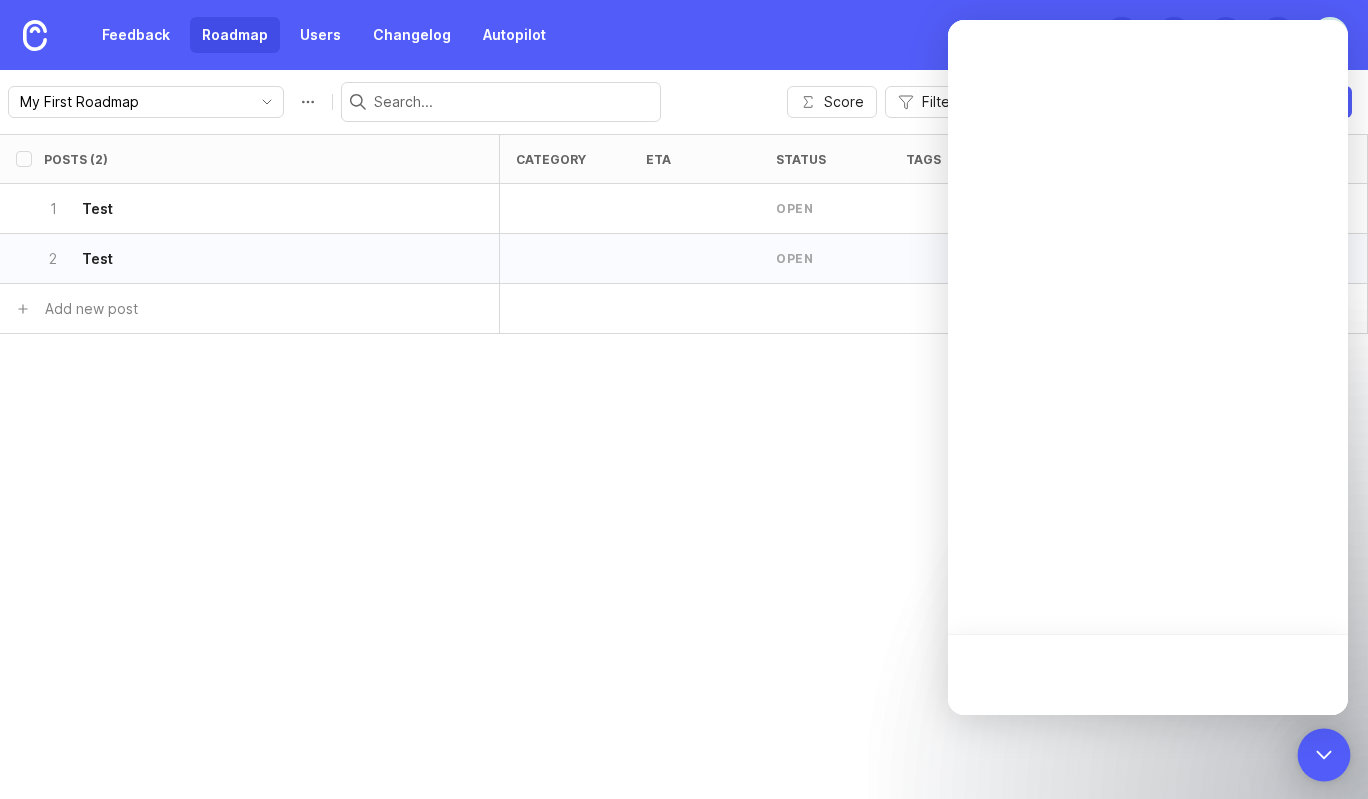 scroll, scrollTop: 0, scrollLeft: 0, axis: both 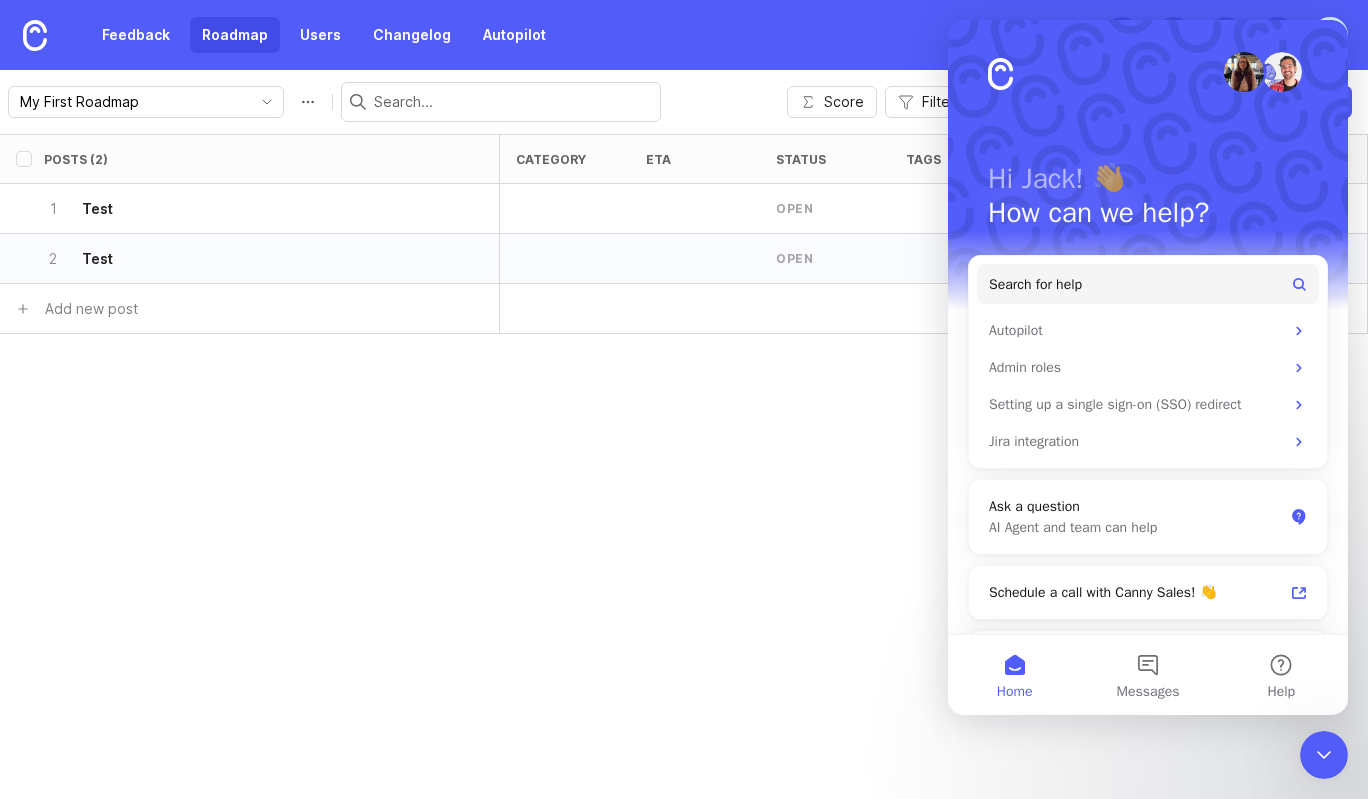 click 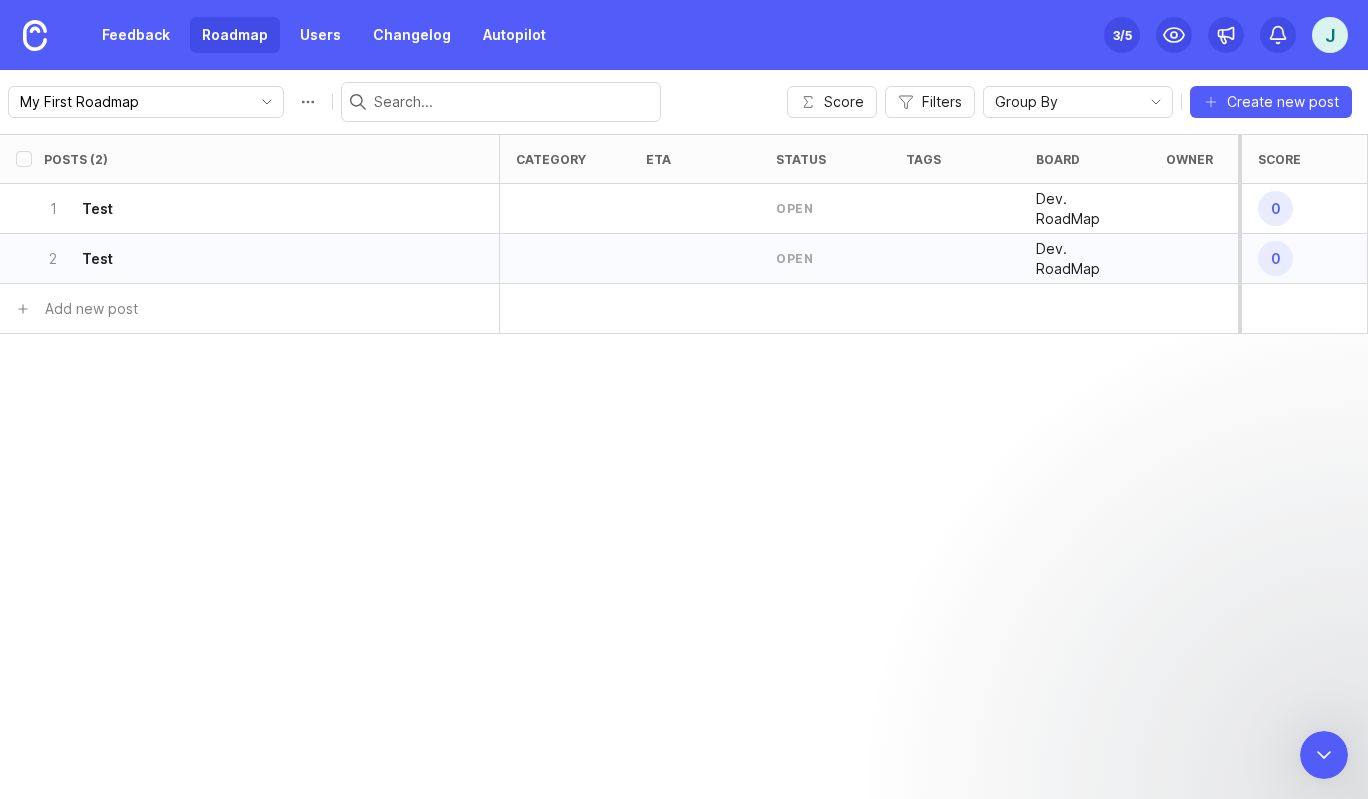 scroll, scrollTop: 0, scrollLeft: 0, axis: both 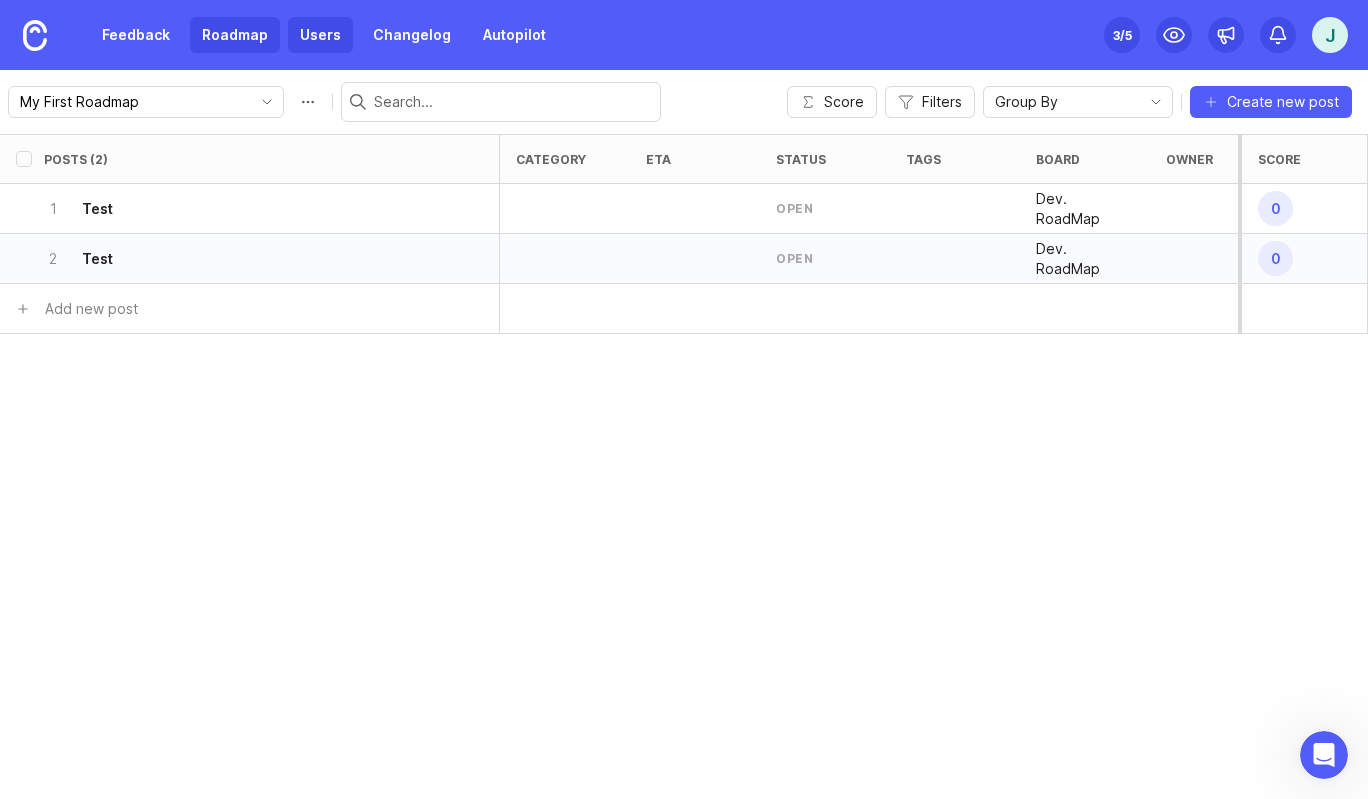 click on "Users" at bounding box center (320, 35) 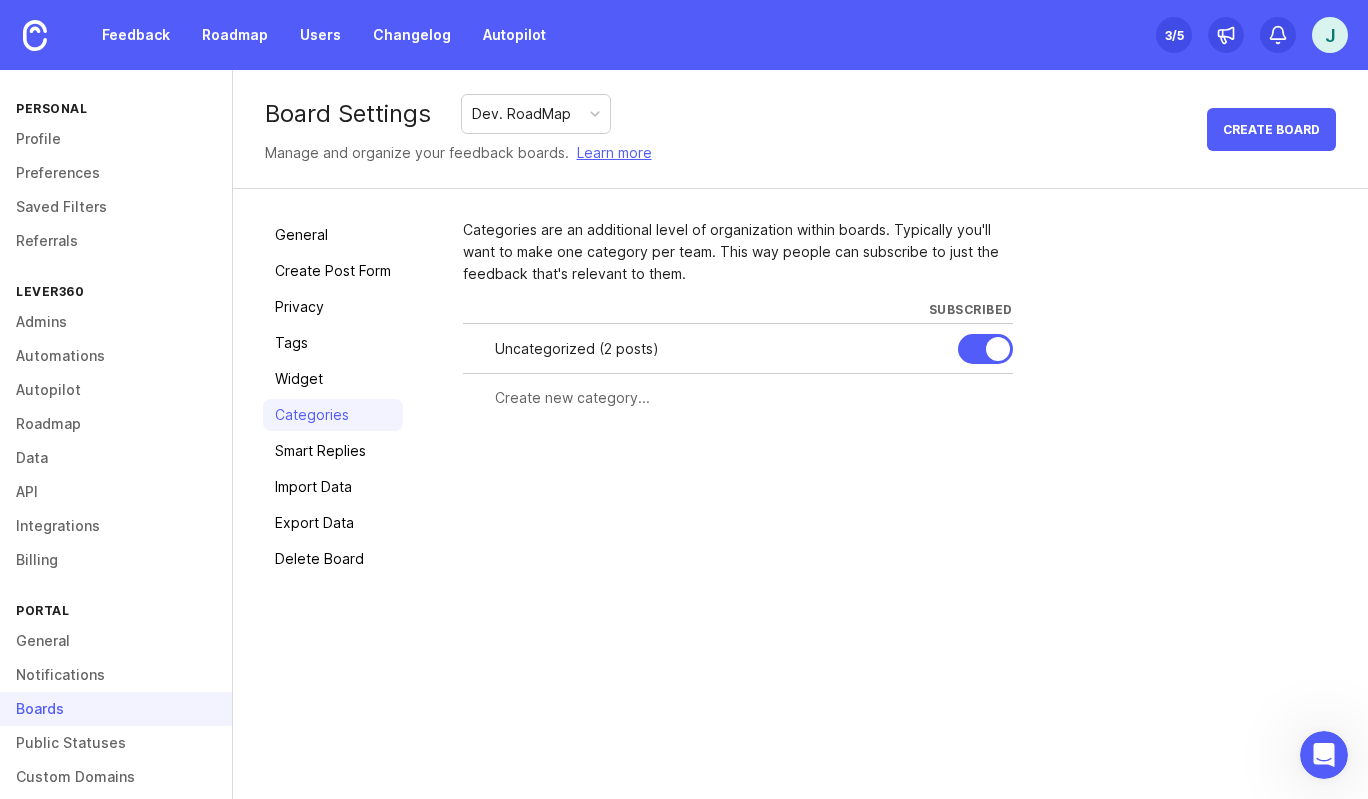 click at bounding box center (748, 398) 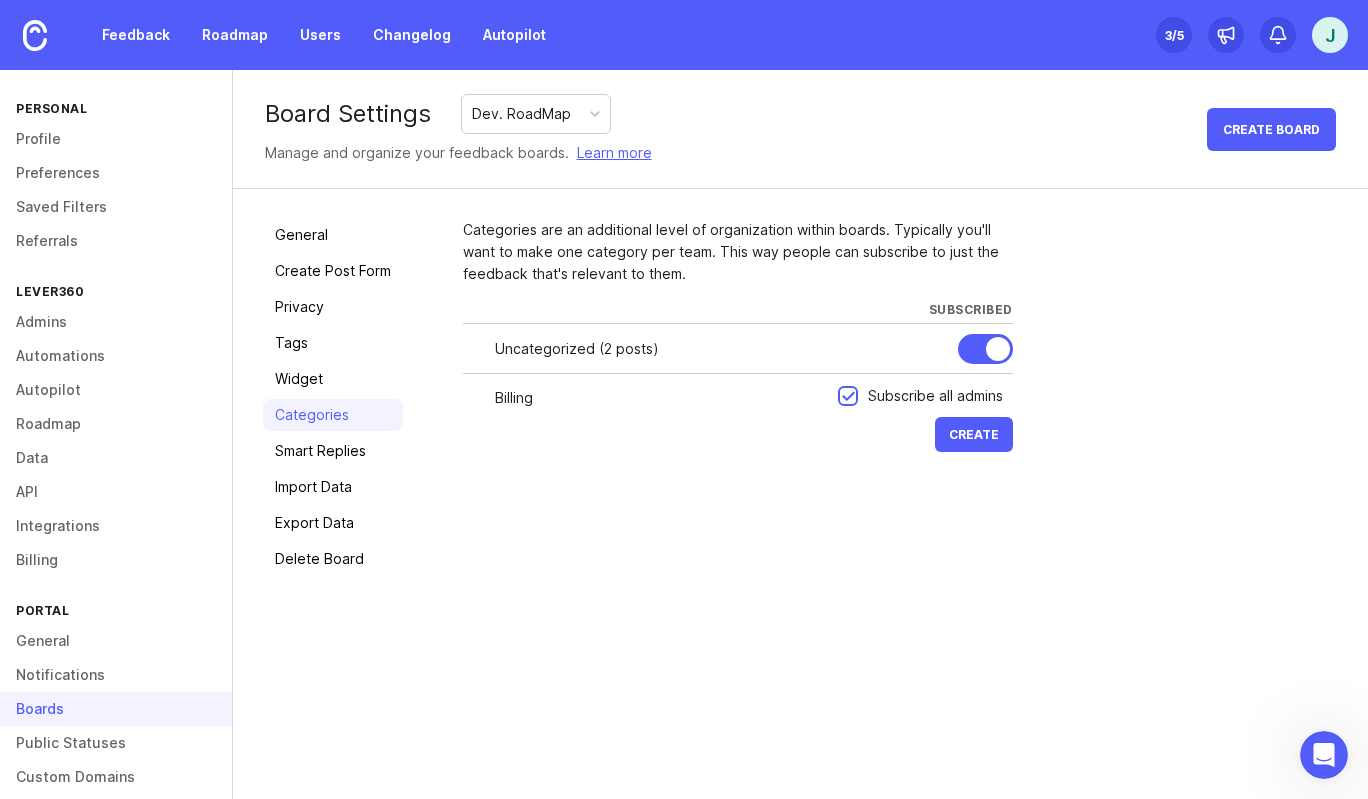 type on "Billing" 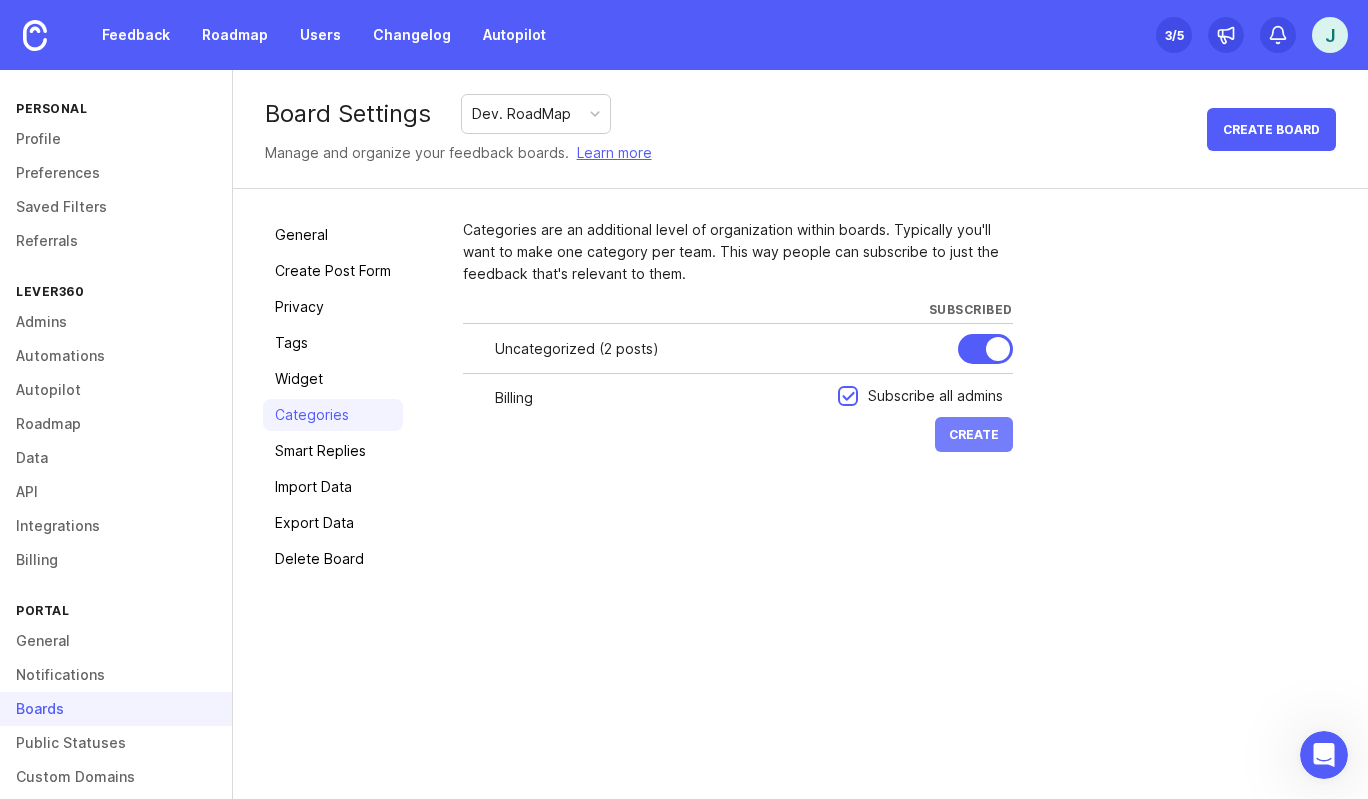 click on "Create" at bounding box center [974, 434] 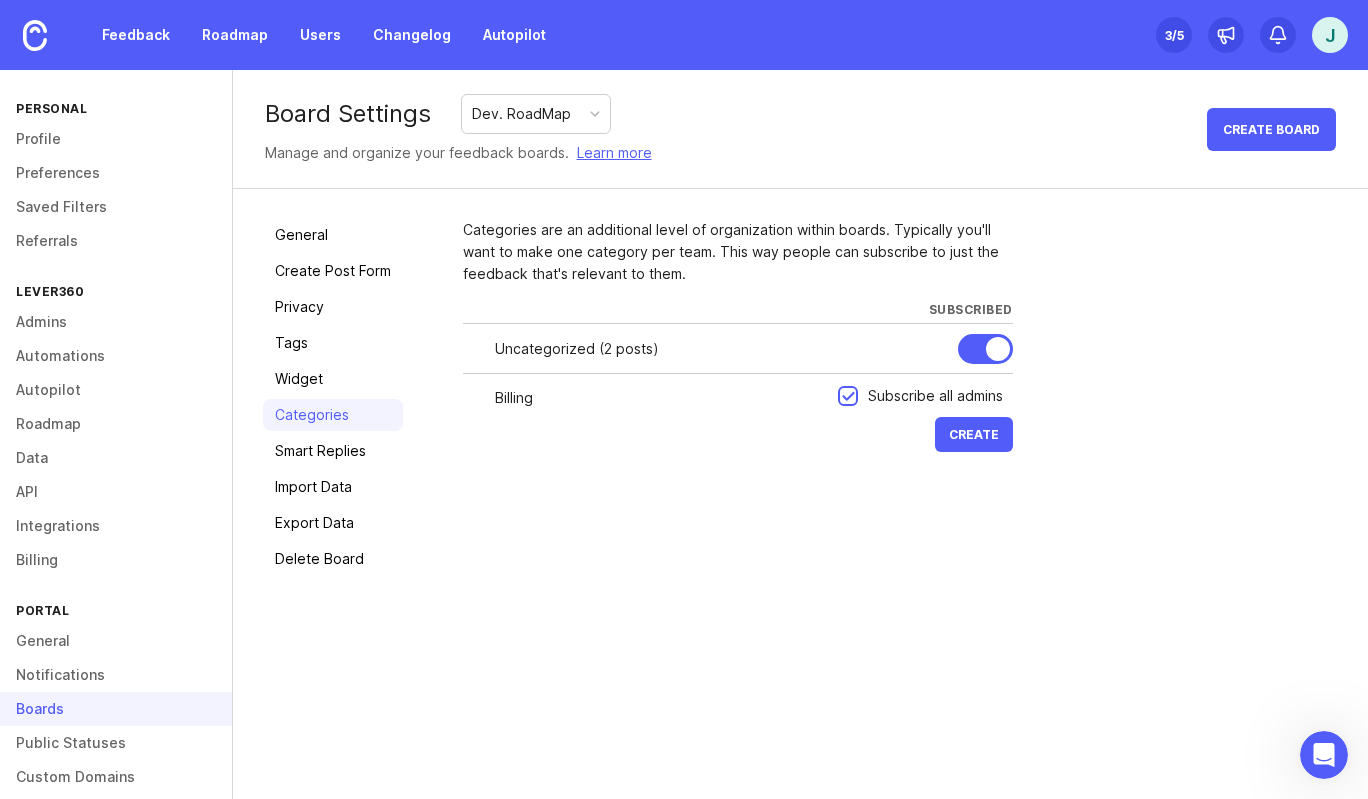 type 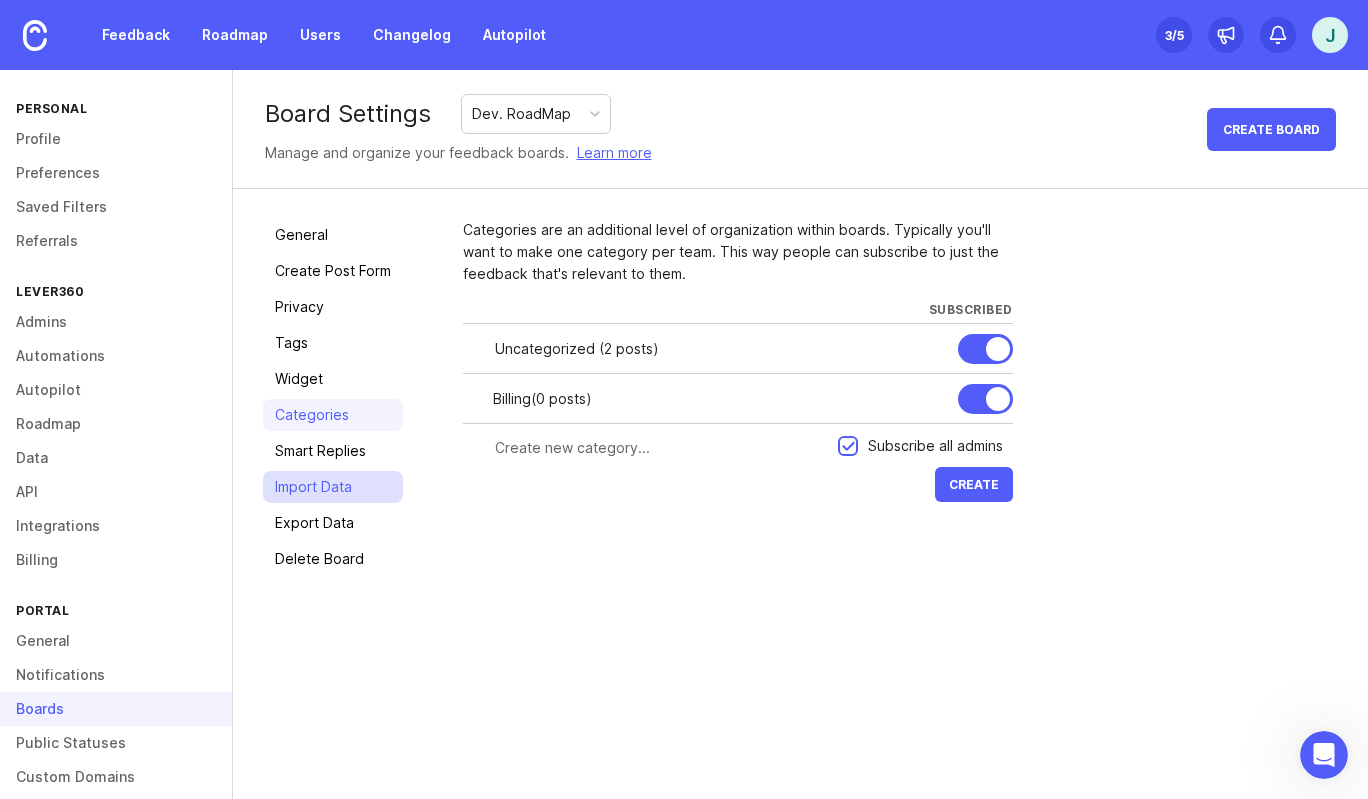 click on "Import Data" at bounding box center (333, 487) 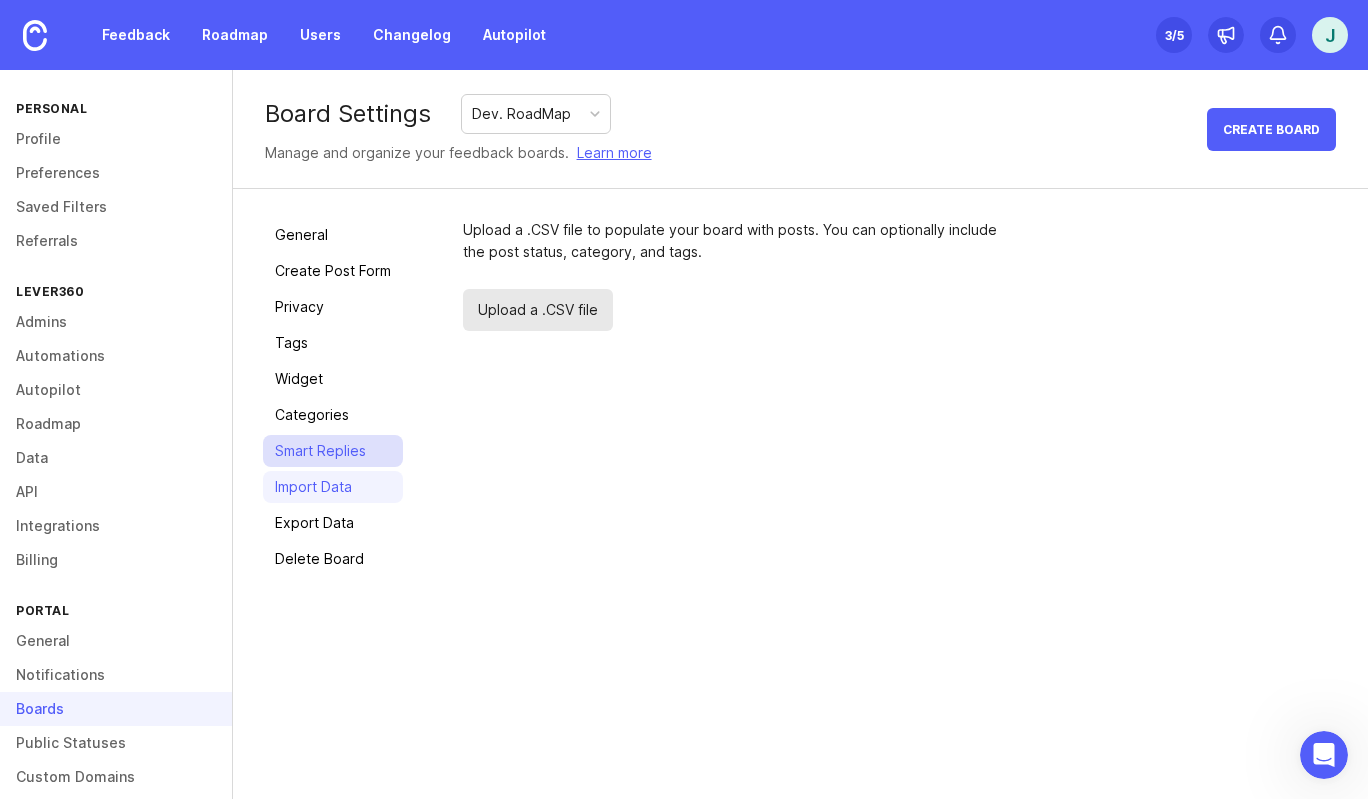 click on "Smart Replies" at bounding box center [333, 451] 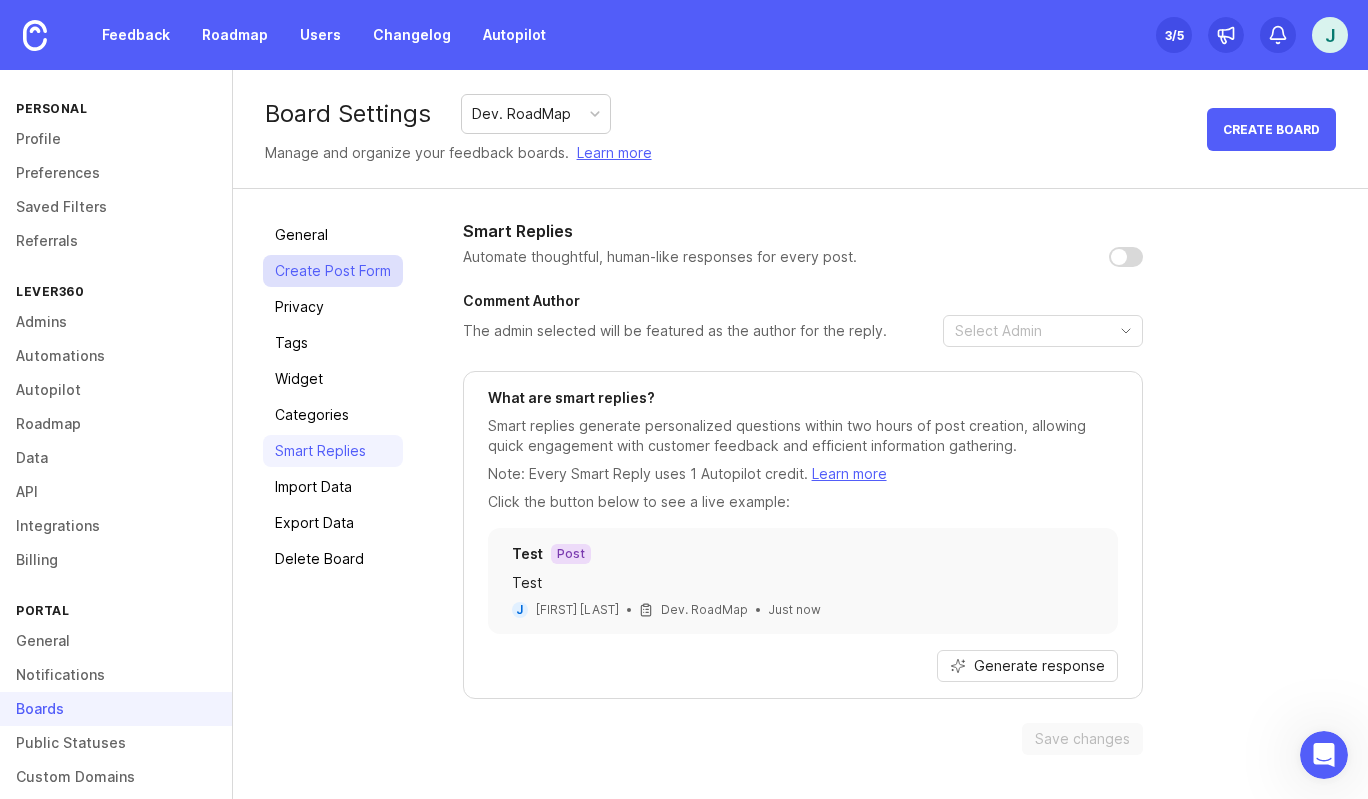click on "Create Post Form" at bounding box center [333, 271] 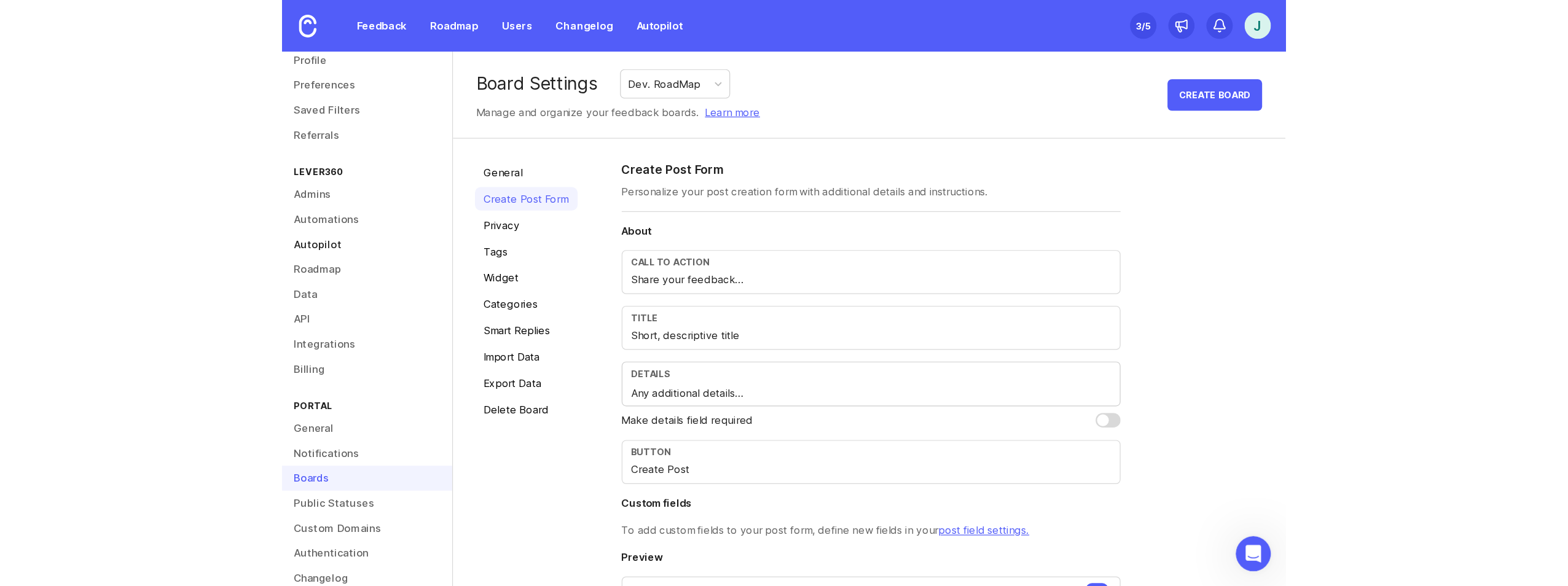 scroll, scrollTop: 54, scrollLeft: 0, axis: vertical 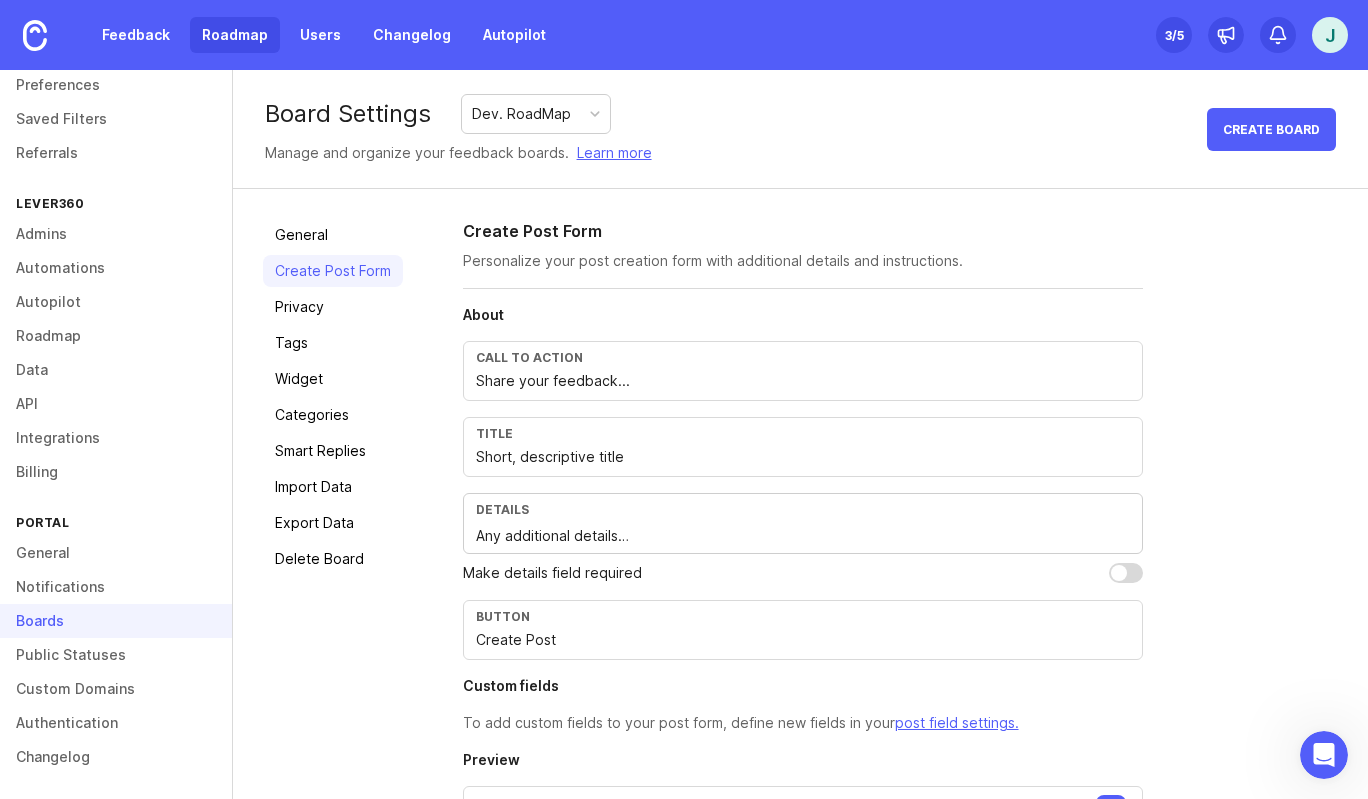 click on "Roadmap" at bounding box center [235, 35] 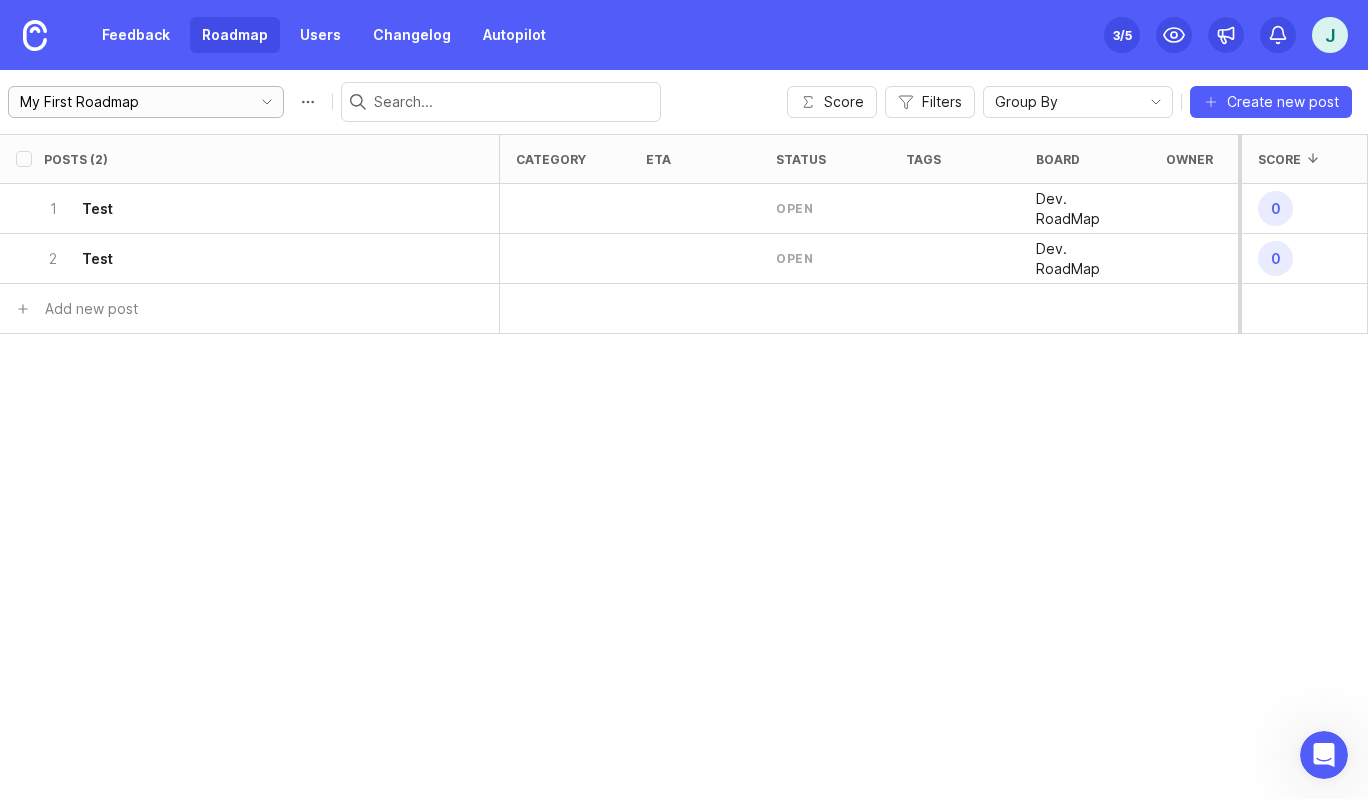 click 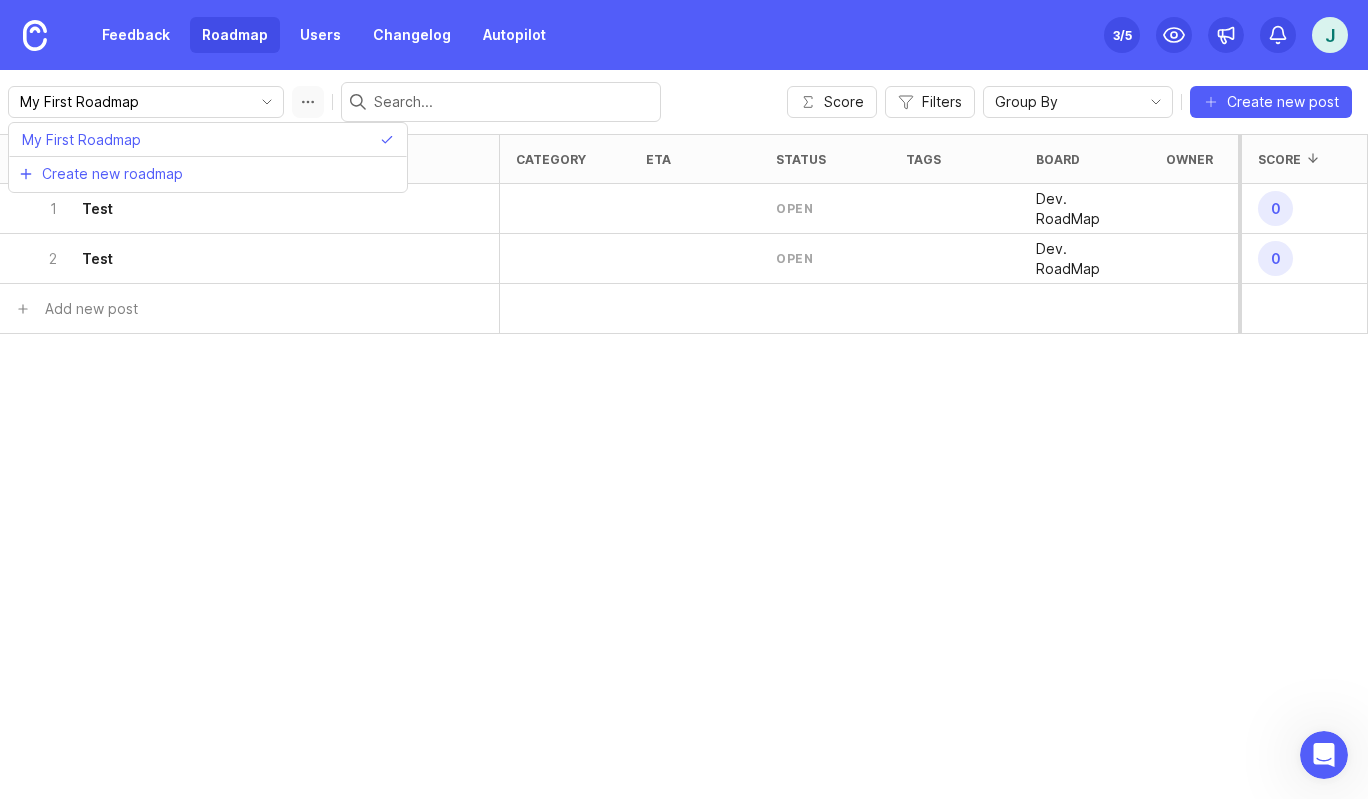 click at bounding box center (308, 102) 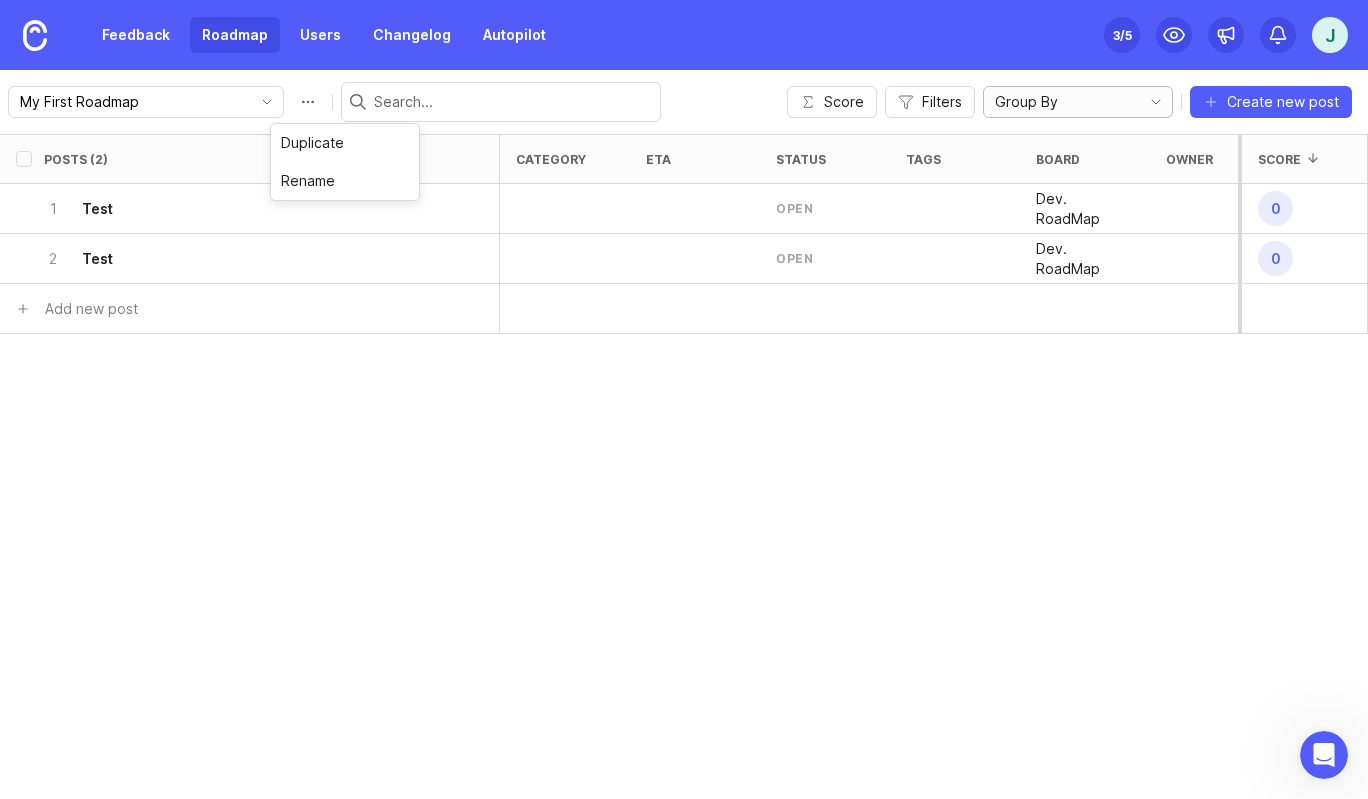 click on "Group By" at bounding box center (1058, 102) 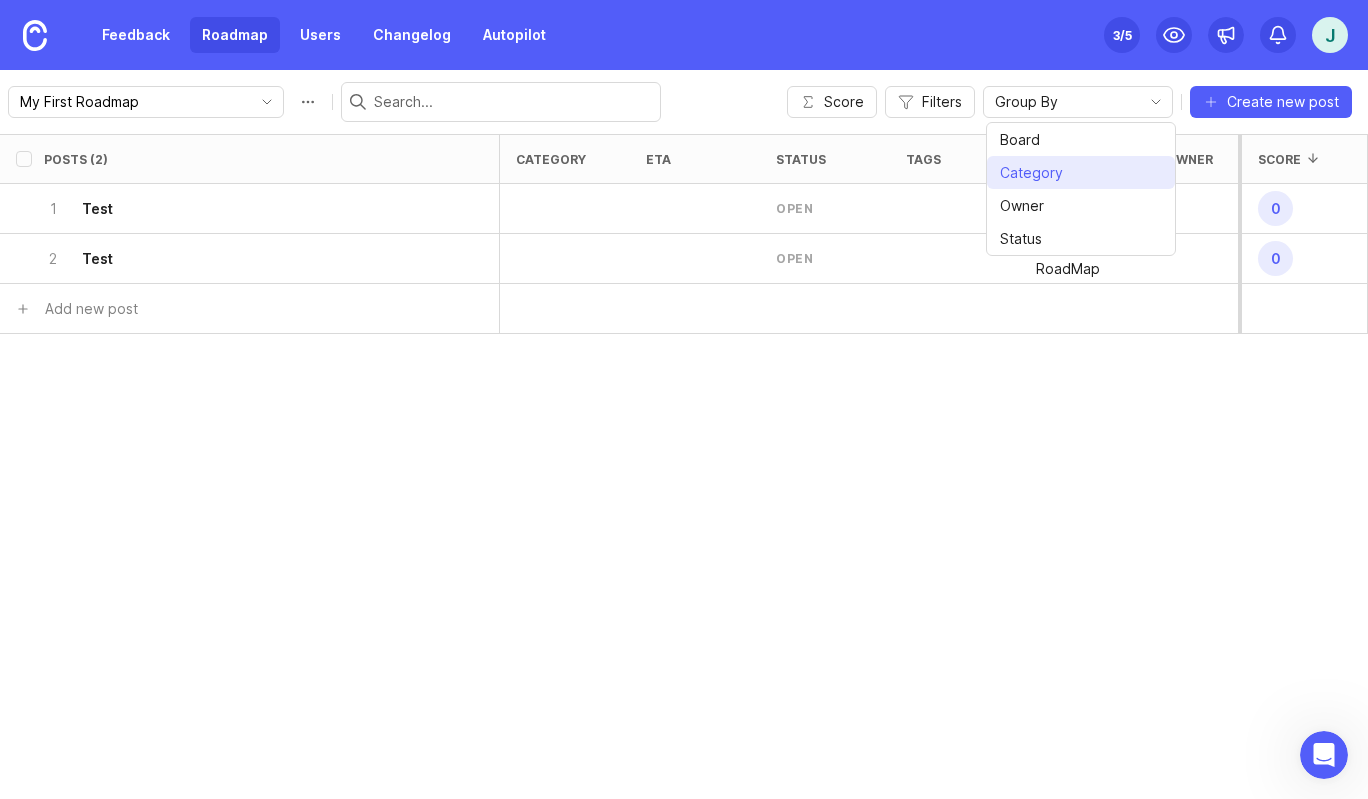 click on "Category" at bounding box center [1031, 173] 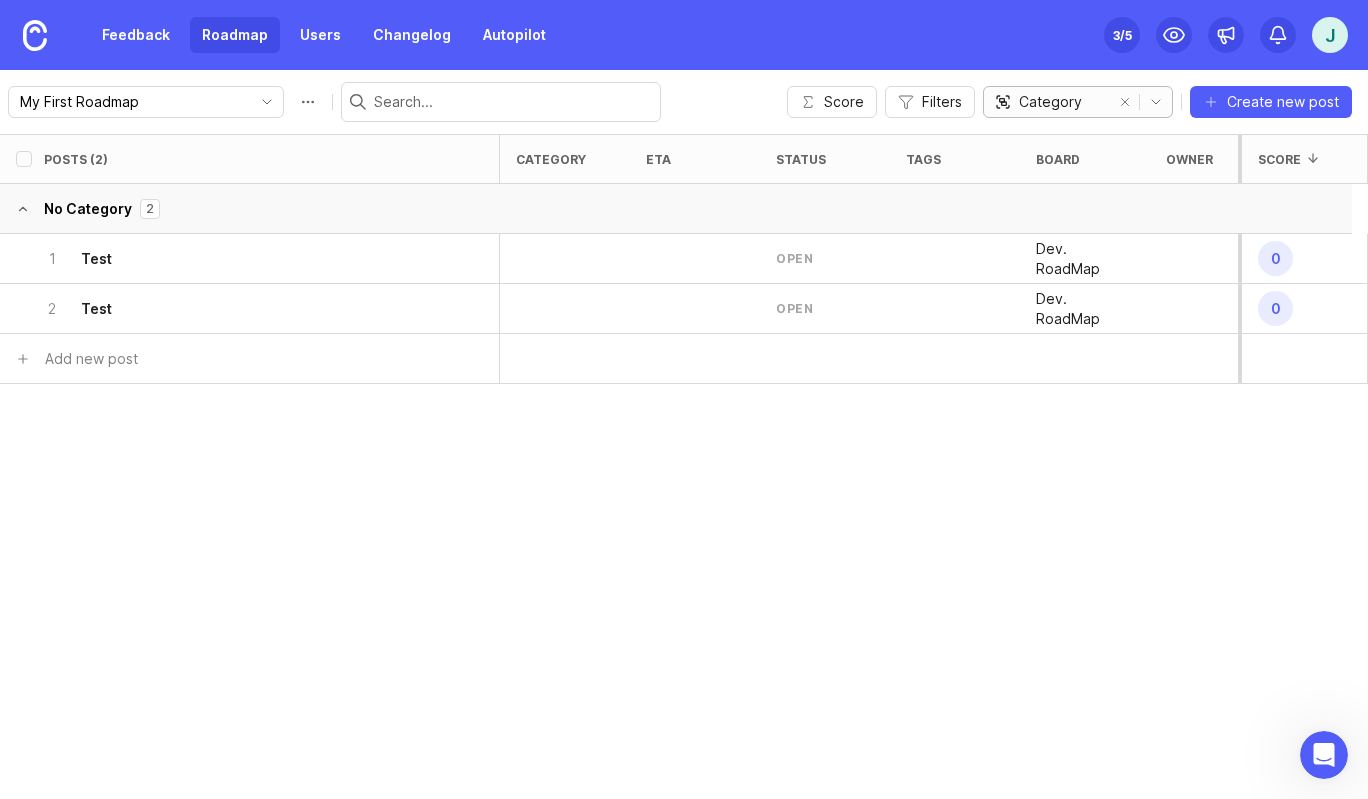 click on "Category" at bounding box center [1078, 102] 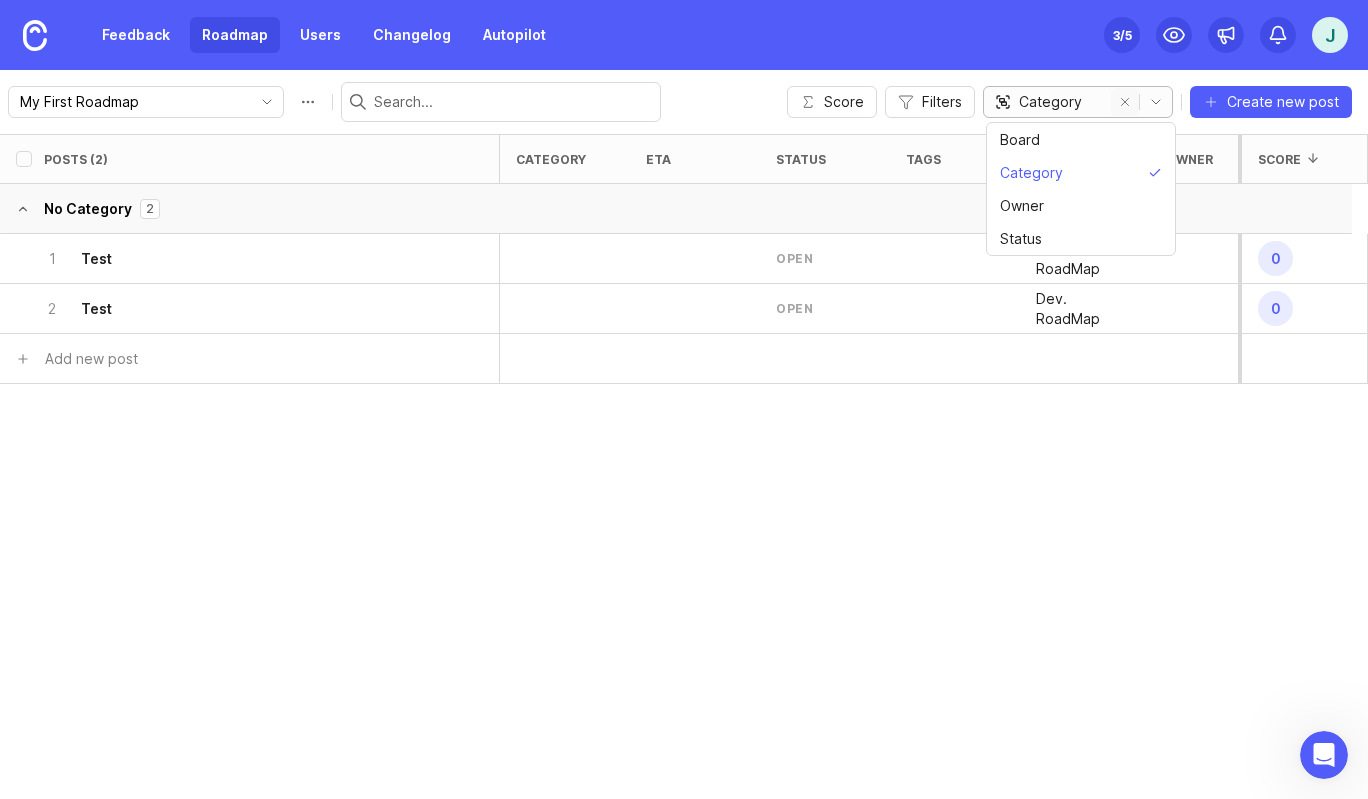 click at bounding box center [1125, 102] 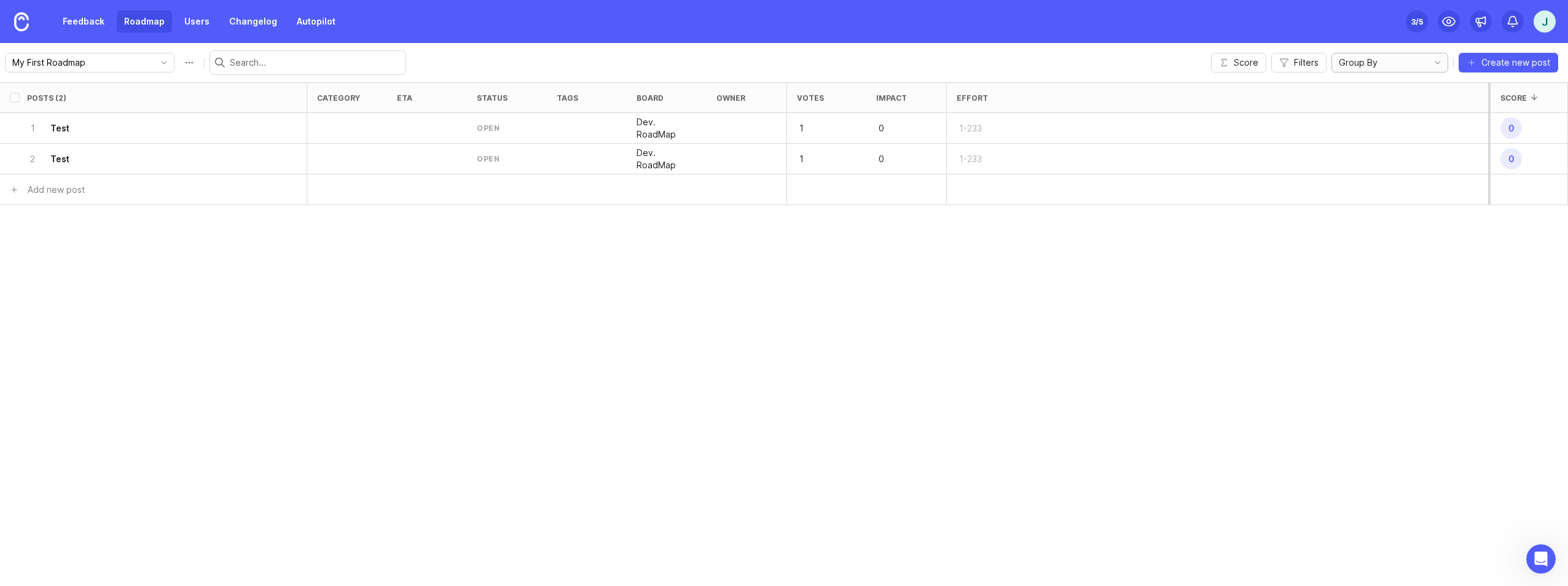 click on "Roadmap" at bounding box center [144, 21] 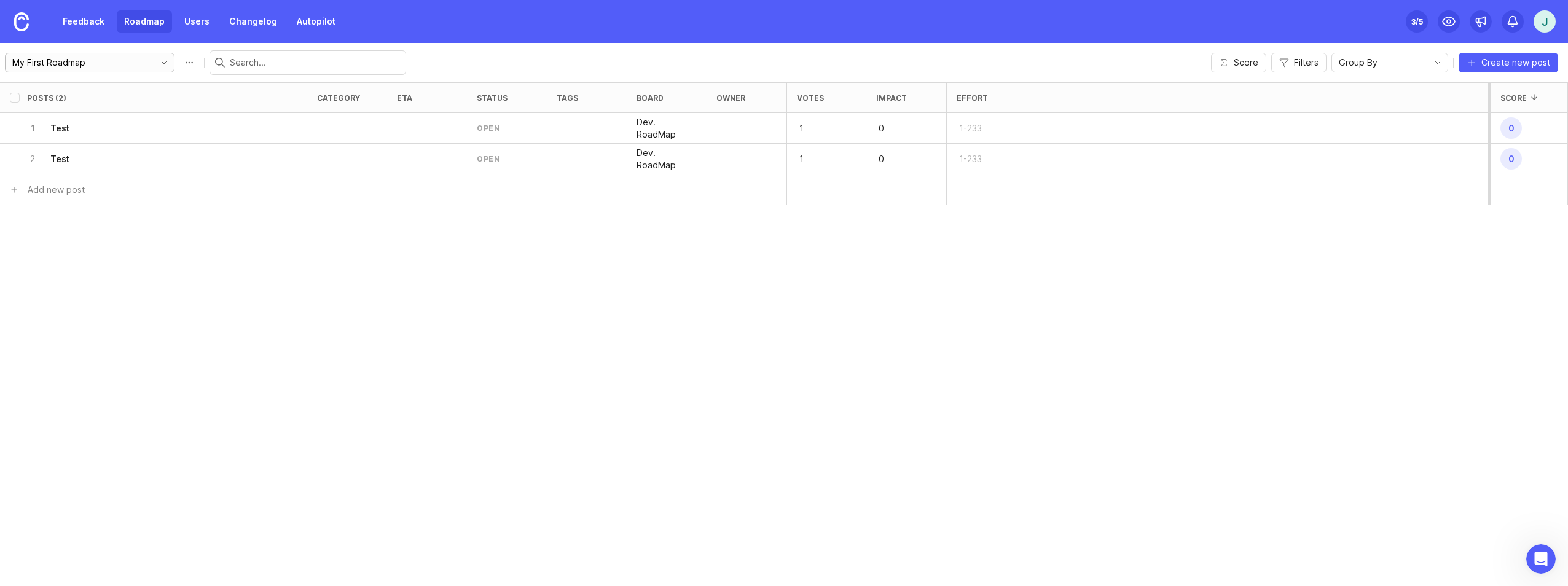 click 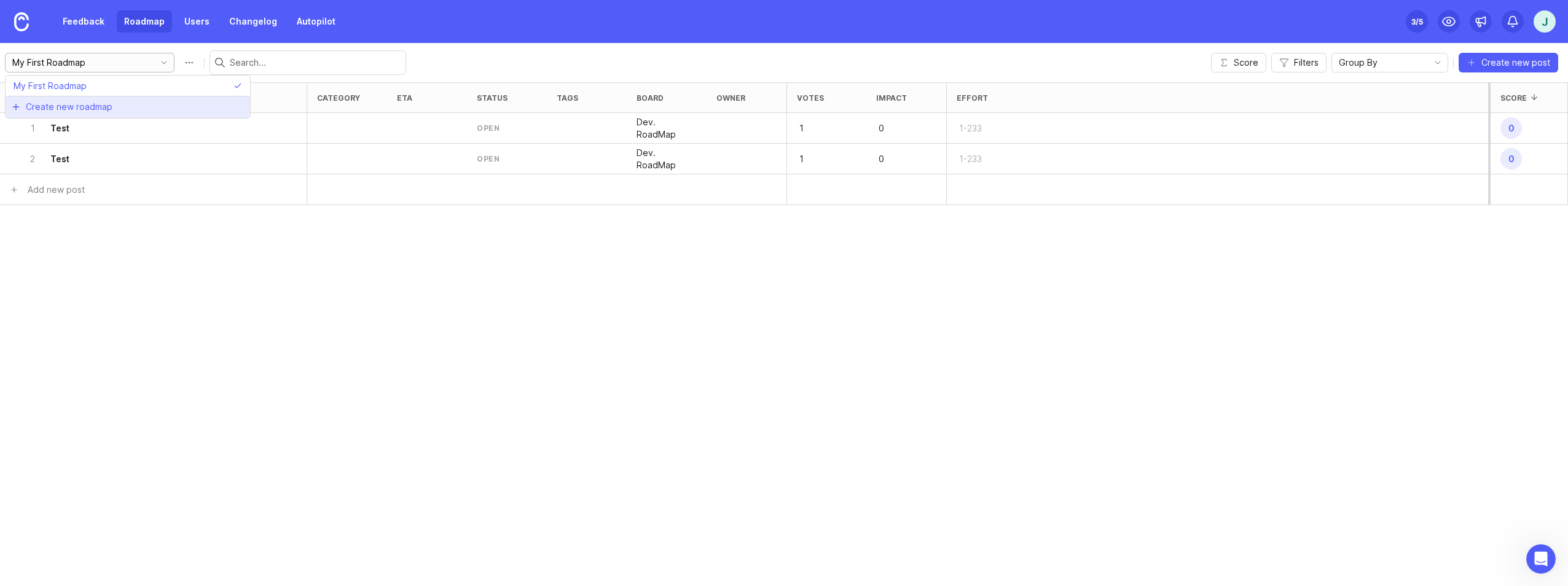 click on "Create new roadmap" at bounding box center [69, 107] 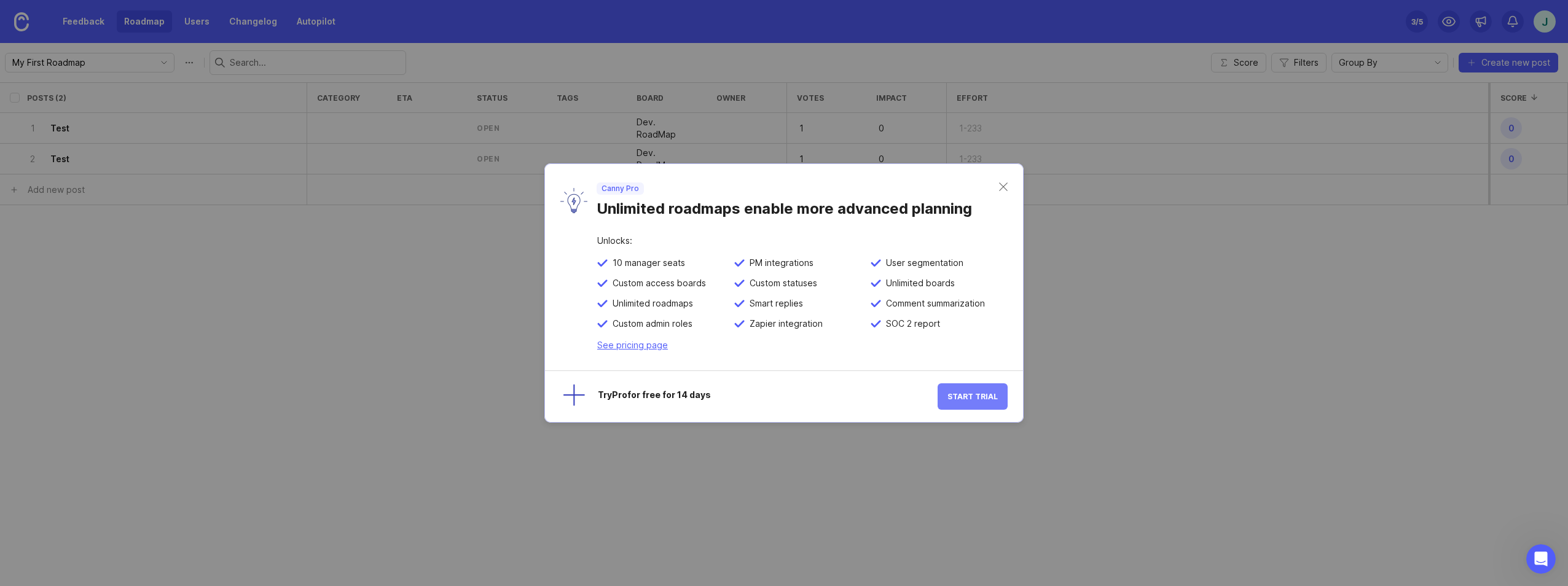 click on "Start Trial" at bounding box center [973, 396] 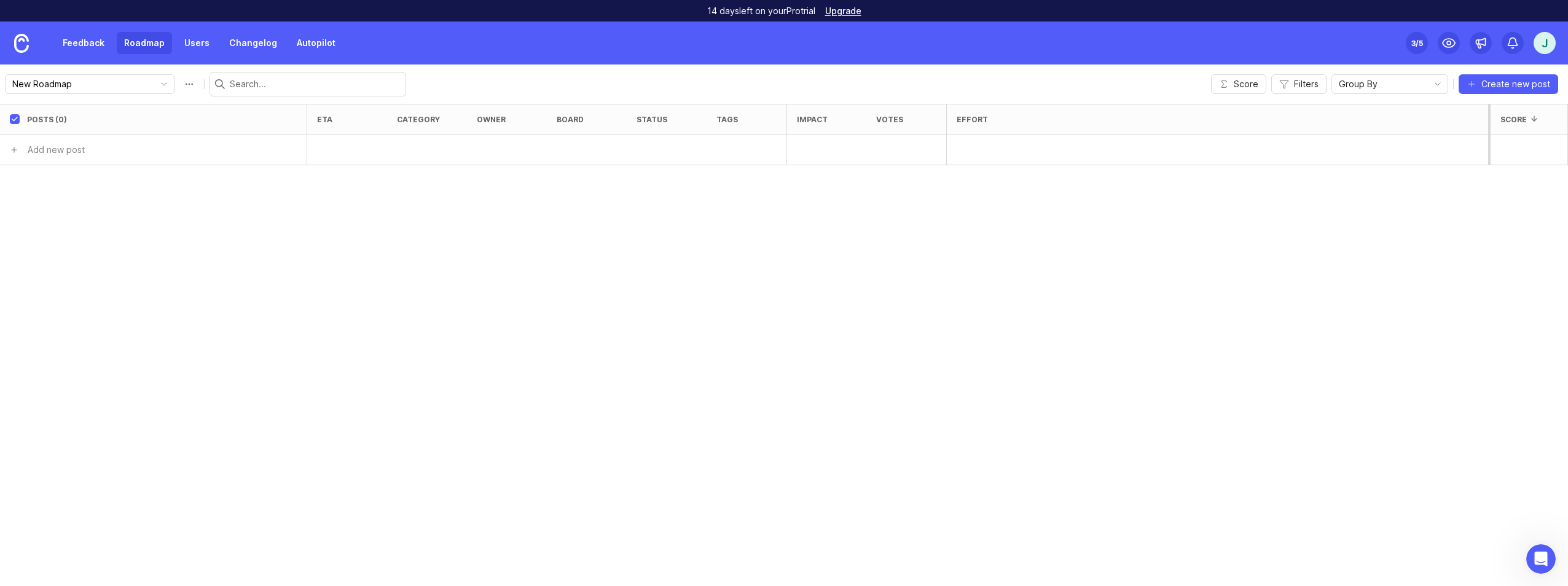click on "Roadmap" at bounding box center [144, 43] 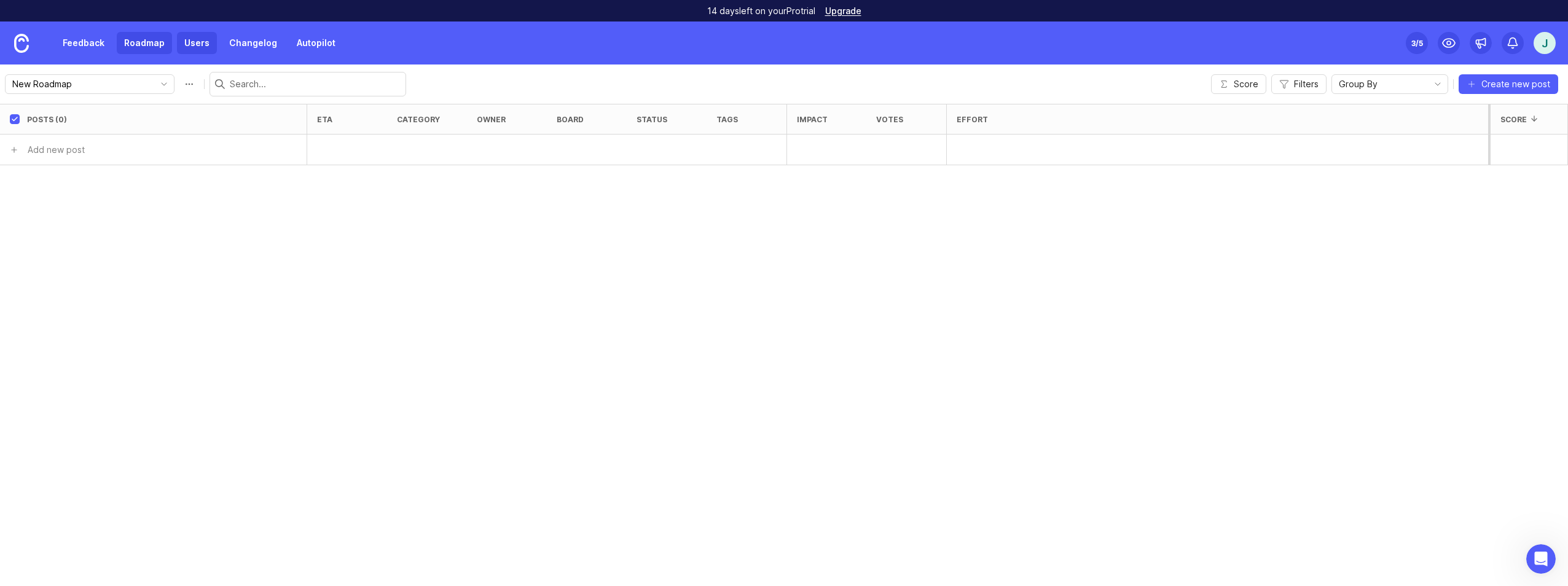 click on "Users" at bounding box center [197, 43] 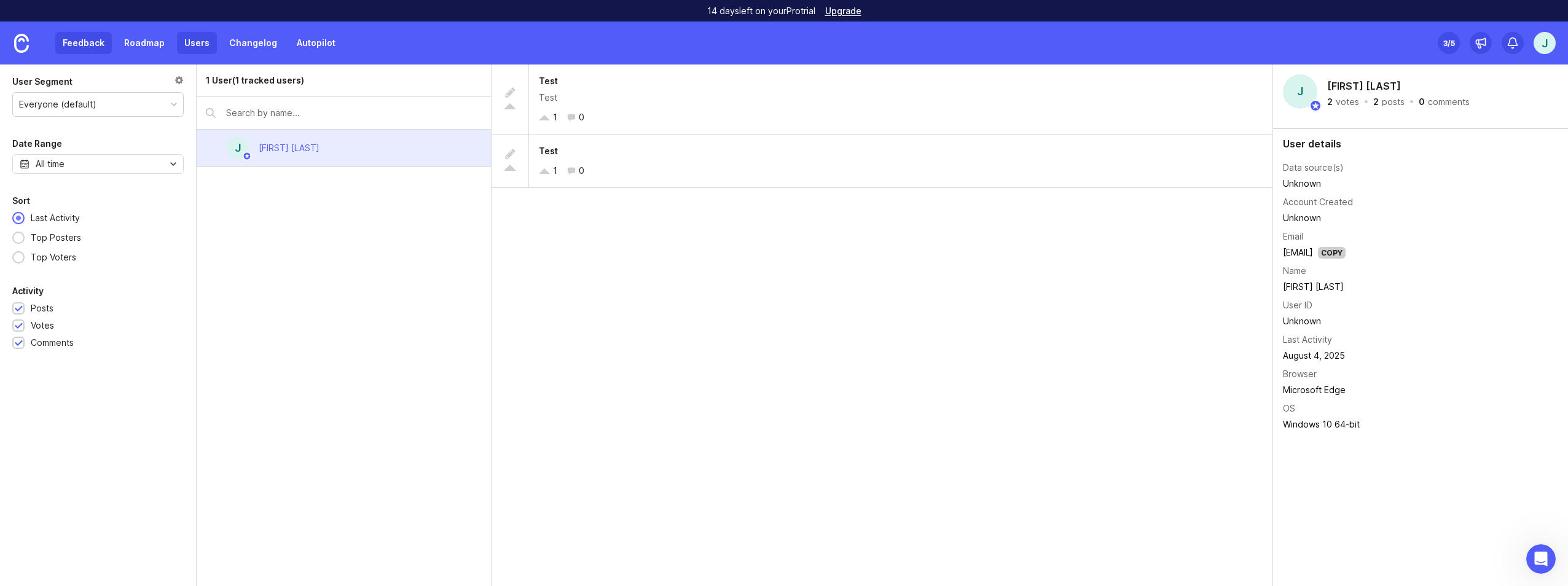 click on "Feedback" at bounding box center [84, 43] 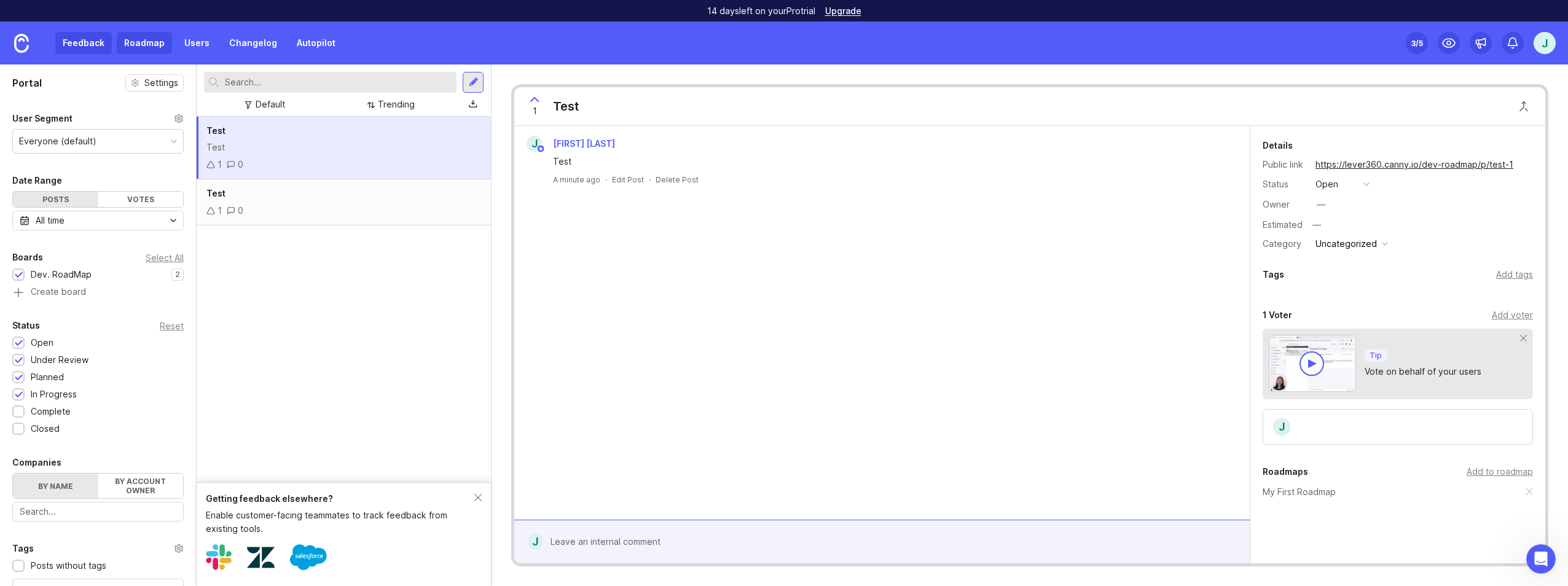 click on "Roadmap" at bounding box center (144, 43) 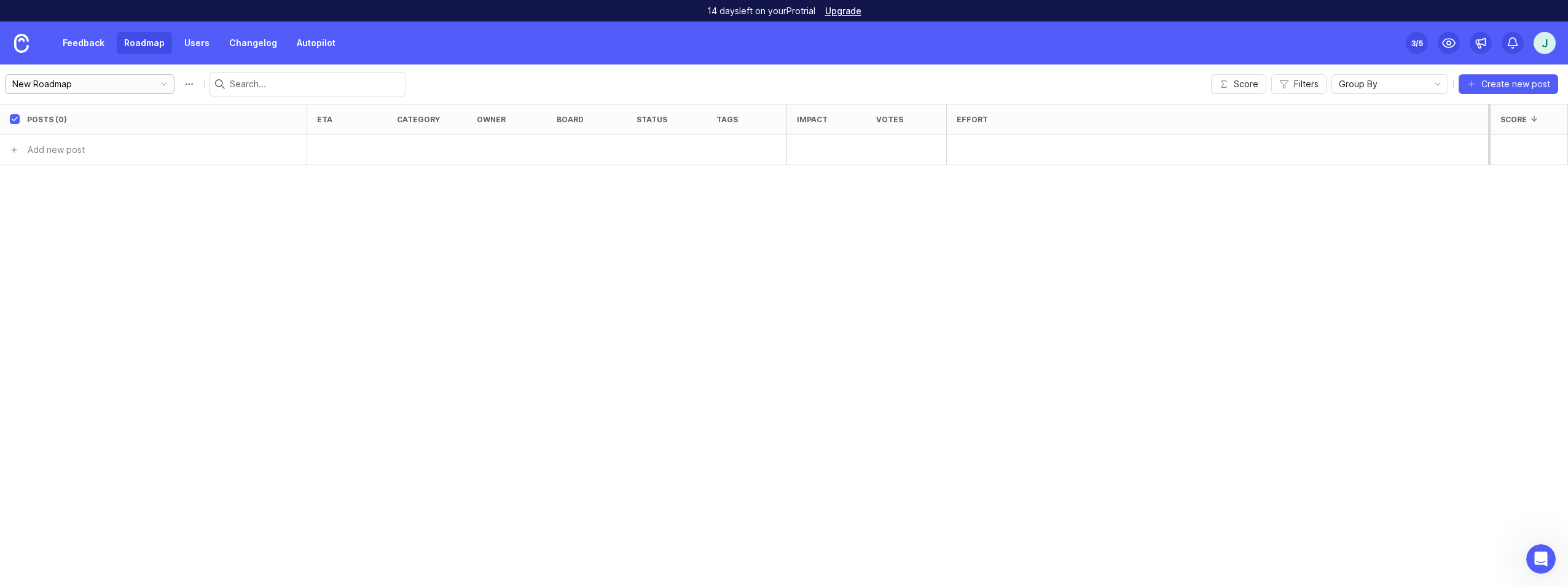 click on "New Roadmap" at bounding box center (80, 84) 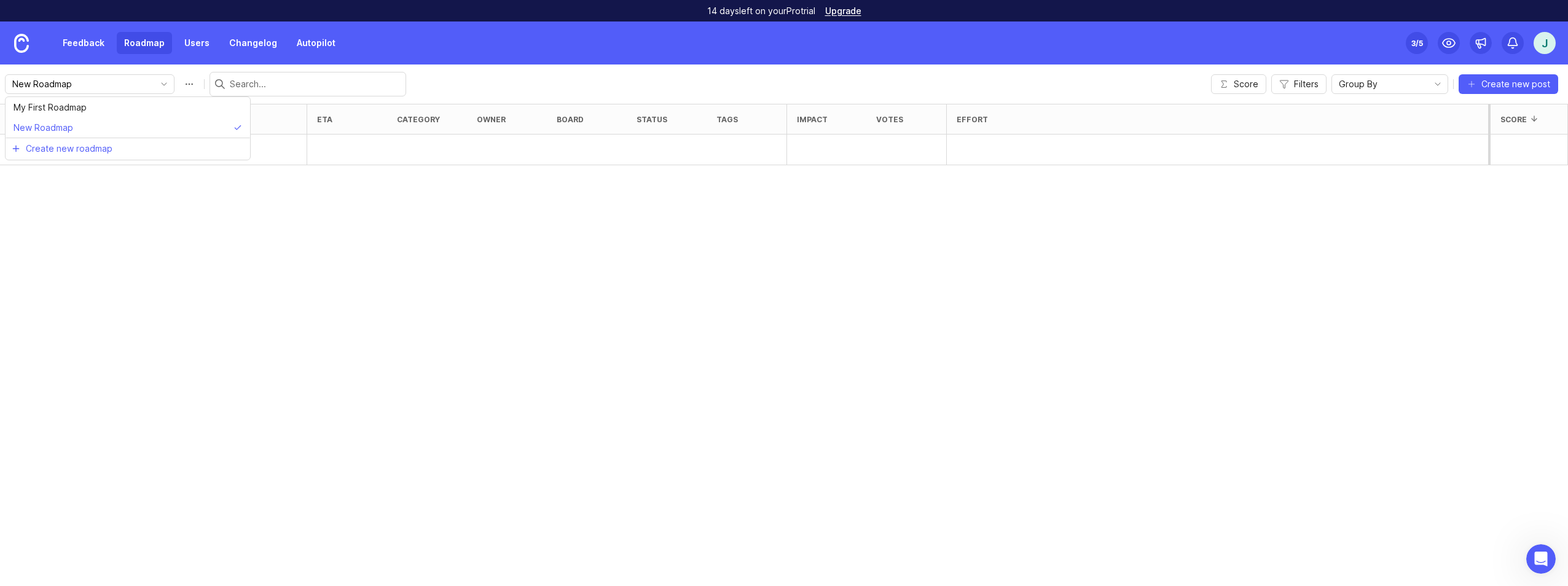 click on "New Roadmap" at bounding box center [205, 84] 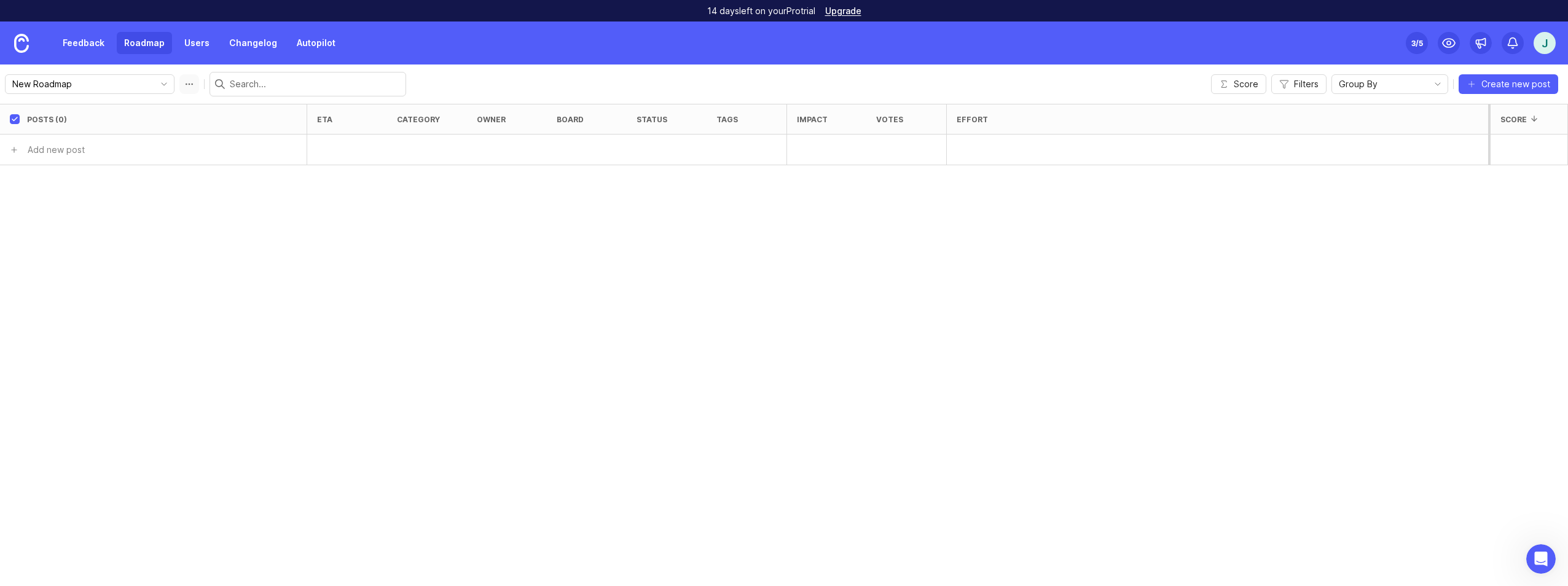 click at bounding box center (189, 84) 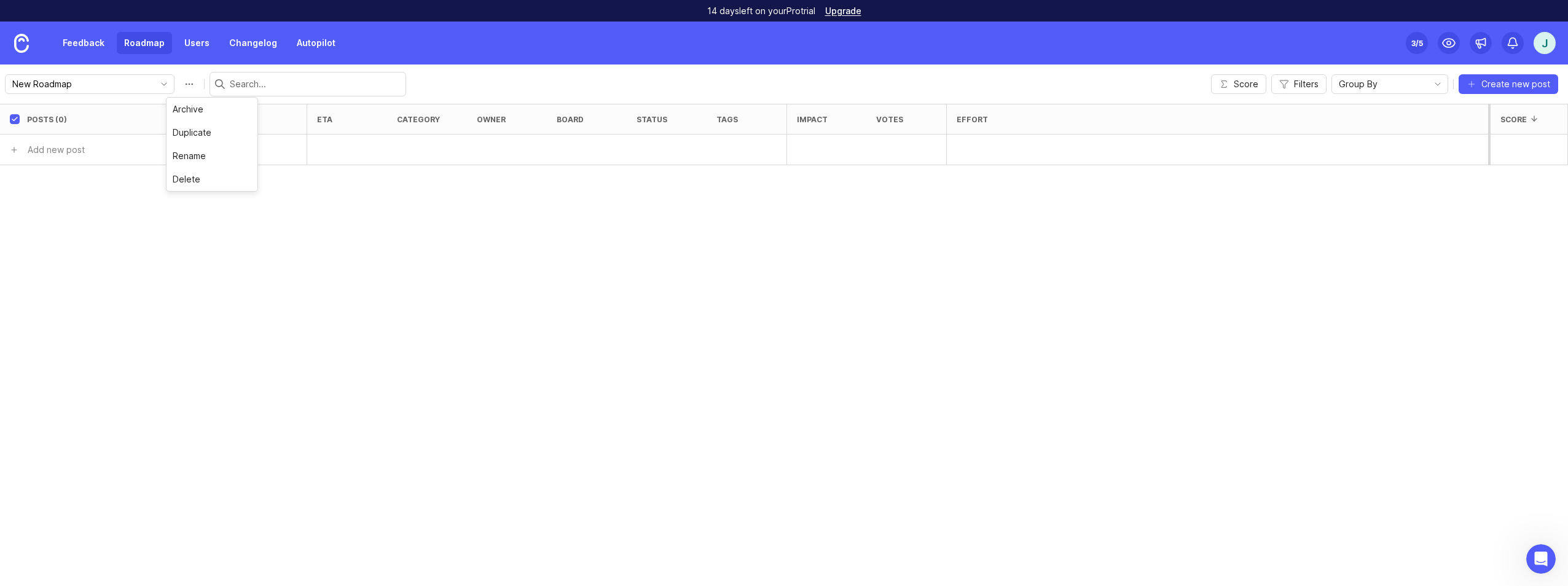 click on "New Roadmap Score Filters  Group By Create new post" at bounding box center [784, 84] 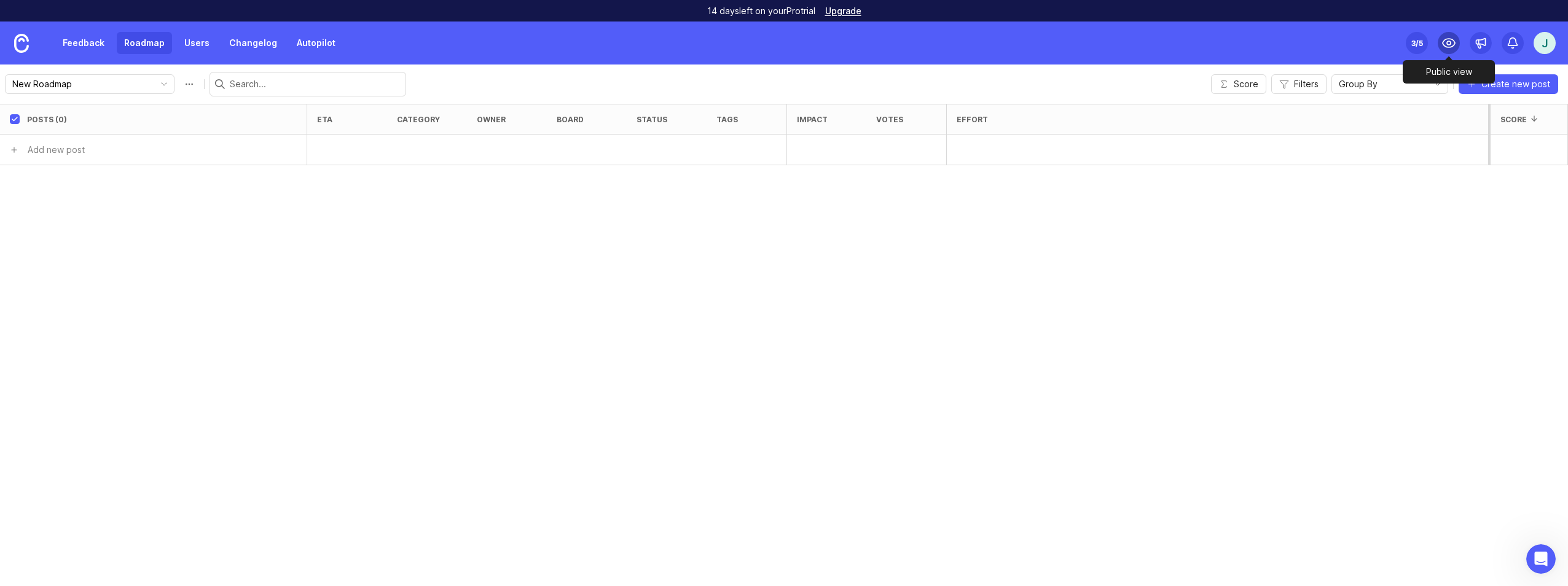 click 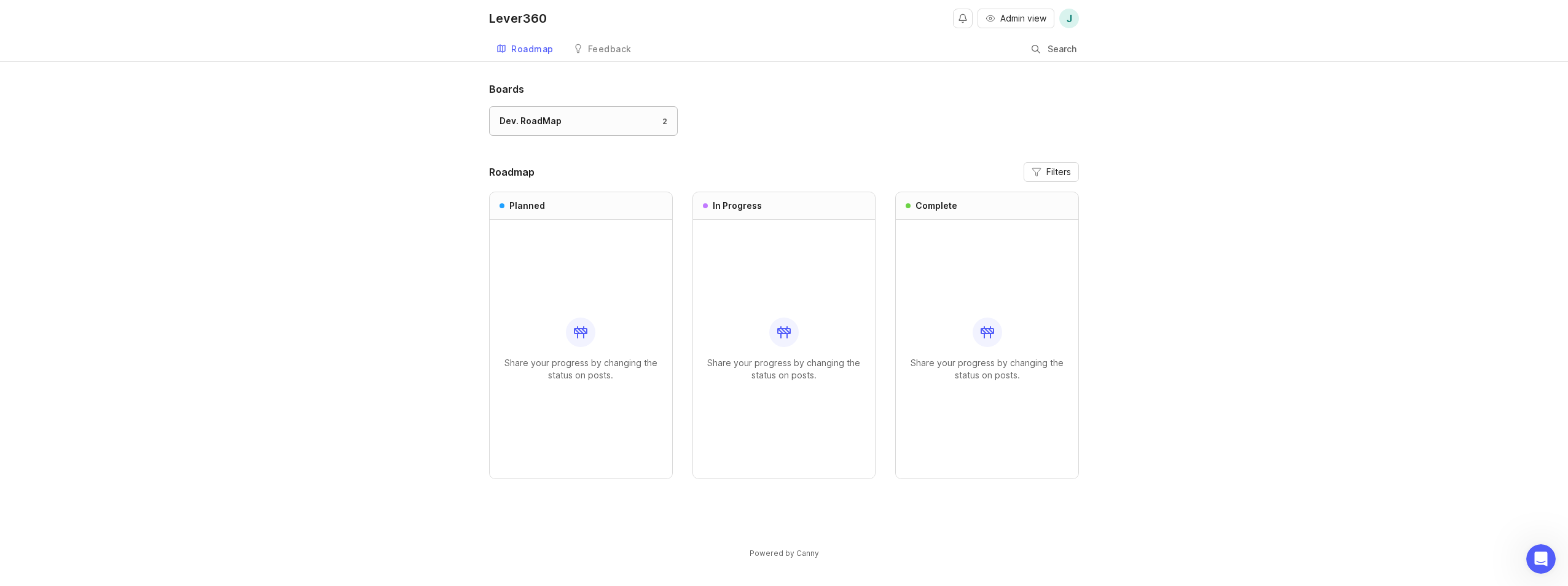 click on "Dev. RoadMap 2" at bounding box center (583, 121) 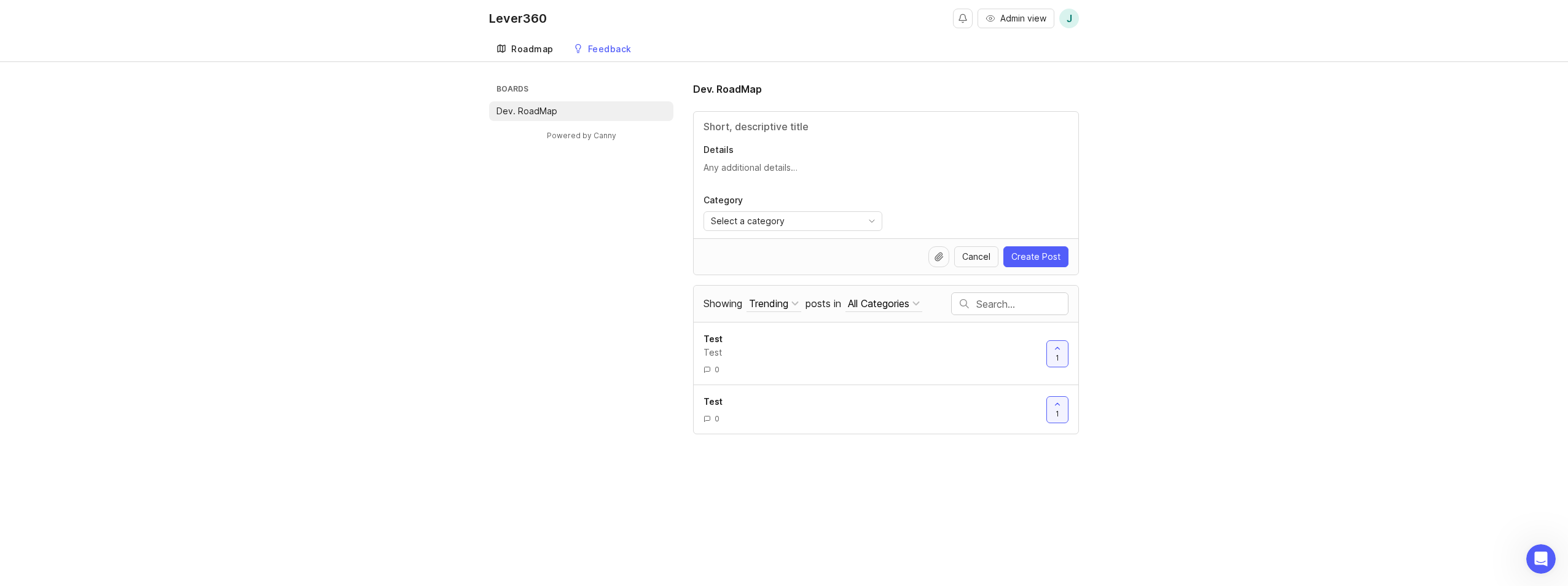 click on "Roadmap" at bounding box center [532, 49] 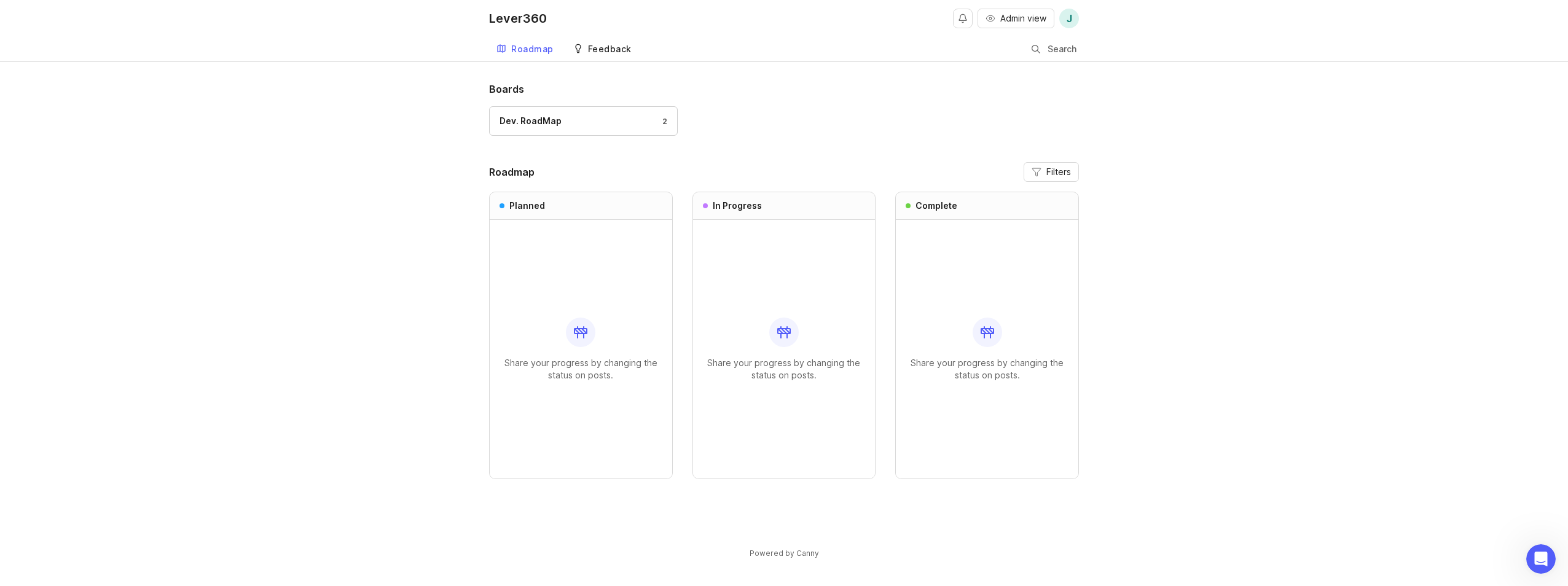 click on "Feedback" at bounding box center (610, 49) 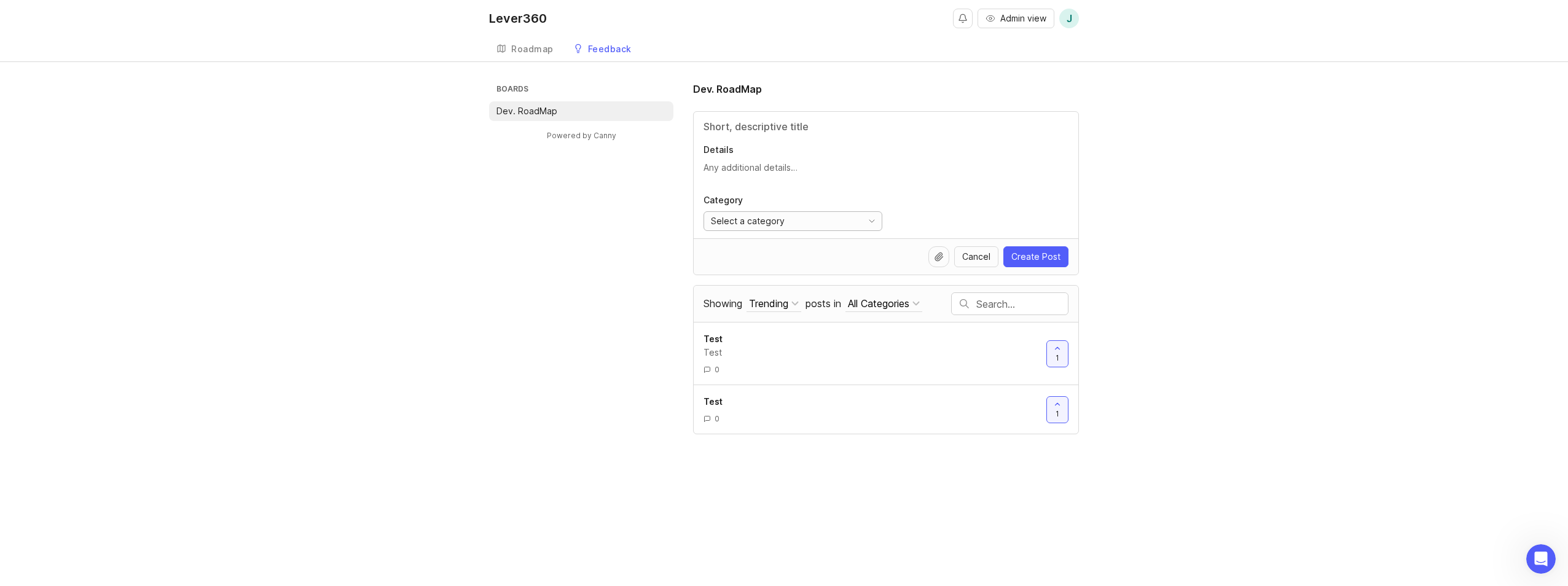 click on "Select a category" at bounding box center (748, 221) 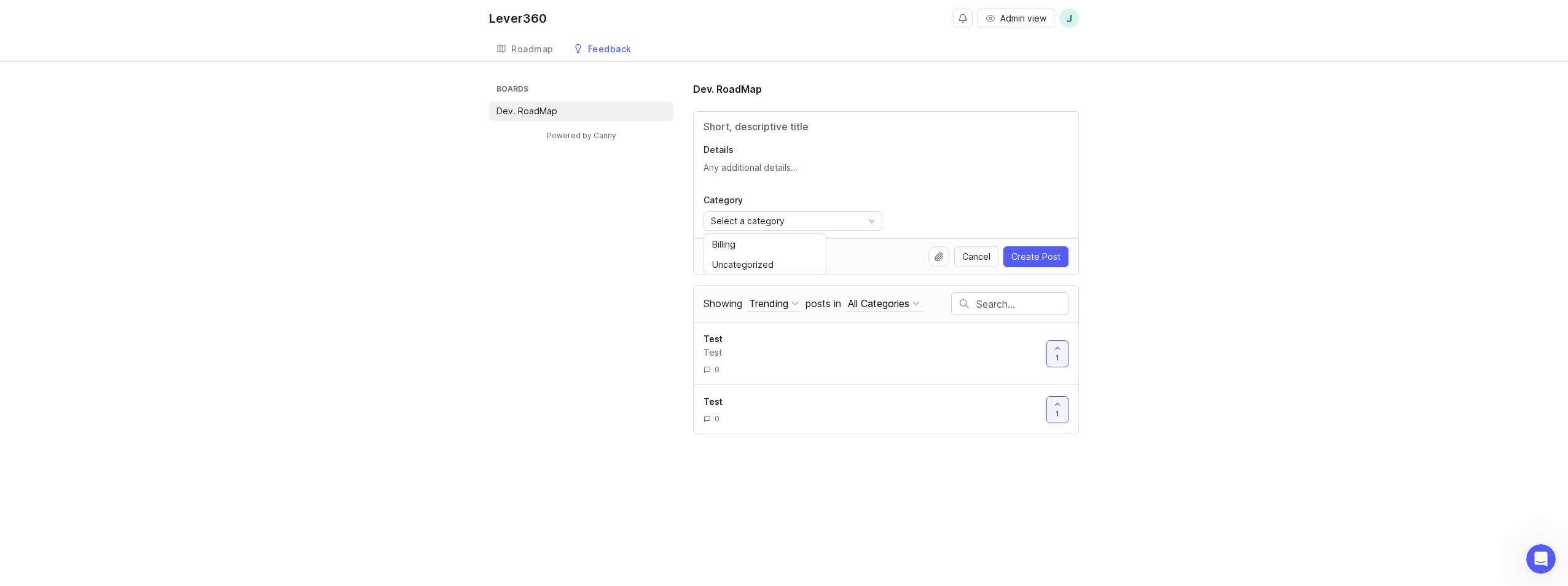 click on "Boards Dev. RoadMap Powered by Canny Dev. RoadMap Details Category Select a category Cancel Create Post Showing Trending Sort Trending Top New Filter Under Review Planned In Progress Complete My Own posts in All Categories All Categories Billing  ( 0 ) Test Test 0 1 Test 0 1 Powered by Canny" at bounding box center (784, 258) 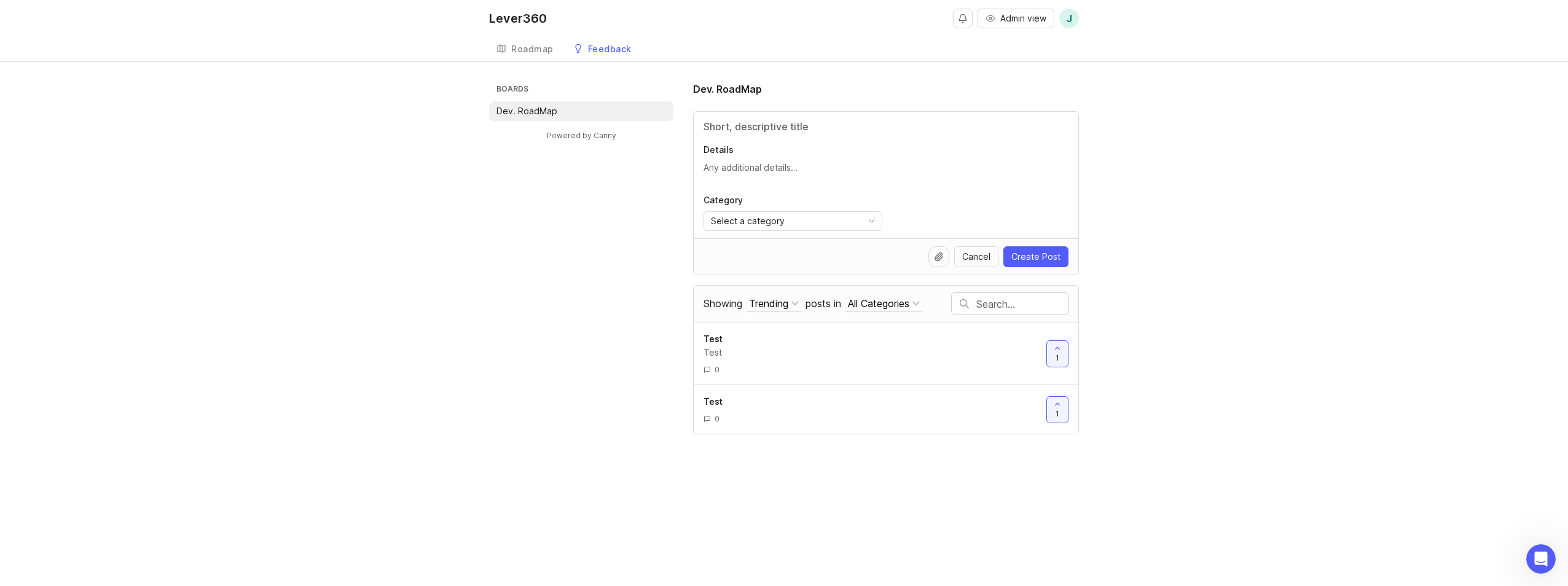 click on "Lever360" at bounding box center (518, 18) 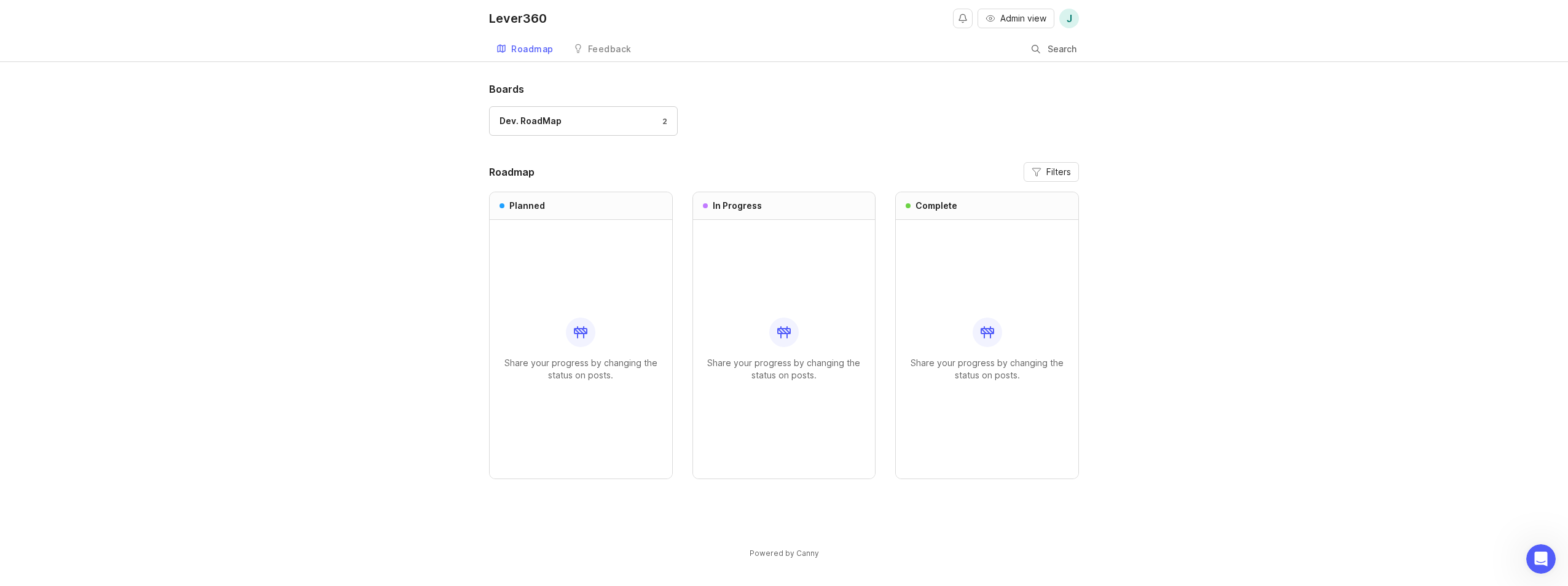 click on "Lever360" at bounding box center [518, 18] 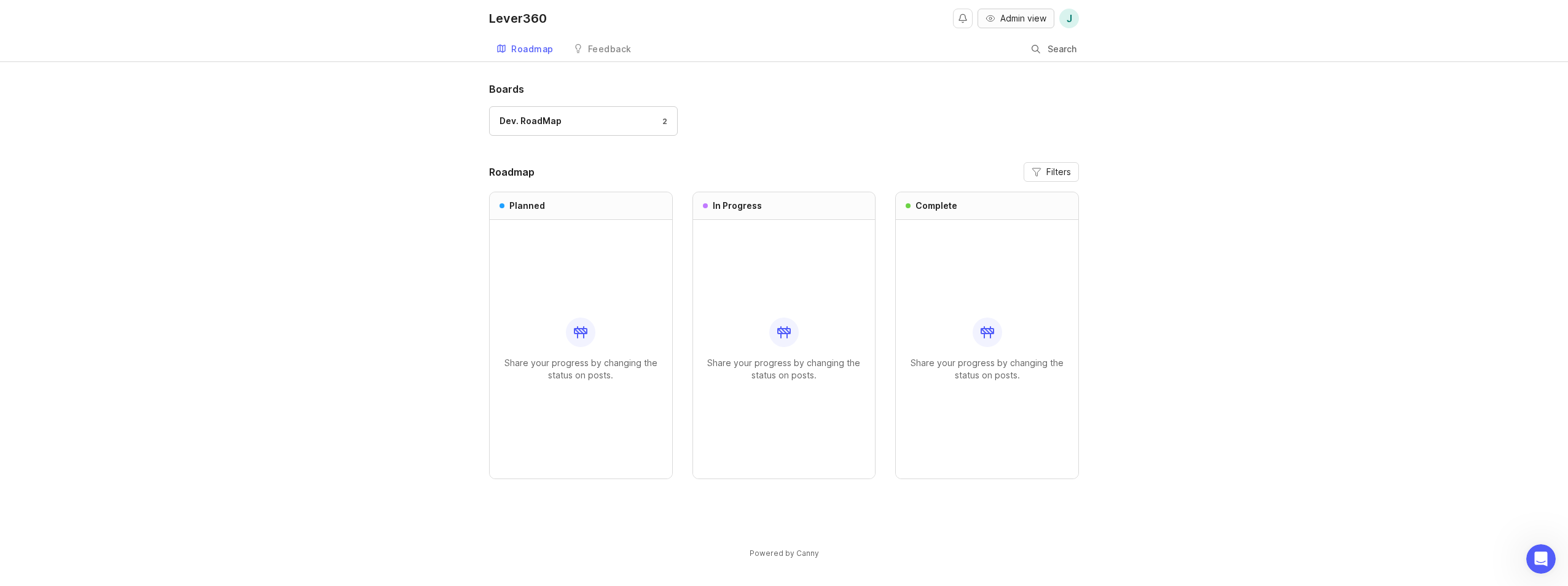 click on "Admin view" at bounding box center [1023, 18] 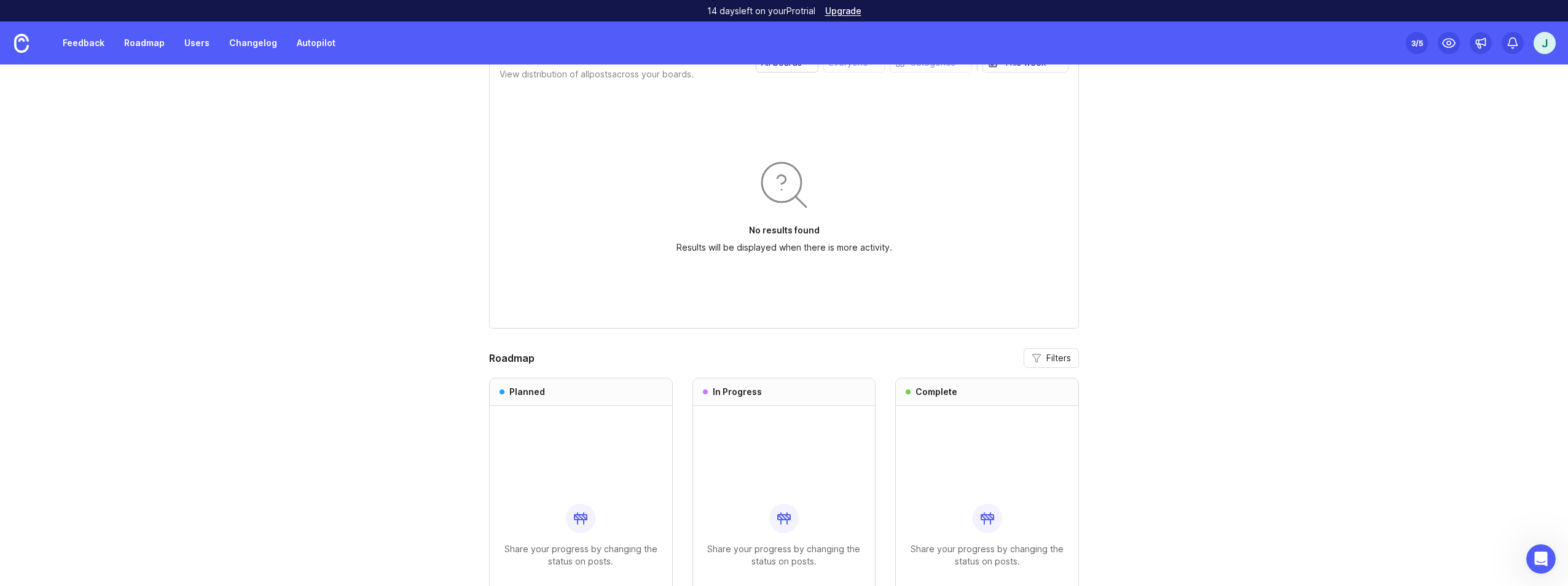 scroll, scrollTop: 1264, scrollLeft: 0, axis: vertical 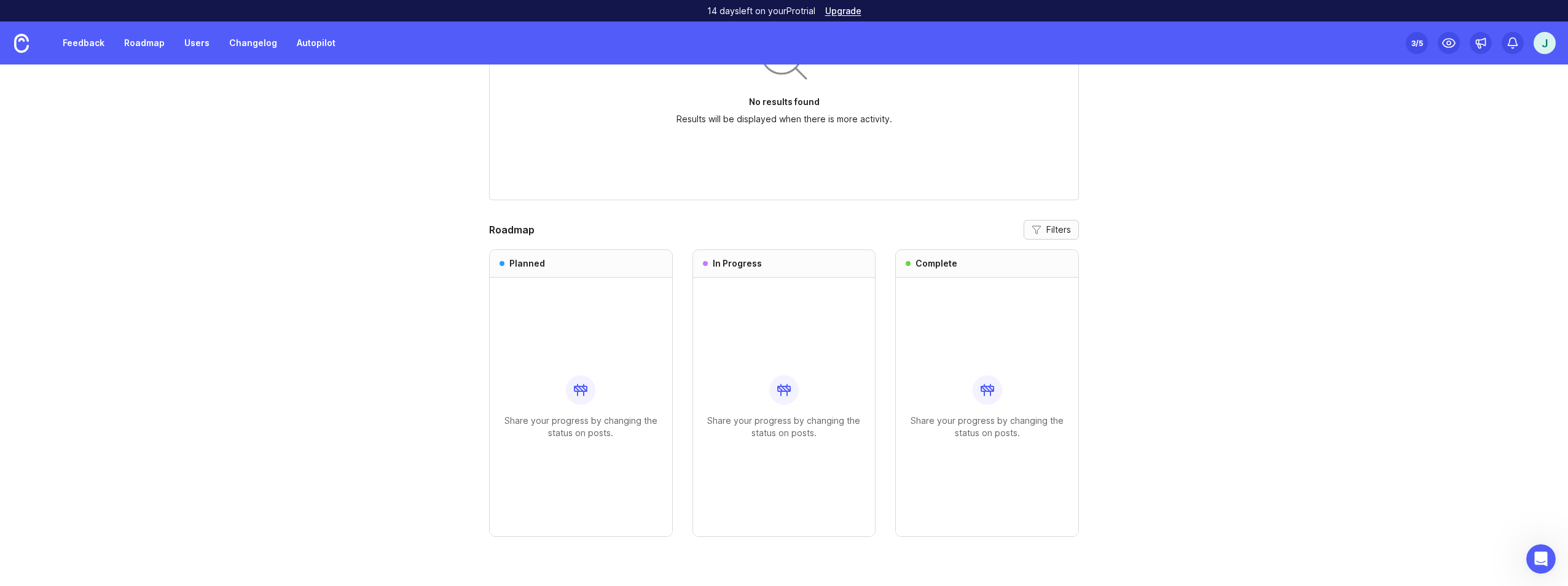 click on "Filters" at bounding box center [1051, 230] 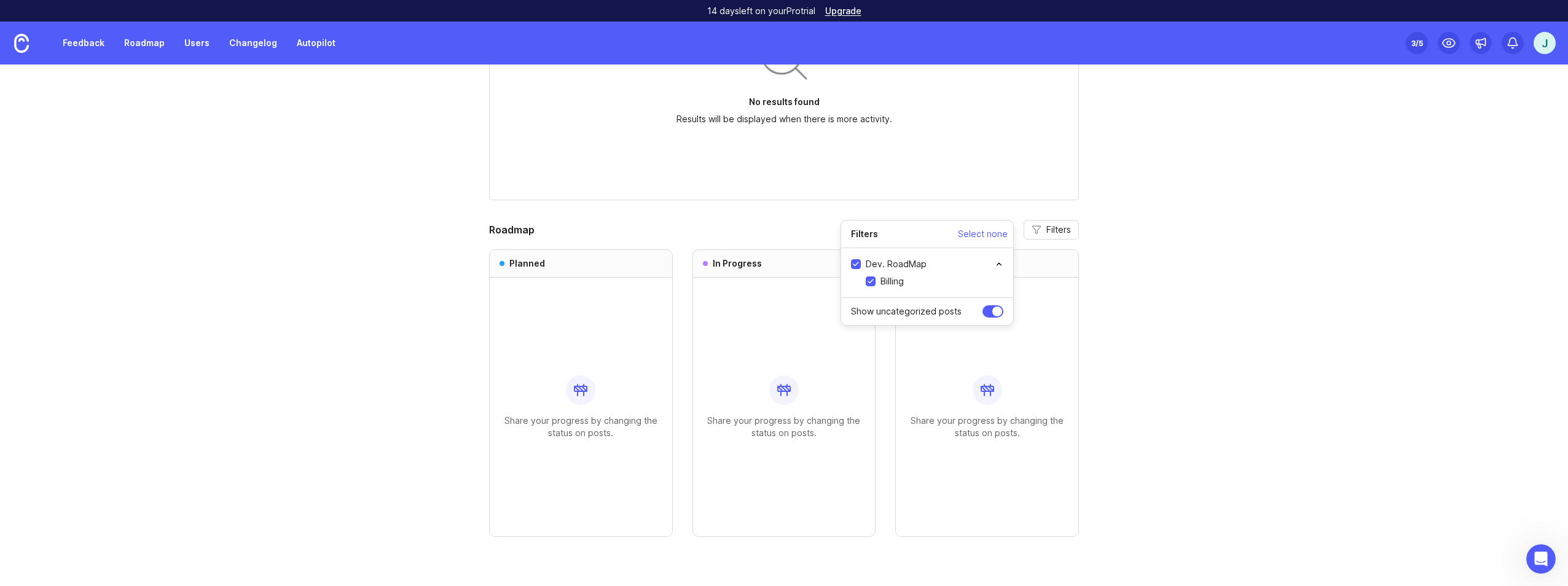 click on "Getting started Here are some actions that will set you up for success with Canny. 1 Create a board 🎉 2 Connect a source 🎉 3 Turn a source on 🎉 4 Collect feedback 🎉 5 Invite your team 🎉 Watch Video Get feedback 3 minutes Track feedback from five different different users. Review Feedback Activity Overview Welcome to Canny! You'll see charts of your activity here when you have some feedback. Customer Requests Review company requests by priority Filters ( 1 ) Company Spend Renewal Risk Account Owner Renewal Date Post Status Priority Total Opportunity No results found Ensure you have sufficient data or try different filters. Learn more New posts 1 Test 1 Test Stale posts None of your posts are stale. Show activity for This week Admins Votes Posts Comments Merges [FIRST] [LAST] [EMAIL] 2 2 — — Posts Overview View distribution of all posts across your boards. All boards Everyone Categories This week No results found Results will be displayed when there is more activity." at bounding box center (784, -307) 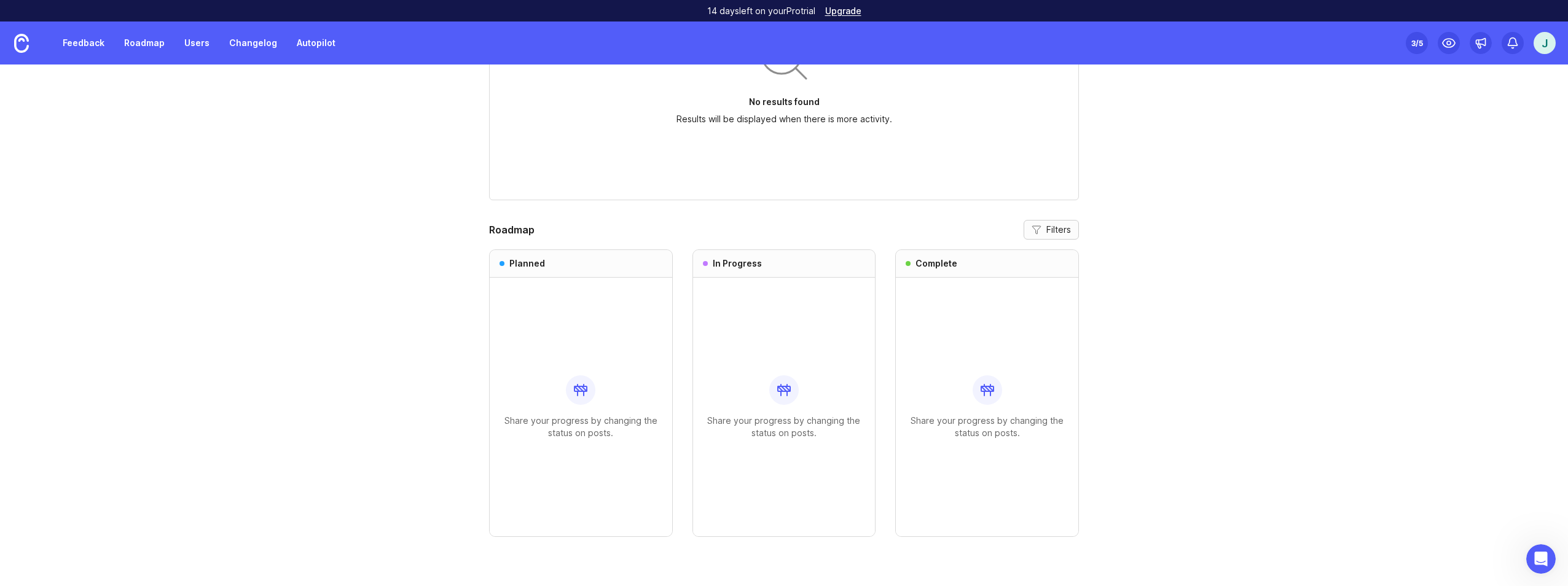 click on "Filters" at bounding box center (1059, 230) 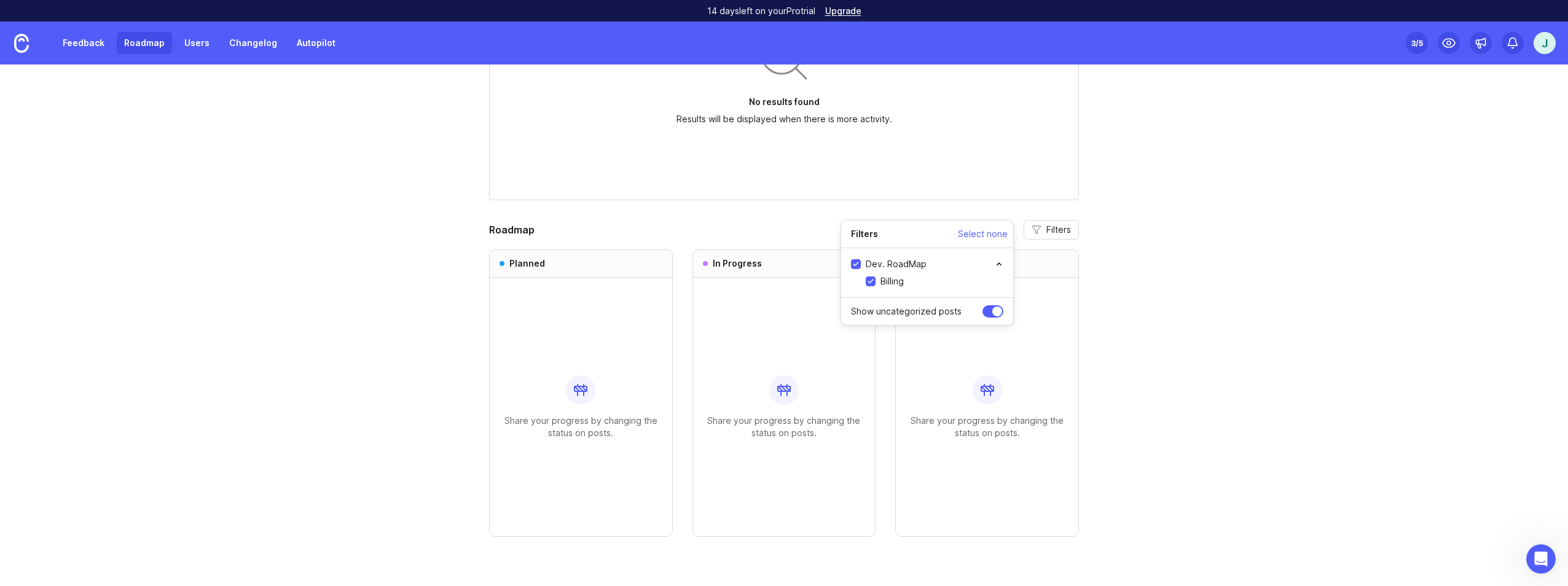 click on "Roadmap" at bounding box center (144, 43) 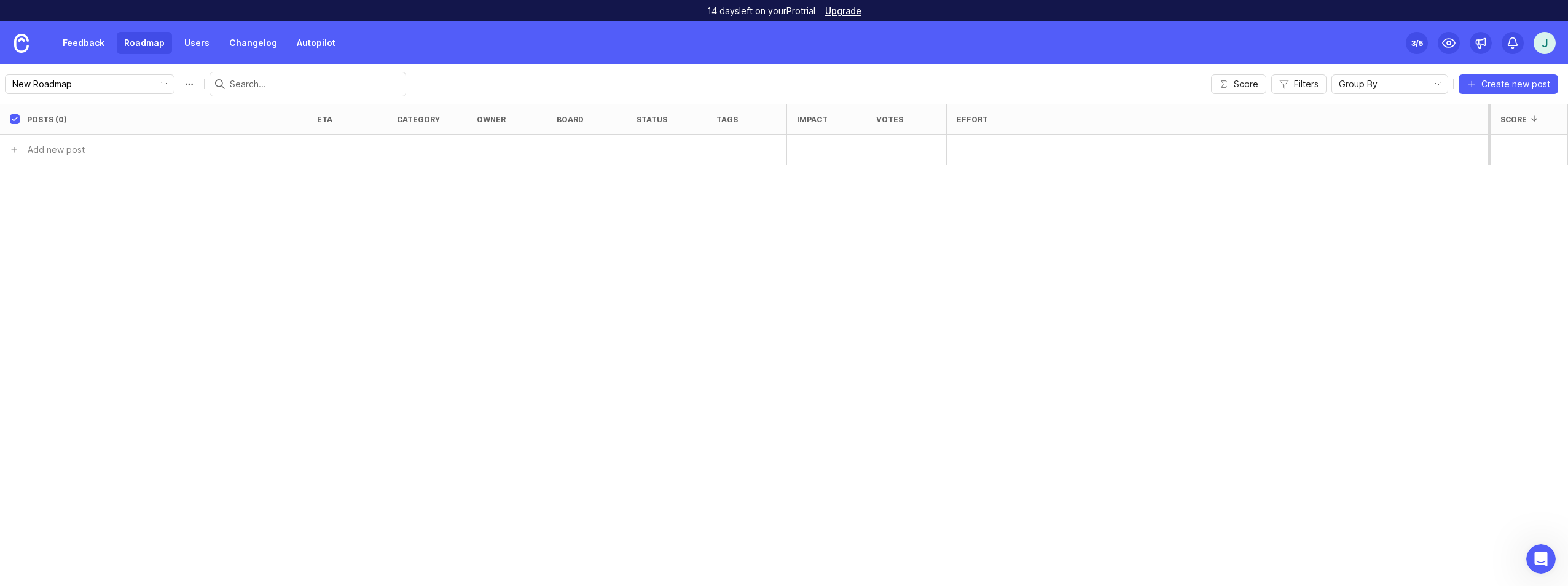 click at bounding box center (347, 150) 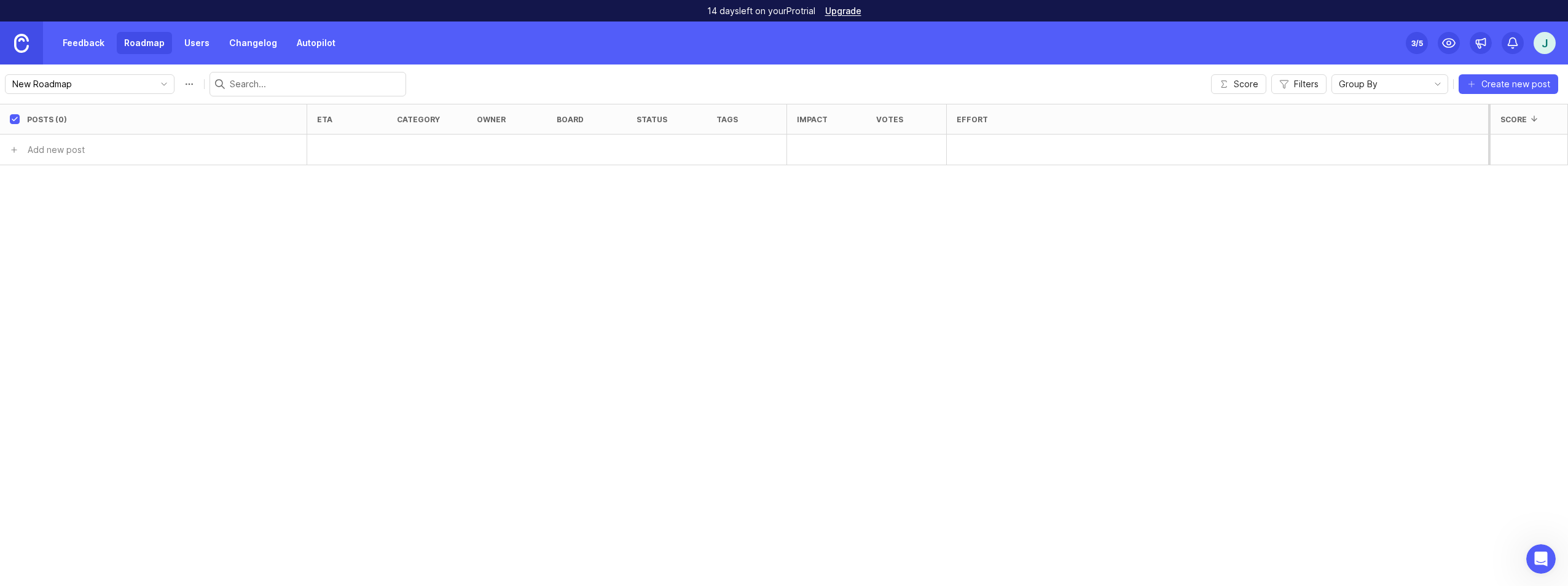 click at bounding box center (22, 43) 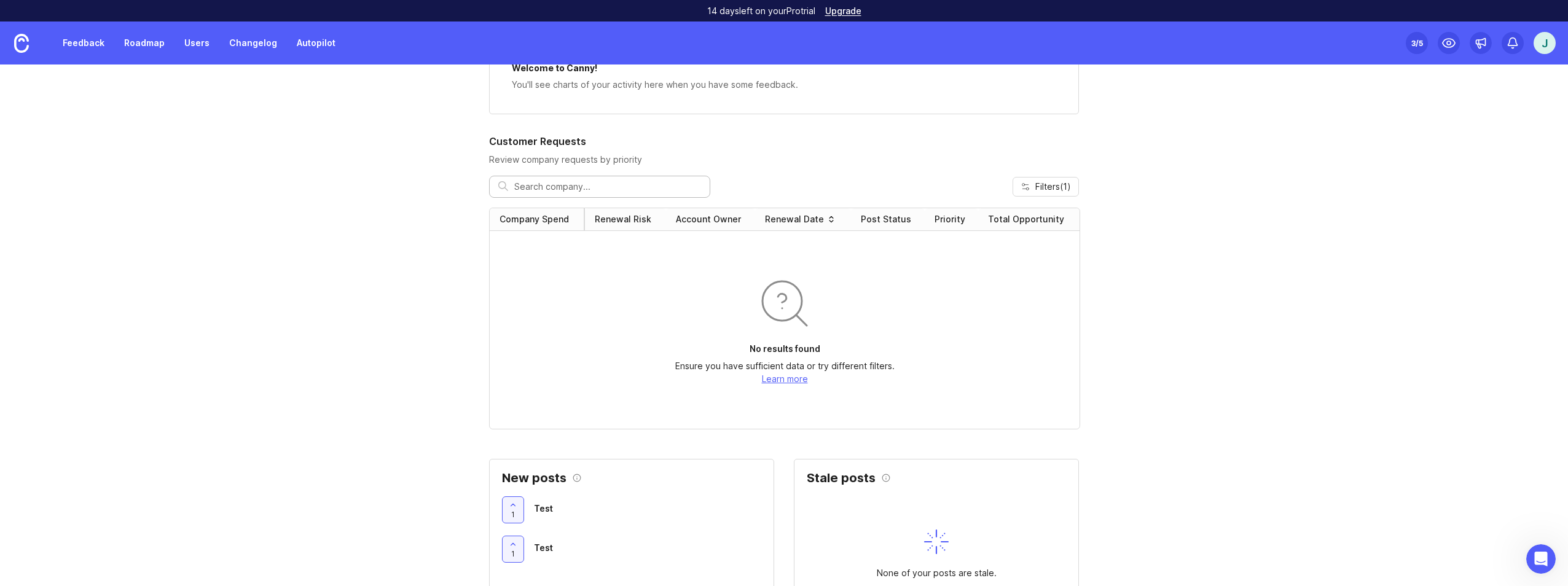 scroll, scrollTop: 491, scrollLeft: 0, axis: vertical 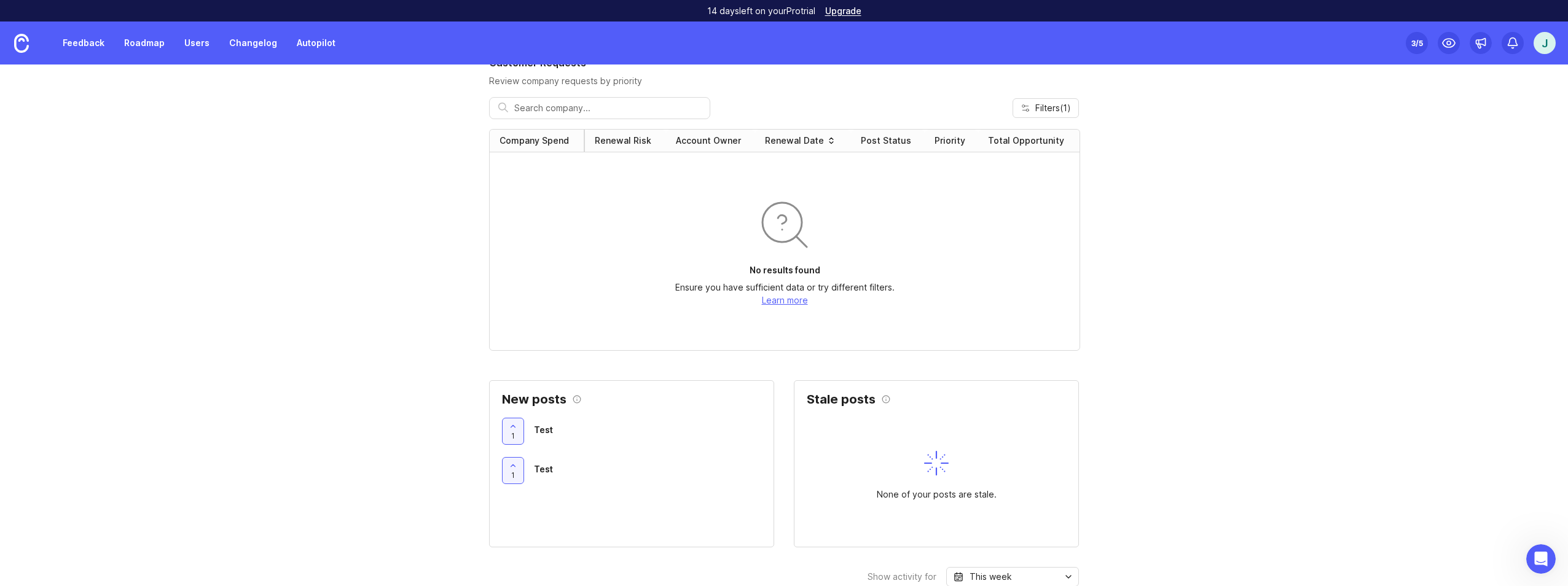 click on "J" at bounding box center [1545, 43] 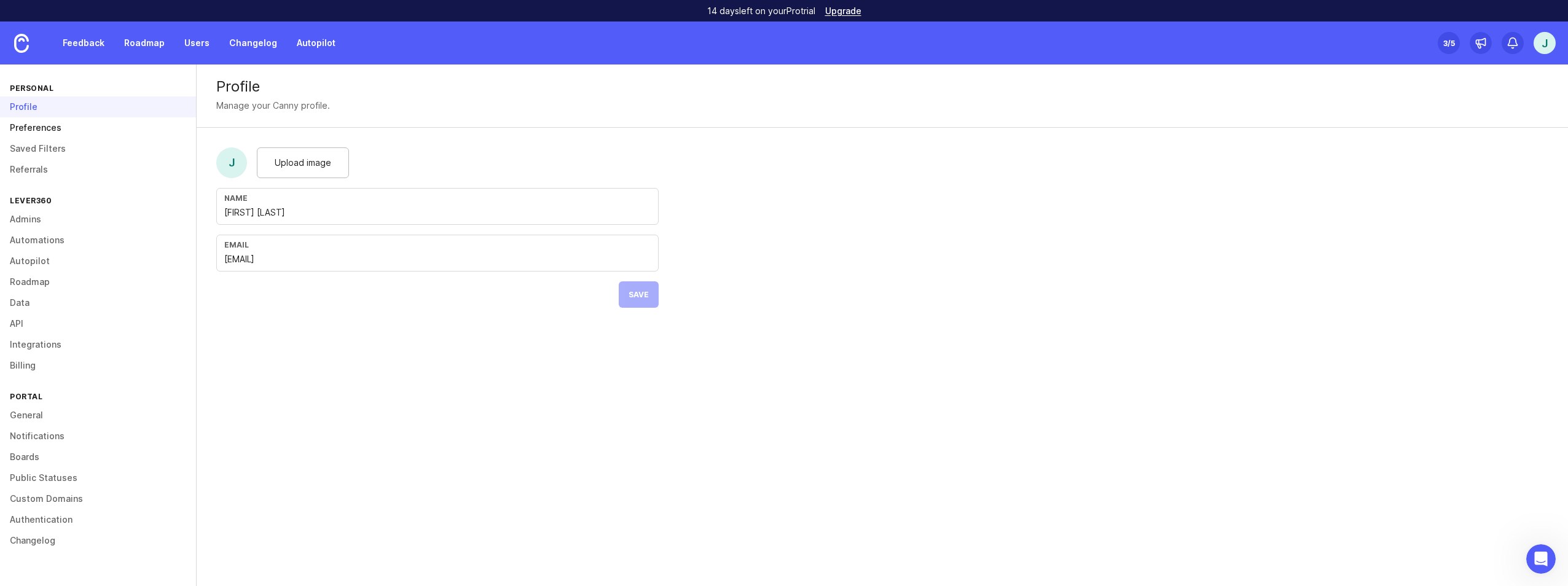 click on "Preferences" at bounding box center [98, 128] 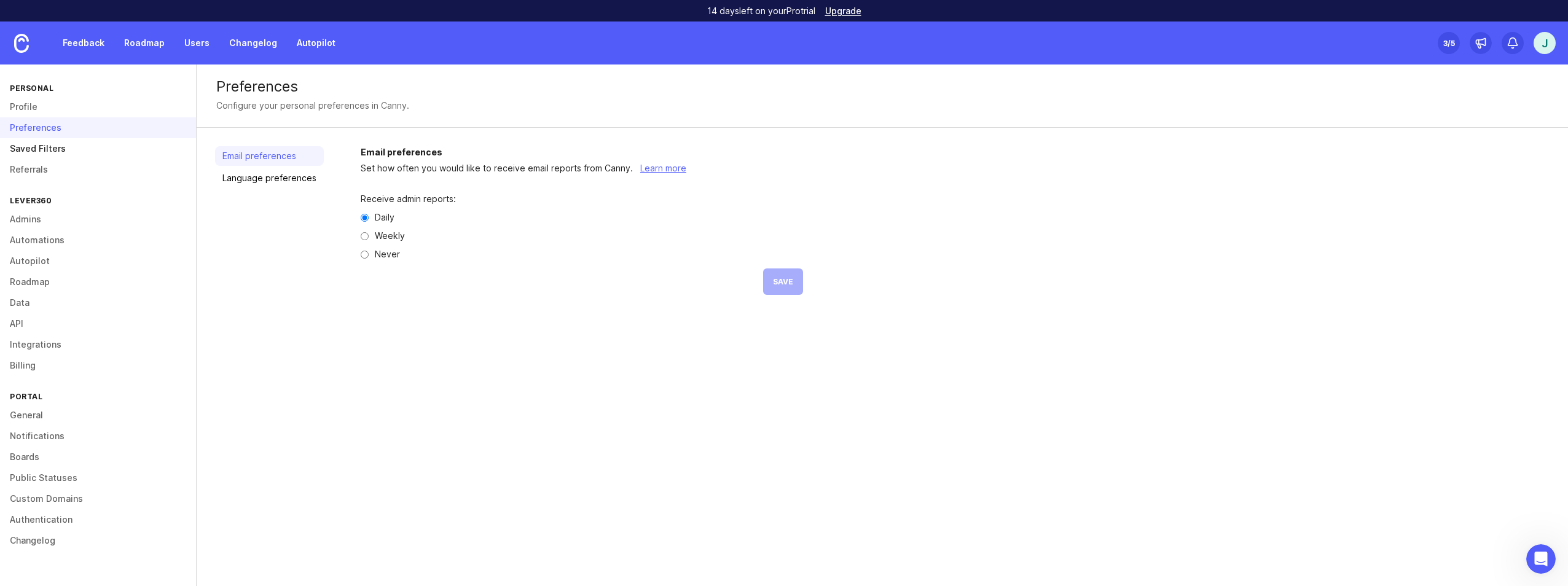 click on "Saved Filters" at bounding box center (98, 149) 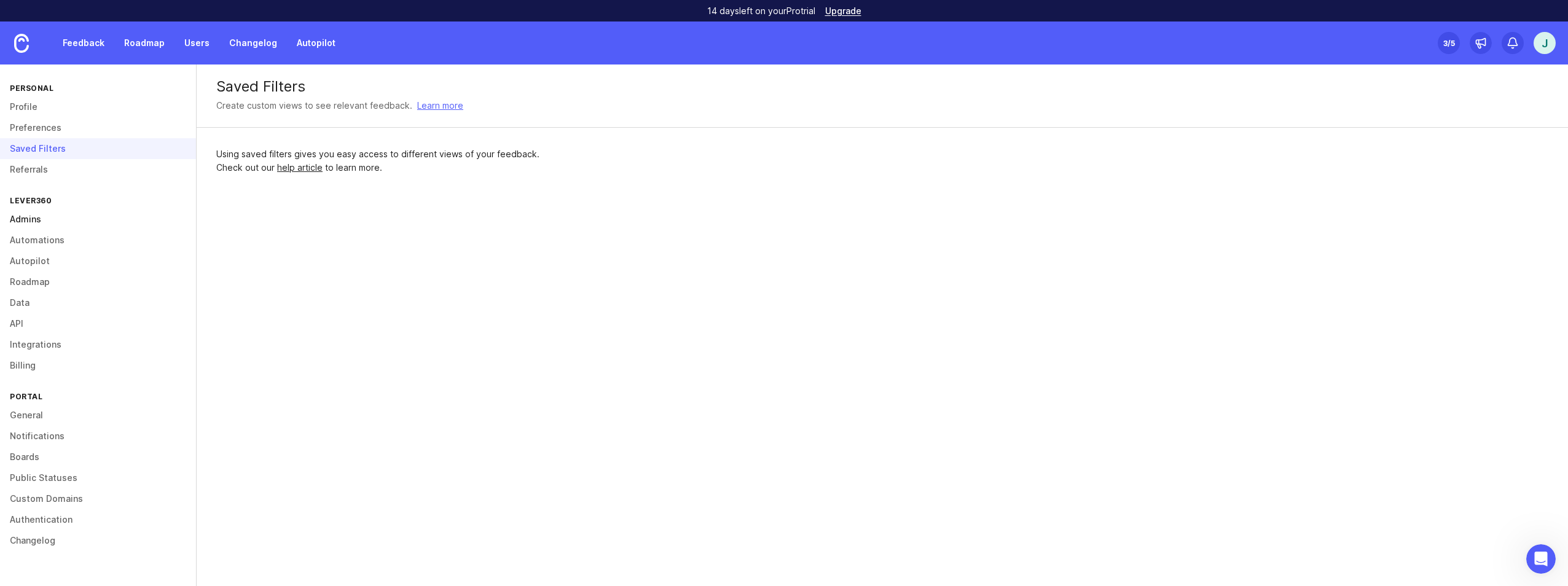 click on "Admins" at bounding box center (98, 219) 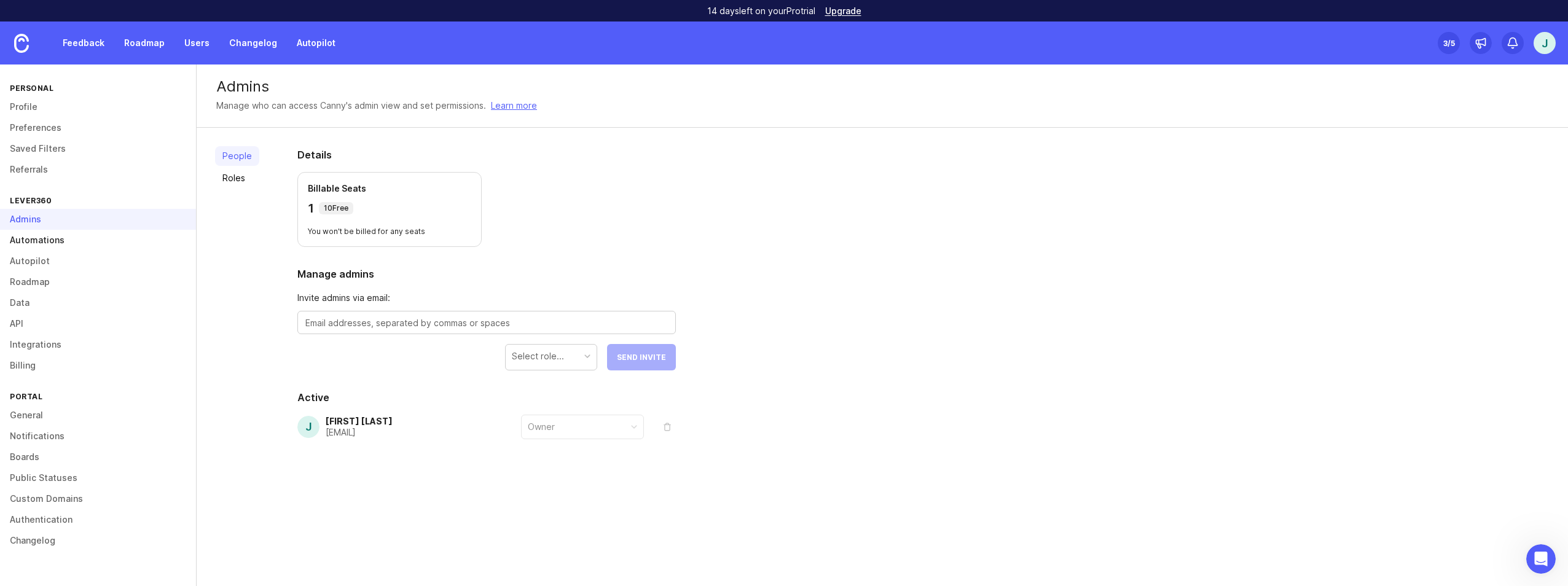 click on "Automations" at bounding box center (98, 240) 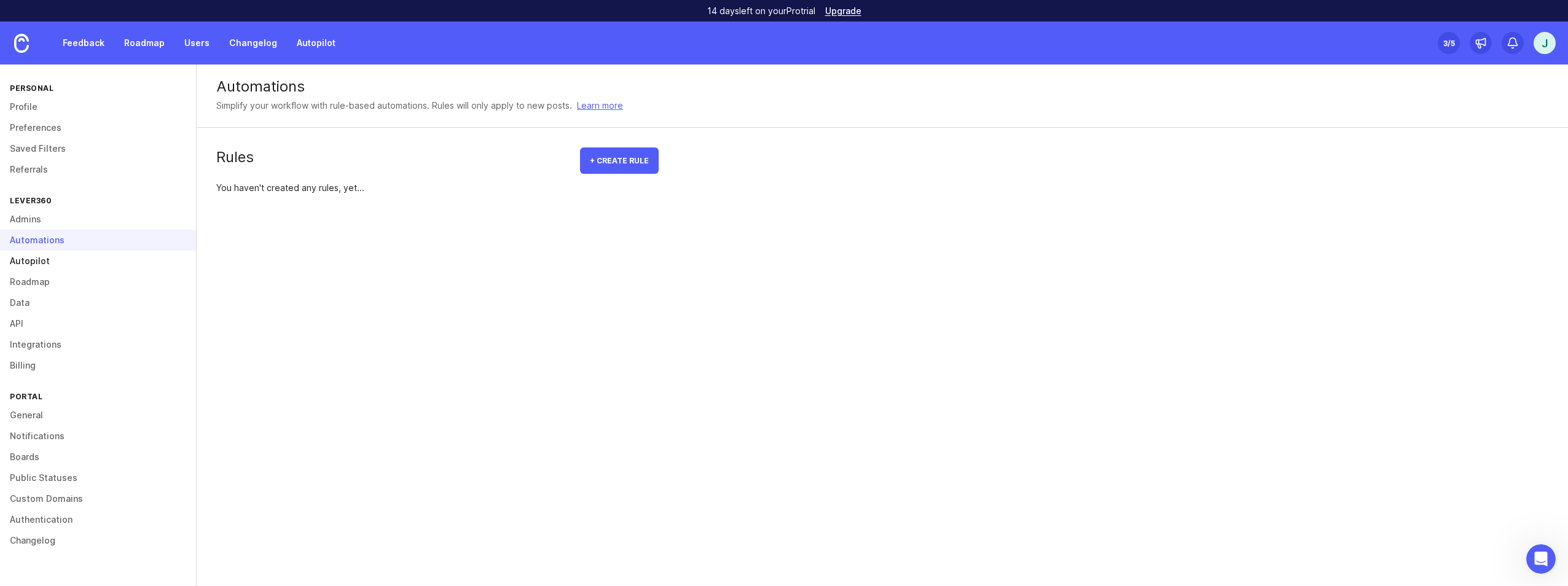 click on "Autopilot" at bounding box center (98, 261) 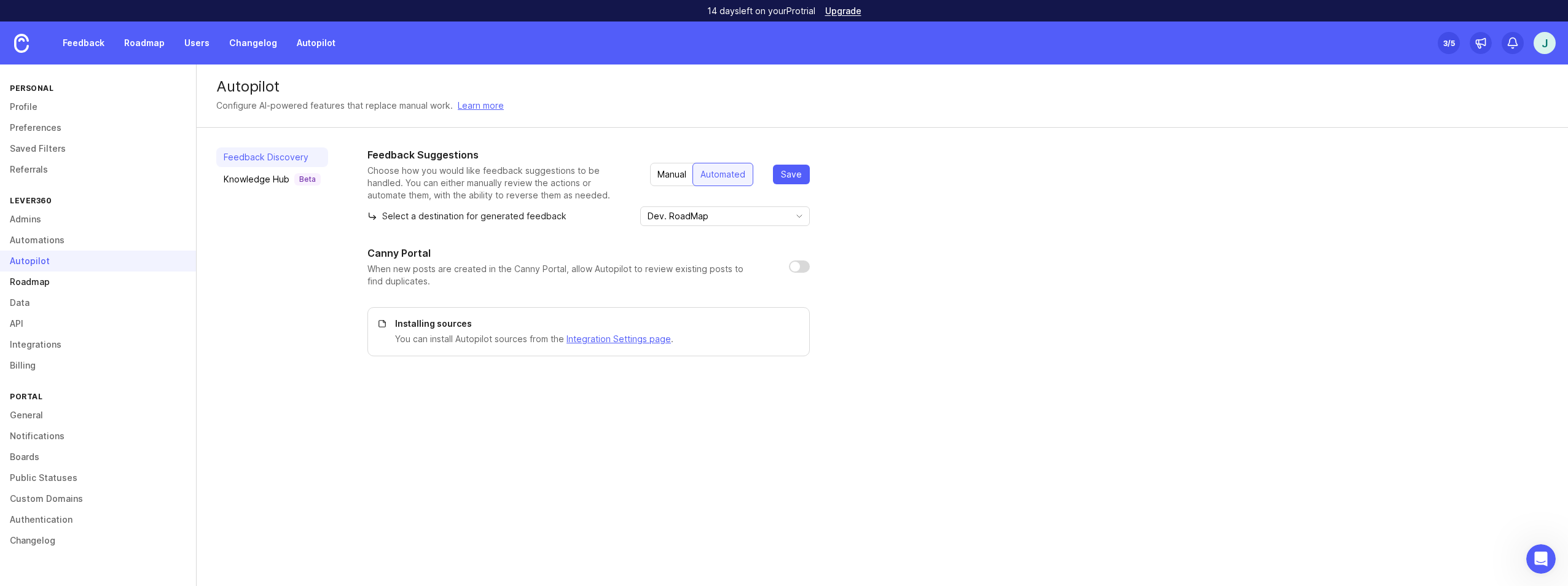 click on "Roadmap" at bounding box center [98, 282] 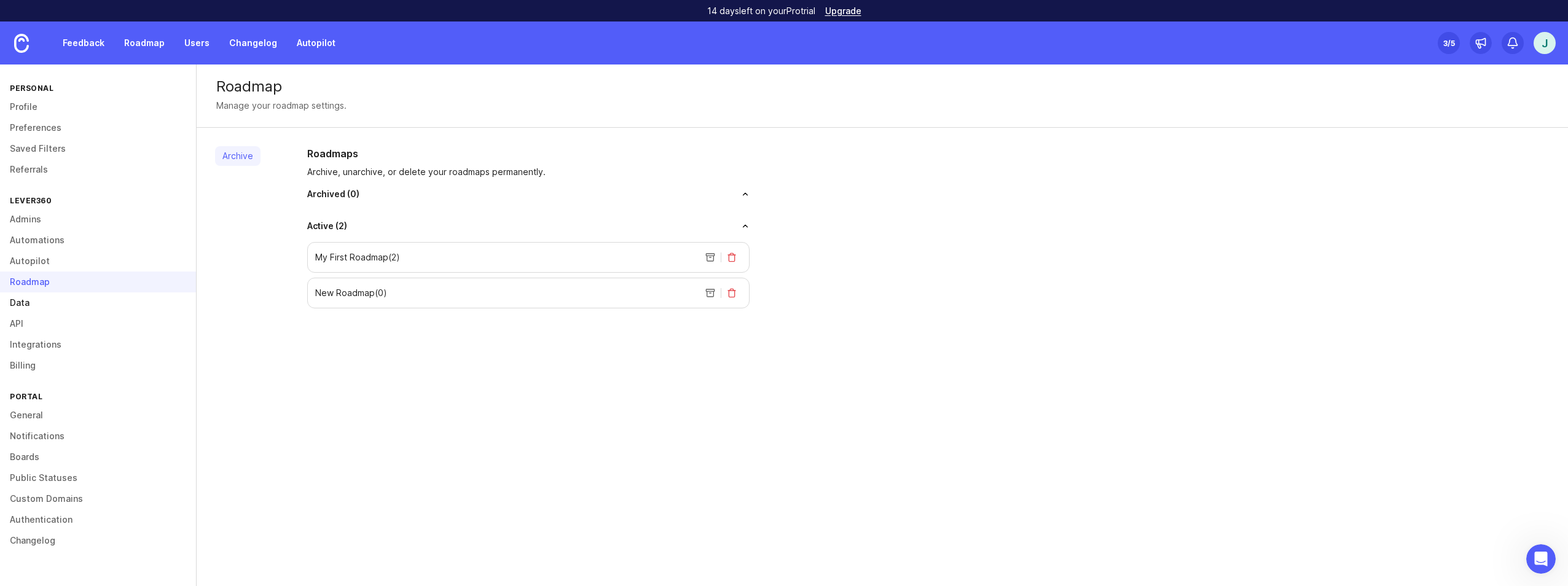 click on "Data" at bounding box center [98, 303] 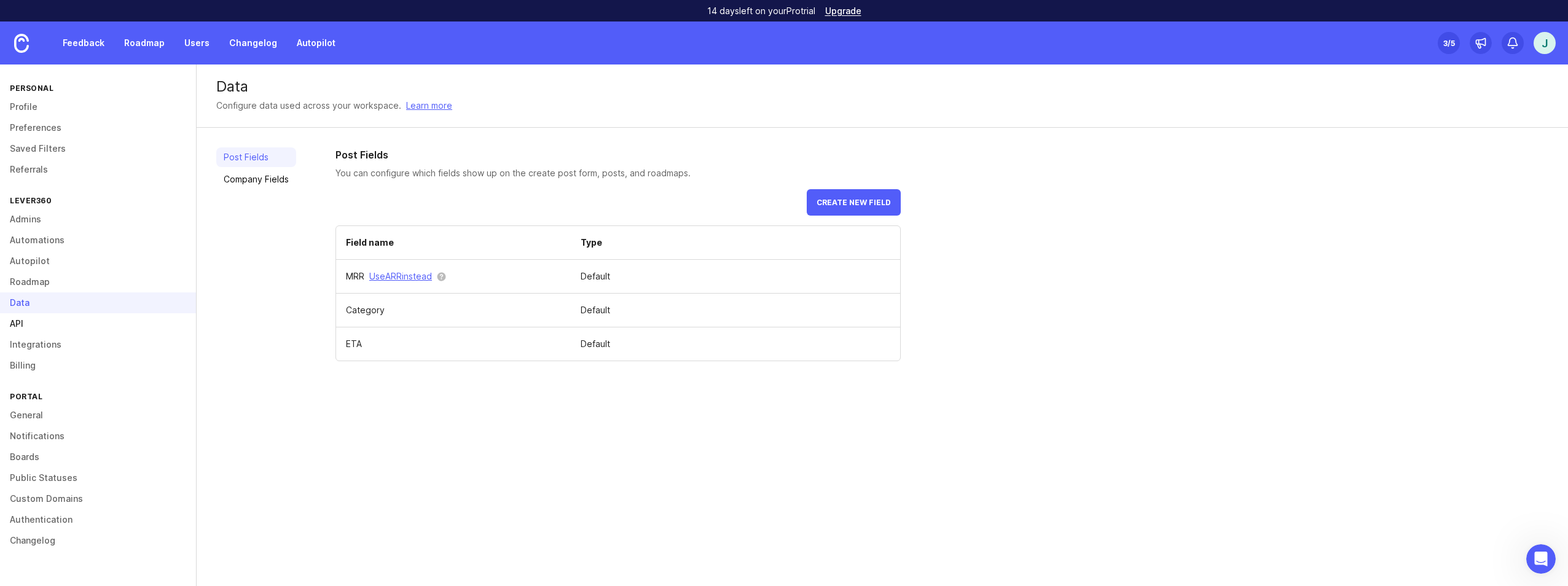 click on "API" at bounding box center (98, 324) 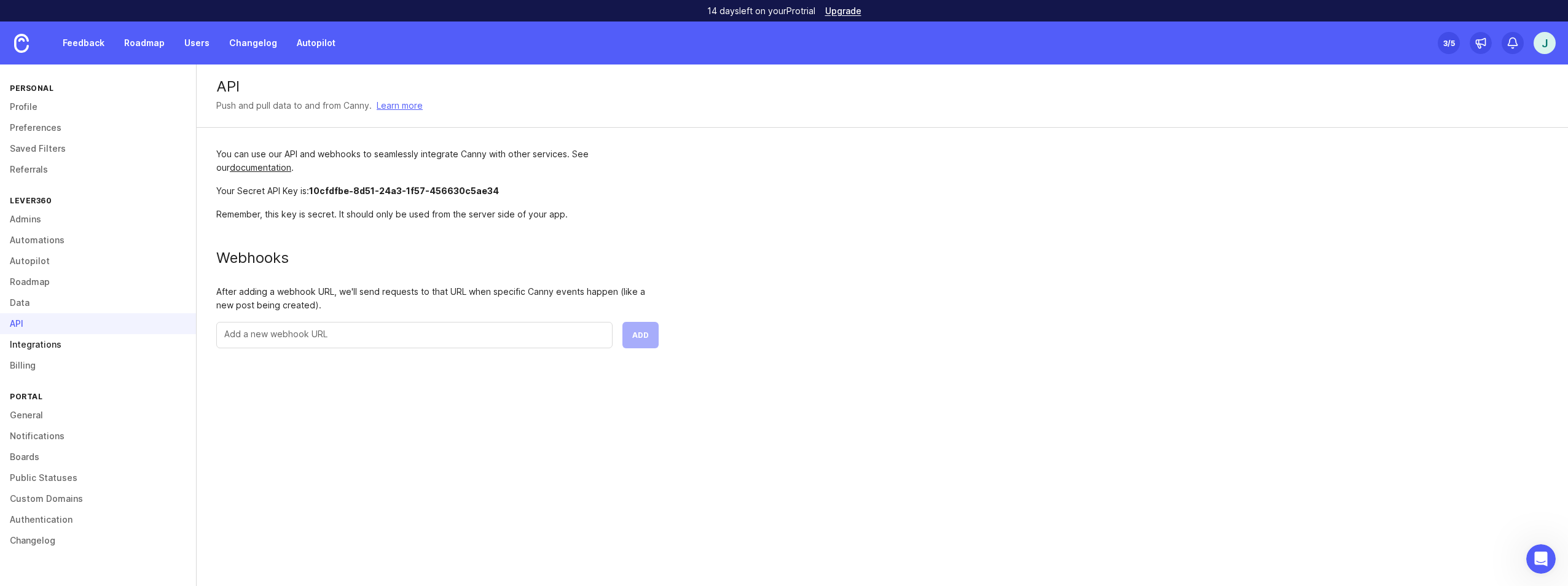 click on "Integrations" at bounding box center (98, 345) 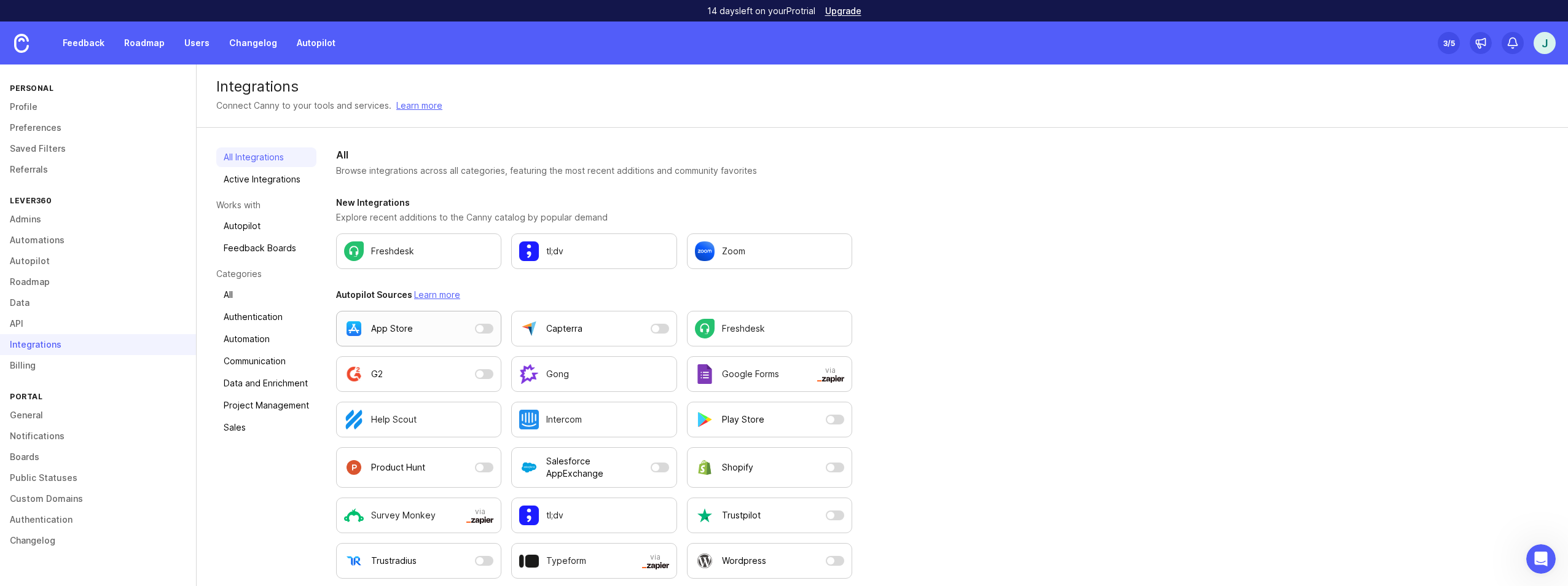 click on "App Store" at bounding box center (407, 329) 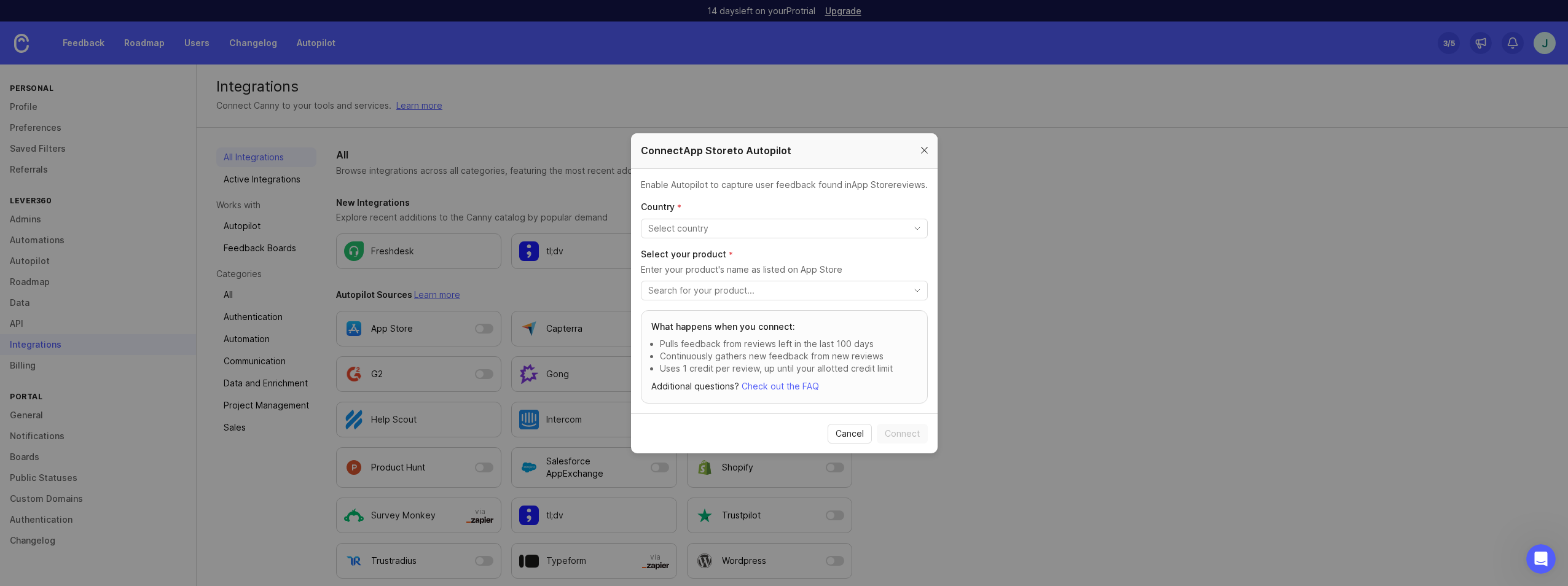 click at bounding box center (924, 150) 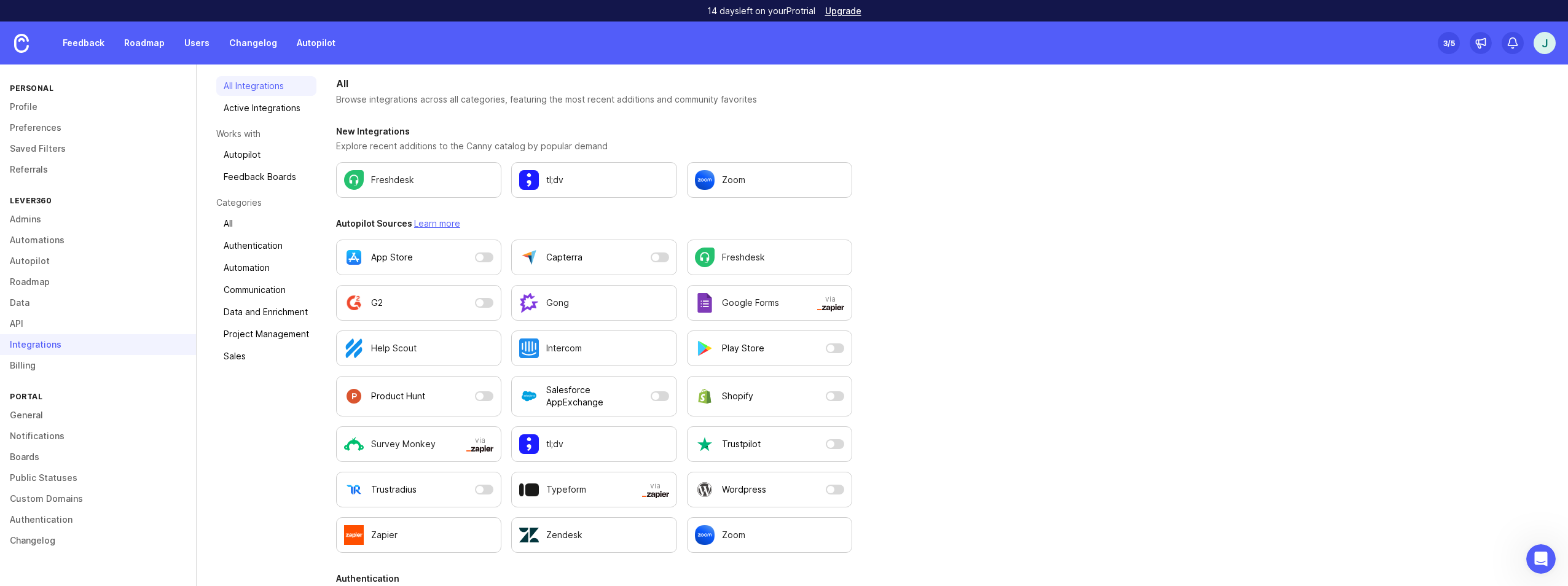 scroll, scrollTop: 0, scrollLeft: 0, axis: both 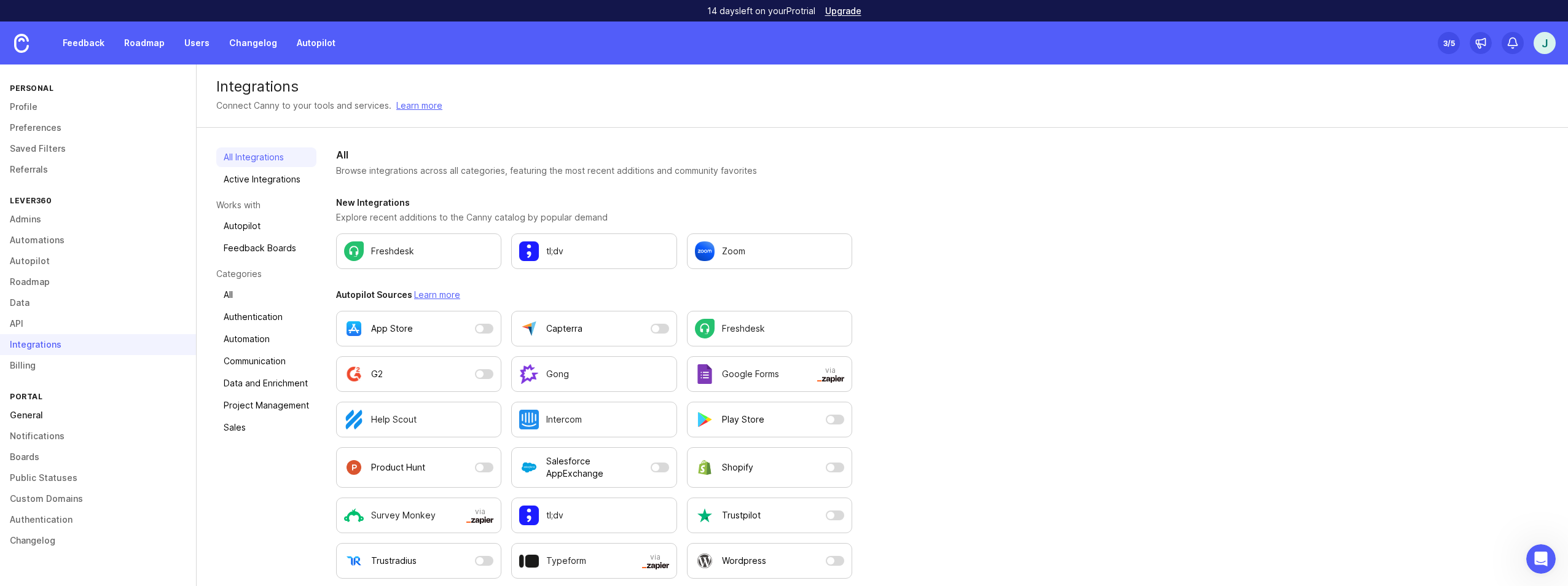 click on "General" at bounding box center (98, 415) 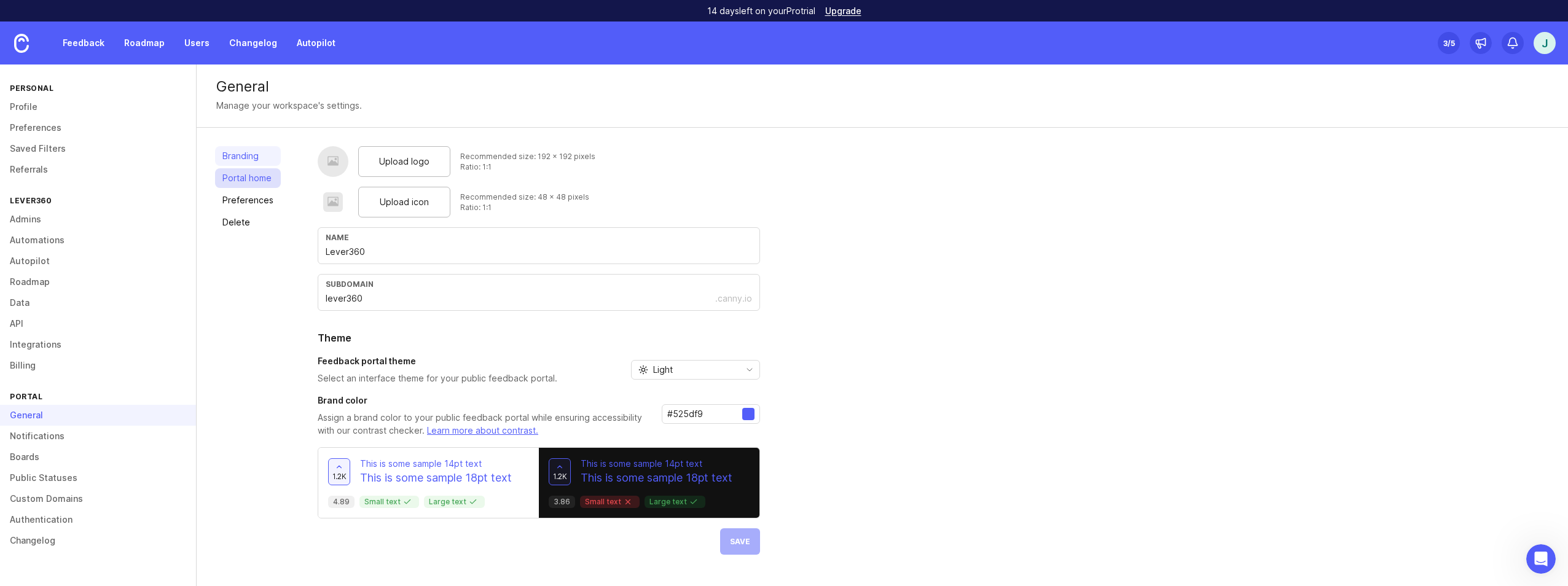 click on "Portal home" at bounding box center (248, 178) 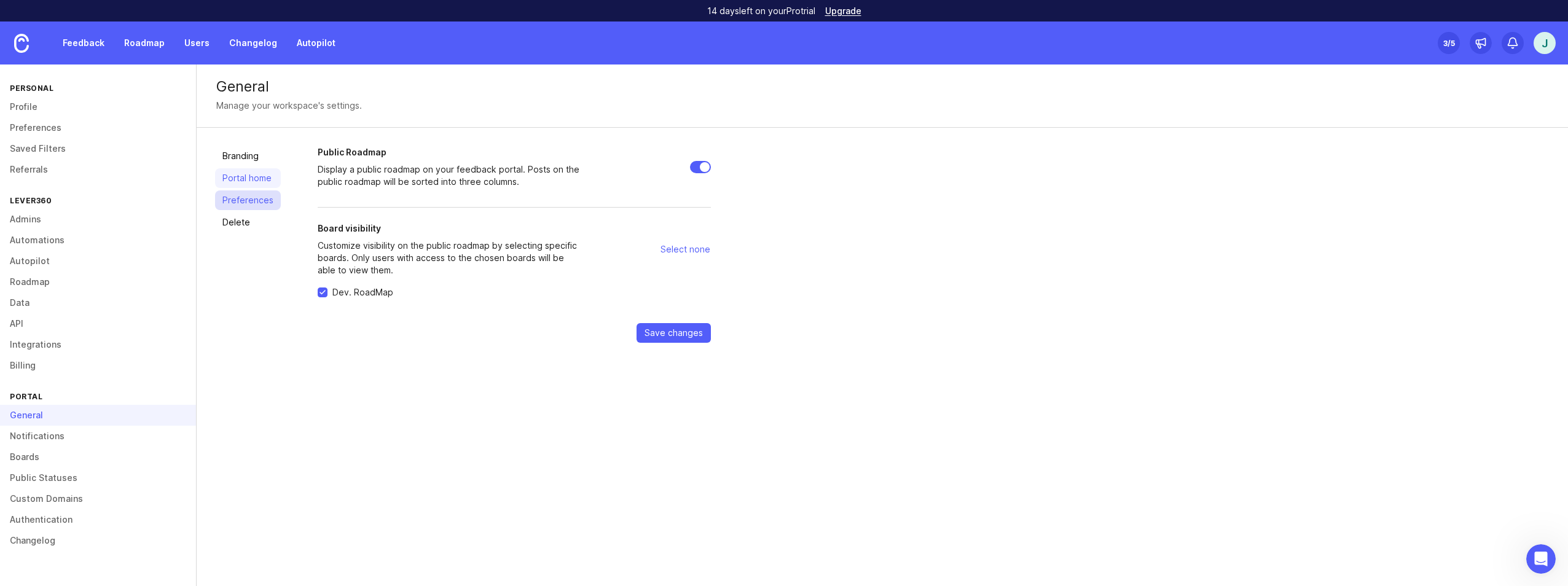 click on "Preferences" at bounding box center (248, 200) 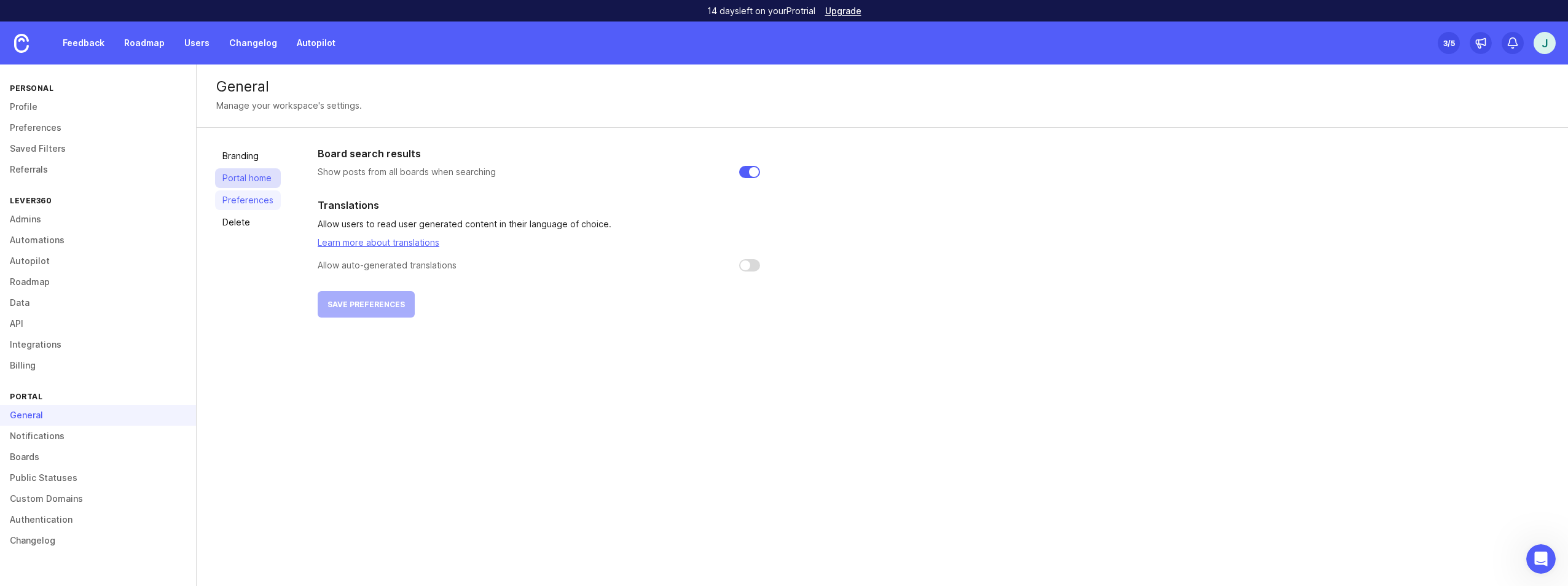 click on "Portal home" at bounding box center (248, 178) 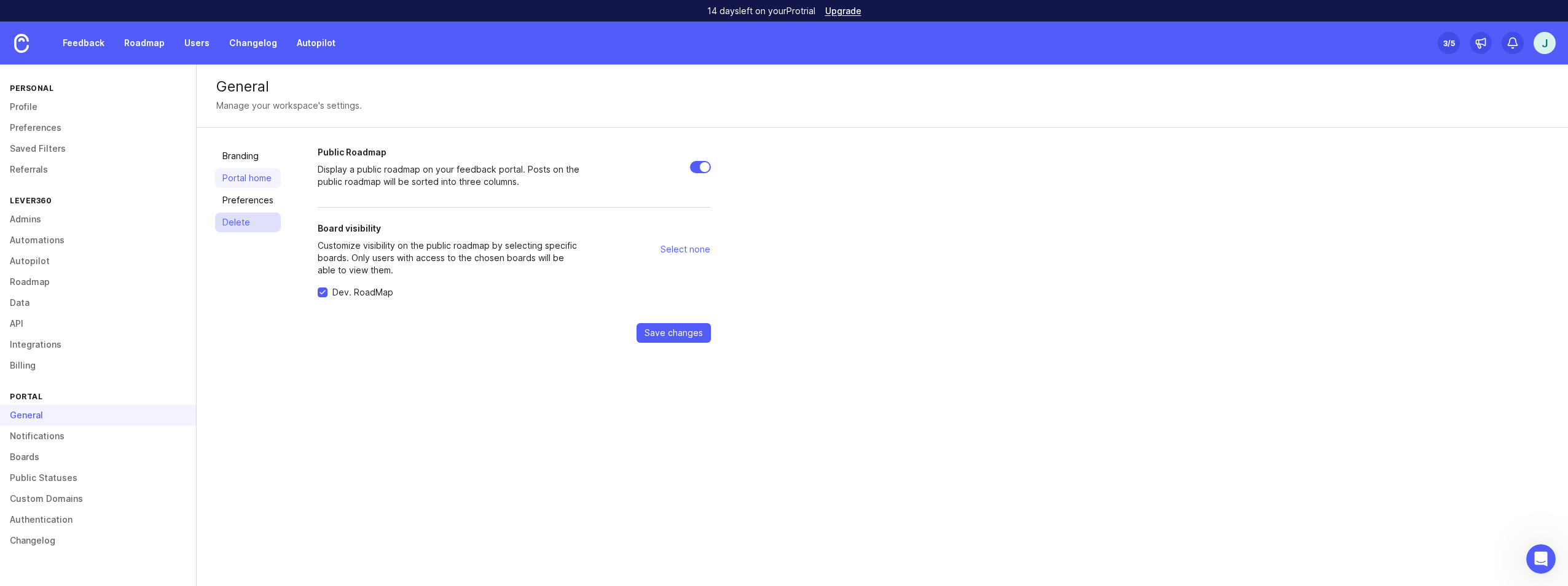 click on "Delete" at bounding box center (248, 222) 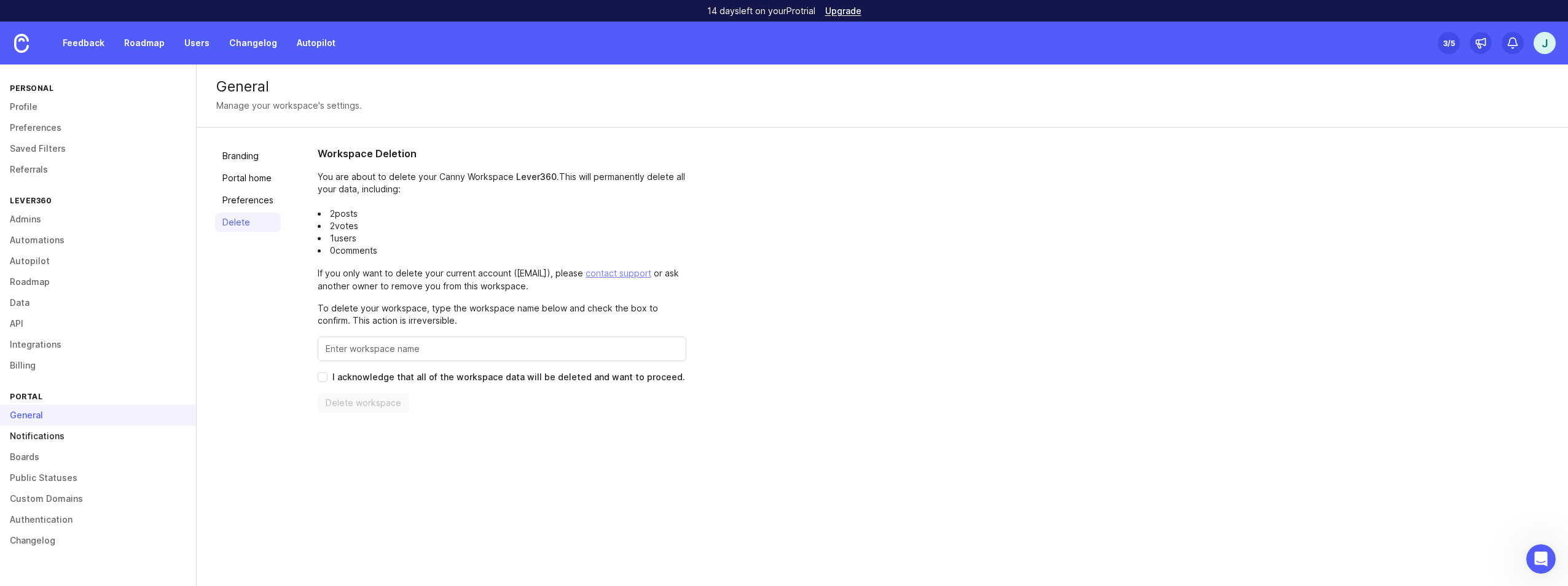 click on "Notifications" at bounding box center (98, 436) 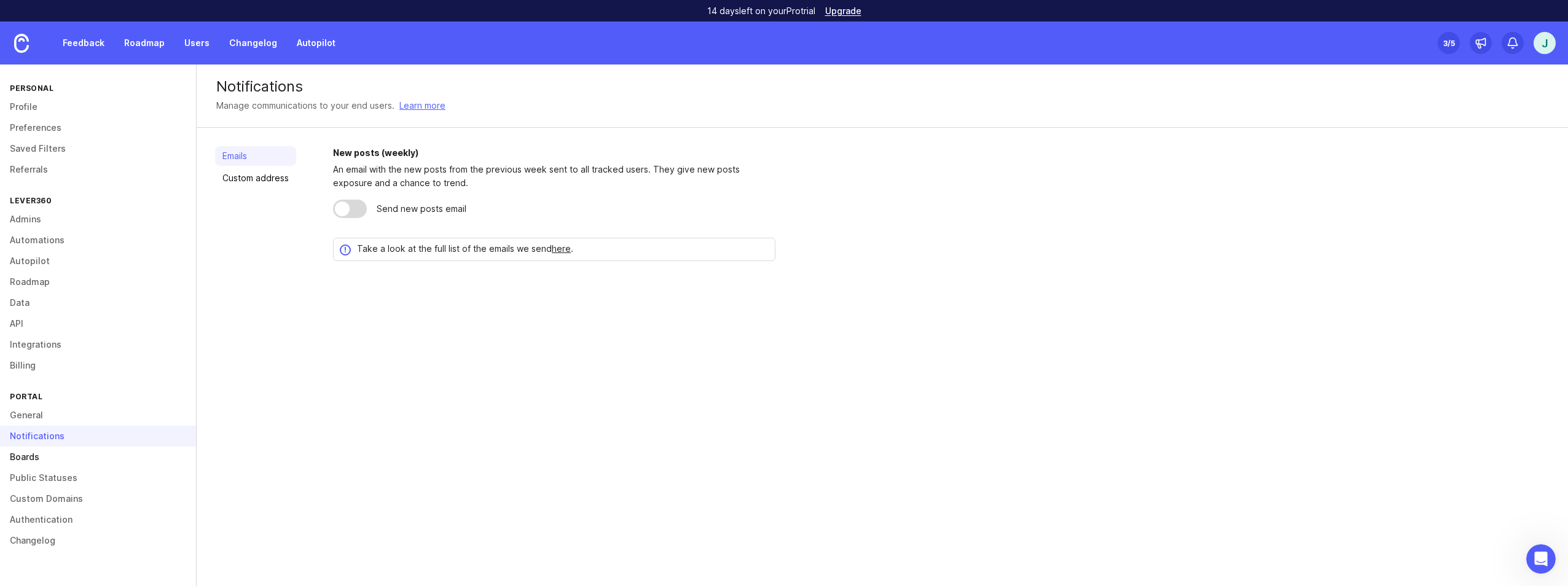 click on "Boards" at bounding box center (98, 457) 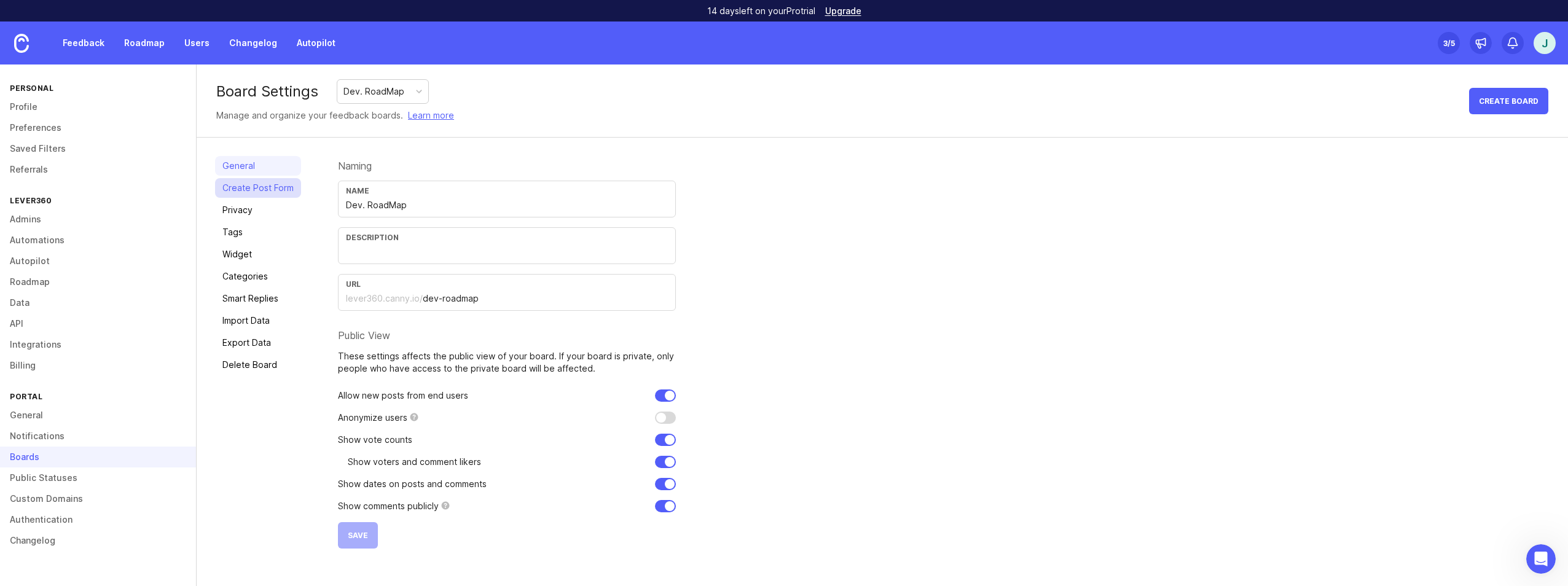click on "Create Post Form" at bounding box center [258, 188] 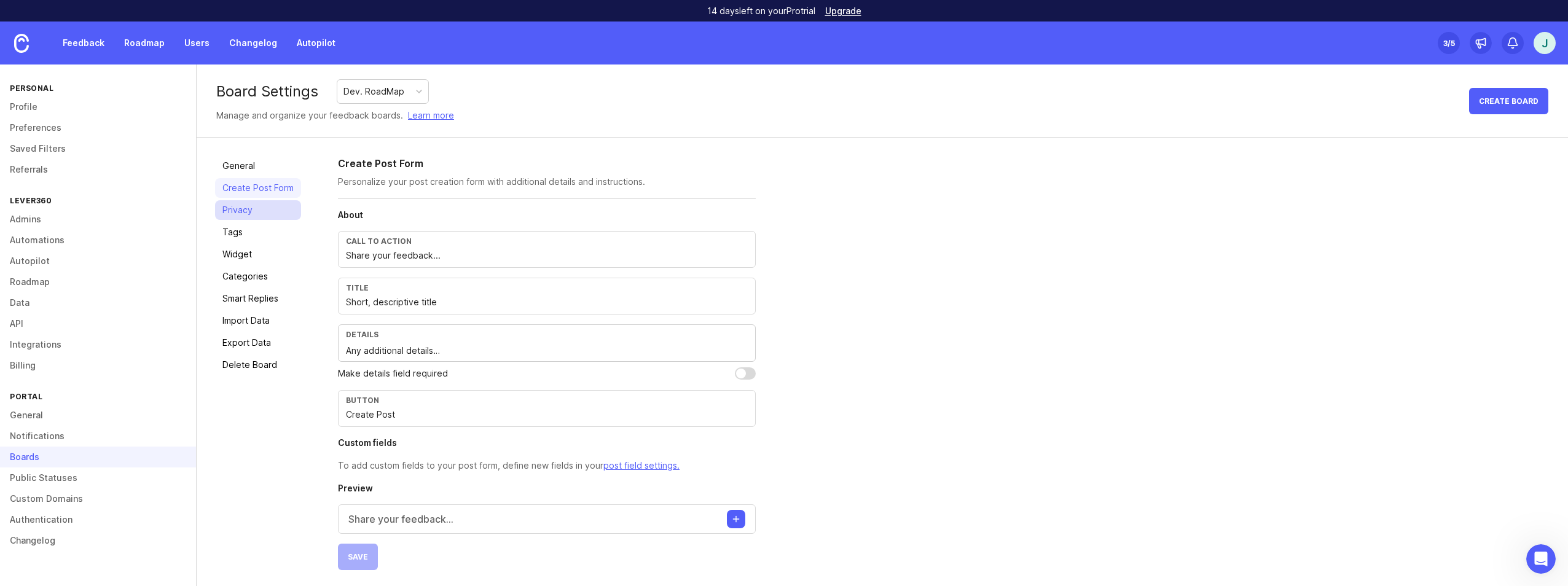 click on "Privacy" at bounding box center (258, 210) 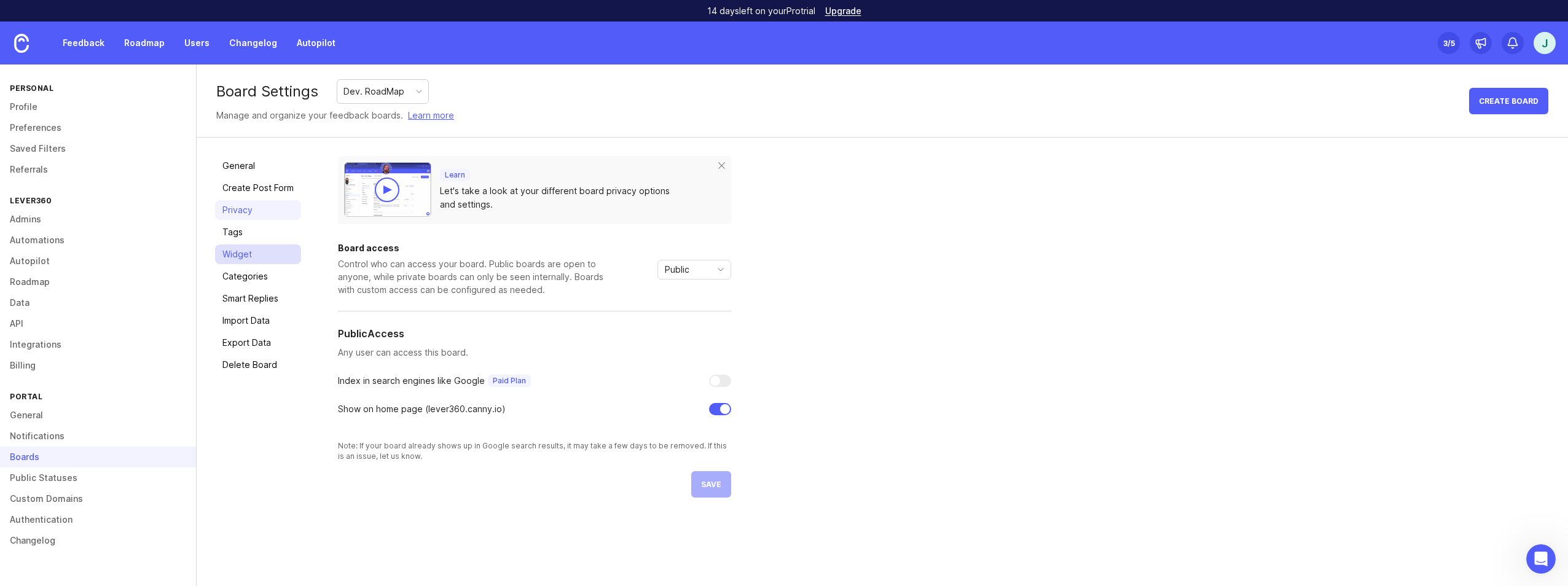 click on "Widget" at bounding box center [258, 254] 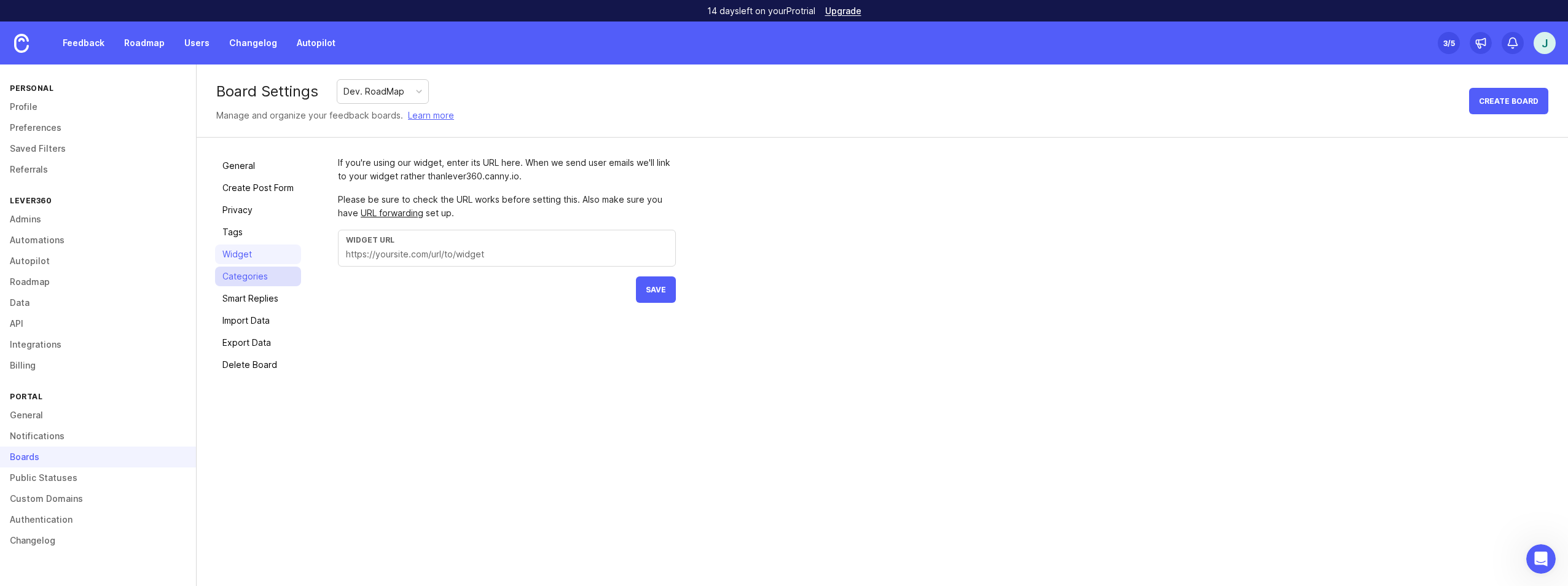 click on "Categories" at bounding box center [258, 276] 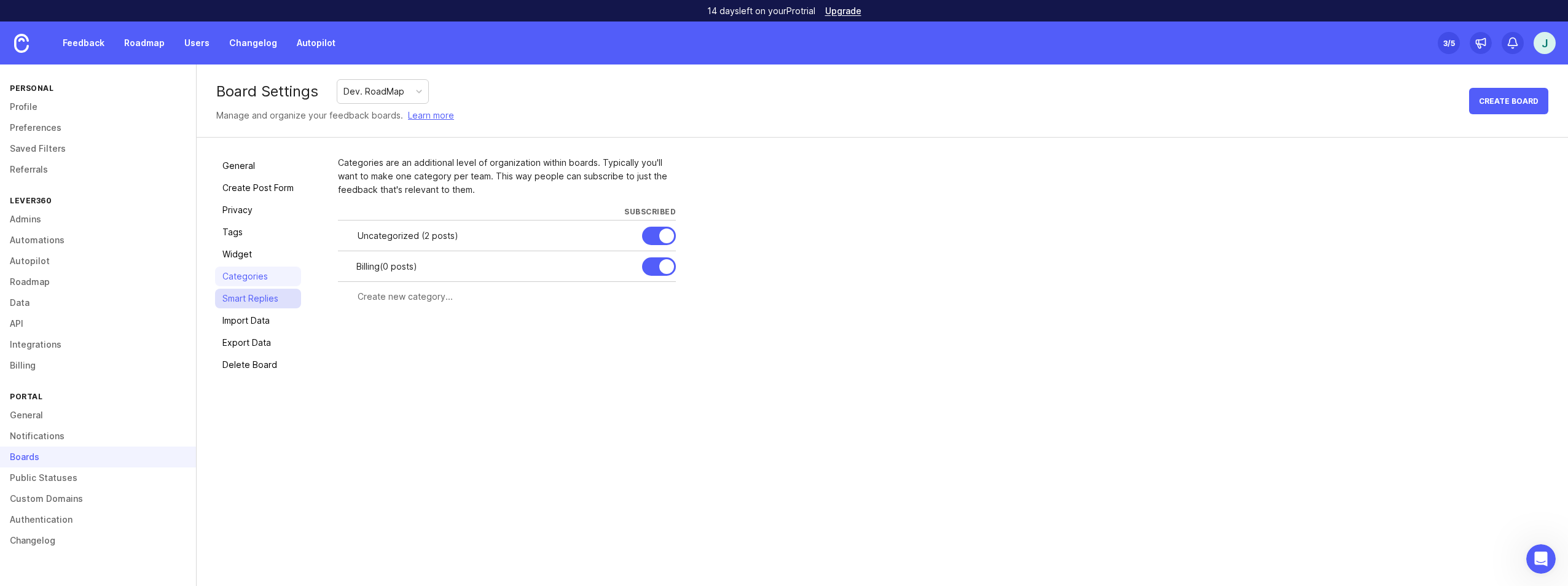 click on "Smart Replies" at bounding box center [258, 299] 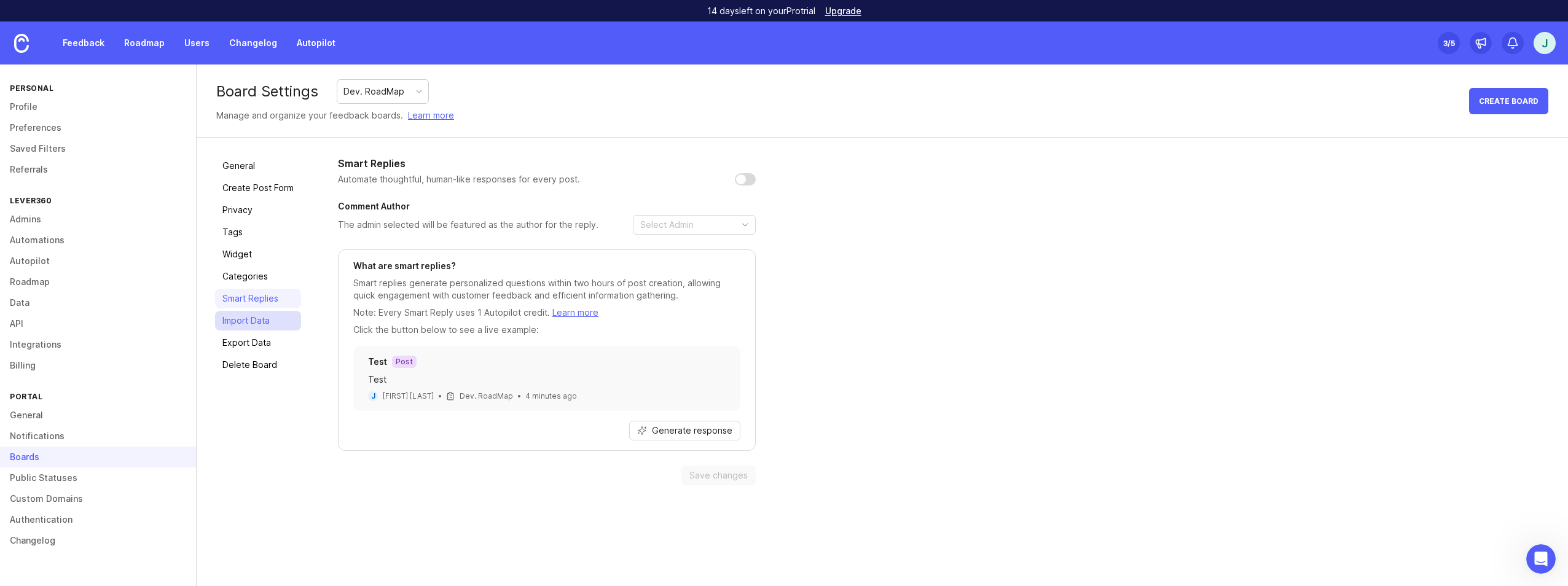 click on "Import Data" at bounding box center [258, 321] 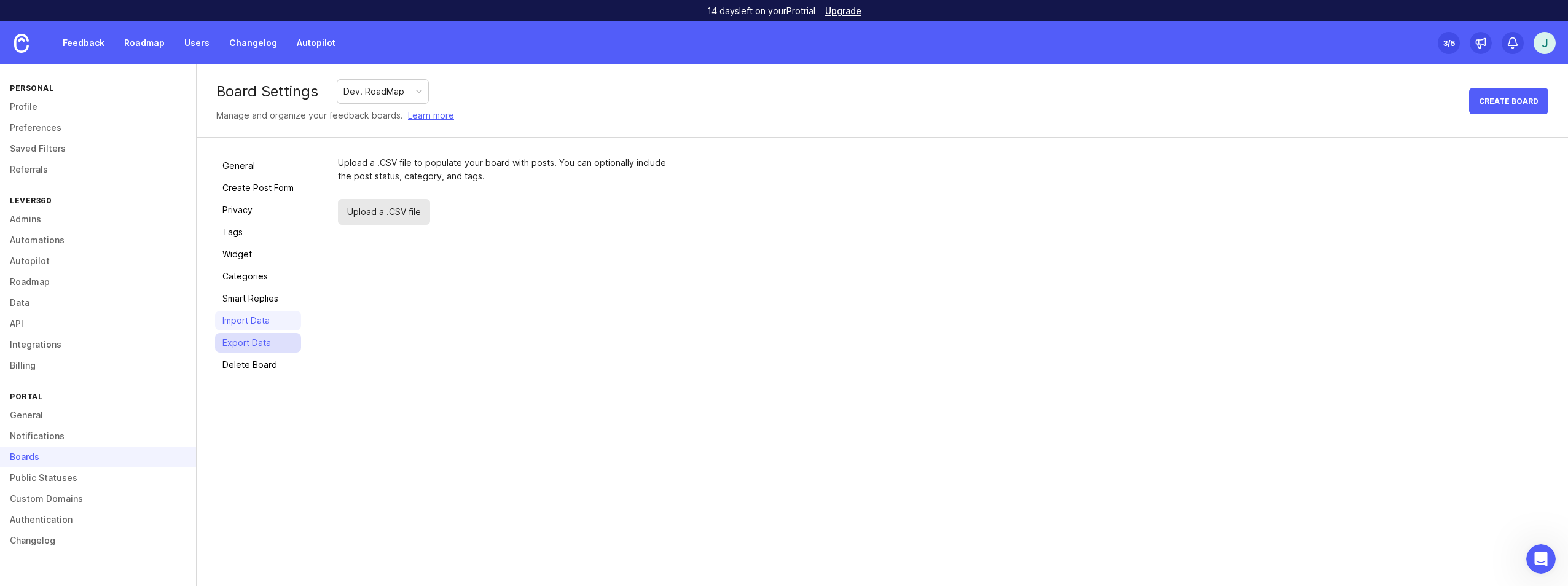 click on "Export Data" at bounding box center [258, 343] 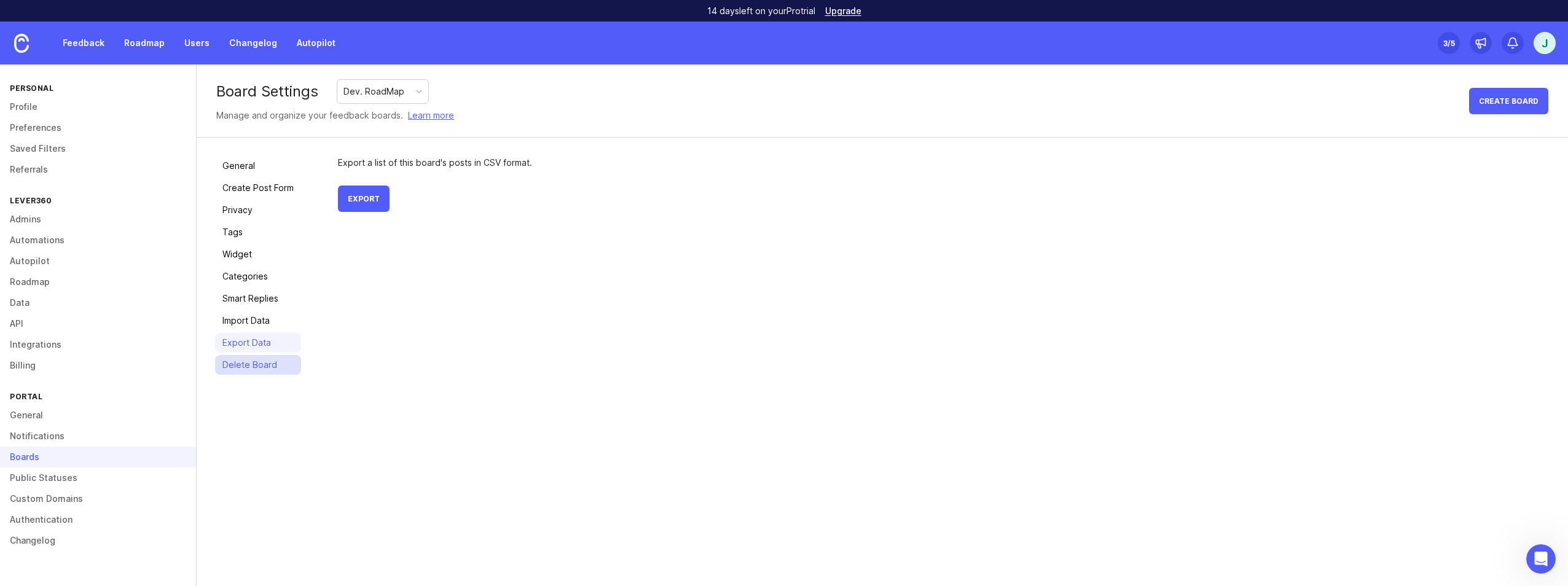 click on "Delete Board" at bounding box center (258, 365) 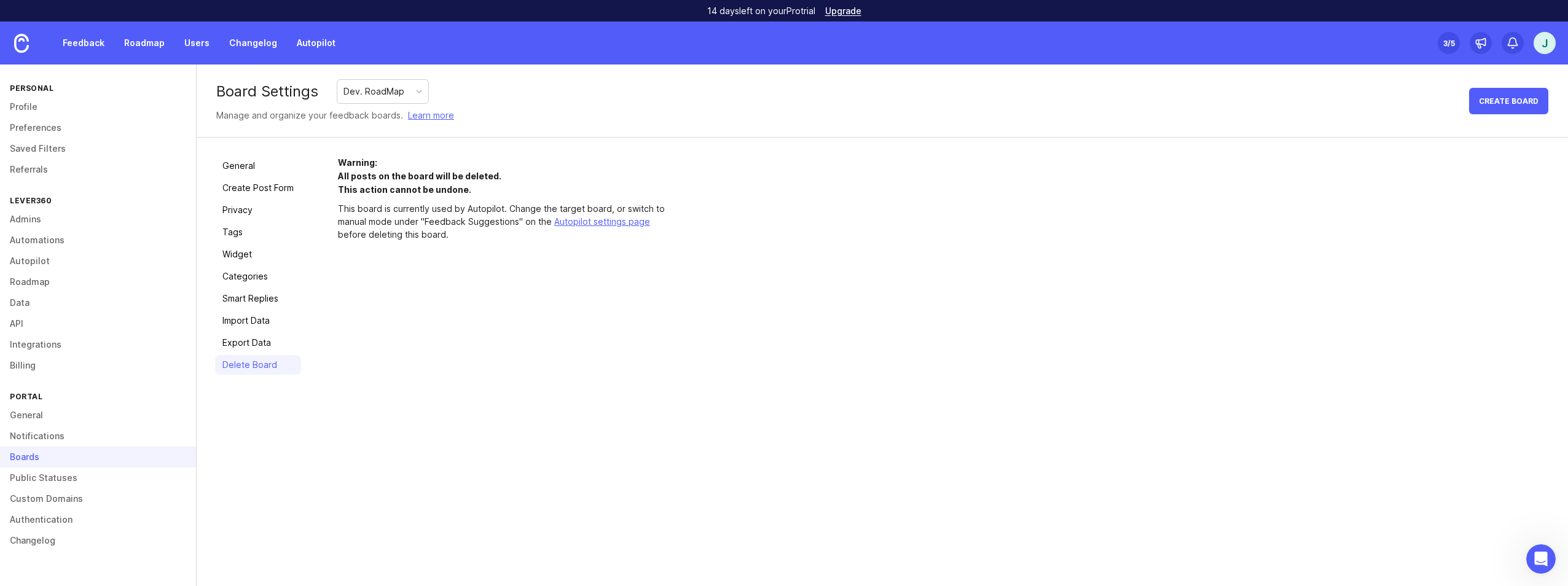 click on "Dev. RoadMap" at bounding box center (374, 92) 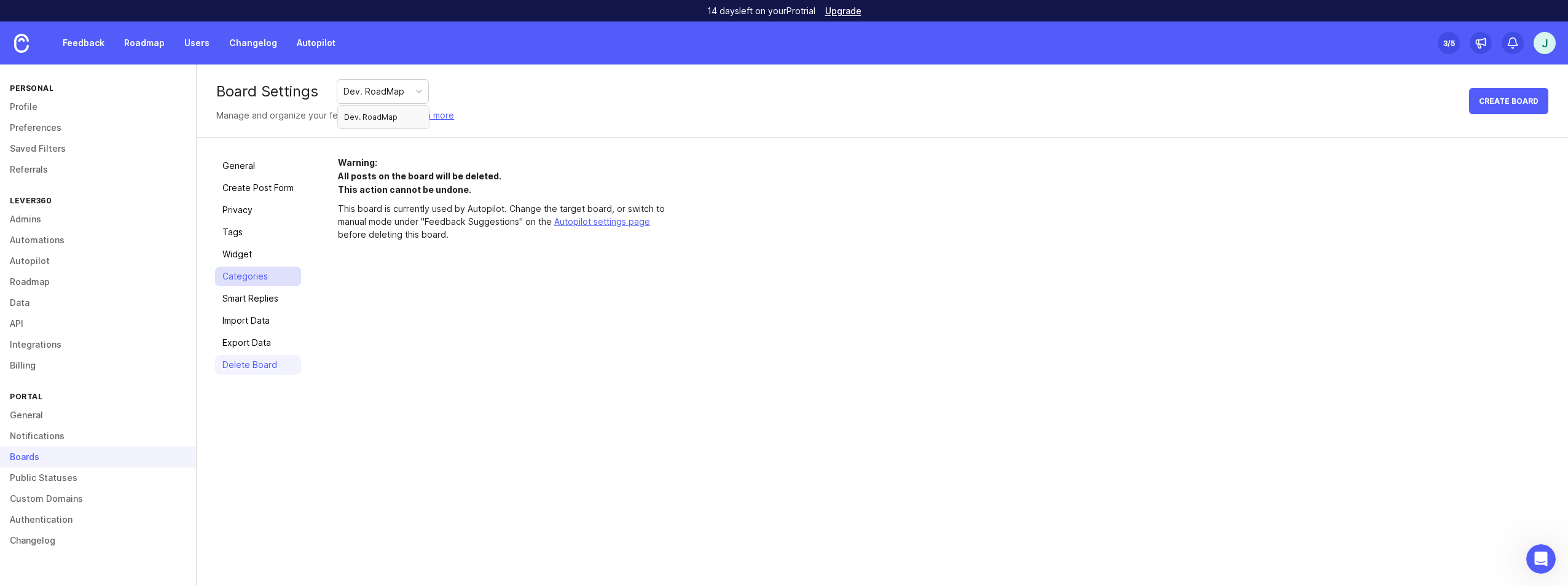 click on "Categories" at bounding box center [258, 276] 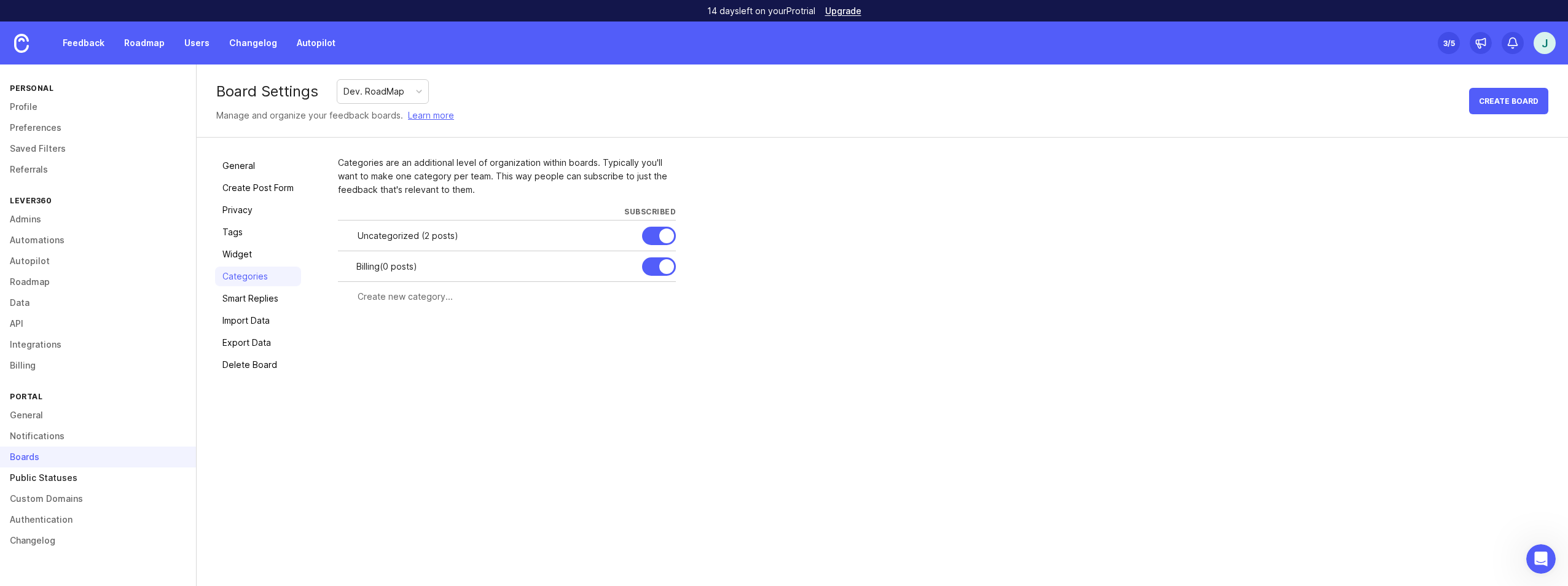 click on "Public Statuses" at bounding box center [98, 478] 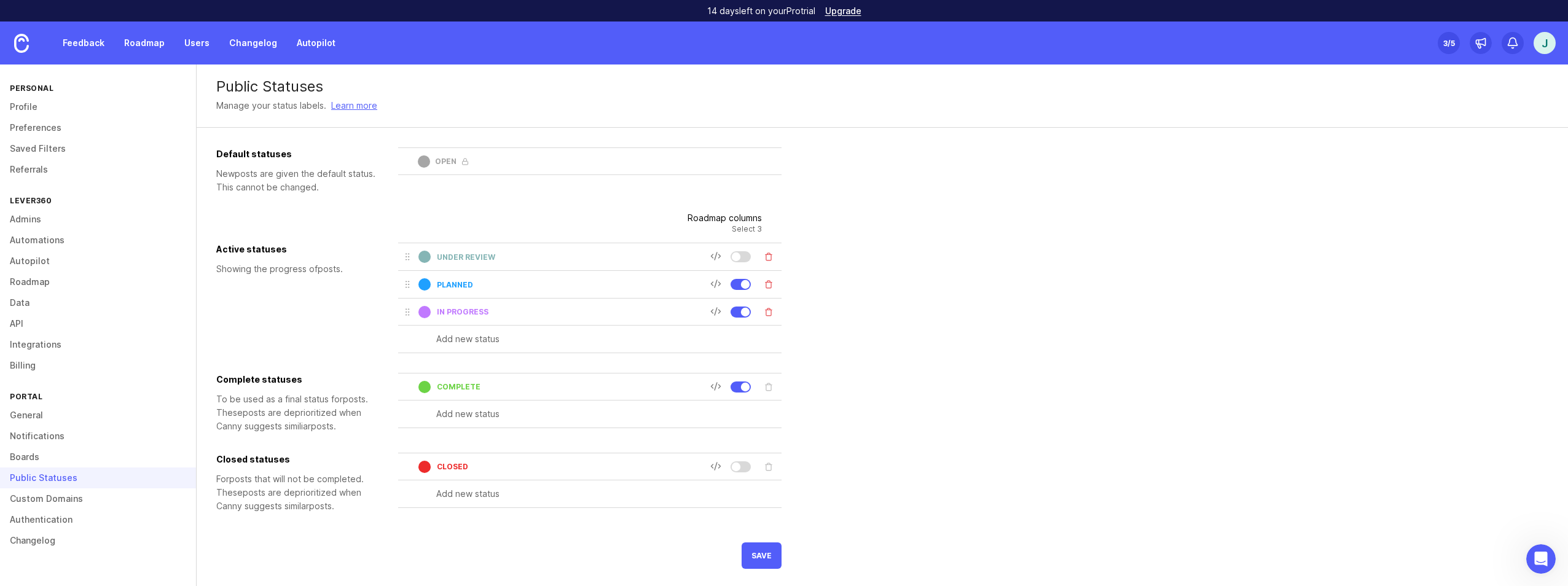 click at bounding box center (609, 339) 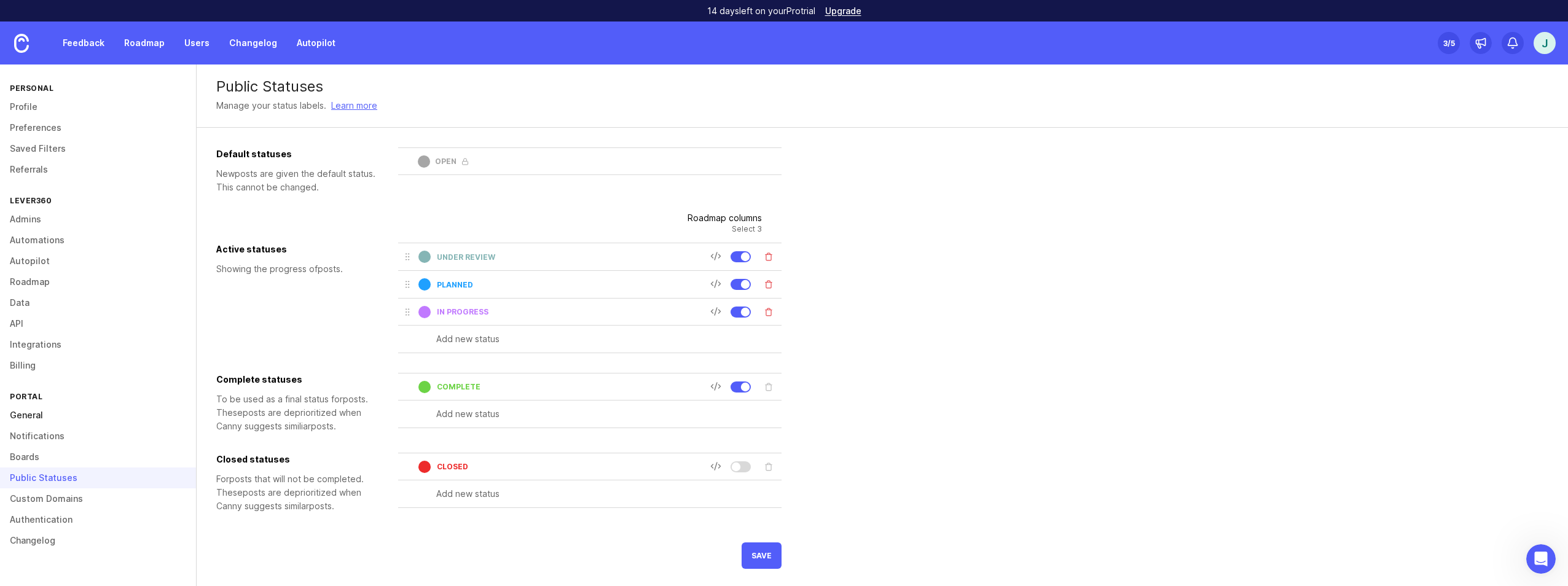 click on "General" at bounding box center [98, 415] 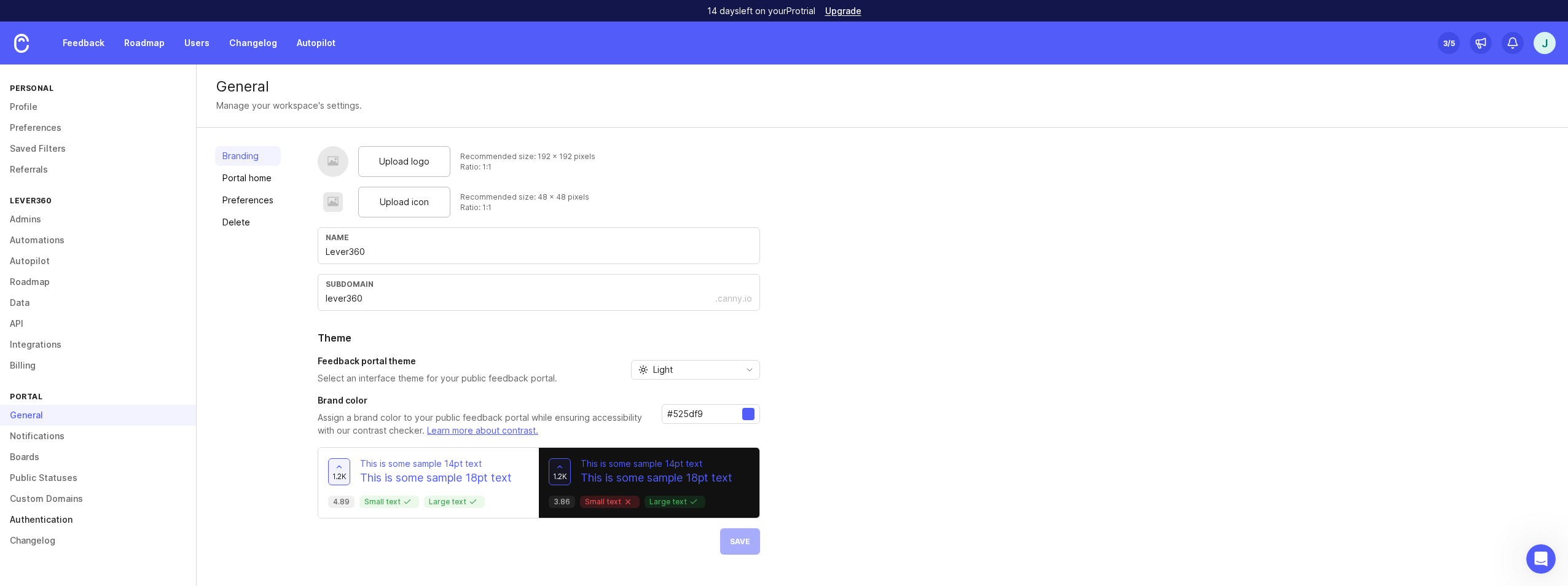 click on "Authentication" at bounding box center (98, 520) 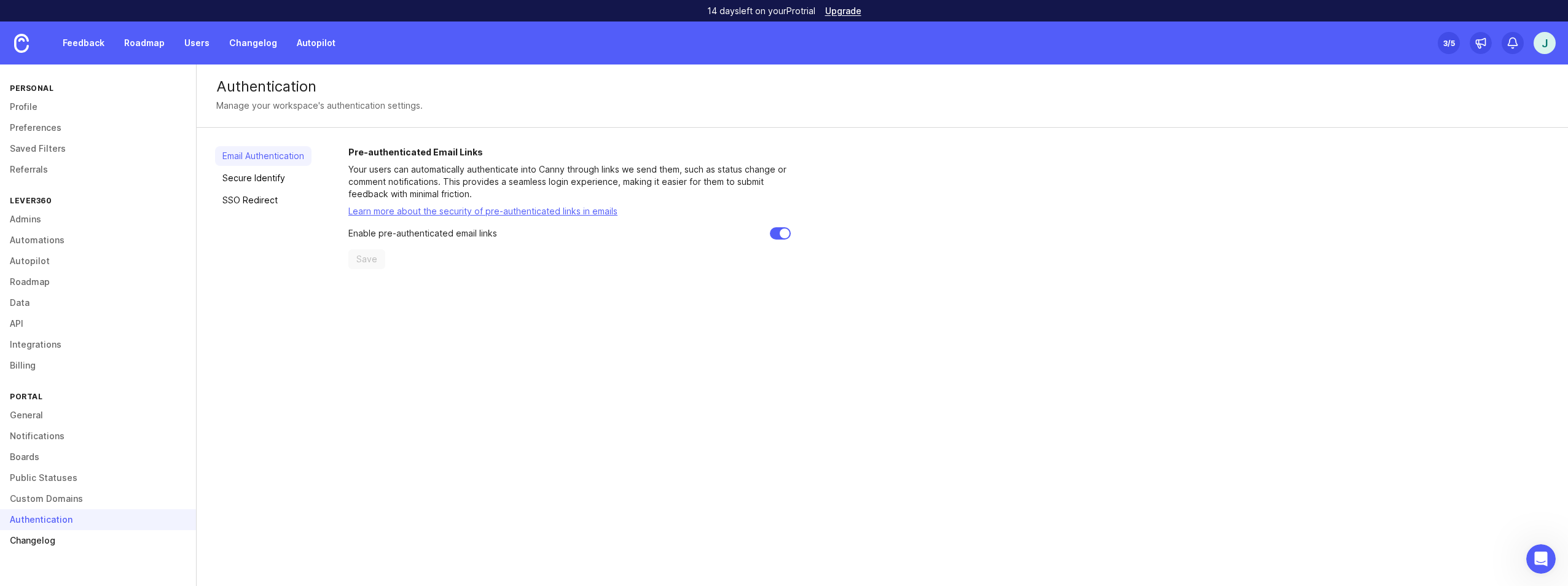 click on "Changelog" at bounding box center [98, 541] 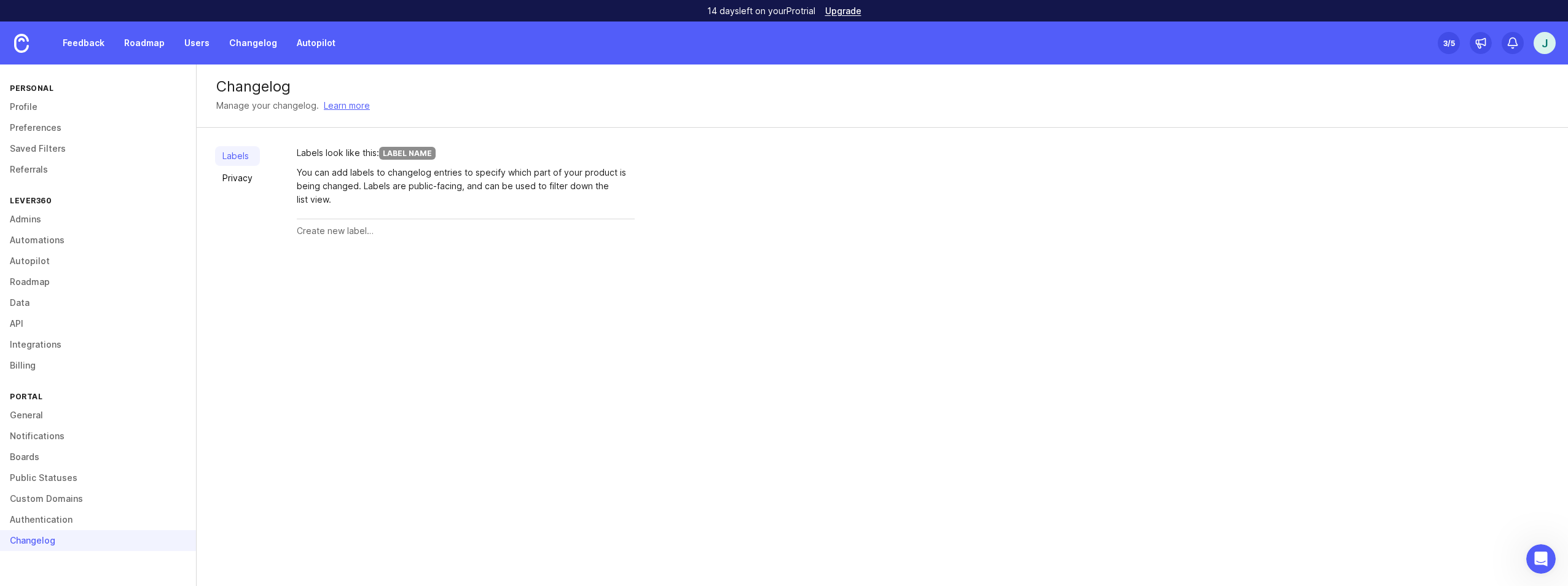 click at bounding box center [466, 231] 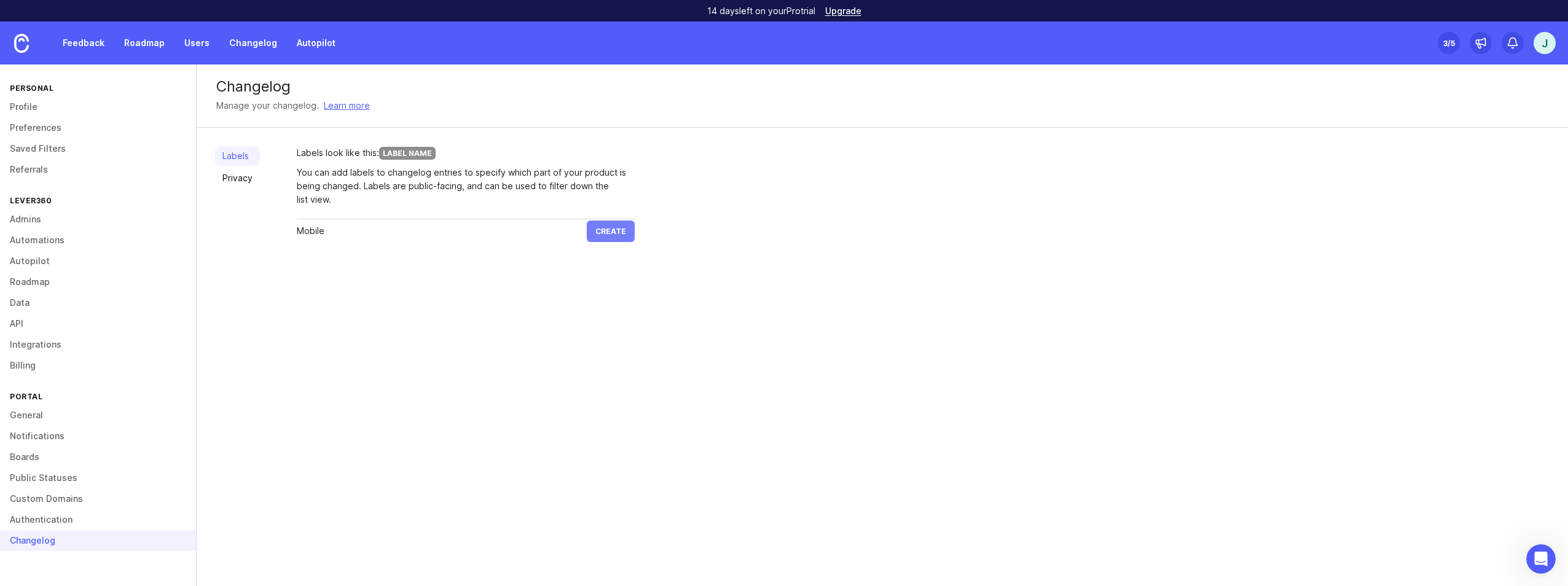 type on "Mobile" 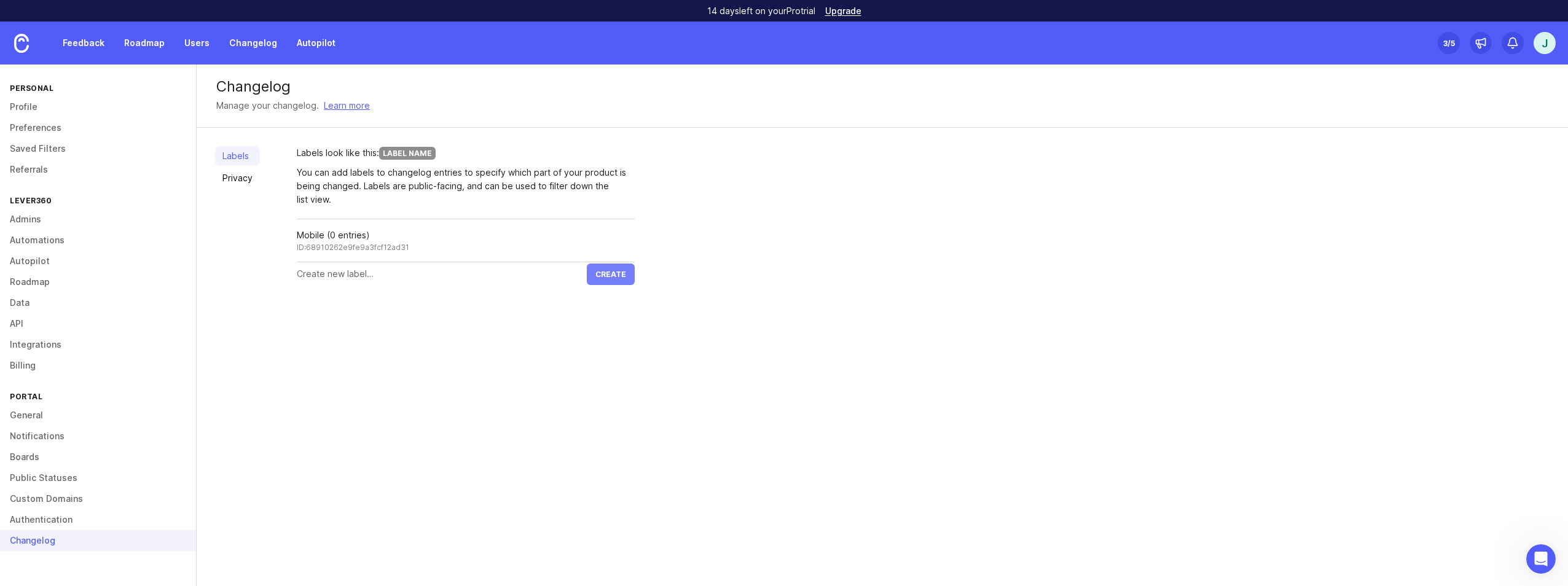 click on "Create" at bounding box center (611, 274) 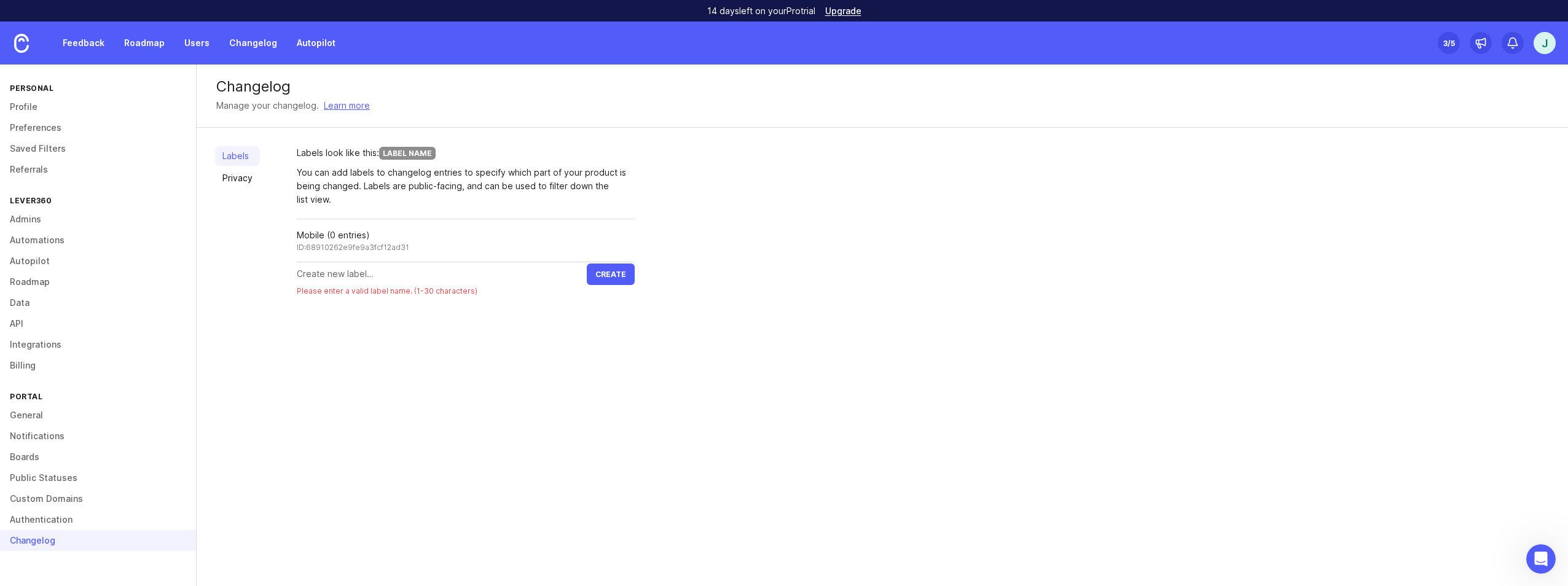 click at bounding box center (442, 274) 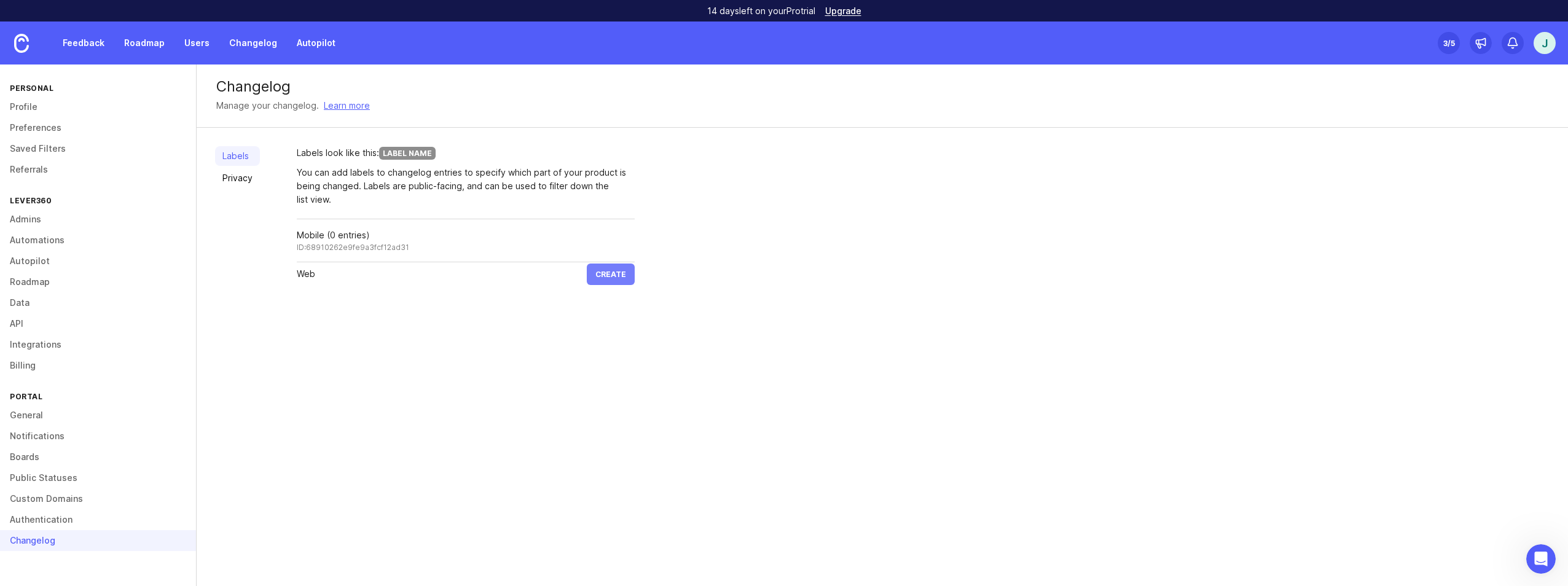 type on "Web" 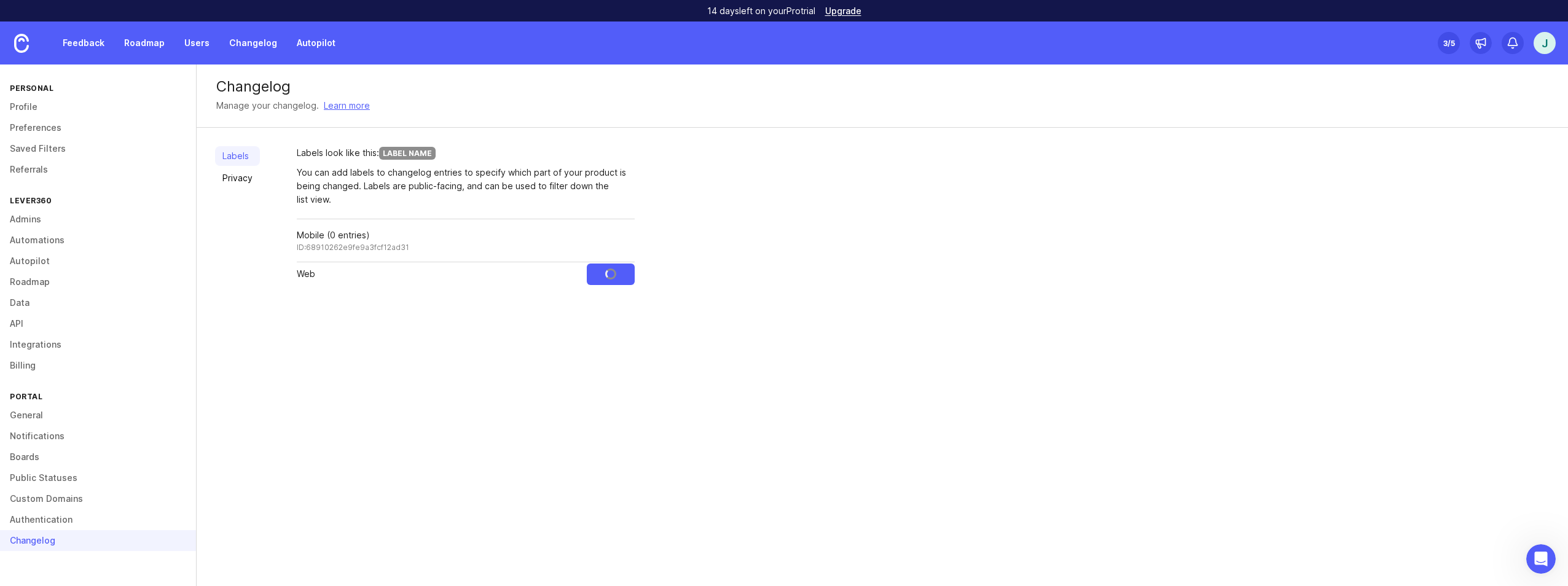 type 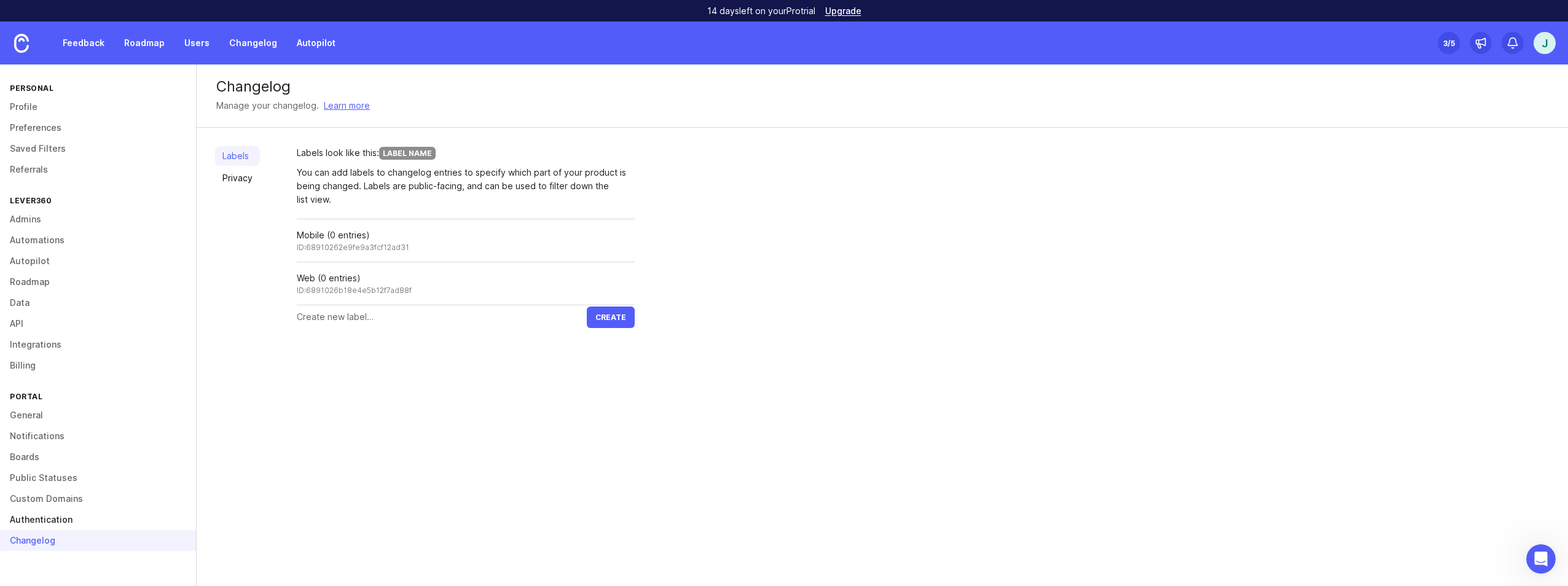 click on "Authentication" at bounding box center (98, 520) 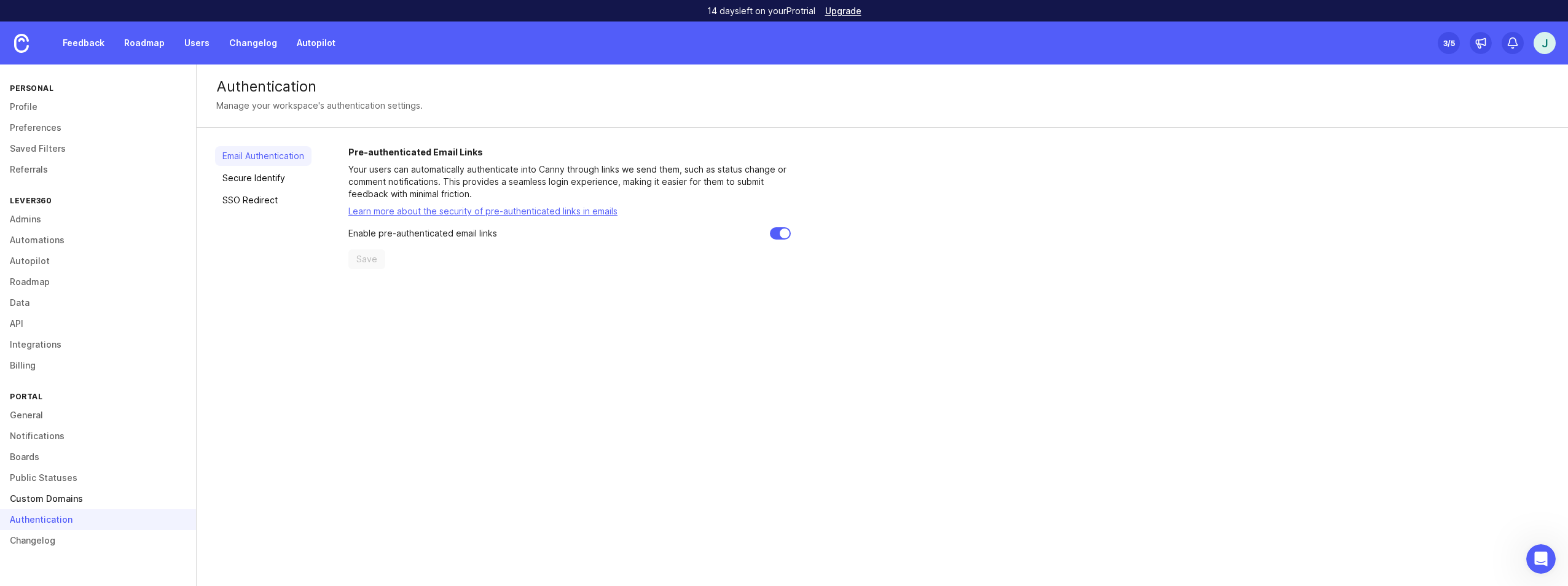 click on "Custom Domains" at bounding box center (98, 499) 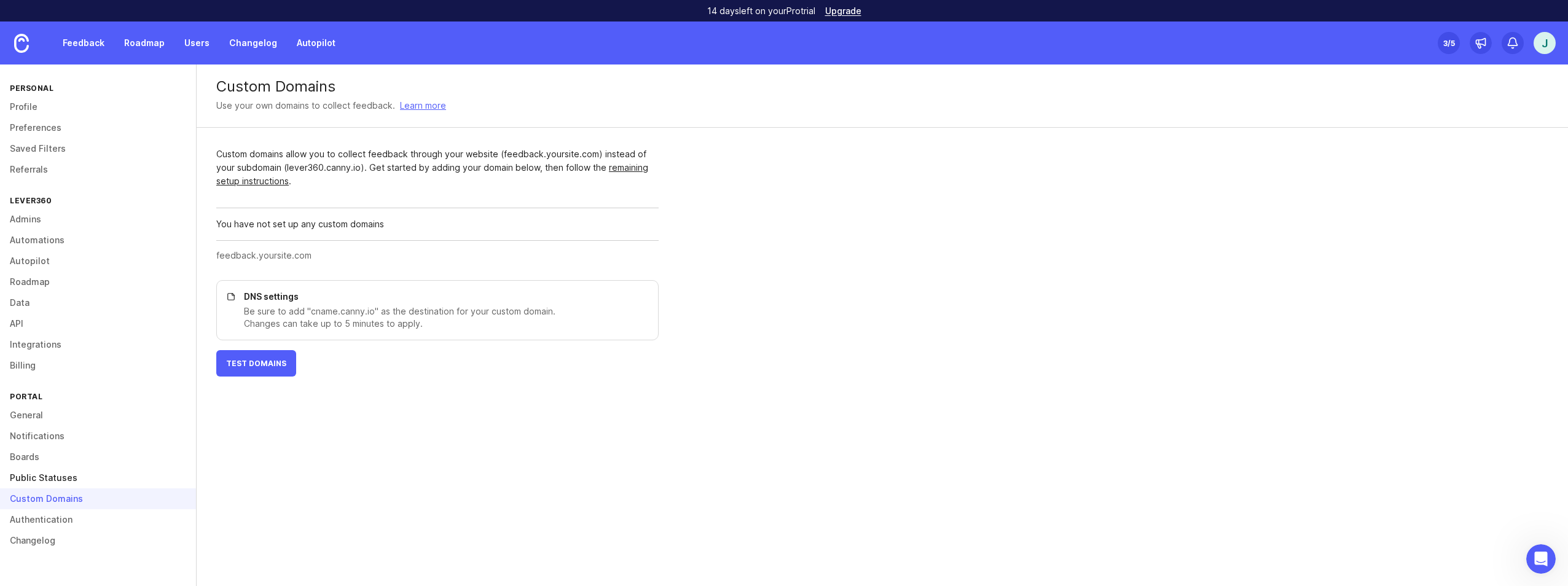 click on "Public Statuses" at bounding box center [98, 478] 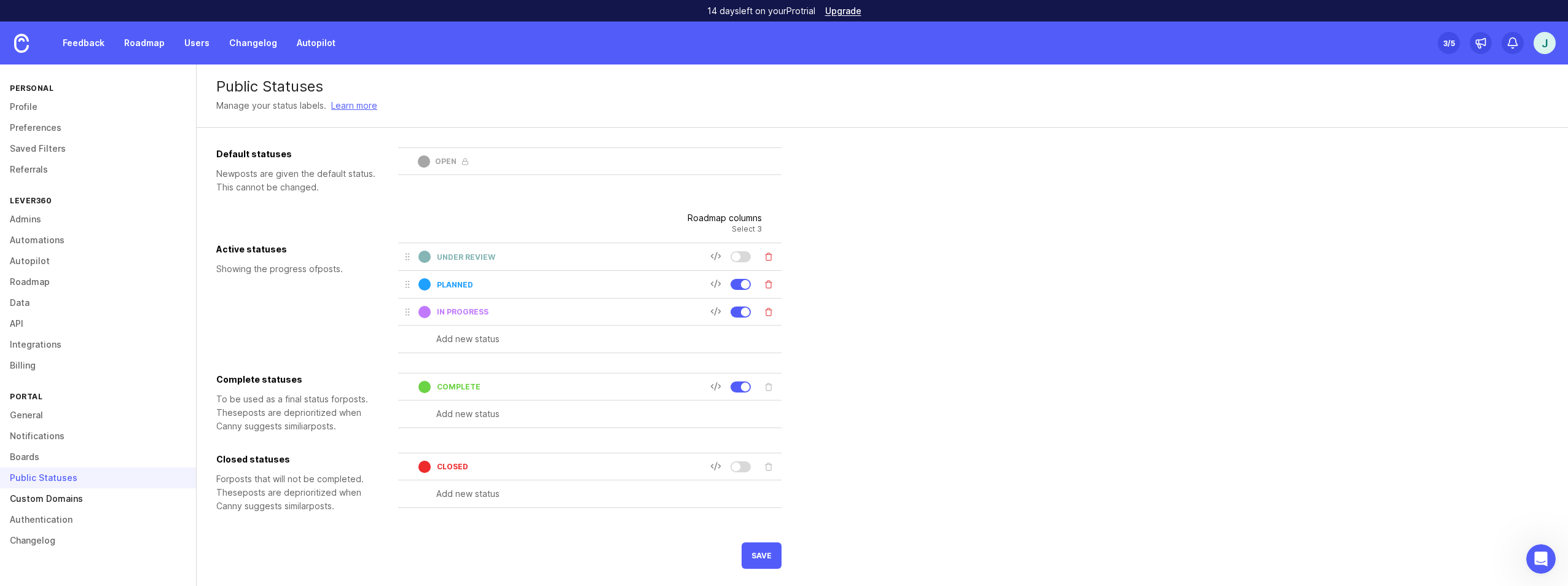 click on "Custom Domains" at bounding box center (98, 499) 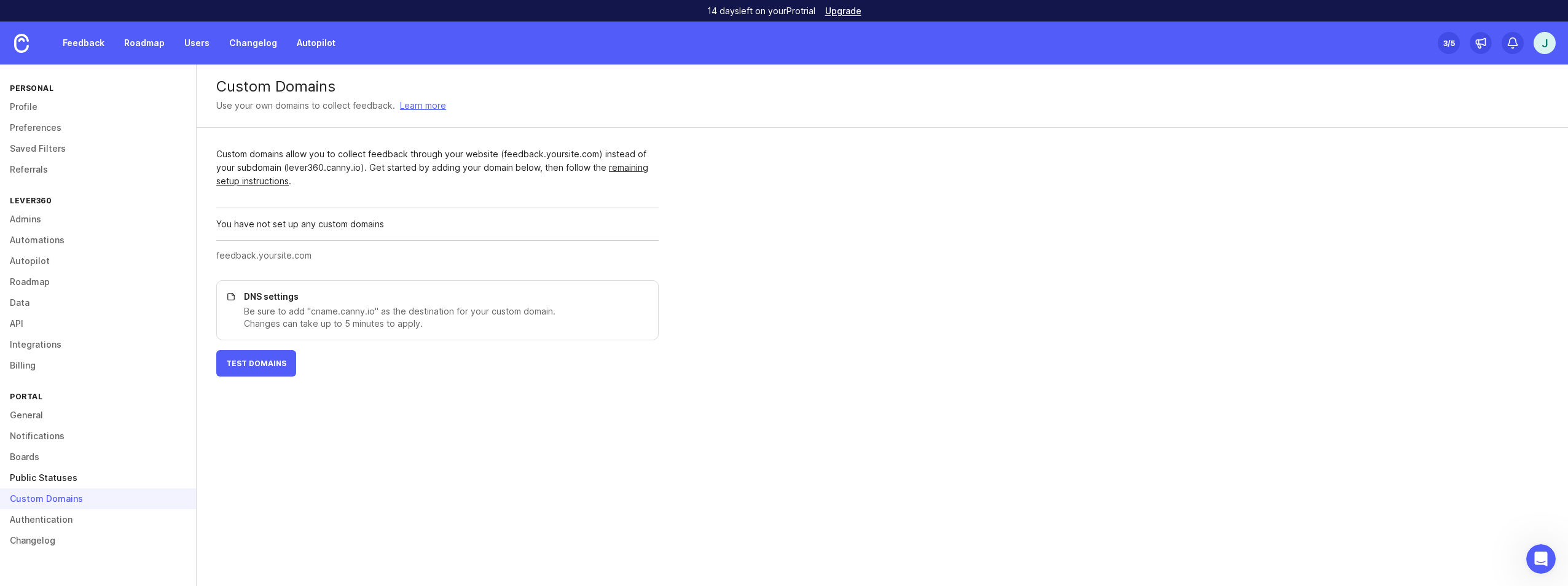 click on "Public Statuses" at bounding box center (98, 478) 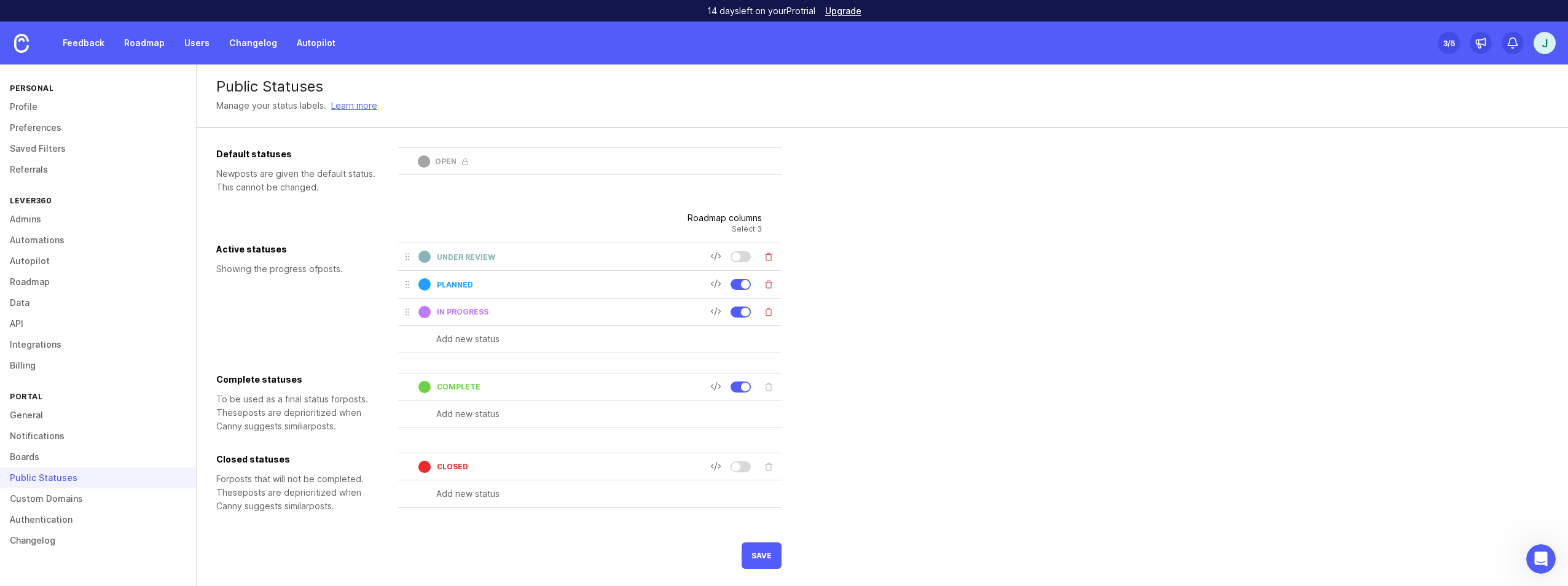 click at bounding box center (736, 257) 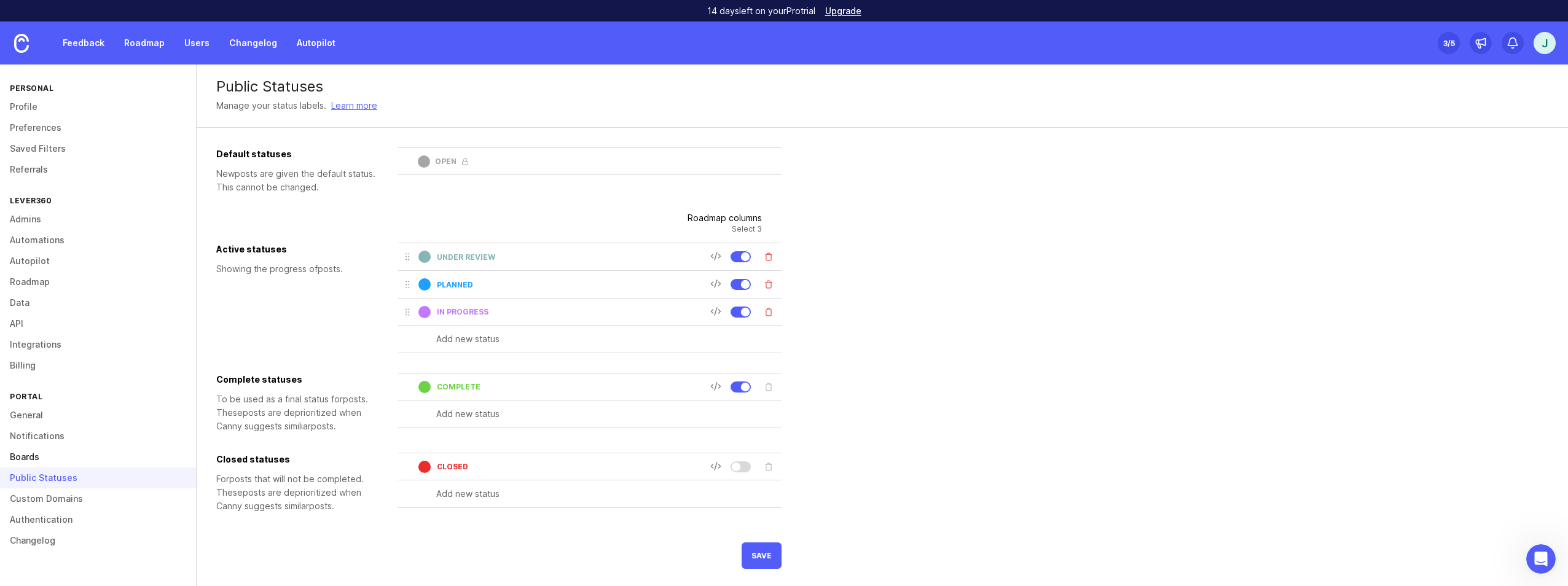 click on "Boards" at bounding box center (98, 457) 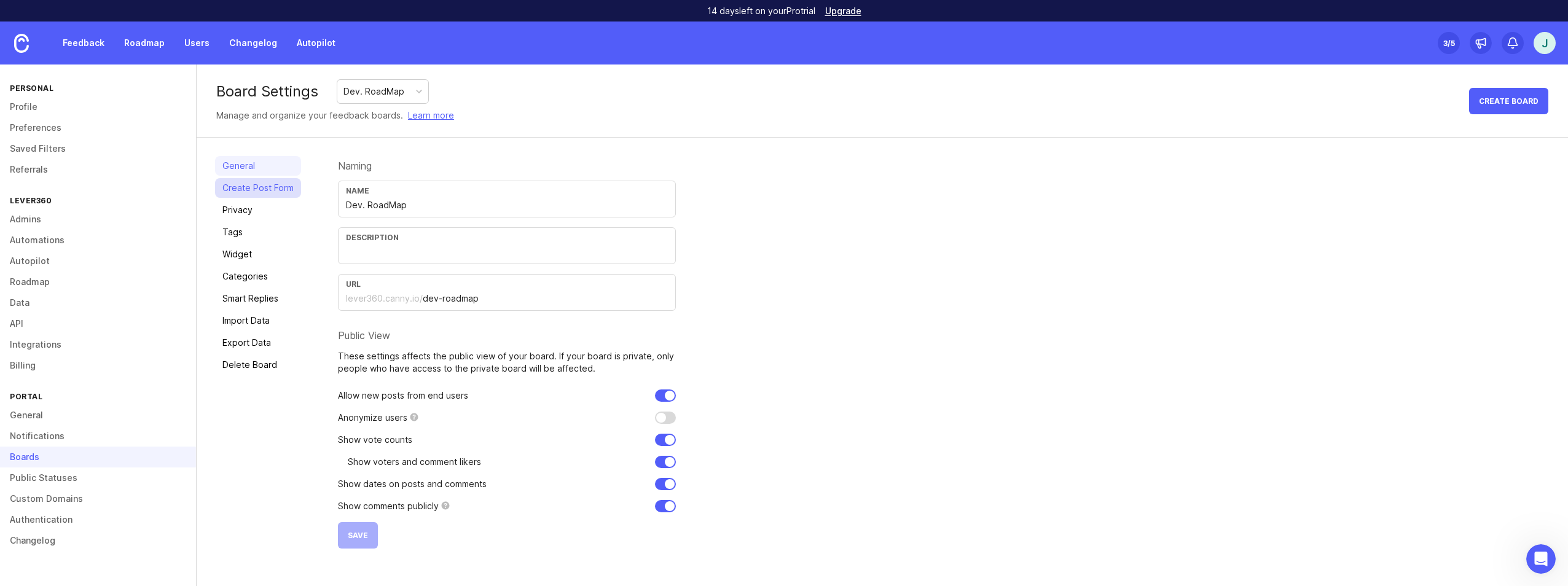 click on "Create Post Form" at bounding box center (258, 188) 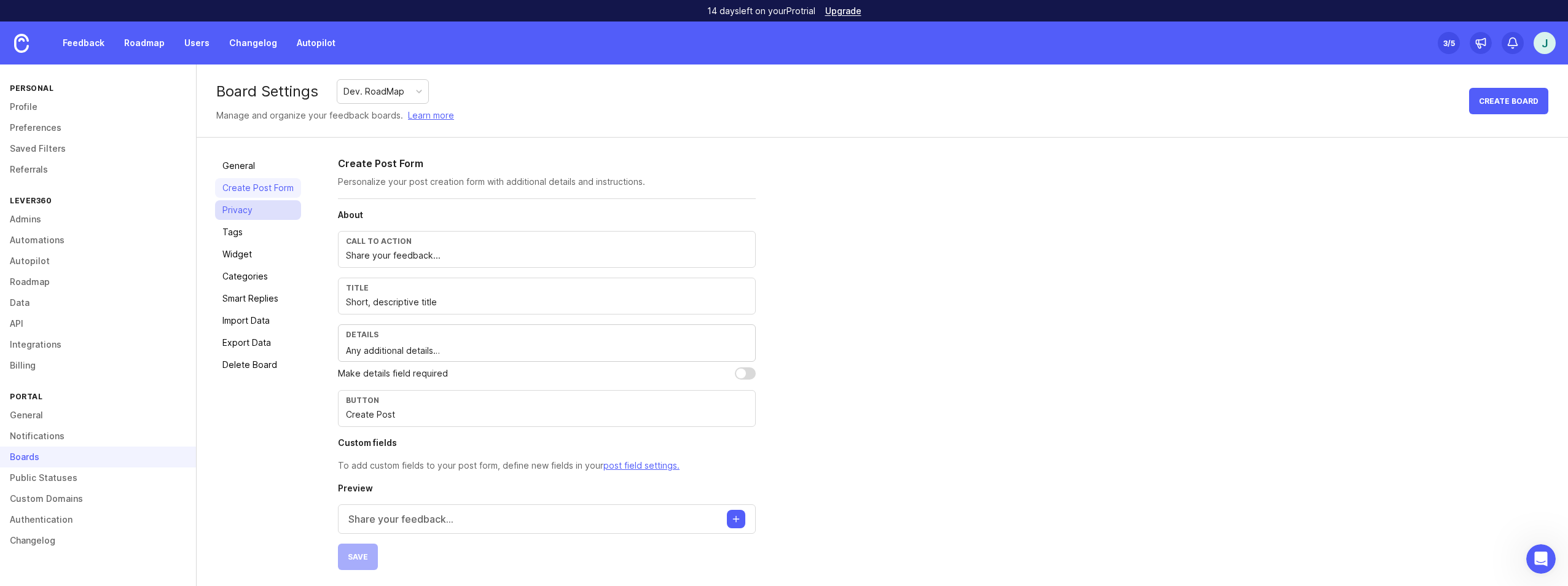 click on "Privacy" at bounding box center [258, 210] 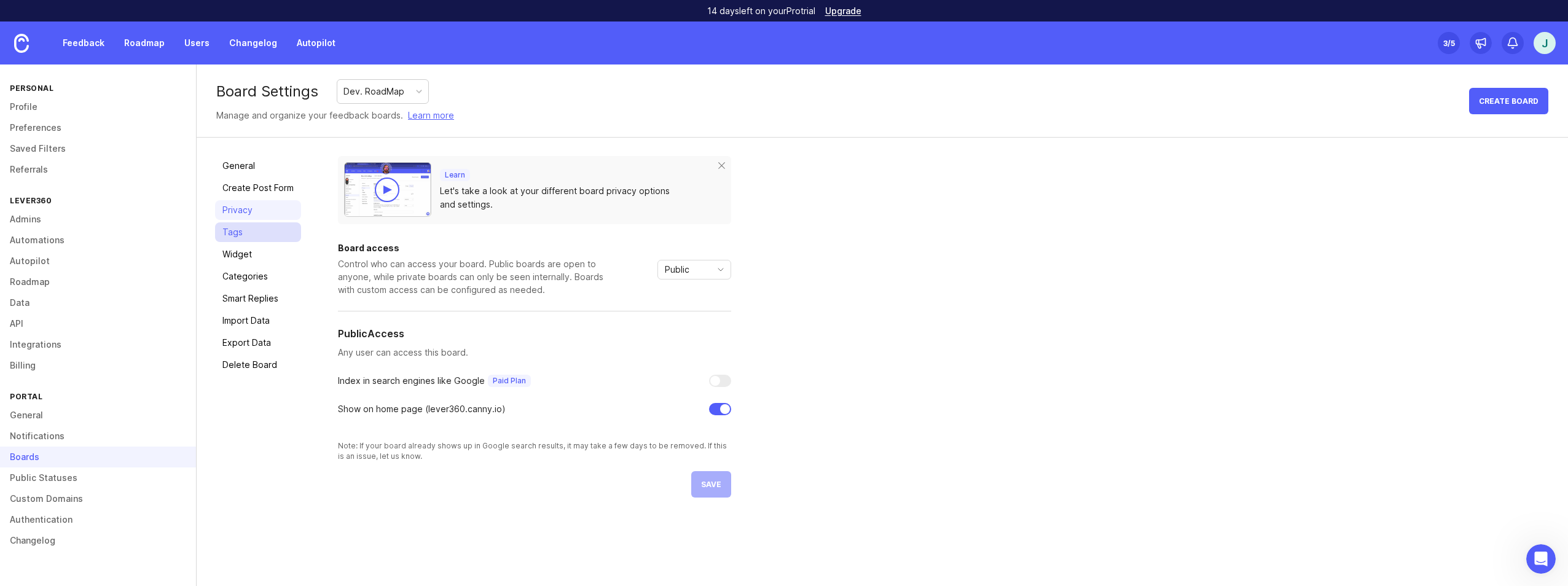 click on "Tags" at bounding box center (258, 232) 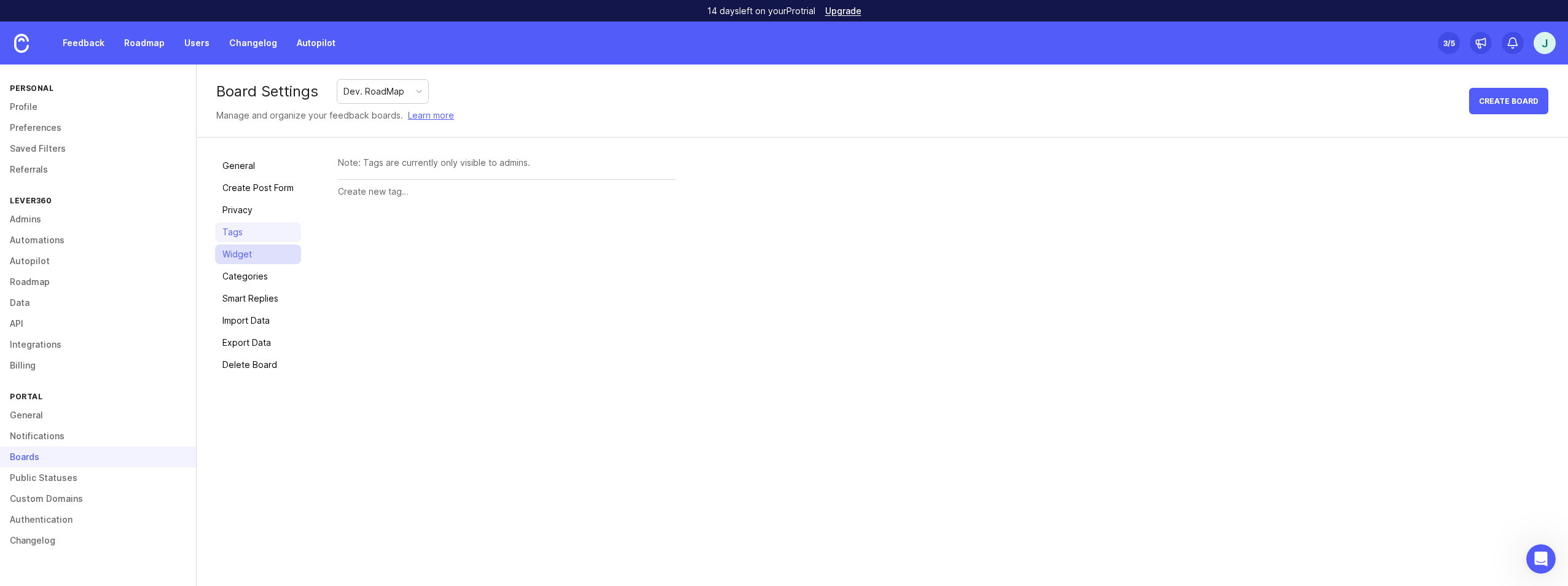click on "Widget" at bounding box center (258, 254) 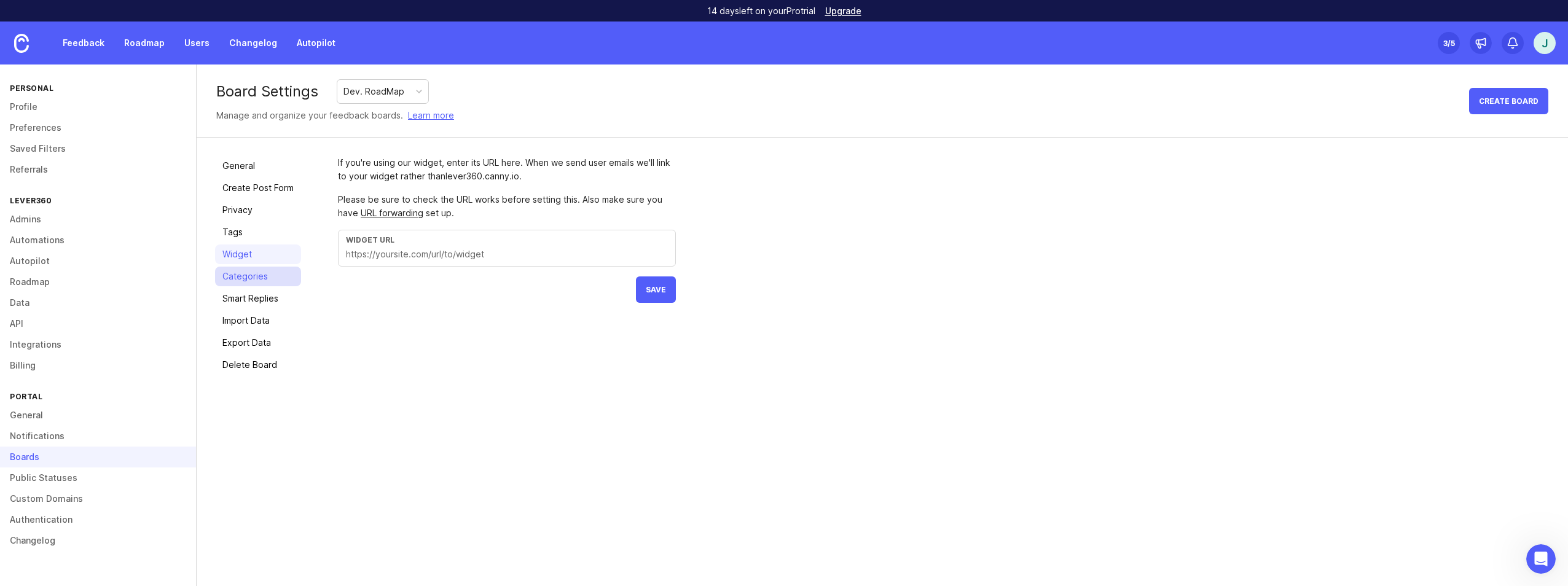 click on "Categories" at bounding box center [258, 276] 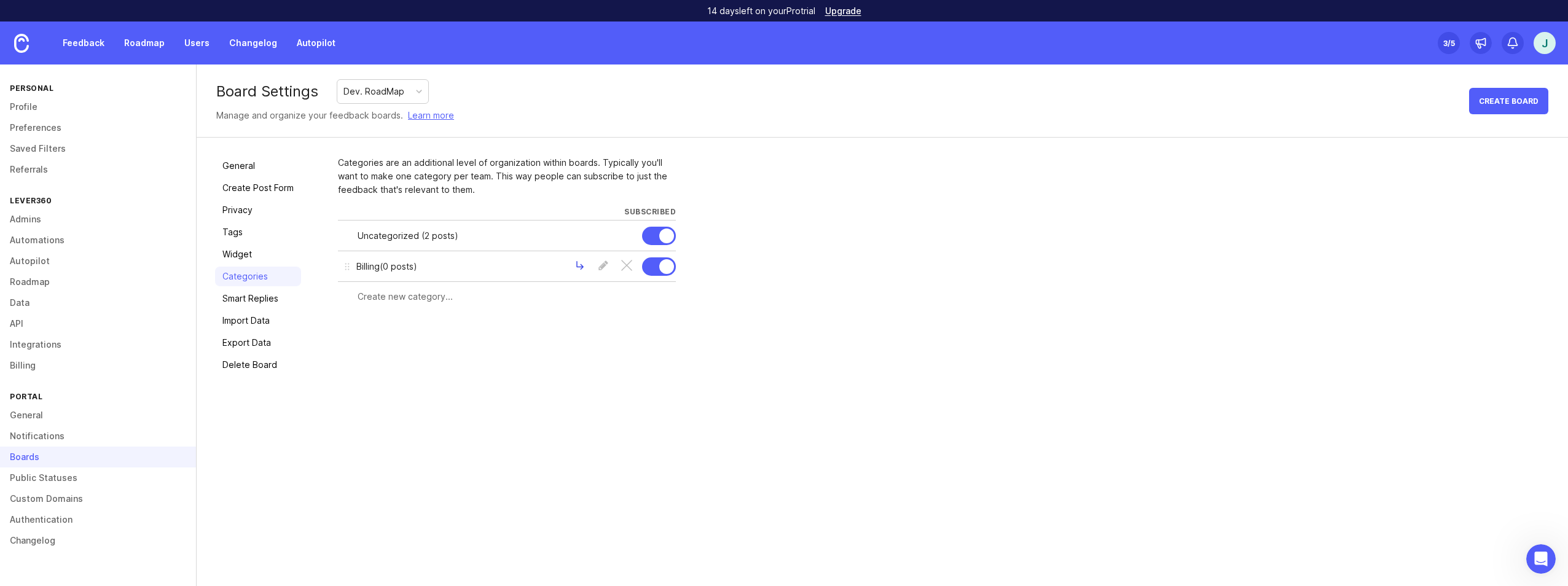 click at bounding box center [580, 267] 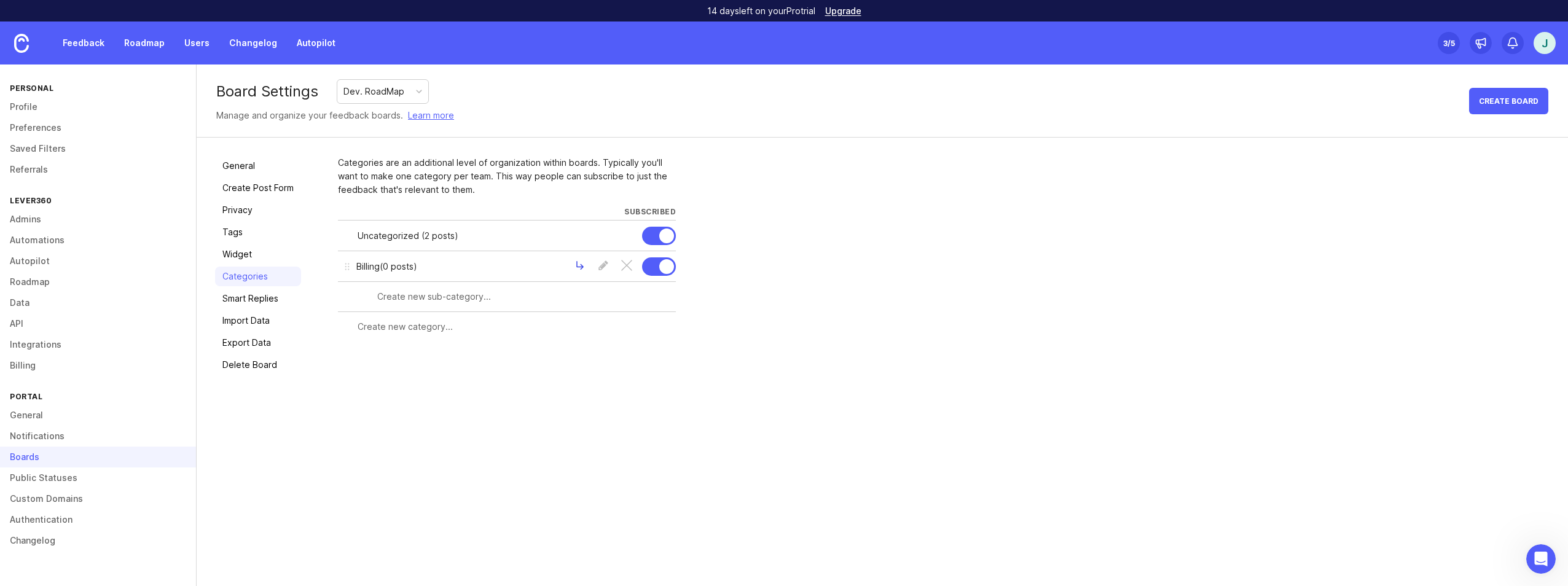 click at bounding box center (580, 267) 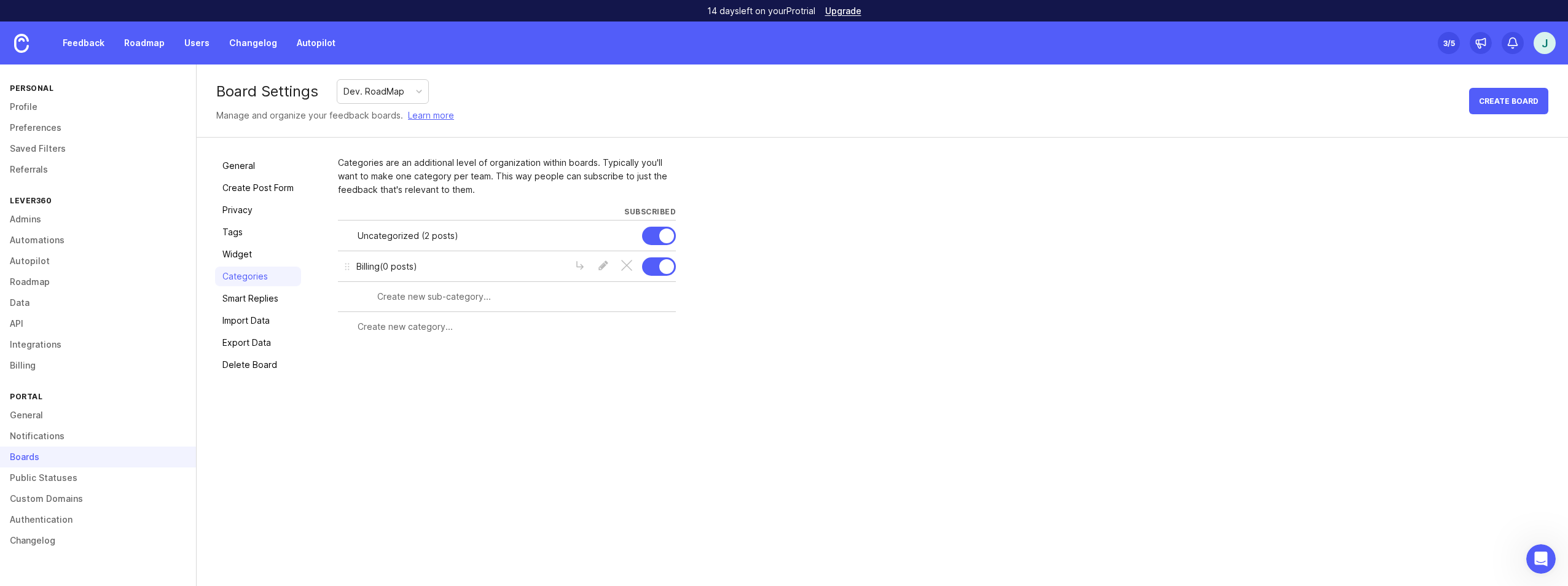 click on "Billing  ( 0   posts )" at bounding box center [459, 267] 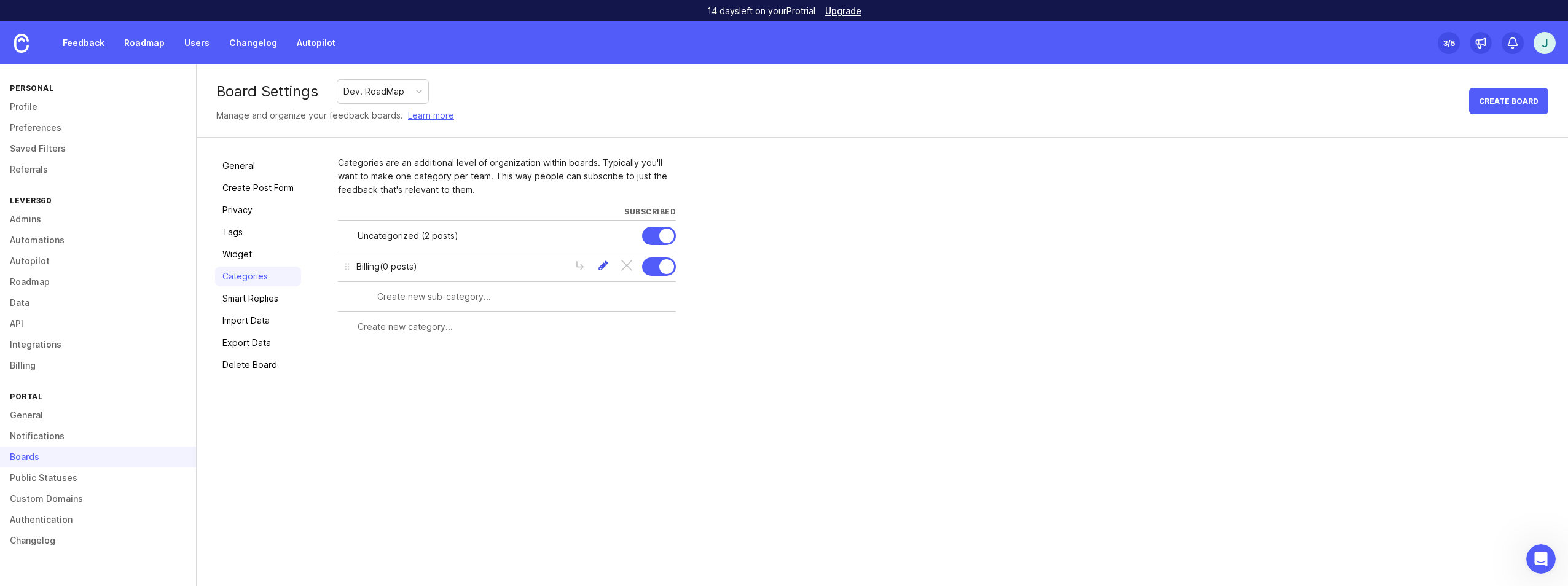 click at bounding box center [603, 267] 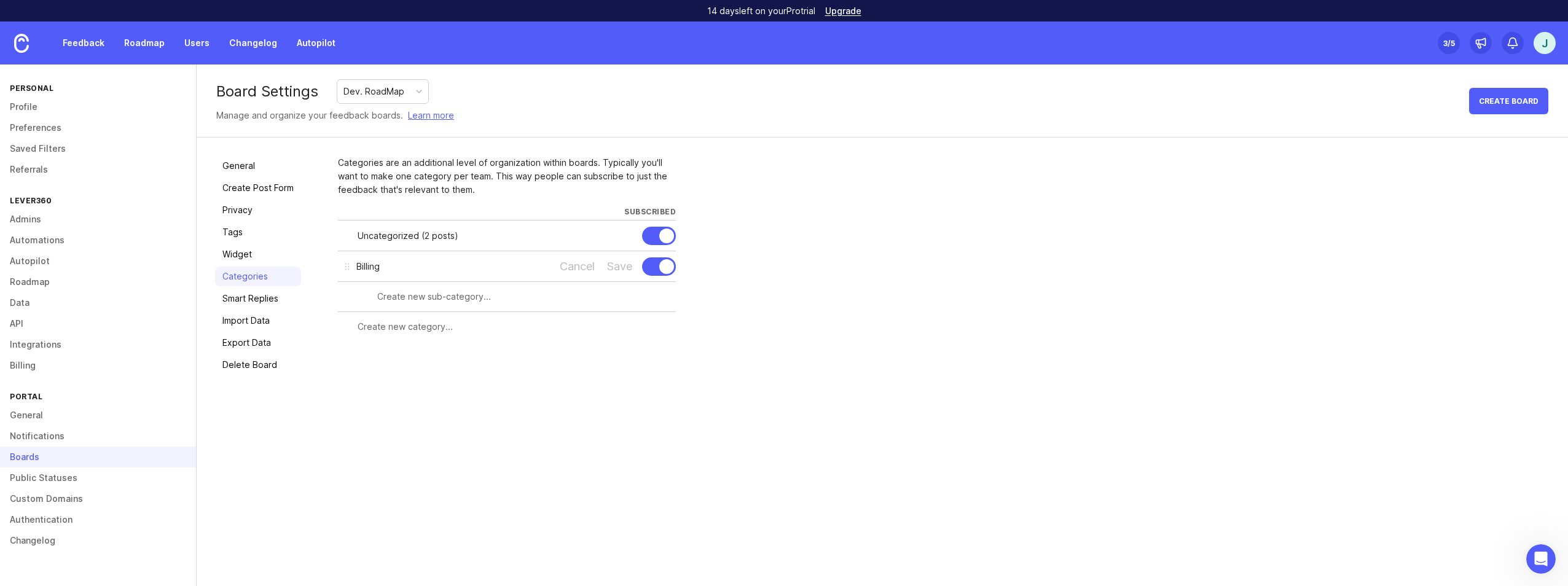 click on "Billing" at bounding box center (452, 267) 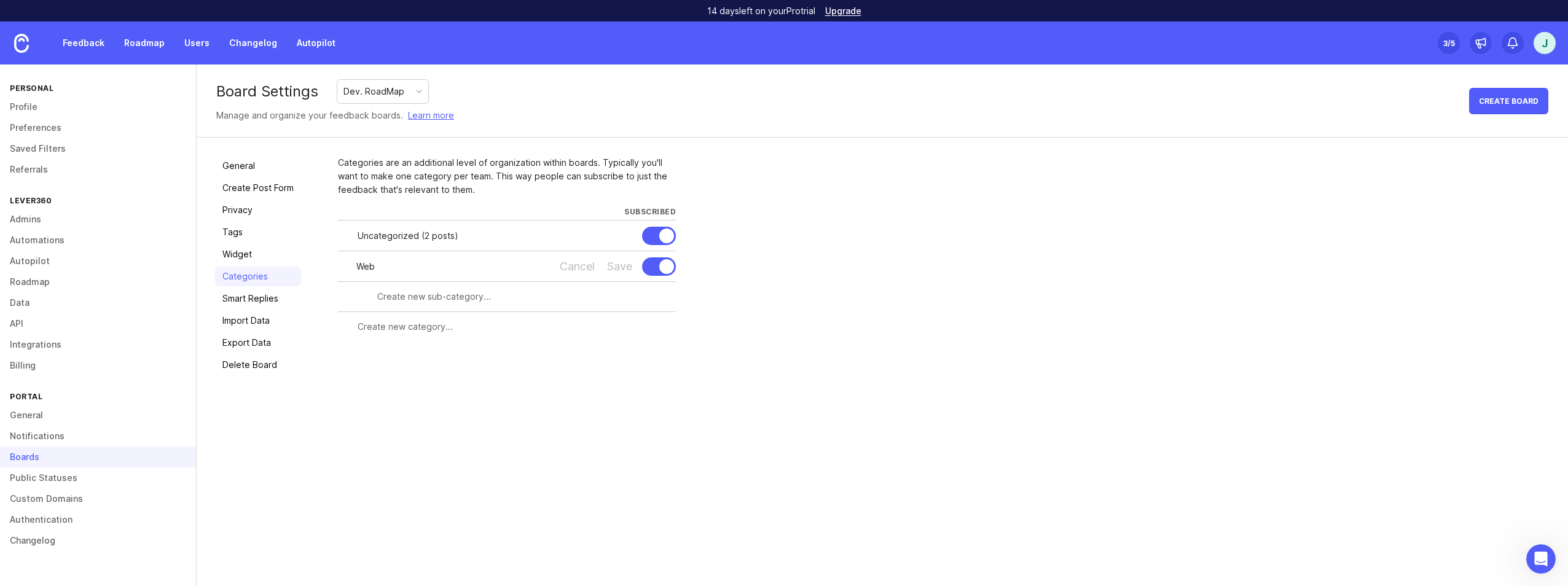 type on "Web" 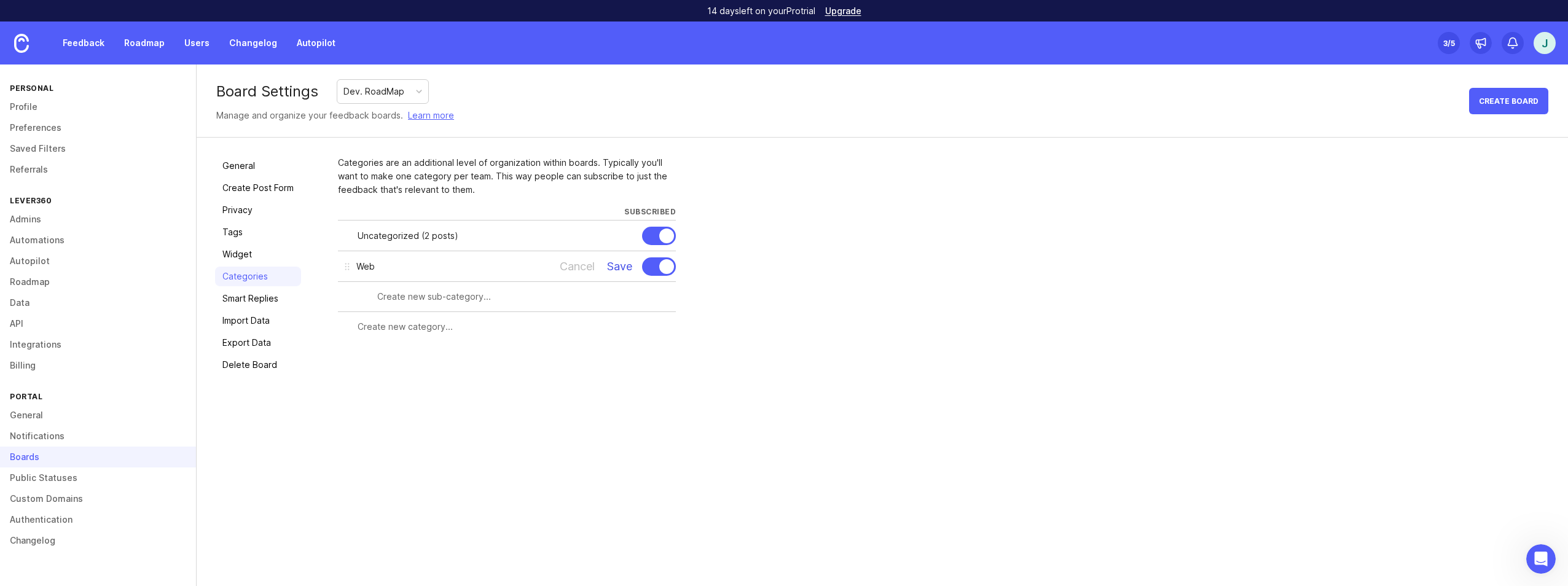 click on "Save" at bounding box center (619, 267) 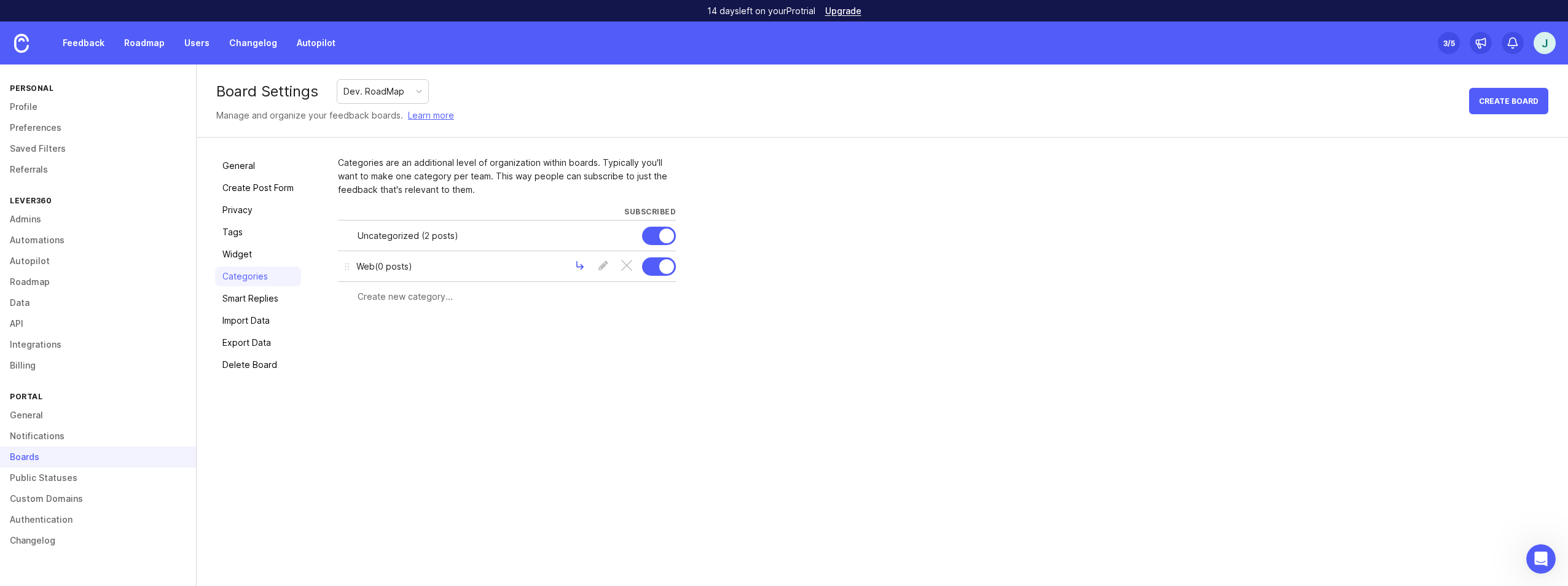 click at bounding box center (580, 267) 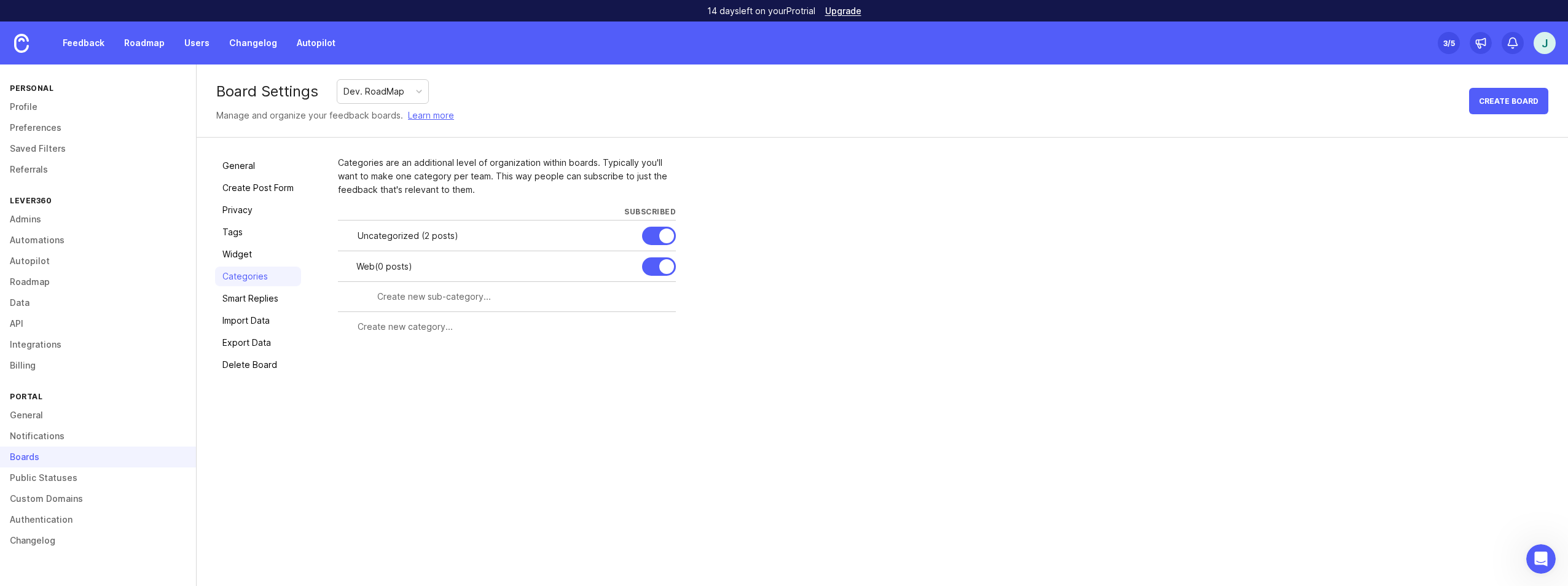 click at bounding box center (523, 297) 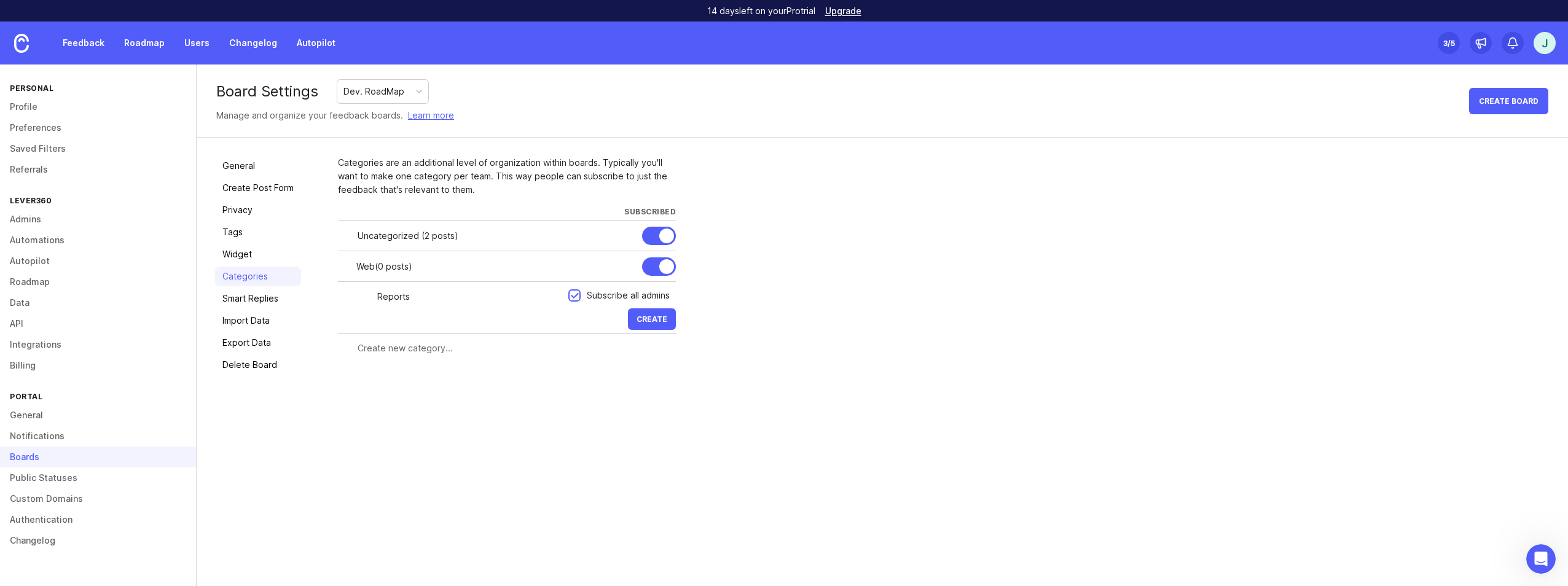 type on "Reports" 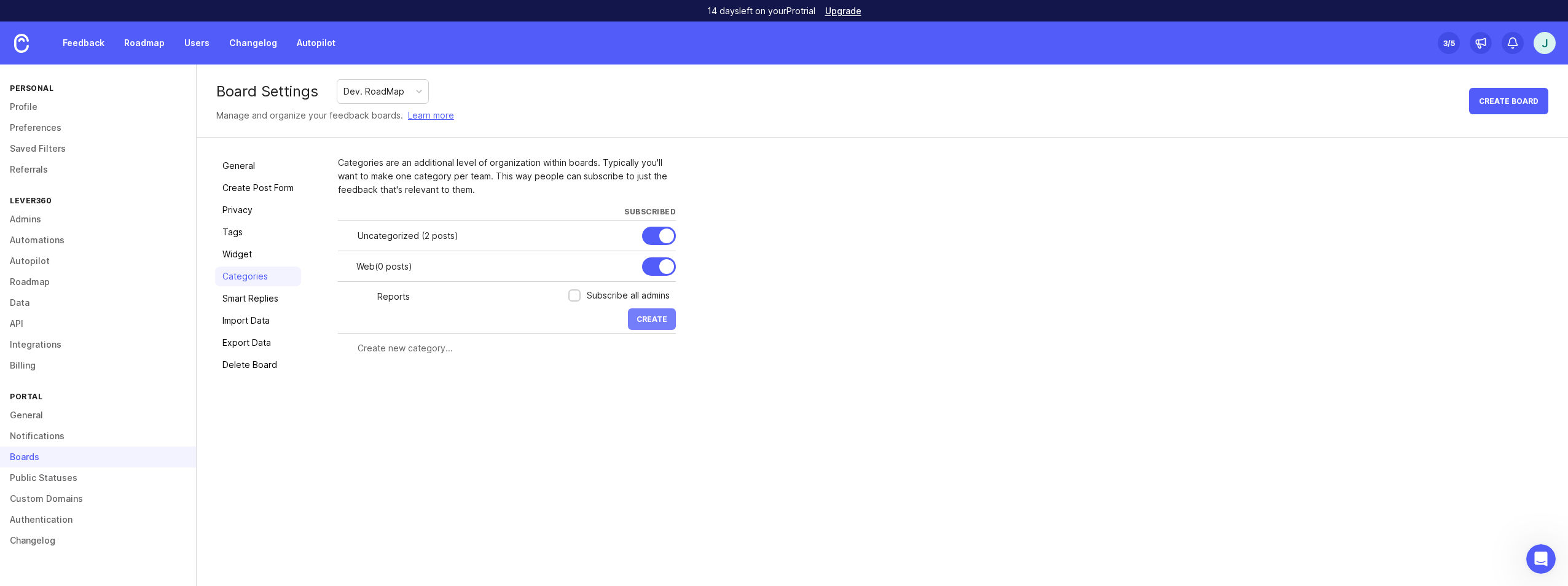 click on "Create" at bounding box center [652, 319] 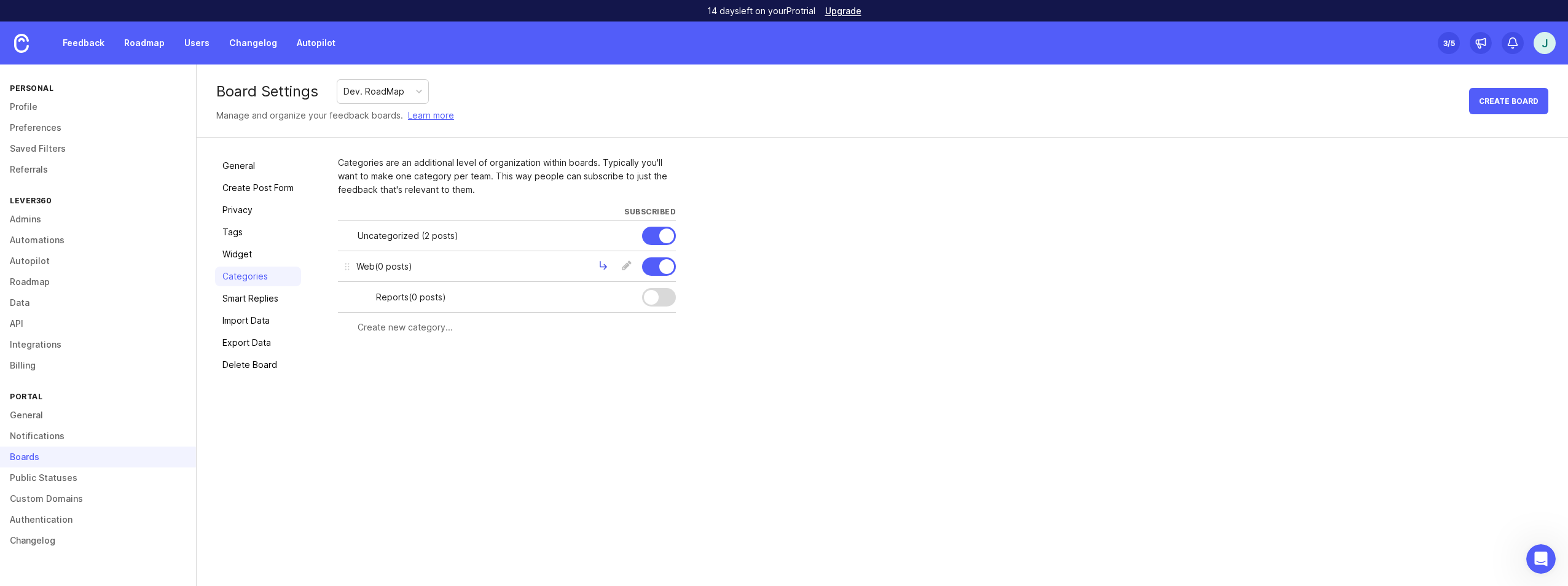 click at bounding box center (603, 267) 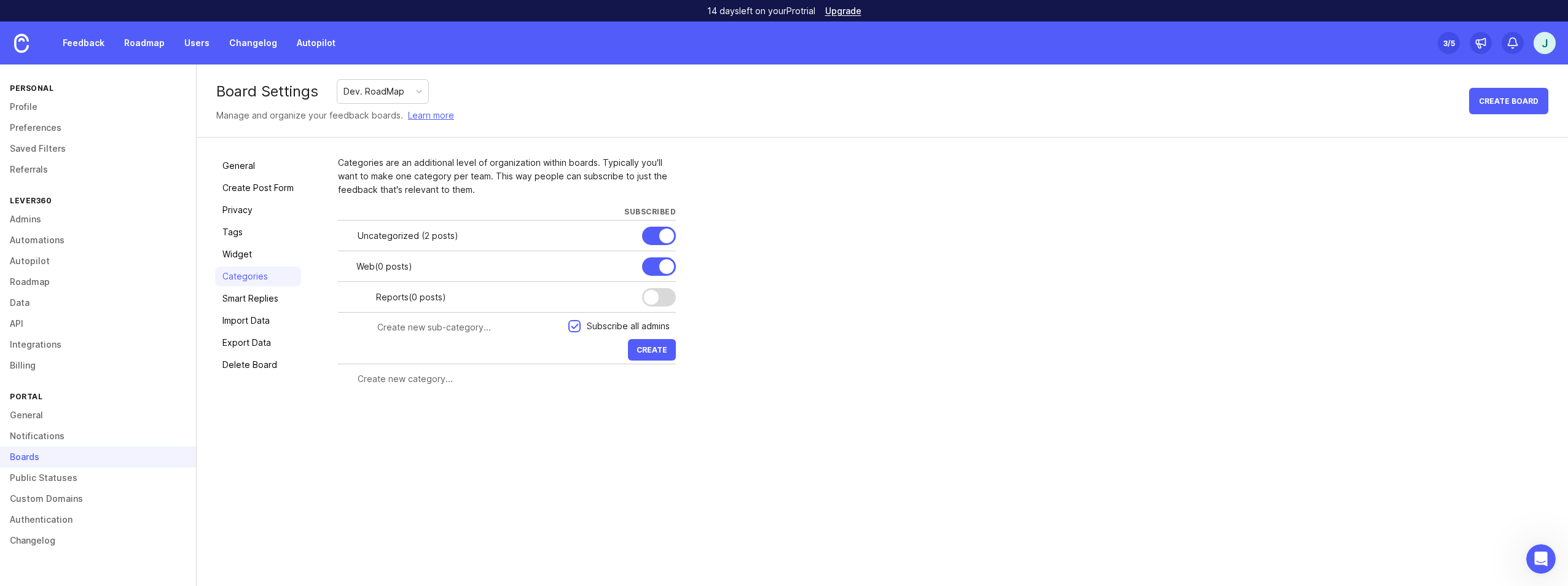 click at bounding box center [469, 327] 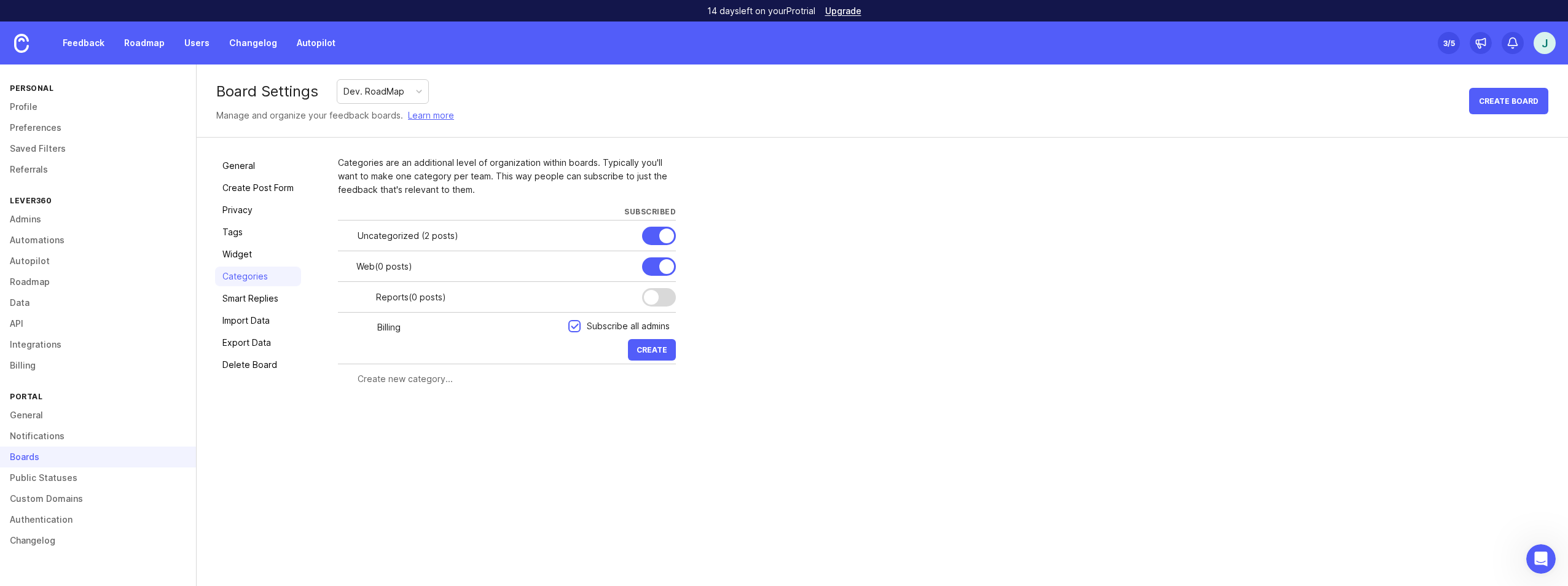 type on "Billing" 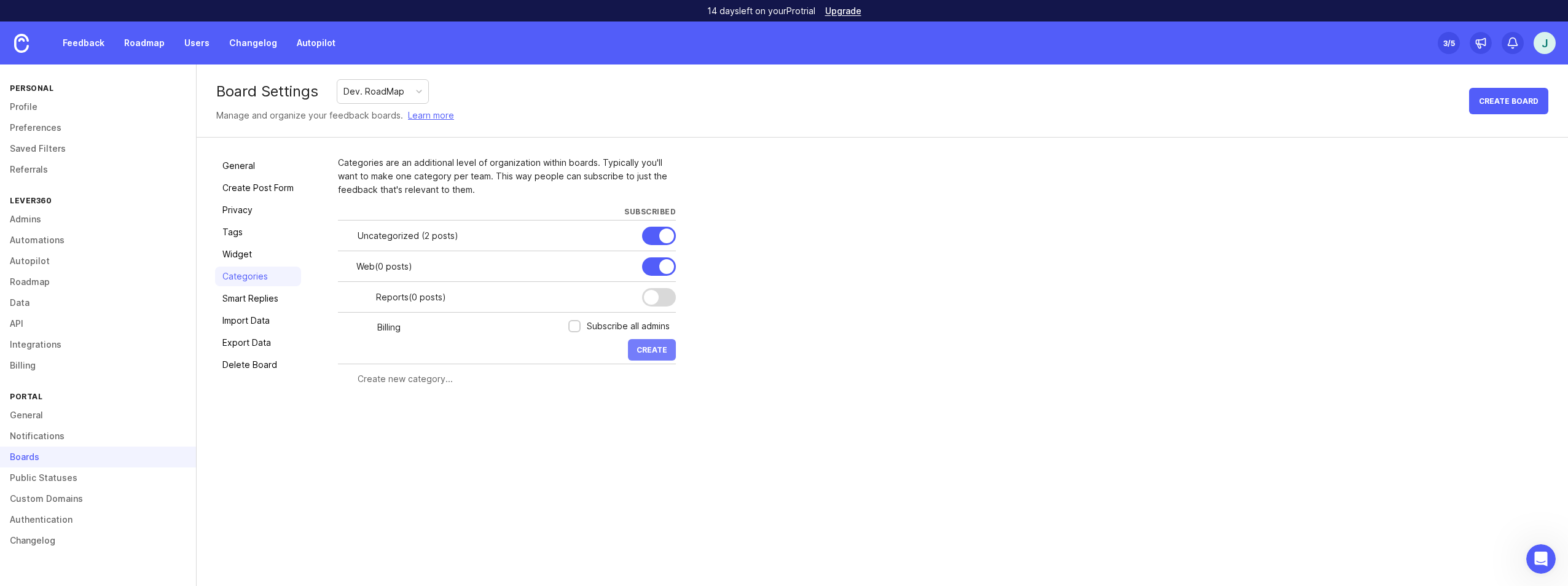 drag, startPoint x: 660, startPoint y: 341, endPoint x: 698, endPoint y: 338, distance: 38.118237 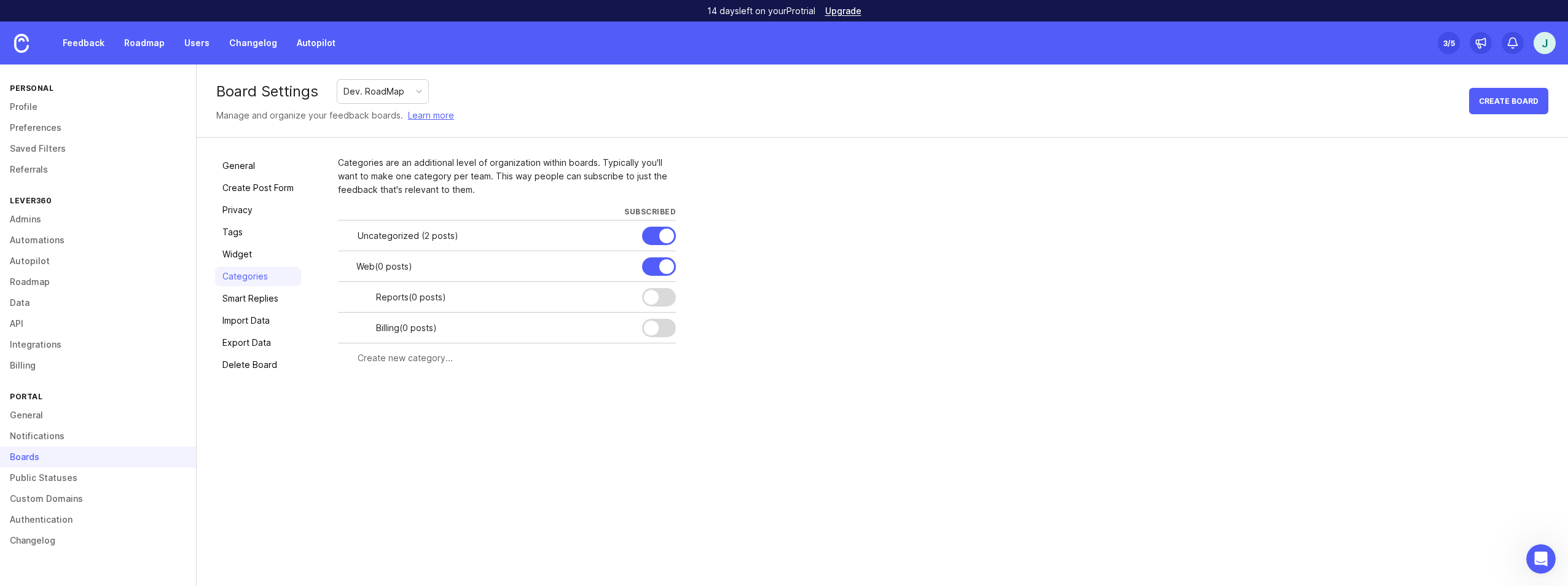 click at bounding box center [513, 358] 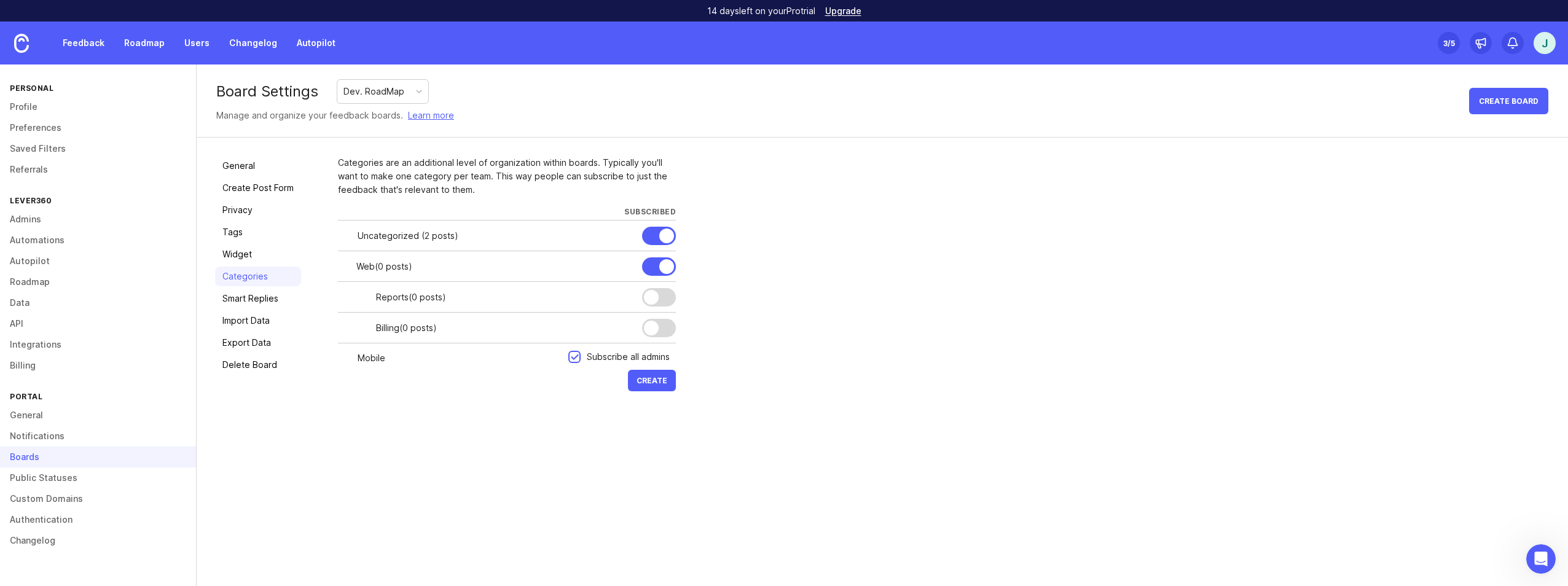 type on "Mobile" 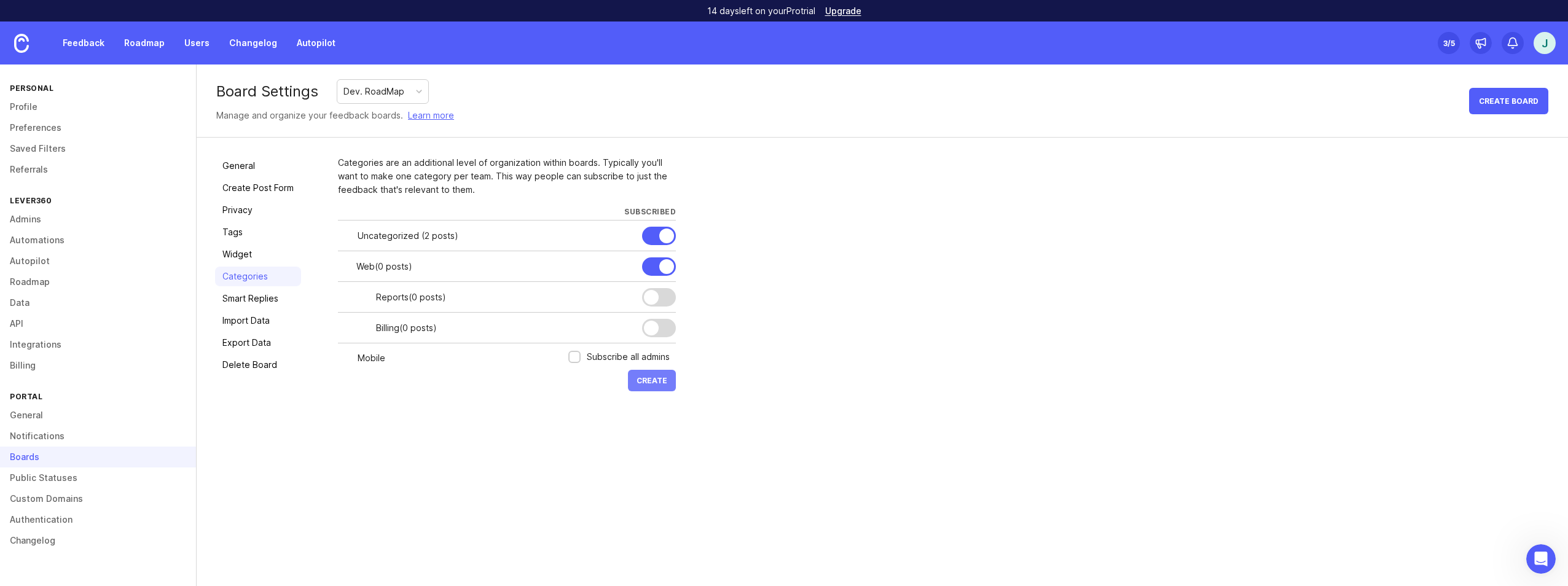 click on "Create" at bounding box center [652, 380] 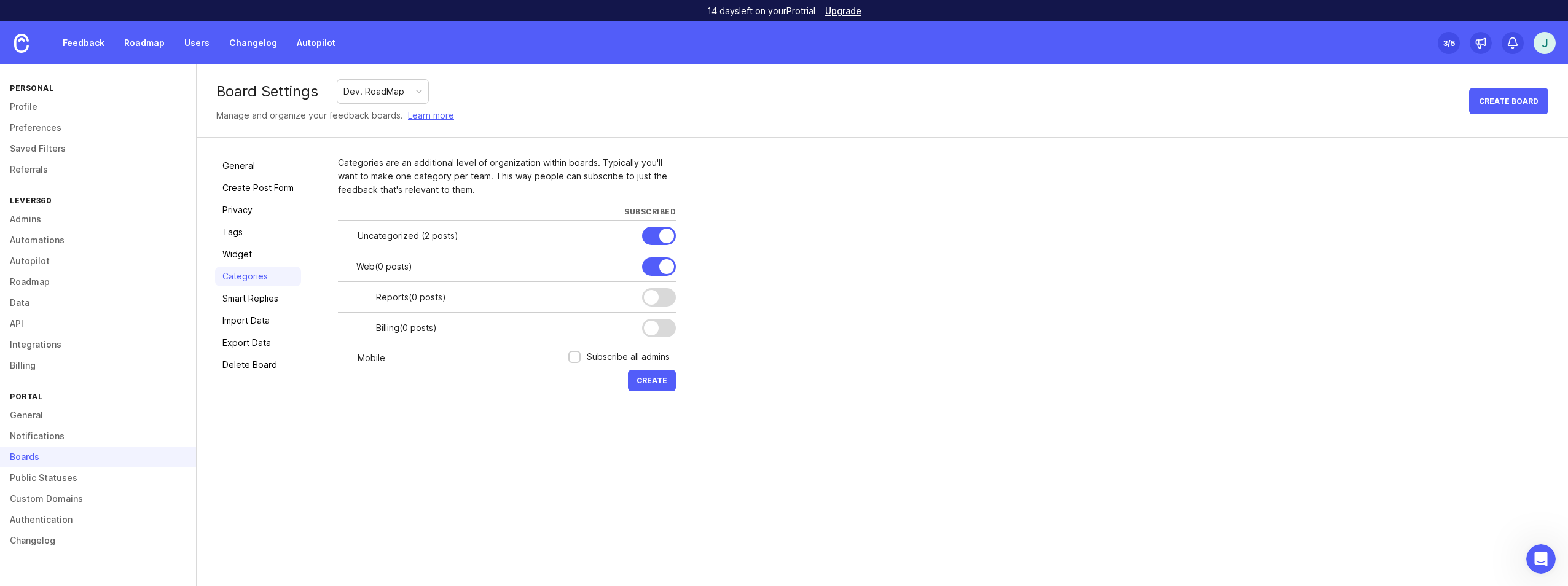 type 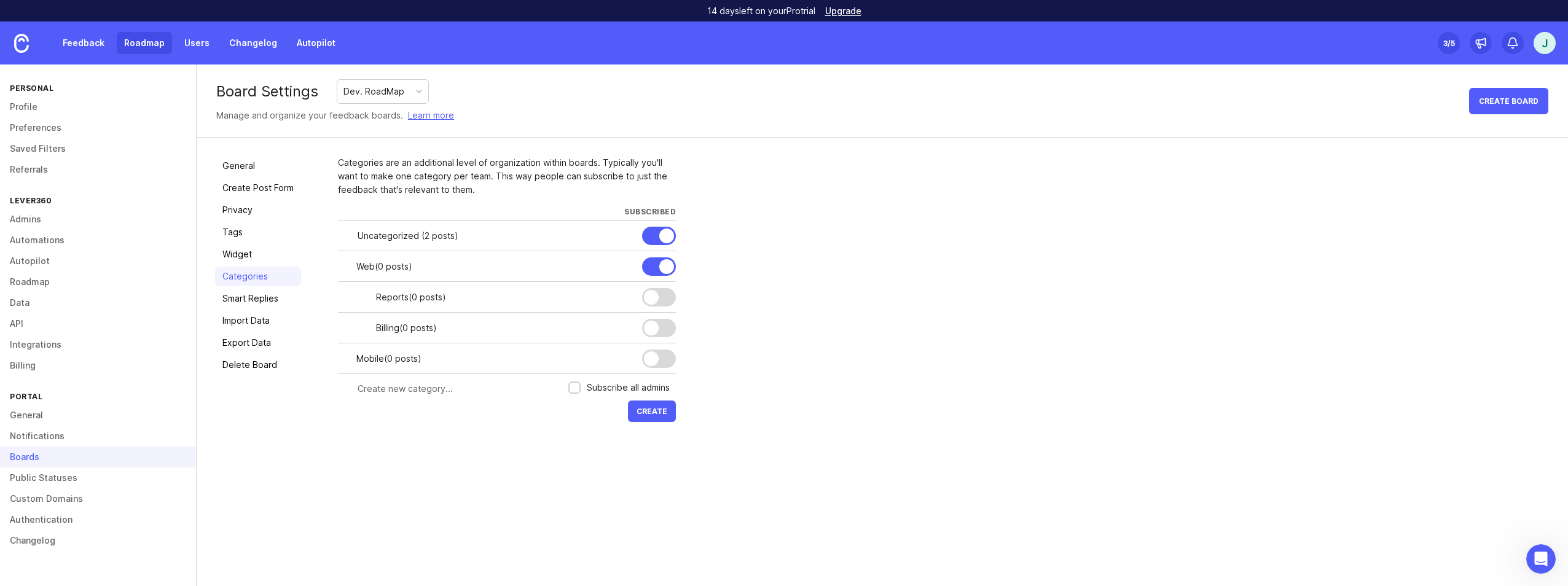 click on "Roadmap" at bounding box center (144, 43) 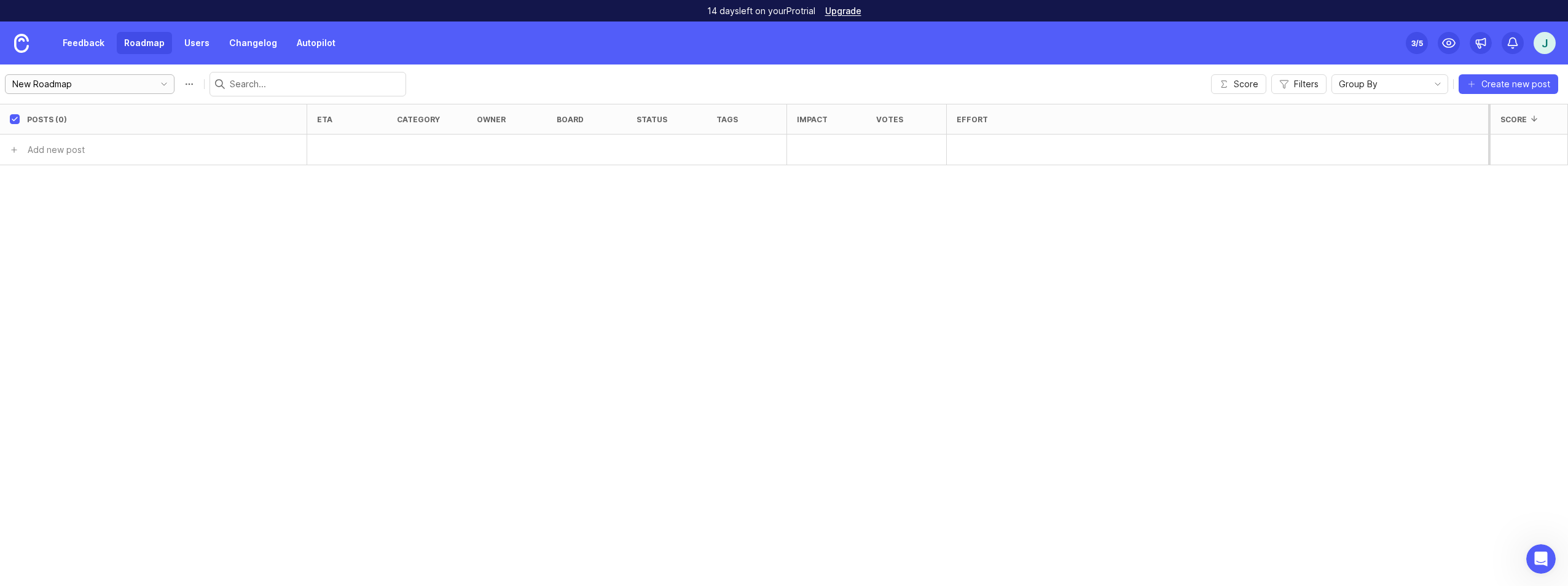 click on "New Roadmap" at bounding box center [80, 84] 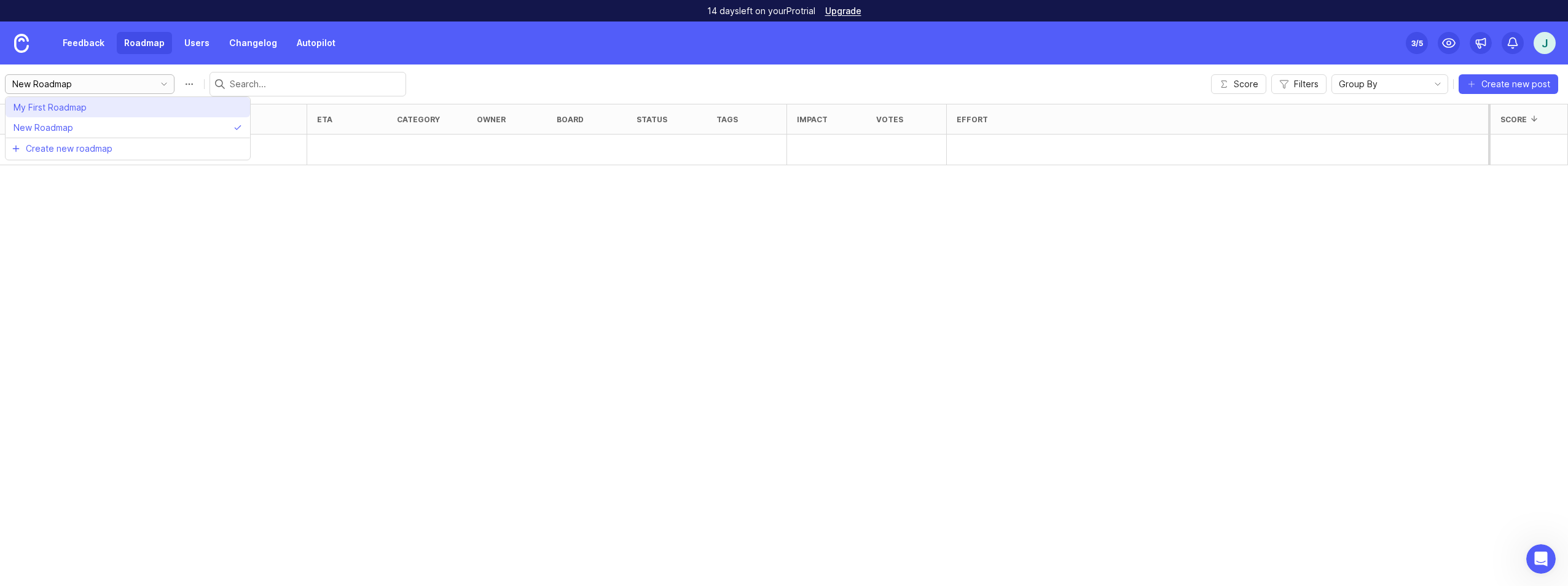 click on "My First Roadmap" at bounding box center (128, 107) 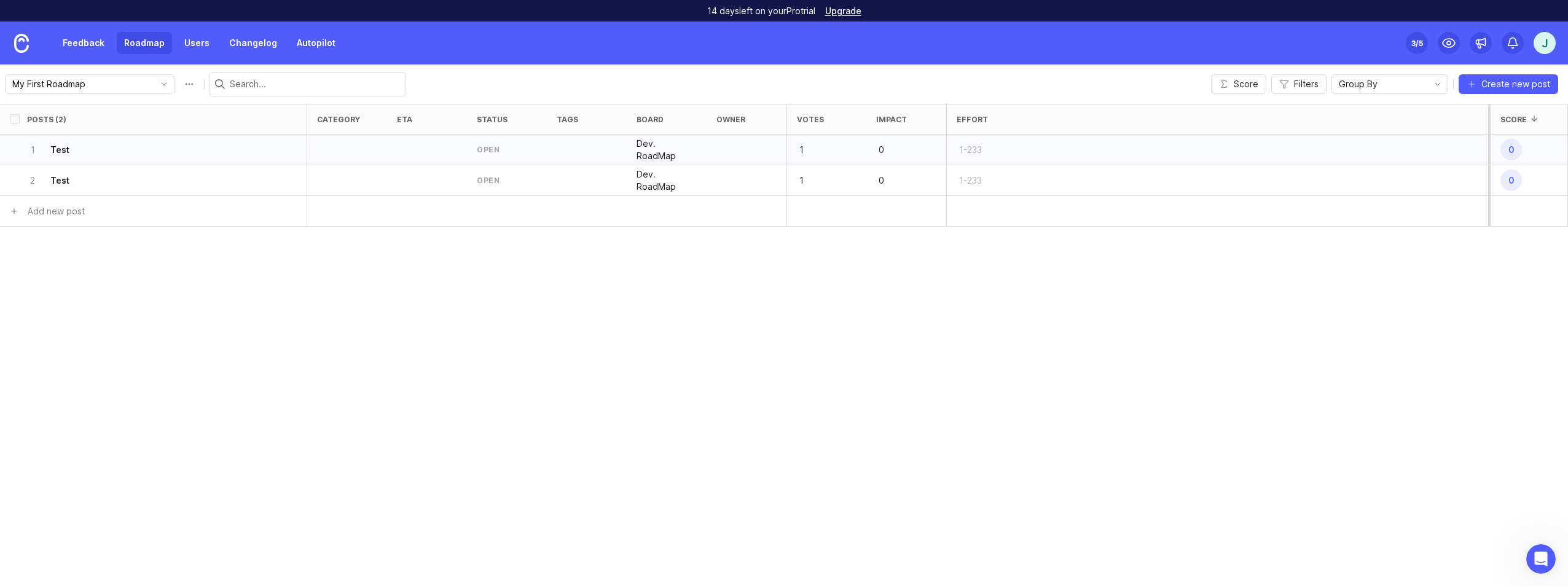 click at bounding box center (427, 150) 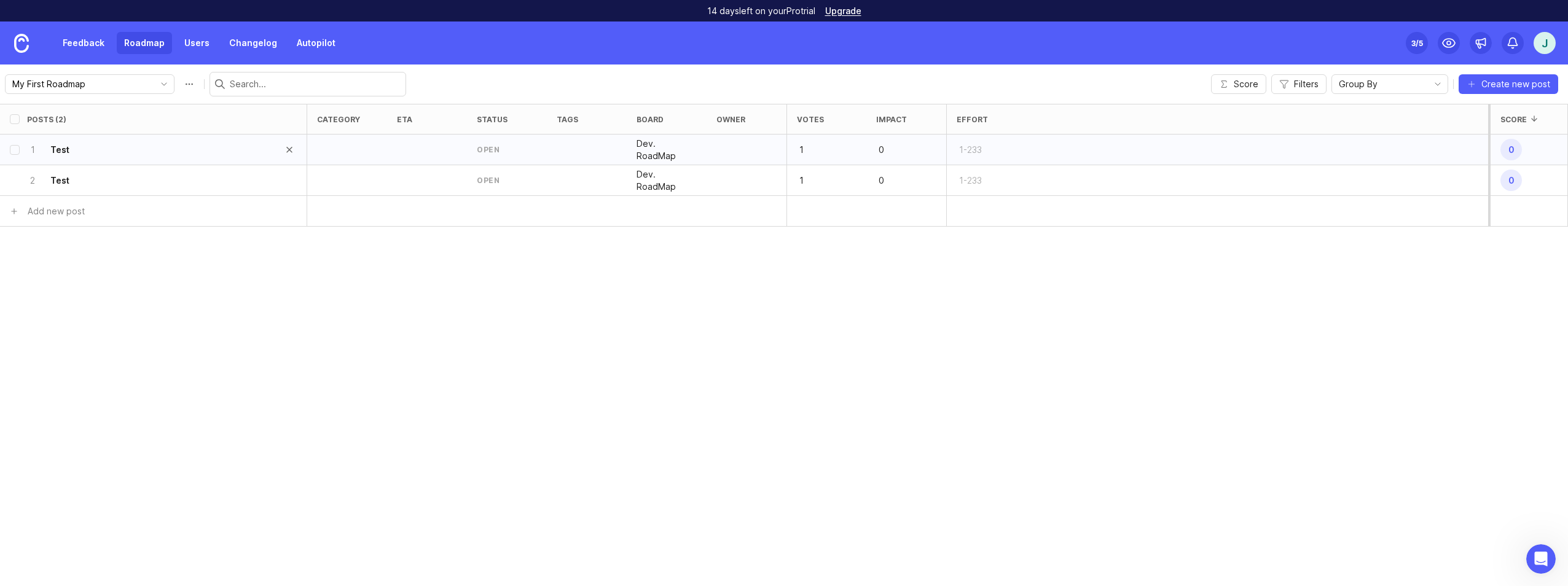 click on "1 Test" at bounding box center (149, 149) 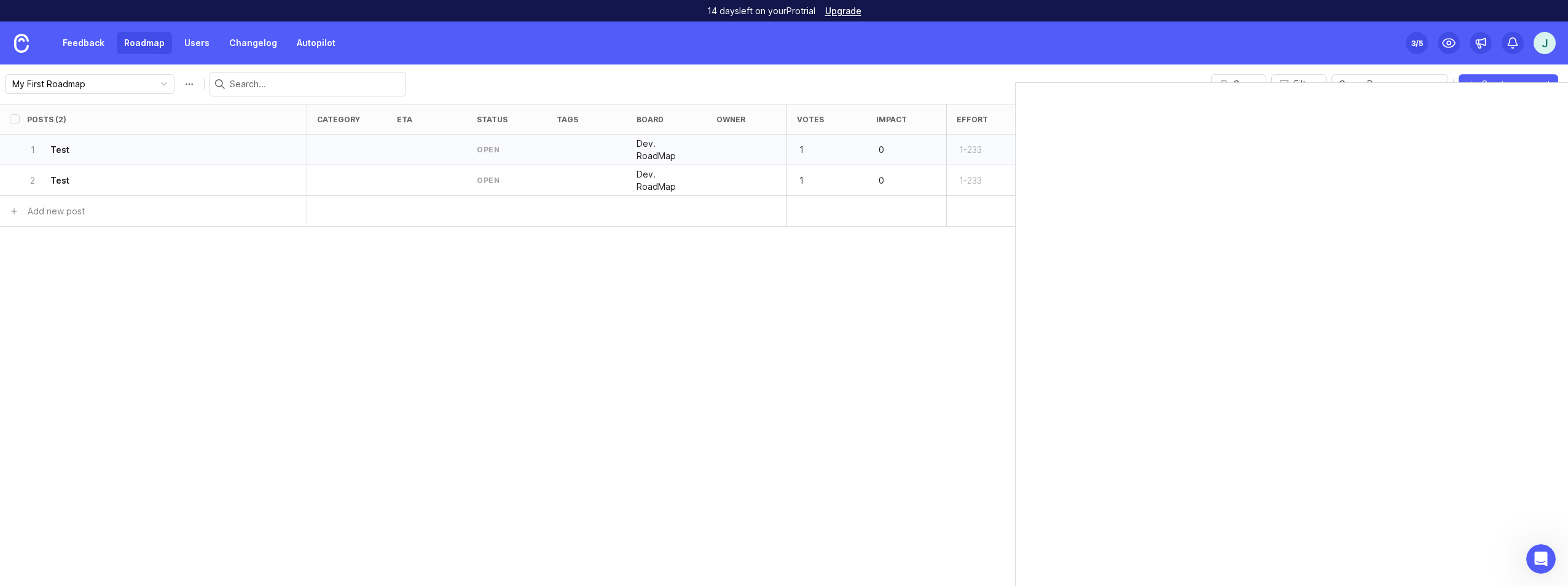click on "1 Test" at bounding box center (149, 149) 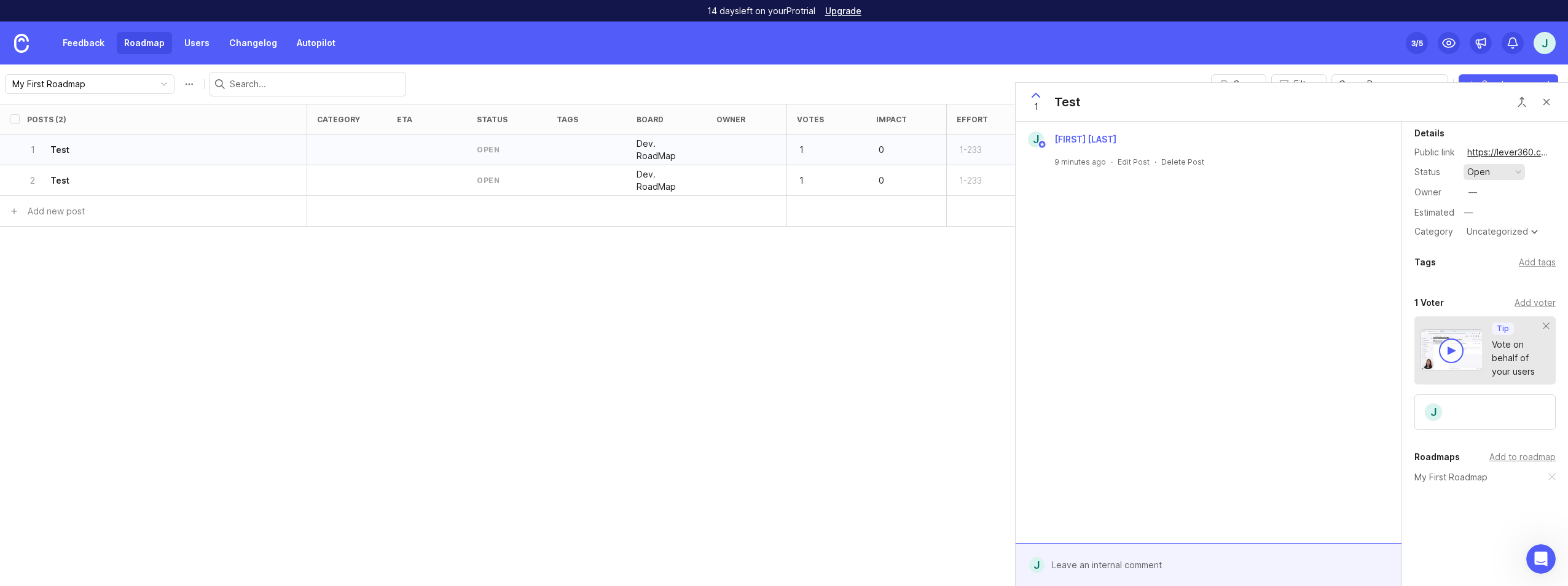 scroll, scrollTop: 0, scrollLeft: 0, axis: both 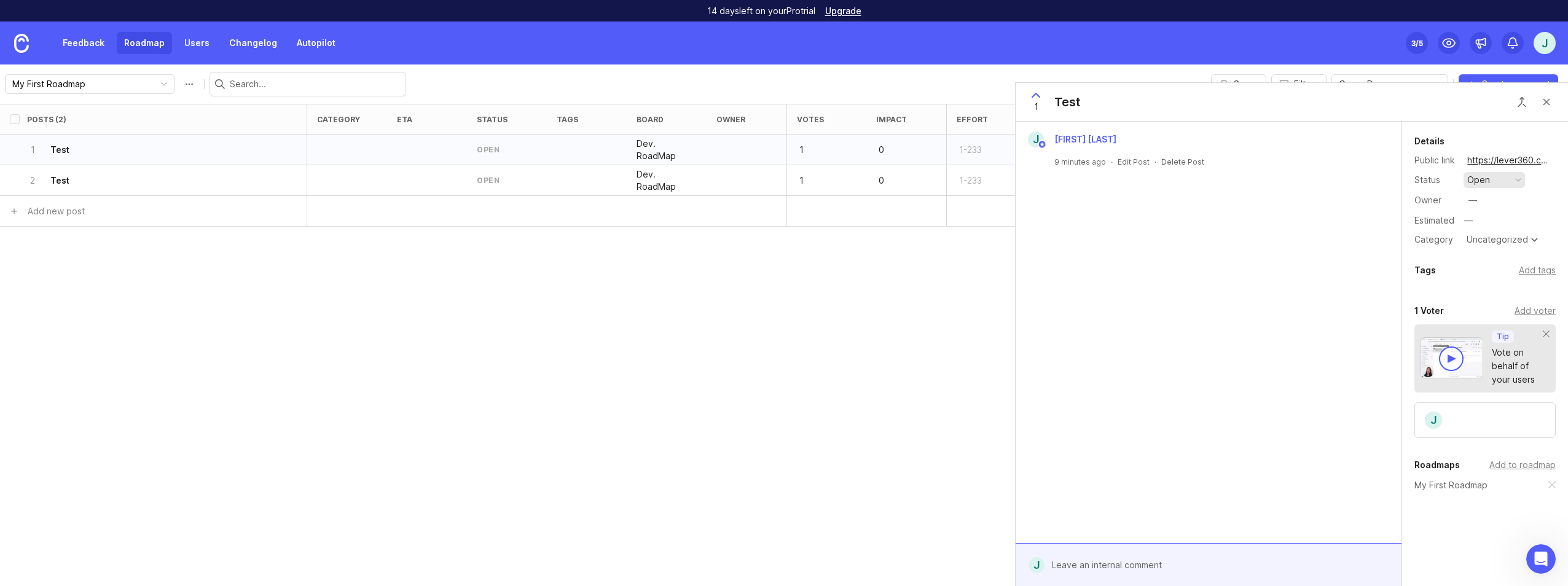 click on "open" at bounding box center [1494, 180] 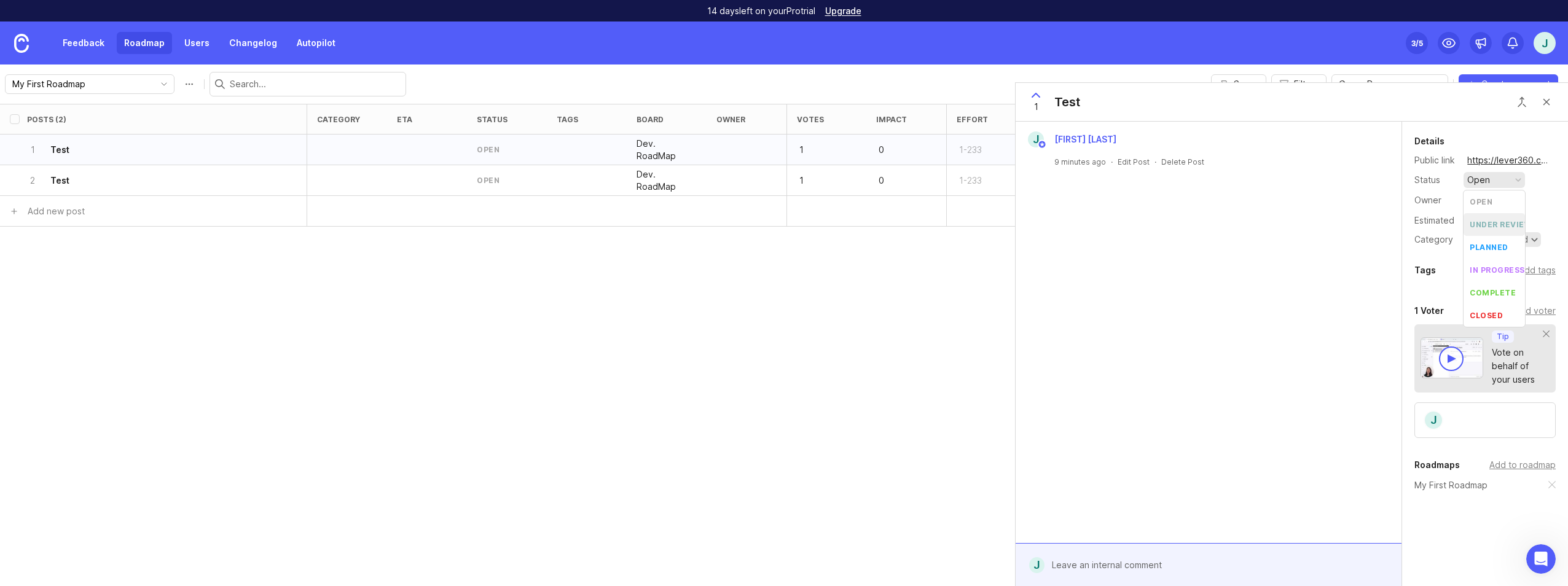 click on "Uncategorized" at bounding box center (1502, 240) 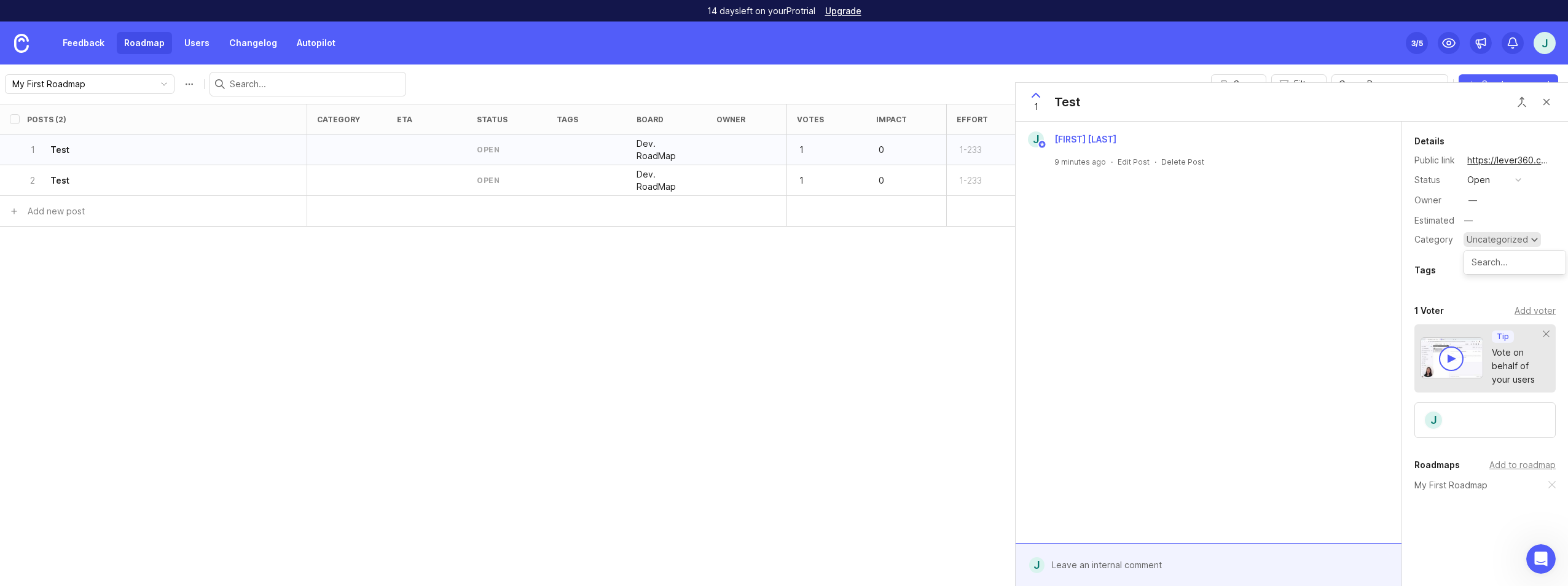 click on "Uncategorized" at bounding box center (1497, 240) 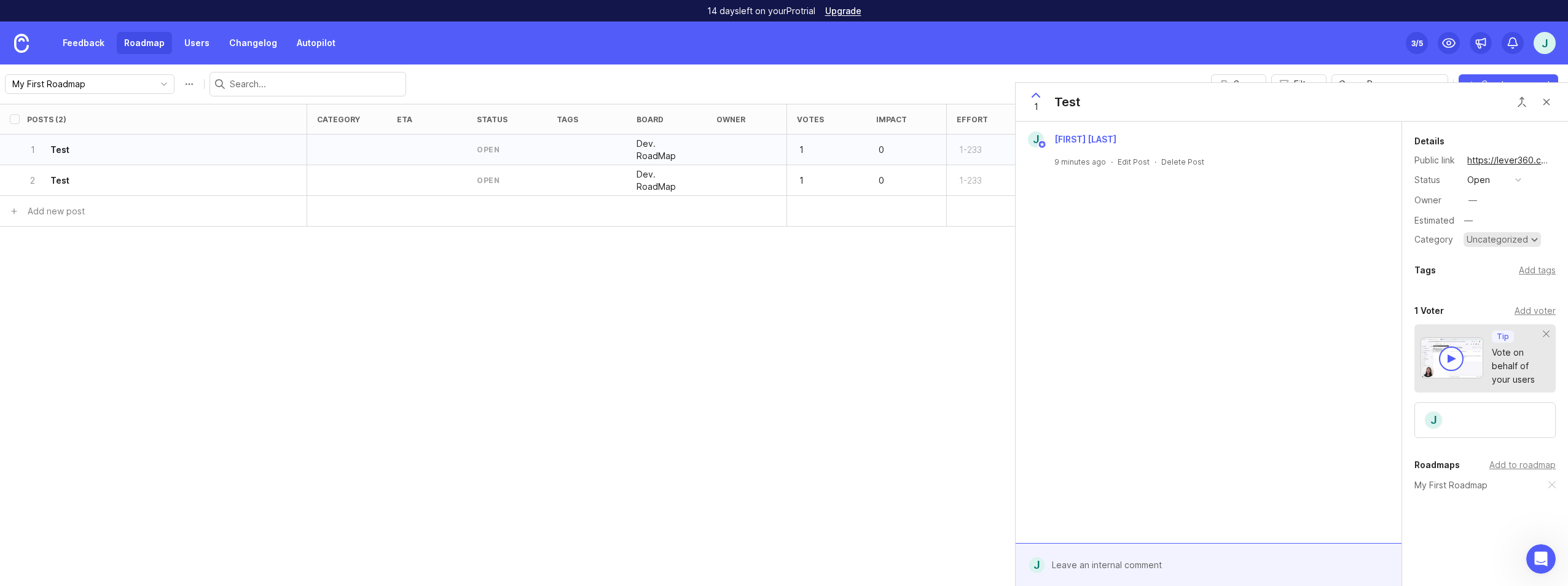 click on "Uncategorized" at bounding box center (1497, 240) 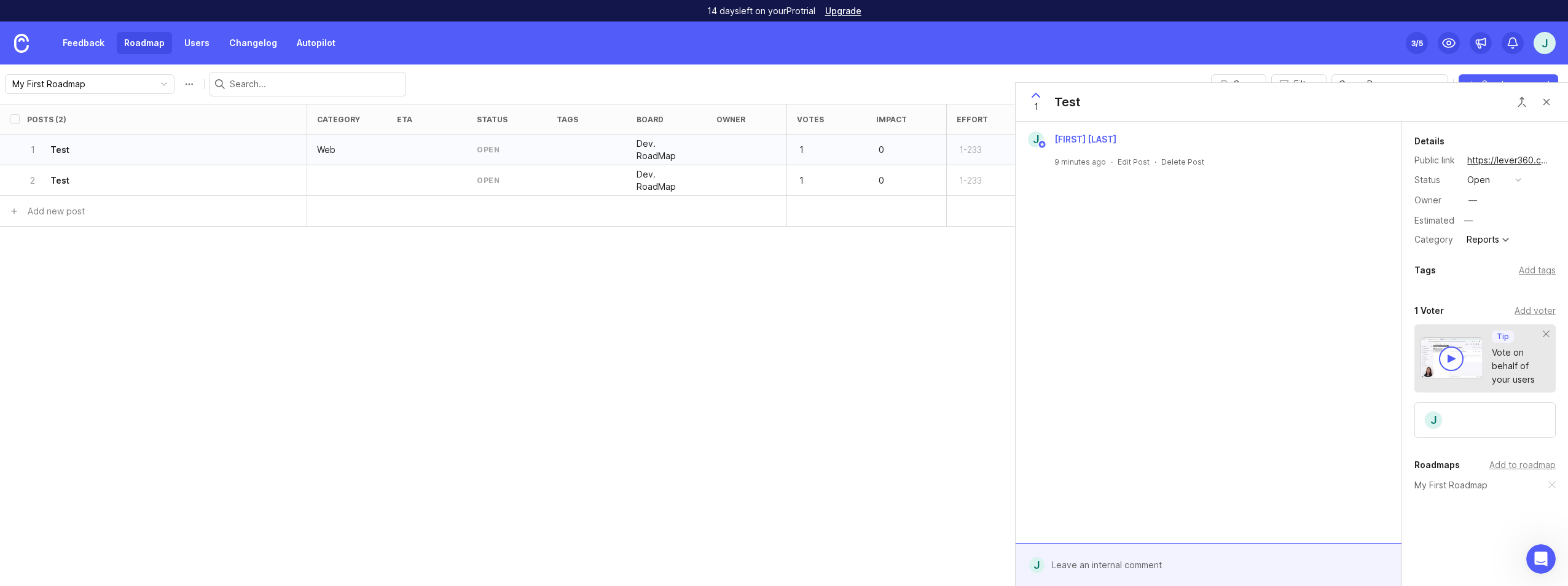 click on "—" at bounding box center [1508, 221] 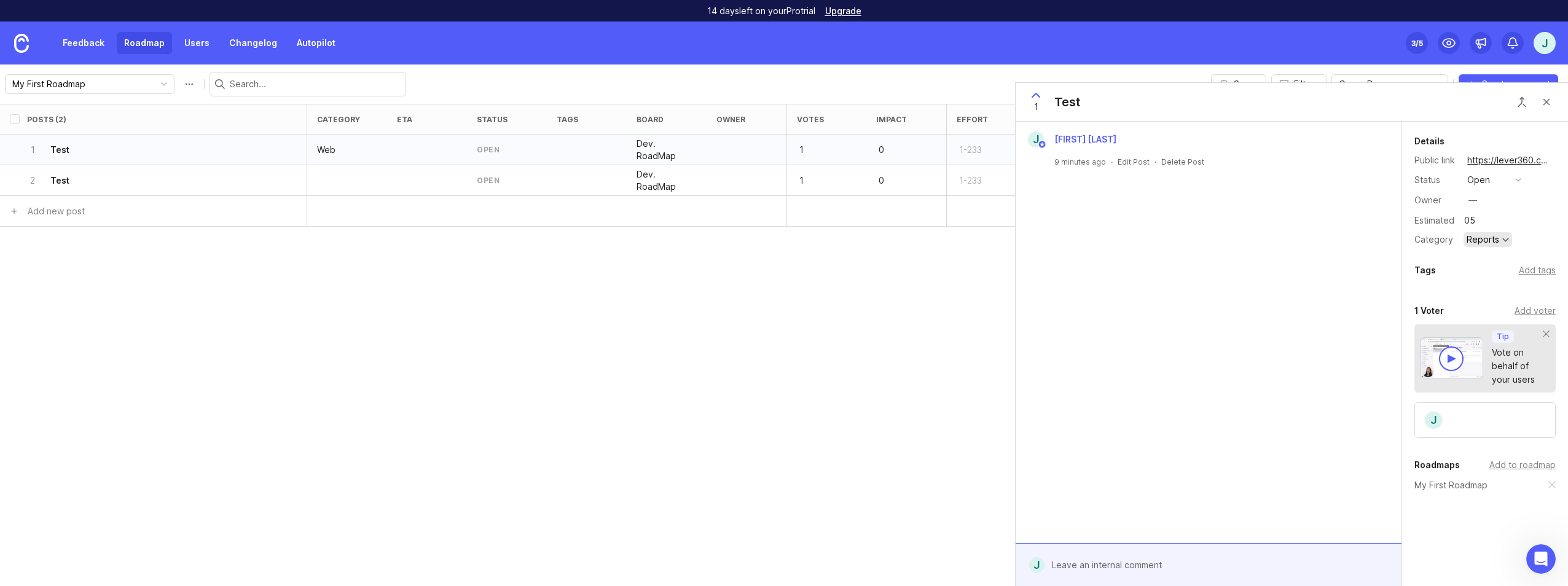 type on "0" 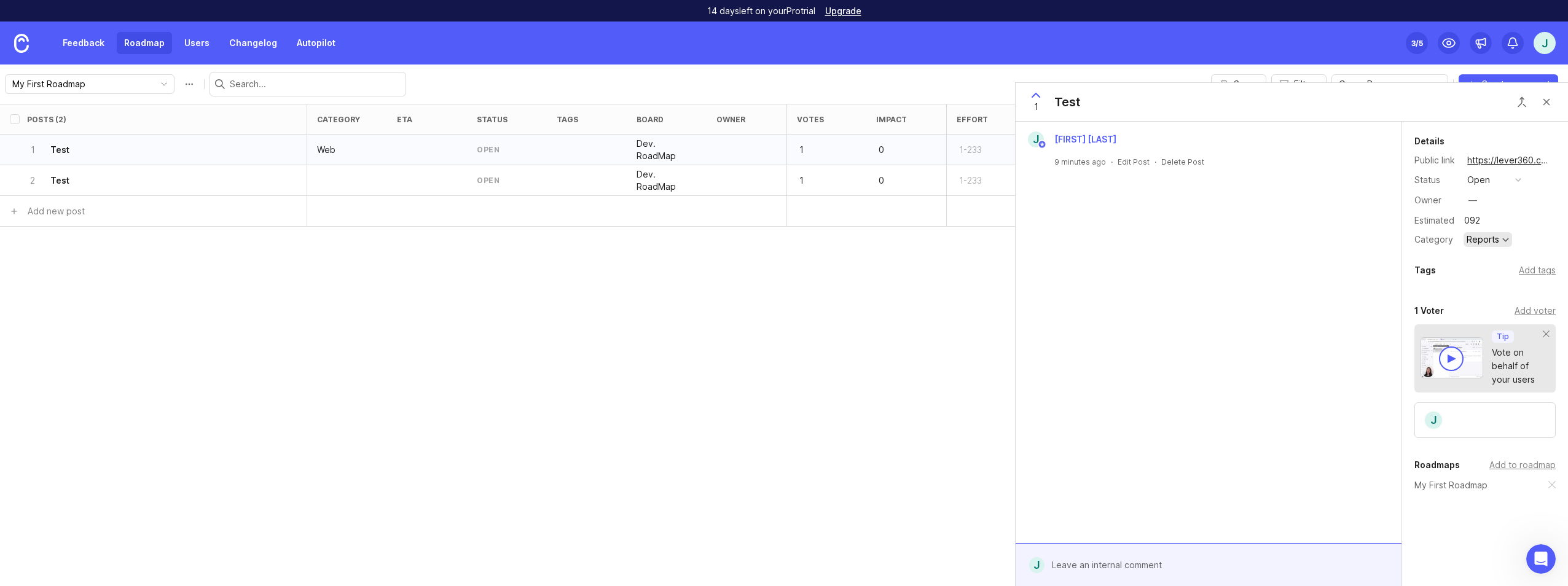 type on "0922" 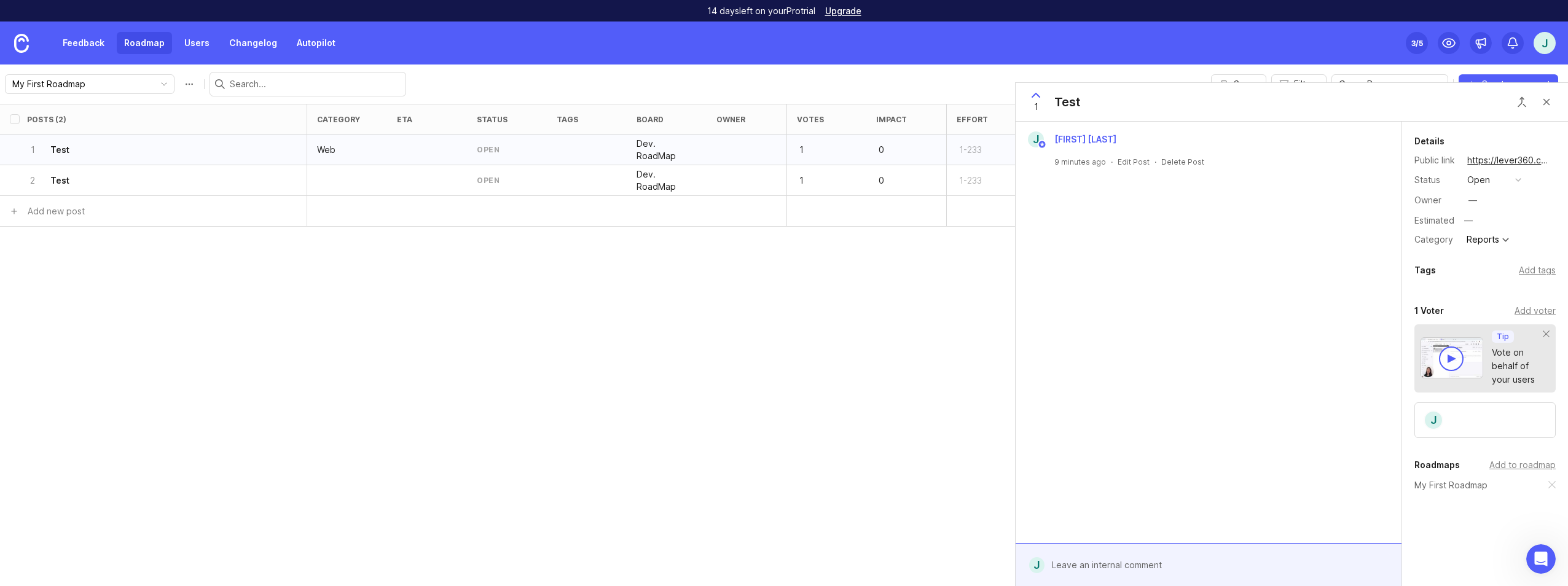 click on "Details Public link https://lever360.canny.io/dev-roadmap/p/test Status open Owner — Estimated — Category Reports Tags Add tags 1 Voter Add voter Tip Vote on behalf of your users J Roadmaps Add to roadmap My First Roadmap" at bounding box center (1485, 365) 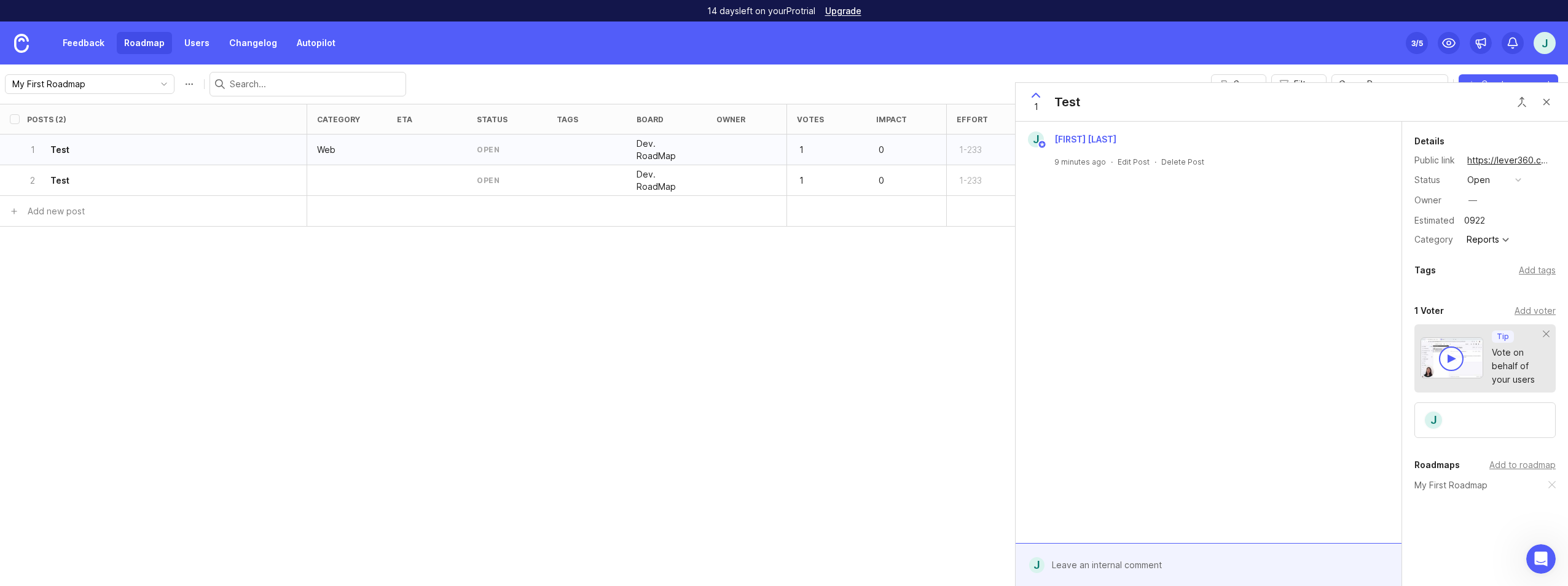 click on "0922" at bounding box center [1508, 221] 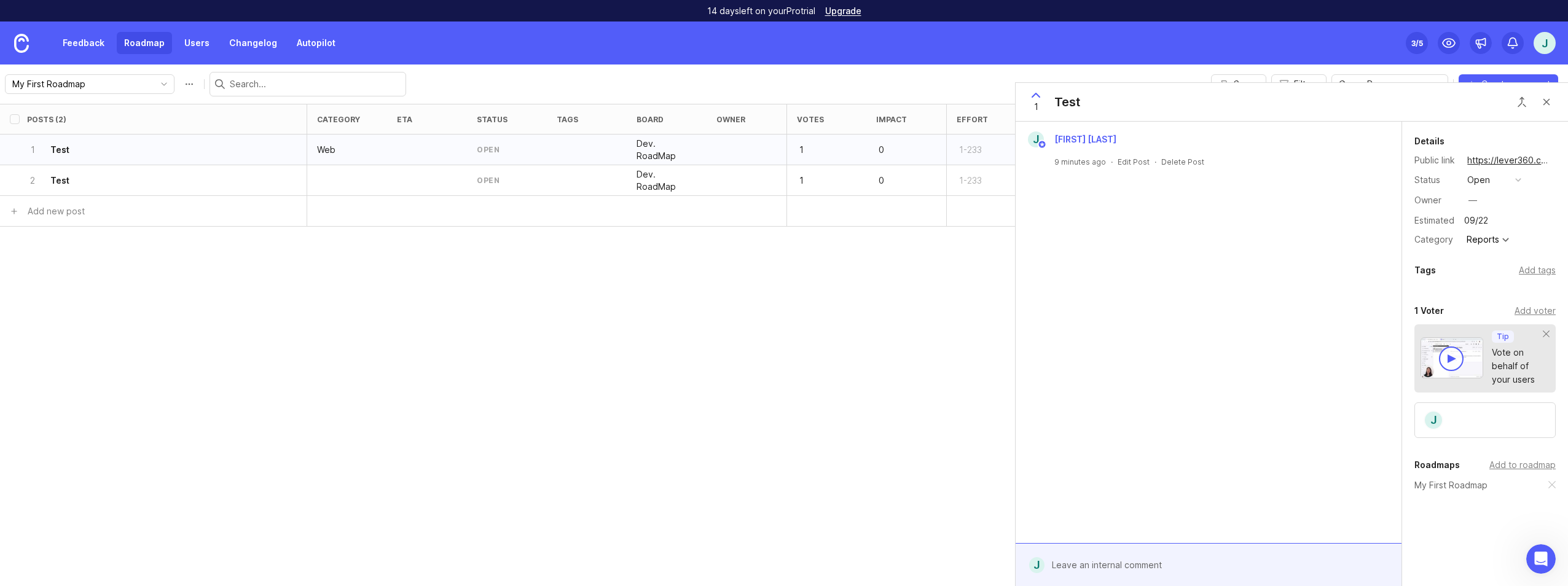 type on "09/22" 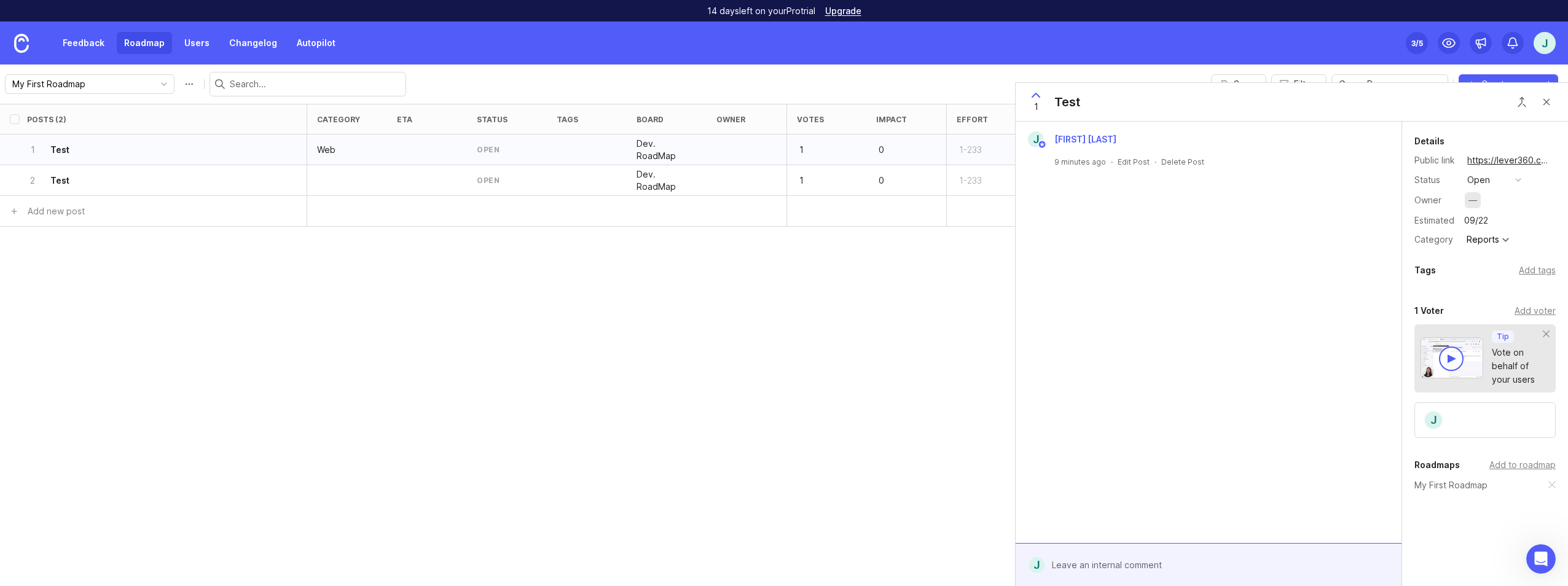 click on "—" at bounding box center (1473, 200) 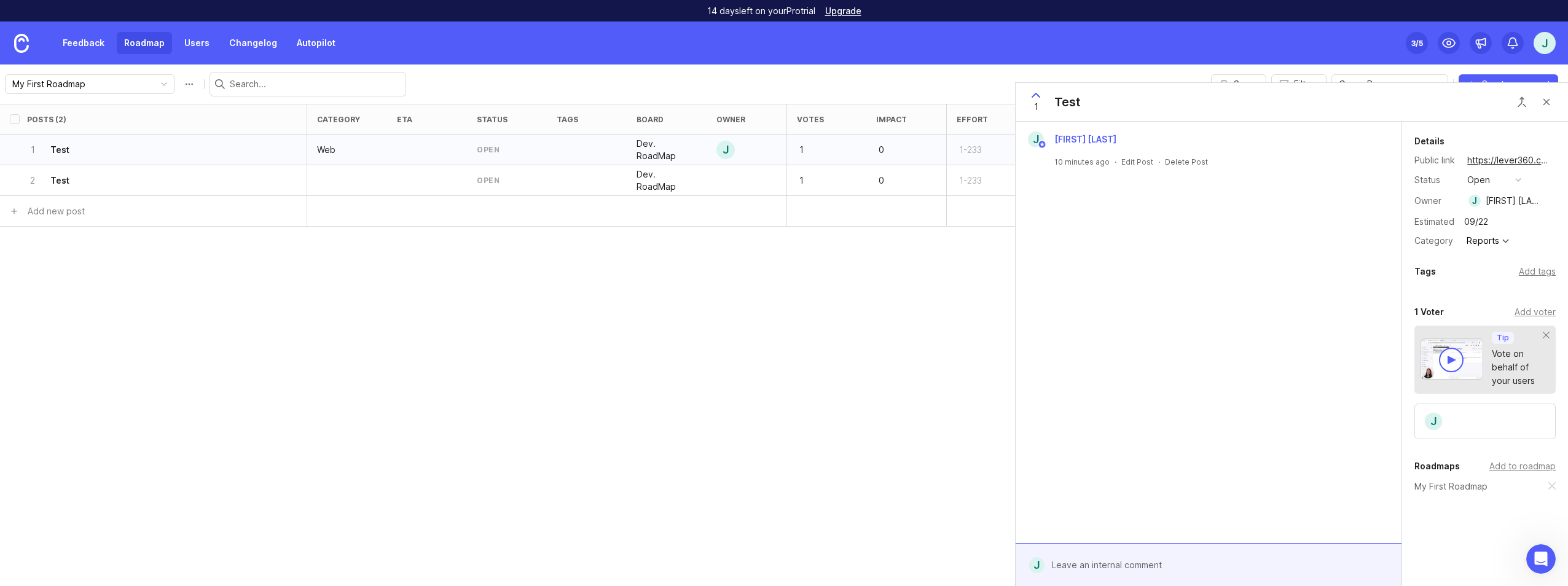 click on "Details Public link https://lever360.canny.io/dev-roadmap/p/test Status open Owner [FIRST] [LAST] Estimated 09/22 Category Reports Tags Add tags 1 Voter Add voter Tip Vote on behalf of your users J Roadmaps Add to roadmap My First Roadmap" at bounding box center [1485, 365] 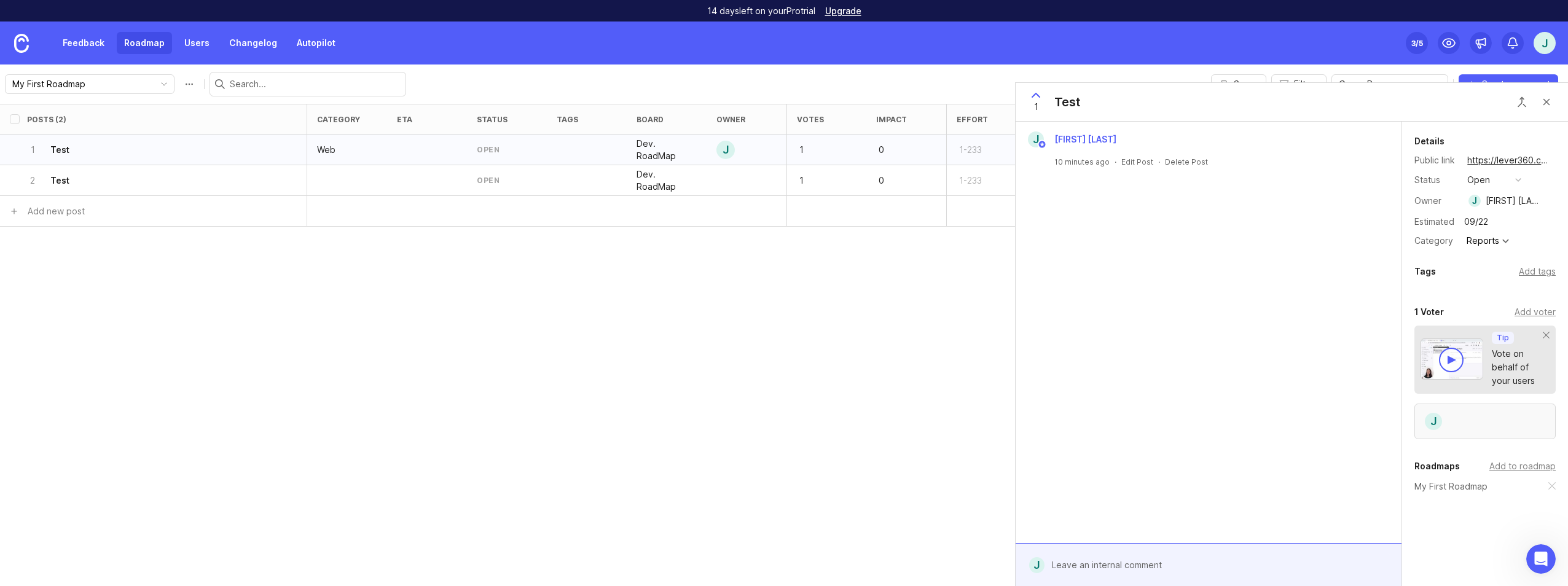 type 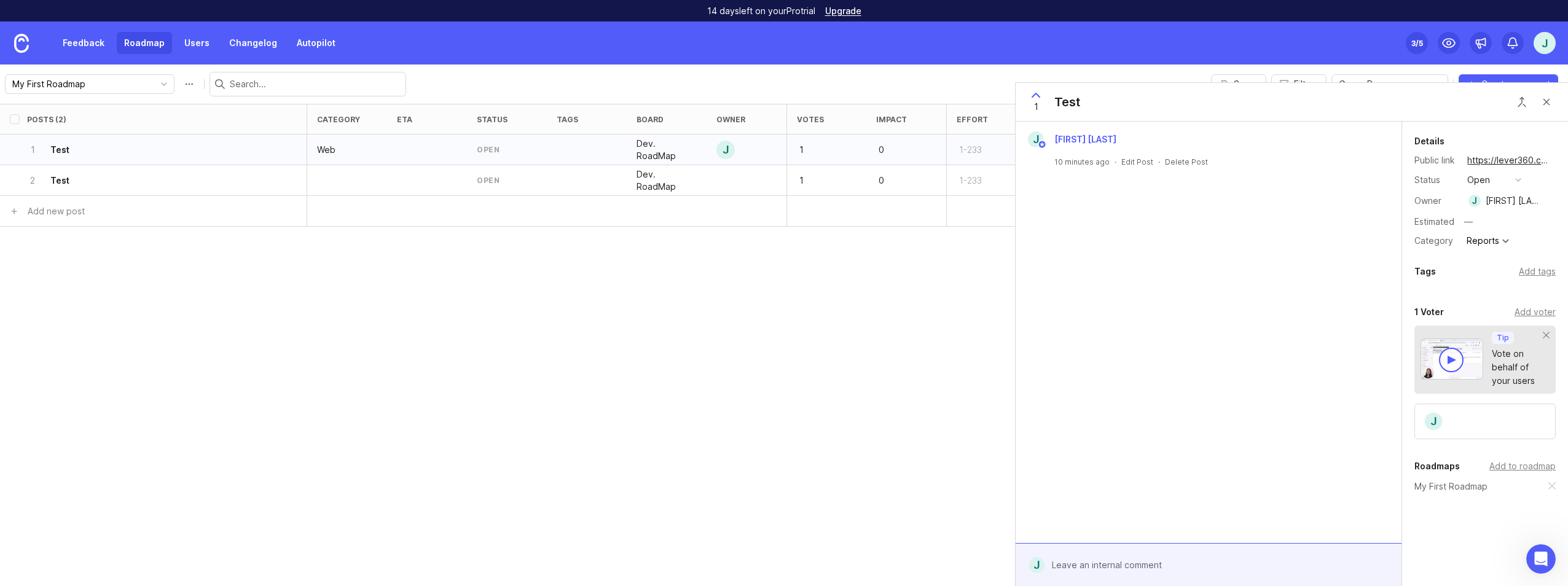 click on "Details Public link https://lever360.canny.io/dev-roadmap/p/test Status open Owner [FIRST] [LAST] Estimated — Category Reports Tags Add tags 1 Voter Add voter Tip Vote on behalf of your users J Roadmaps Add to roadmap My First Roadmap" at bounding box center (1485, 365) 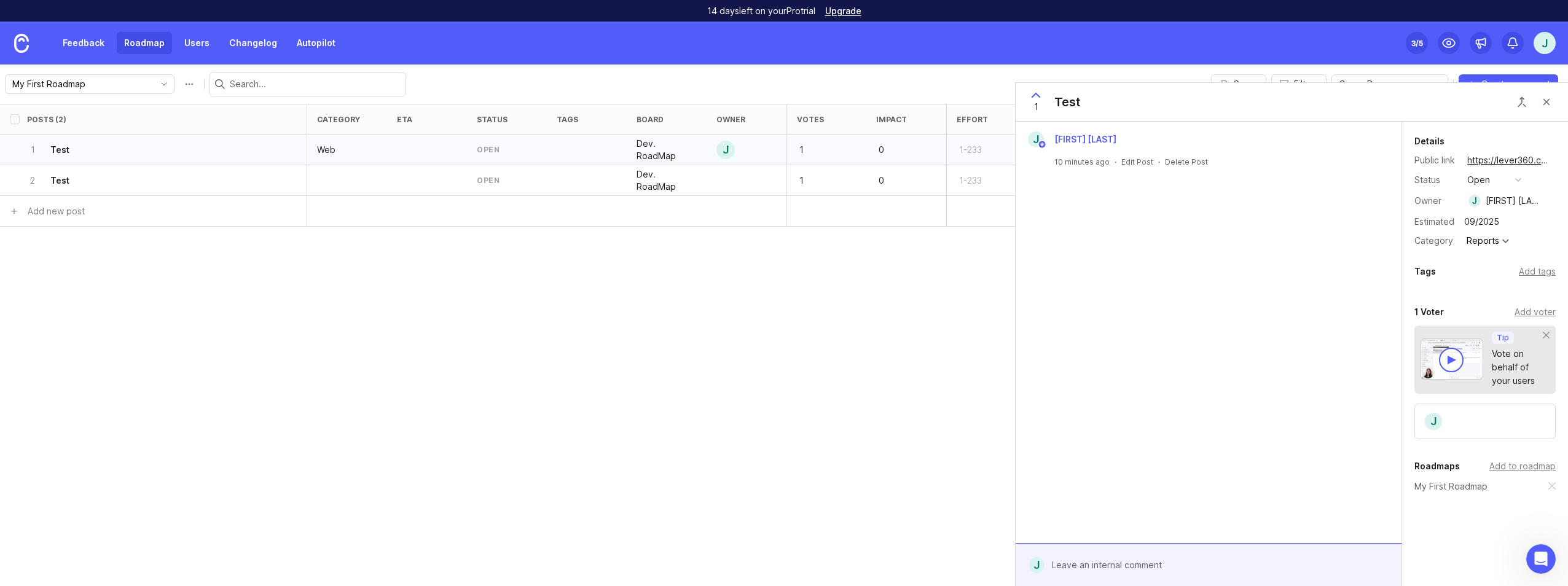 type on "09/2025" 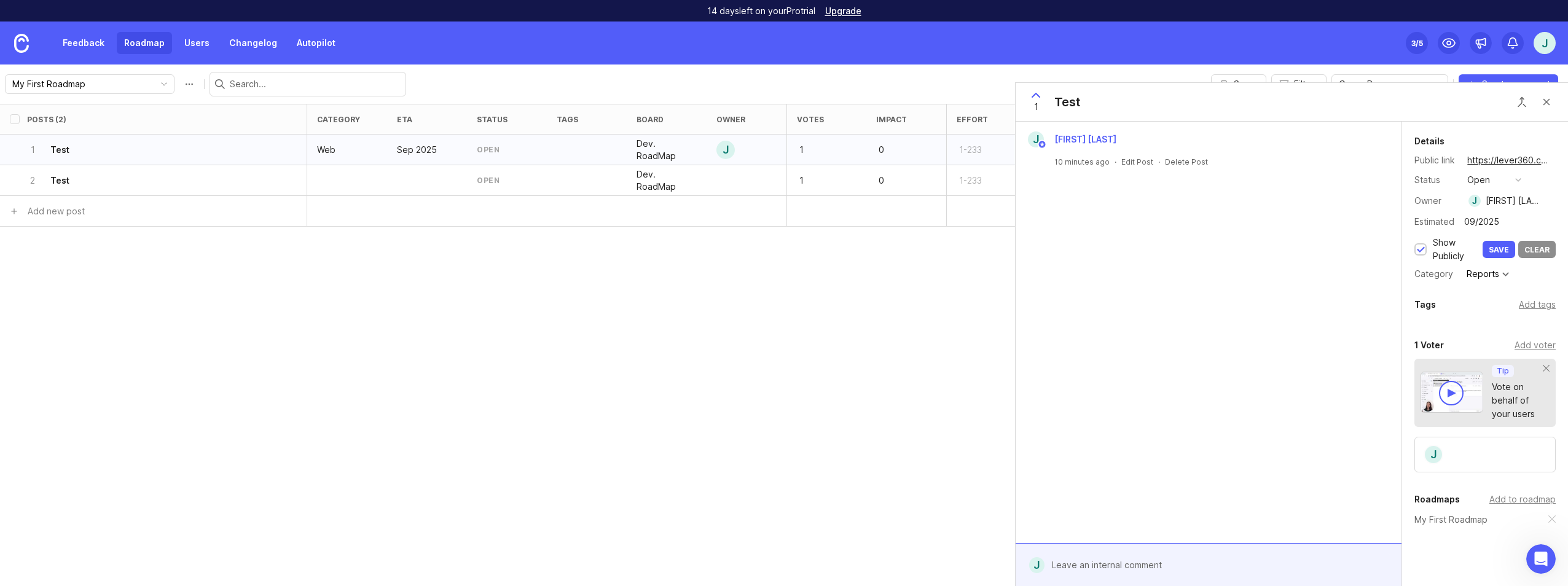click at bounding box center (1421, 250) 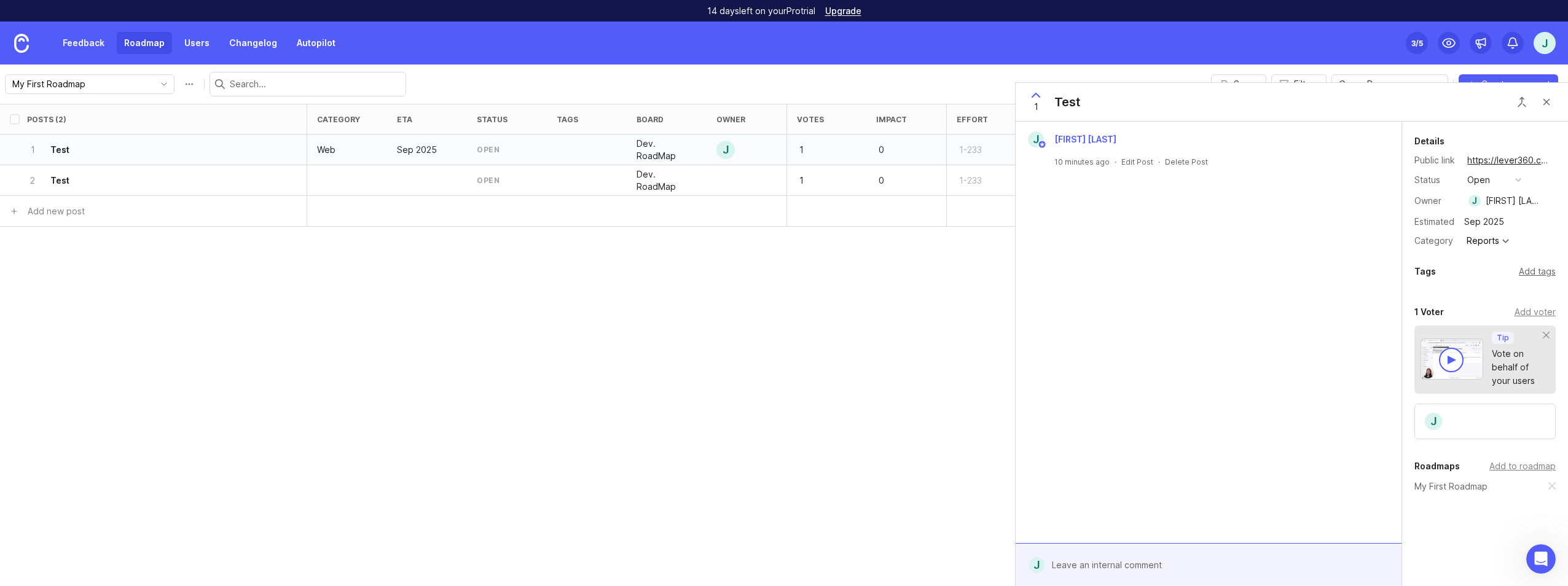 click on "Add tags" at bounding box center [1537, 272] 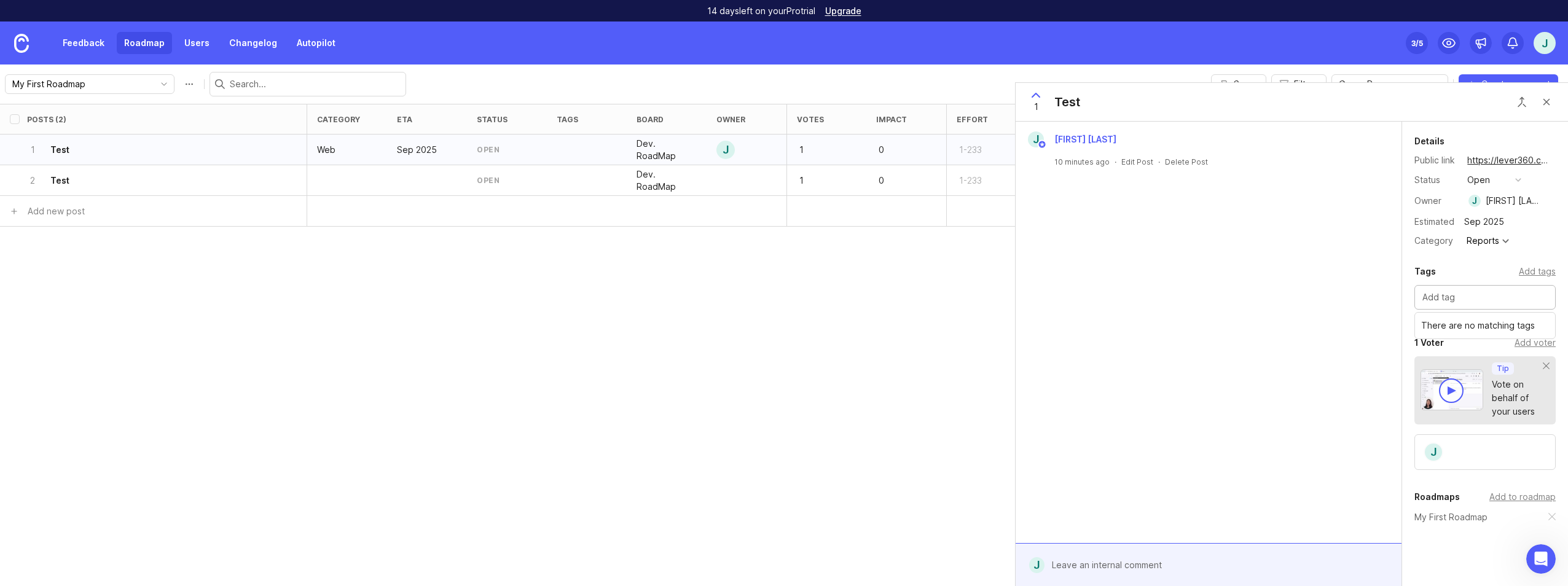 click at bounding box center (1485, 297) 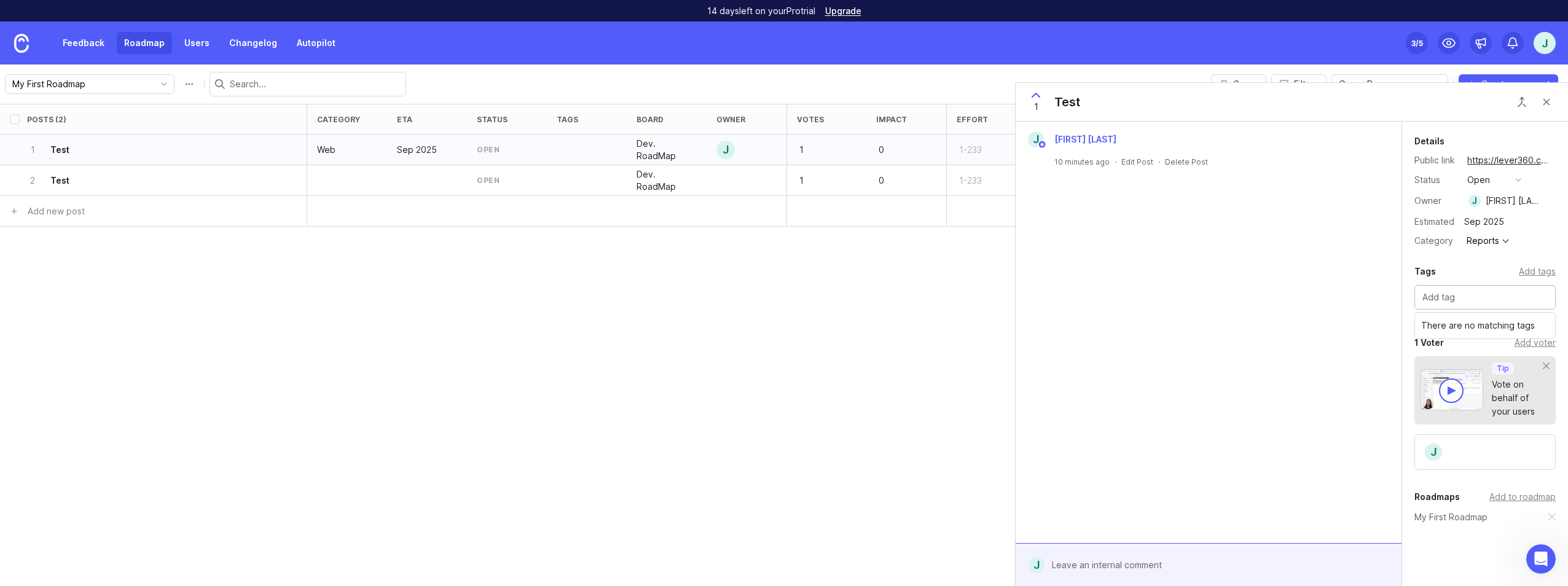 click on "Details Public link https://lever360.canny.io/dev-roadmap/p/test Status open Owner [FIRST] [LAST] Estimated Sep 2025 Category Reports Tags Add tags There are no matching tags 1 Voter Add voter Tip Vote on behalf of your users J Roadmaps Add to roadmap My First Roadmap" at bounding box center (1485, 381) 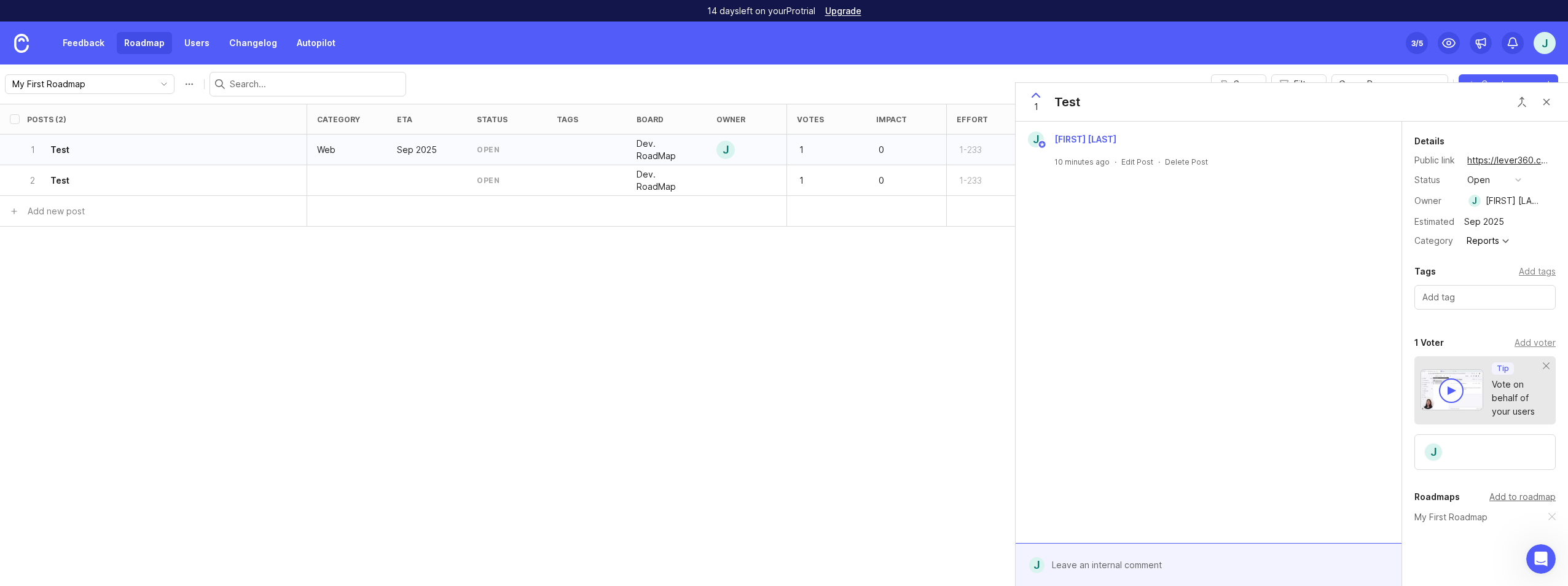 click on "Add to roadmap" at bounding box center (1523, 497) 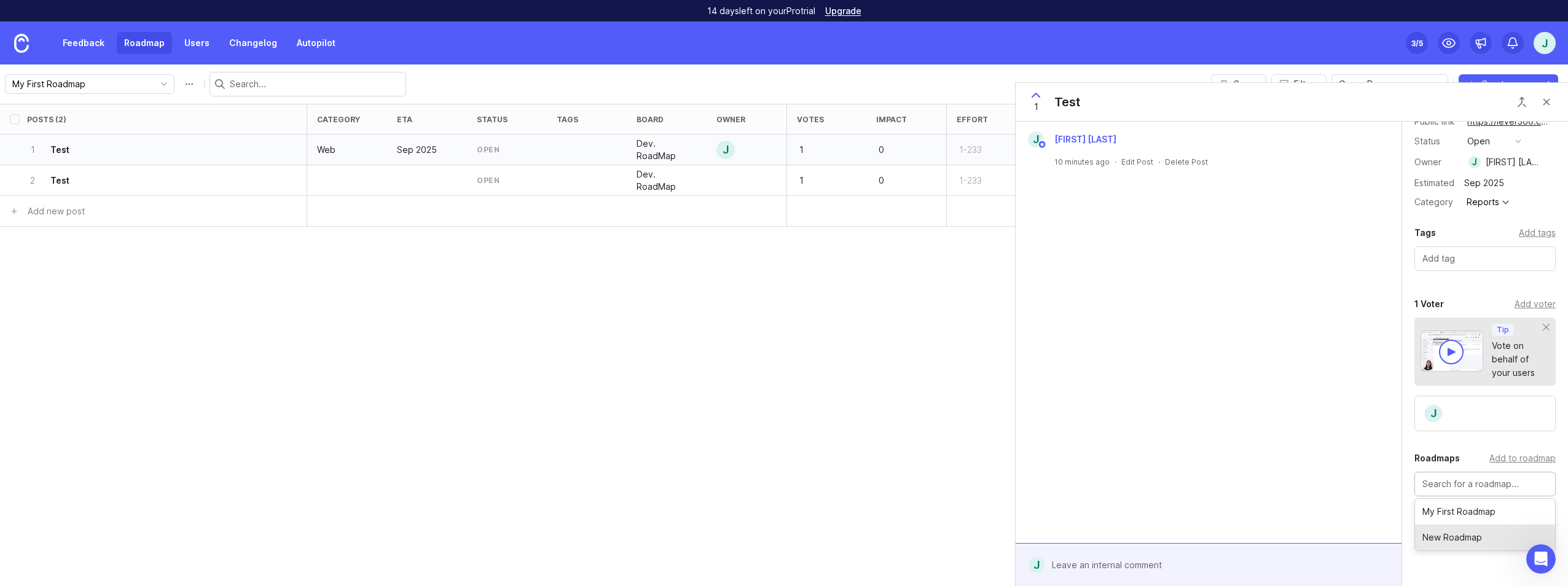 scroll, scrollTop: 88, scrollLeft: 0, axis: vertical 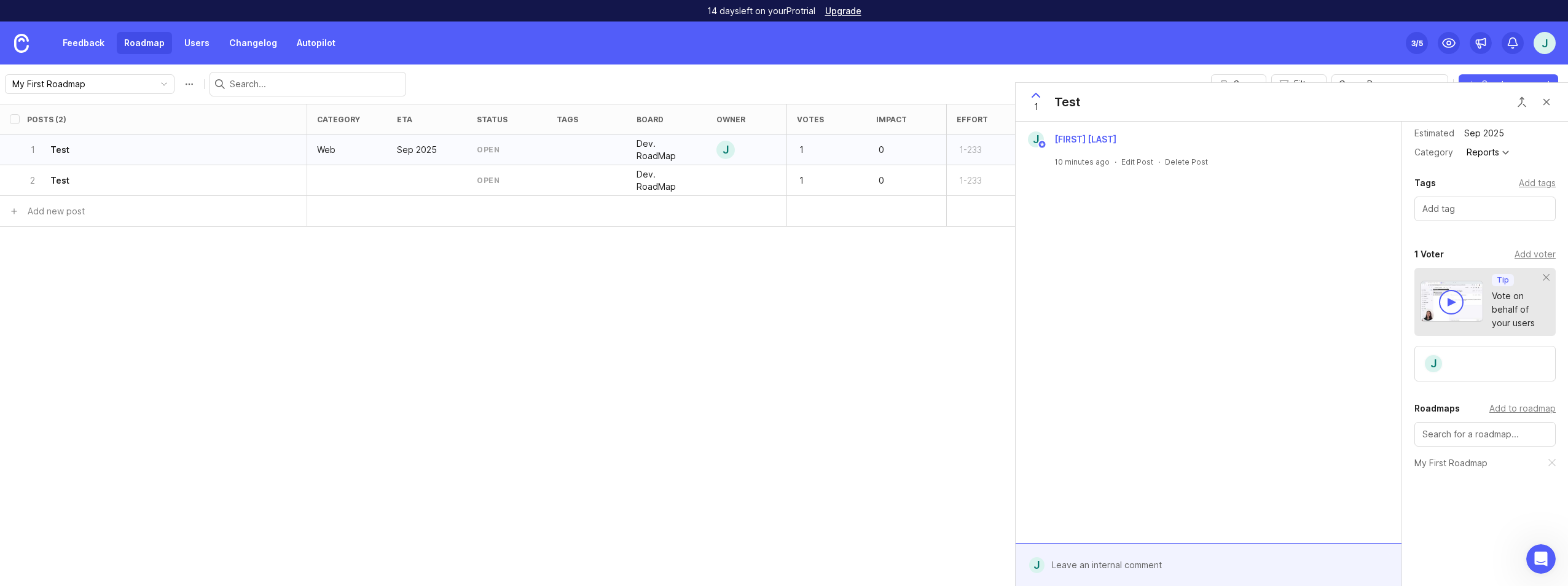 click on "Details Public link https://lever360.canny.io/dev-roadmap/p/test Status open Owner [FIRST] [LAST] Estimated Sep 2025 Category Reports Tags Add tags 1 Voter Add voter Tip Vote on behalf of your users J Roadmaps Add to roadmap My First Roadmap" at bounding box center (1485, 310) 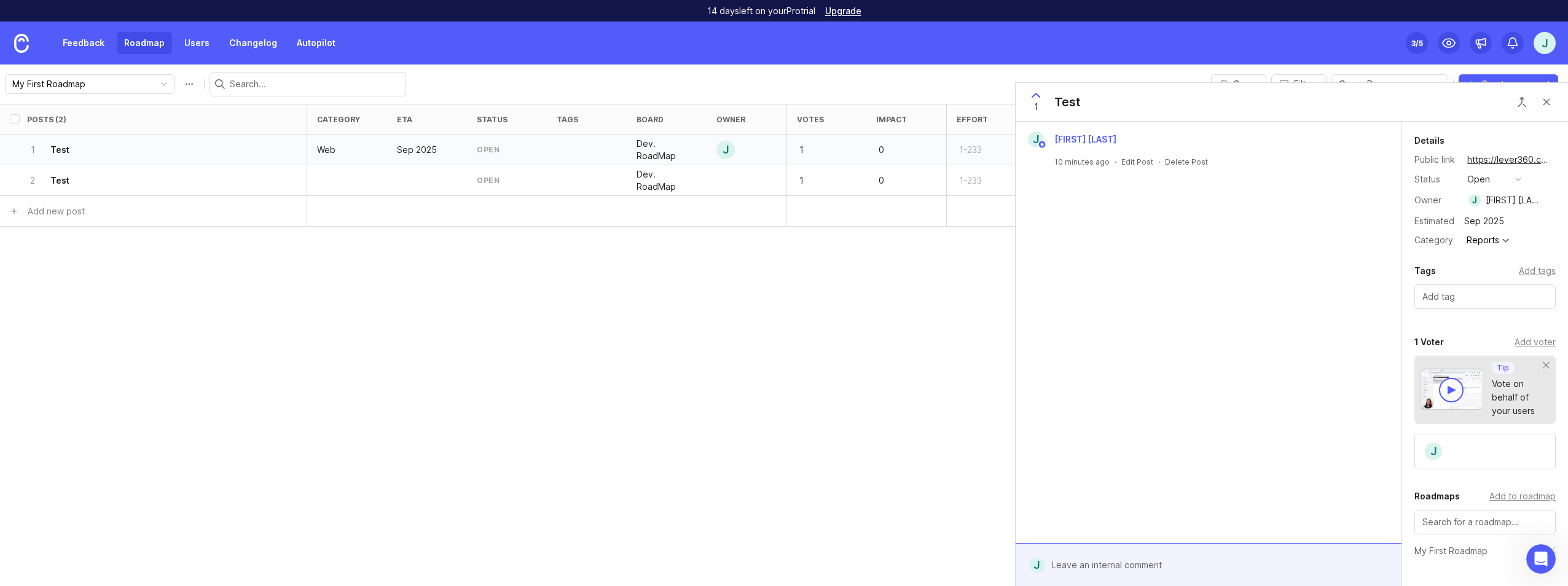 scroll, scrollTop: 0, scrollLeft: 0, axis: both 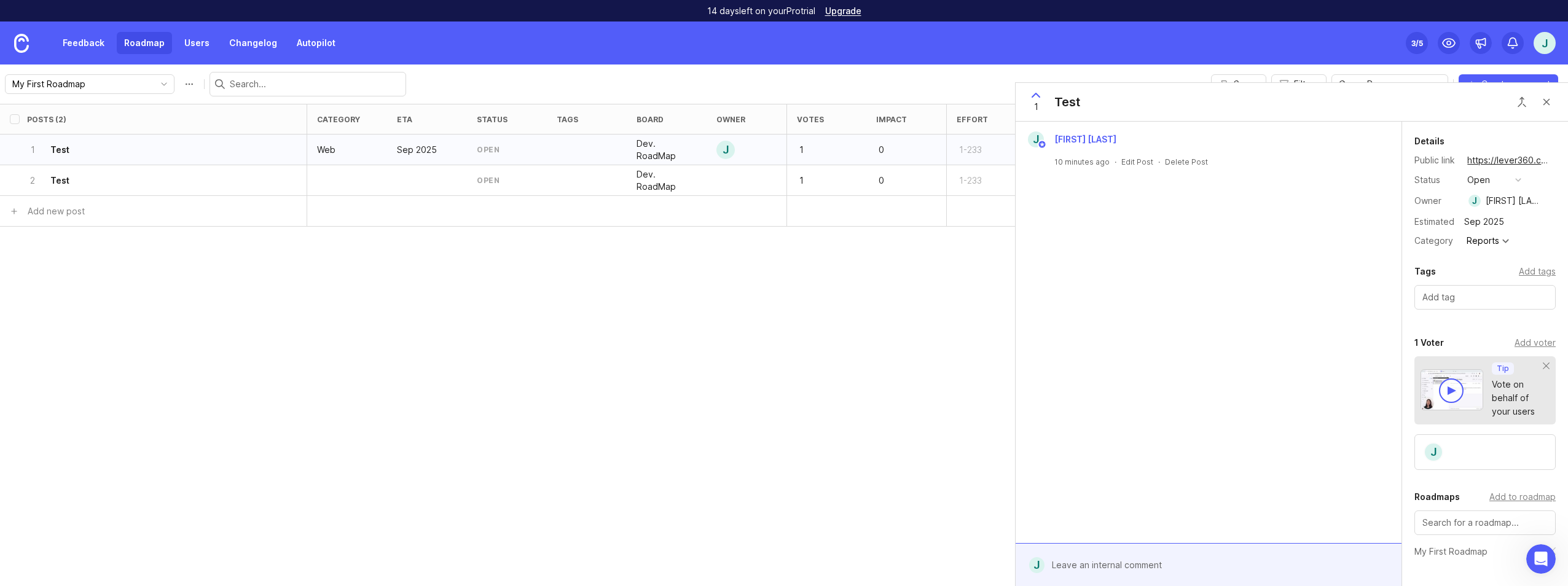click on "[FIRST] [LAST]" at bounding box center [1209, 139] 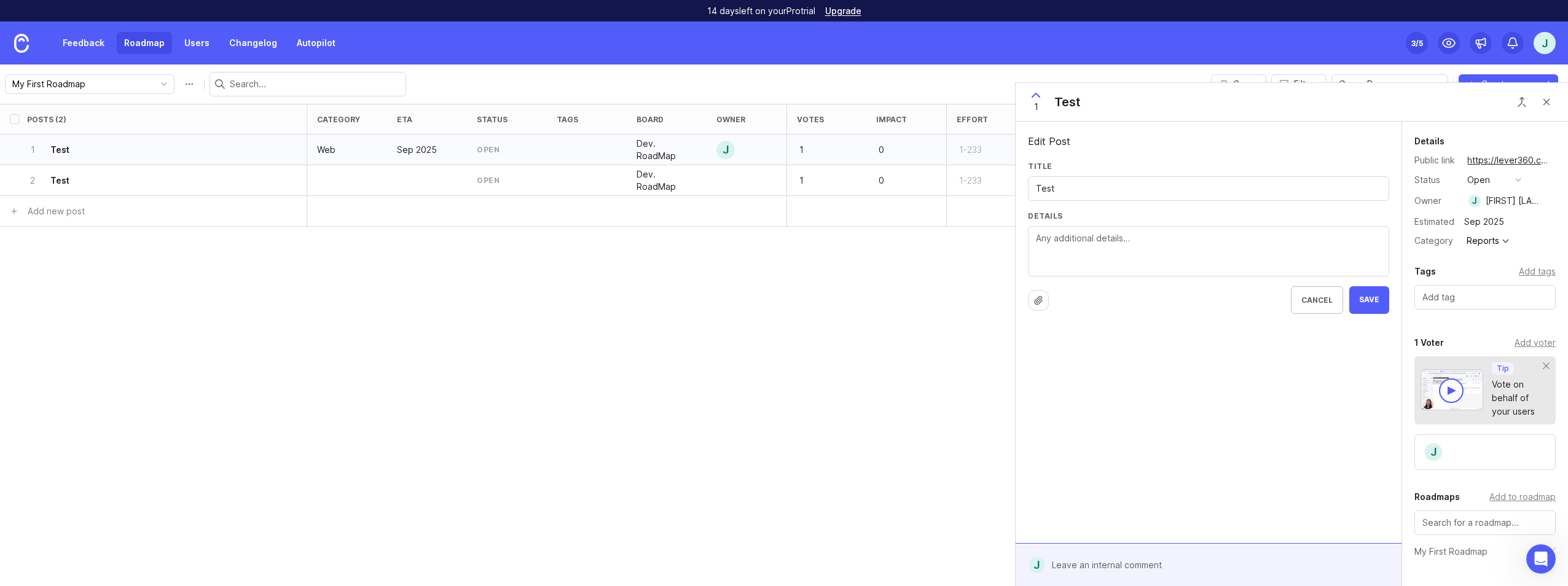 click on "Details" at bounding box center (1209, 252) 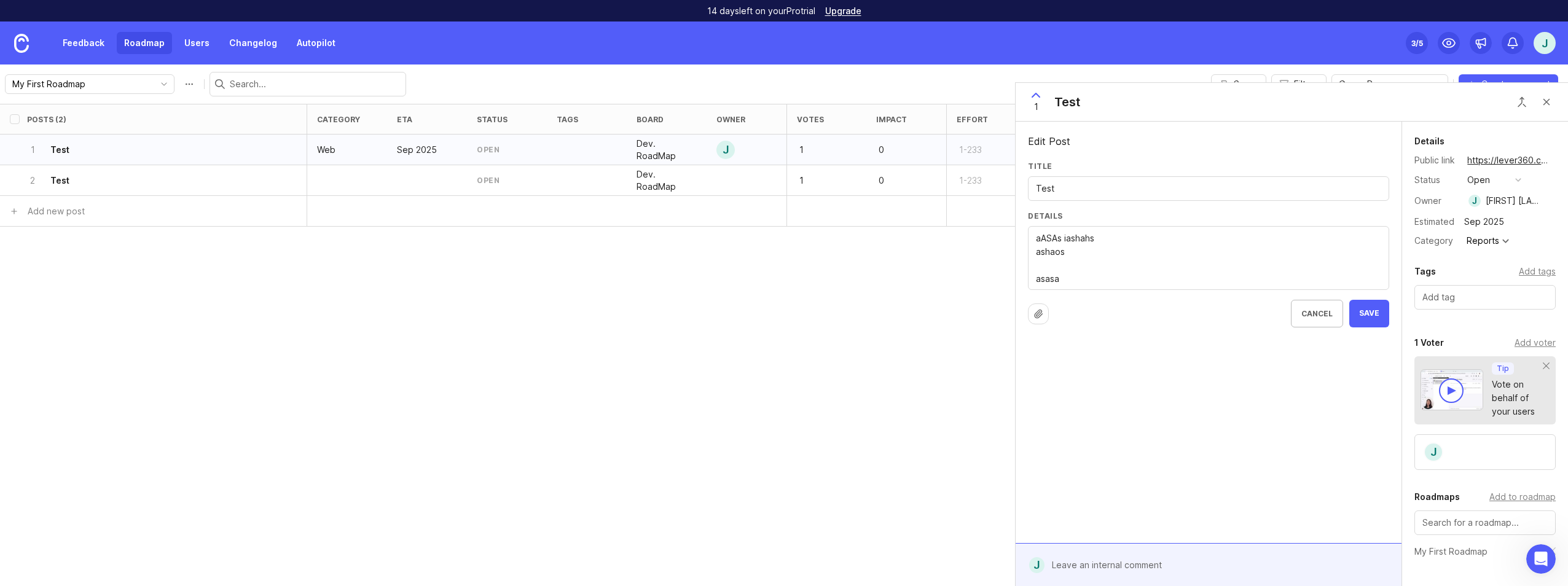 type on "aASAs iashahs
ashaos
asasa" 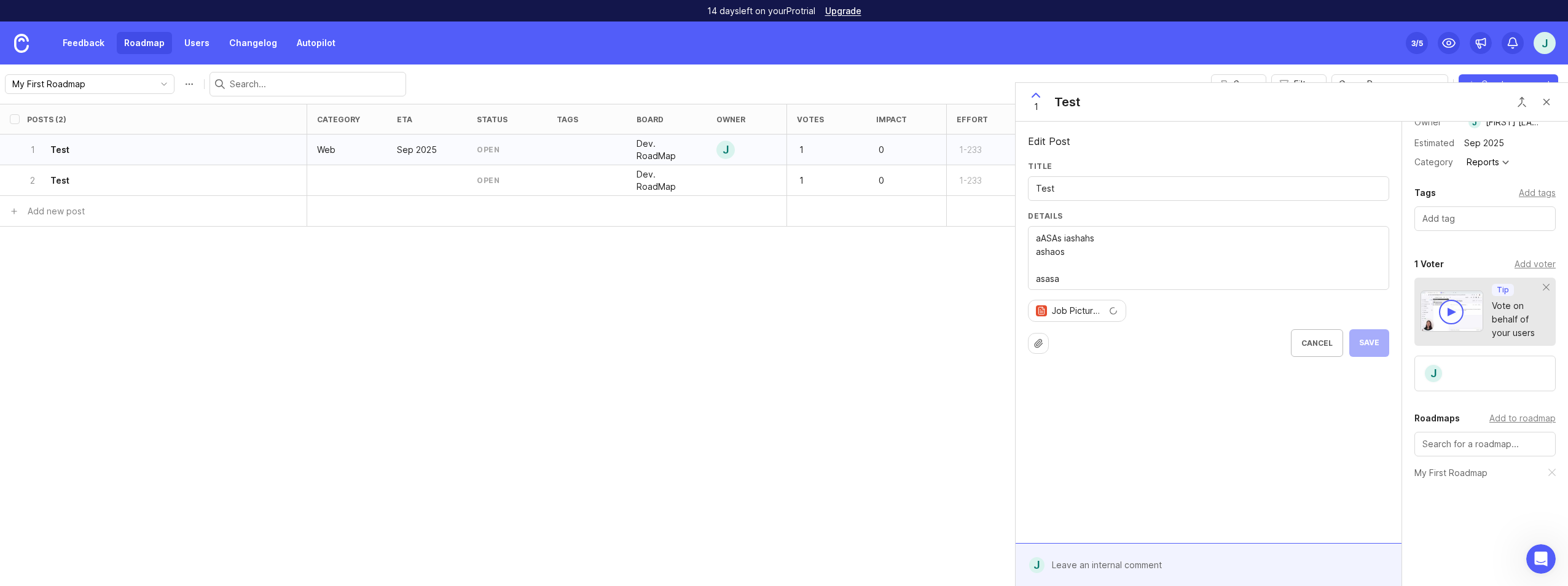 scroll, scrollTop: 88, scrollLeft: 0, axis: vertical 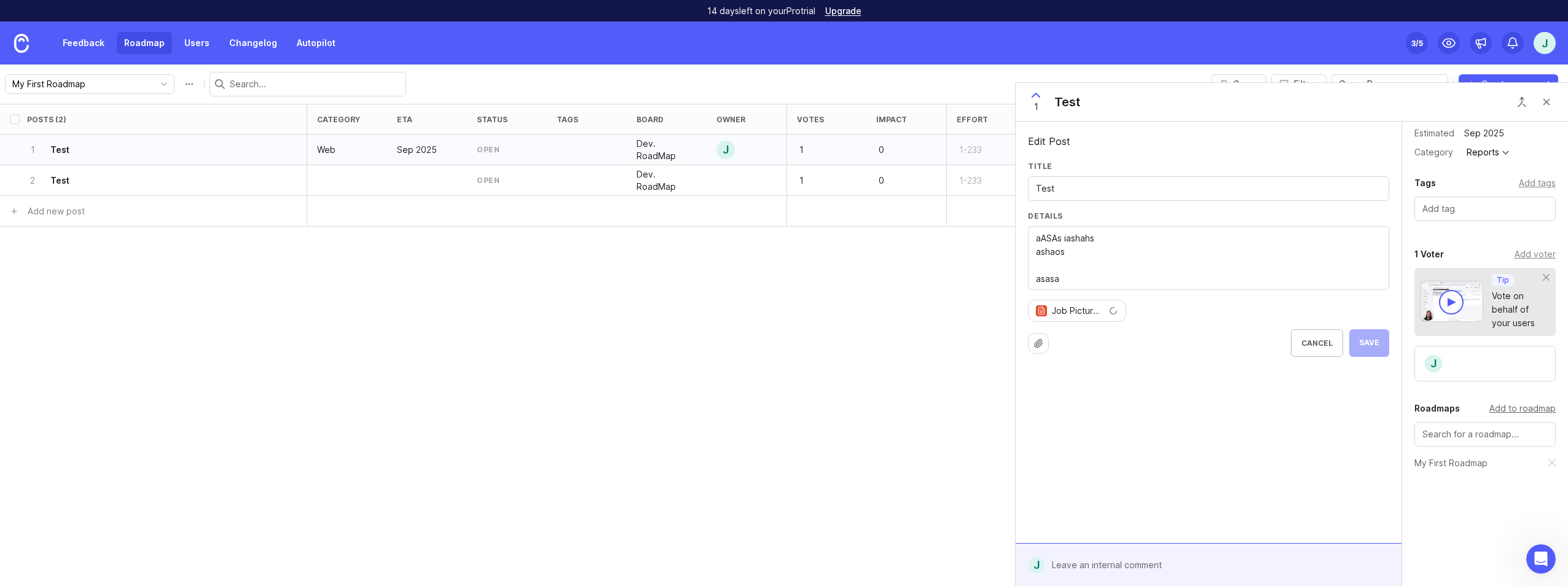 click on "Add to roadmap" at bounding box center [1523, 408] 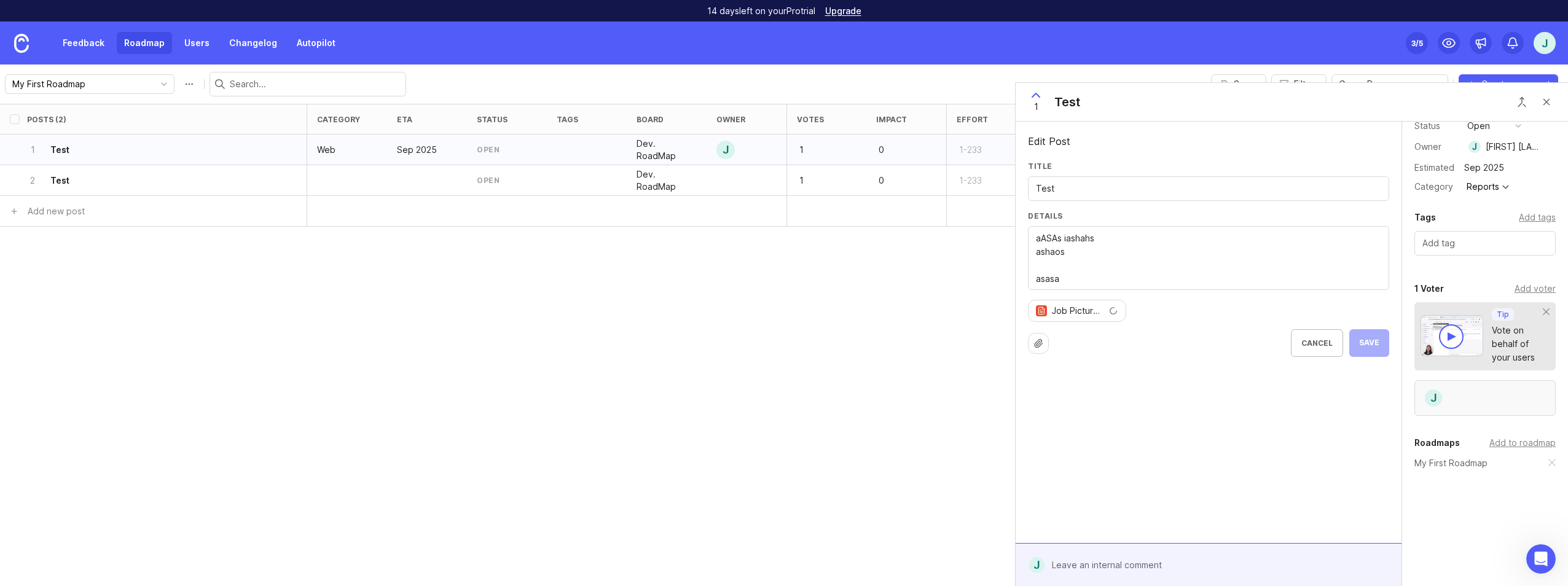 scroll, scrollTop: 0, scrollLeft: 0, axis: both 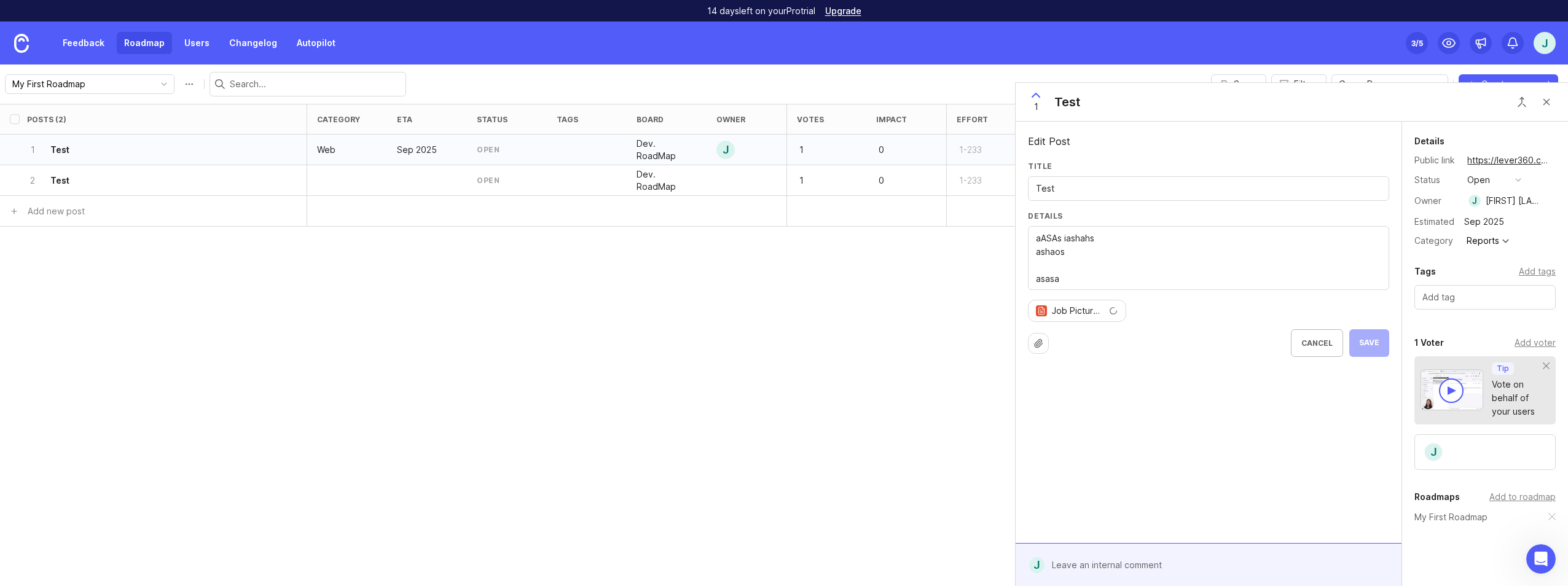 click on "Cancel   Save" at bounding box center [1340, 343] 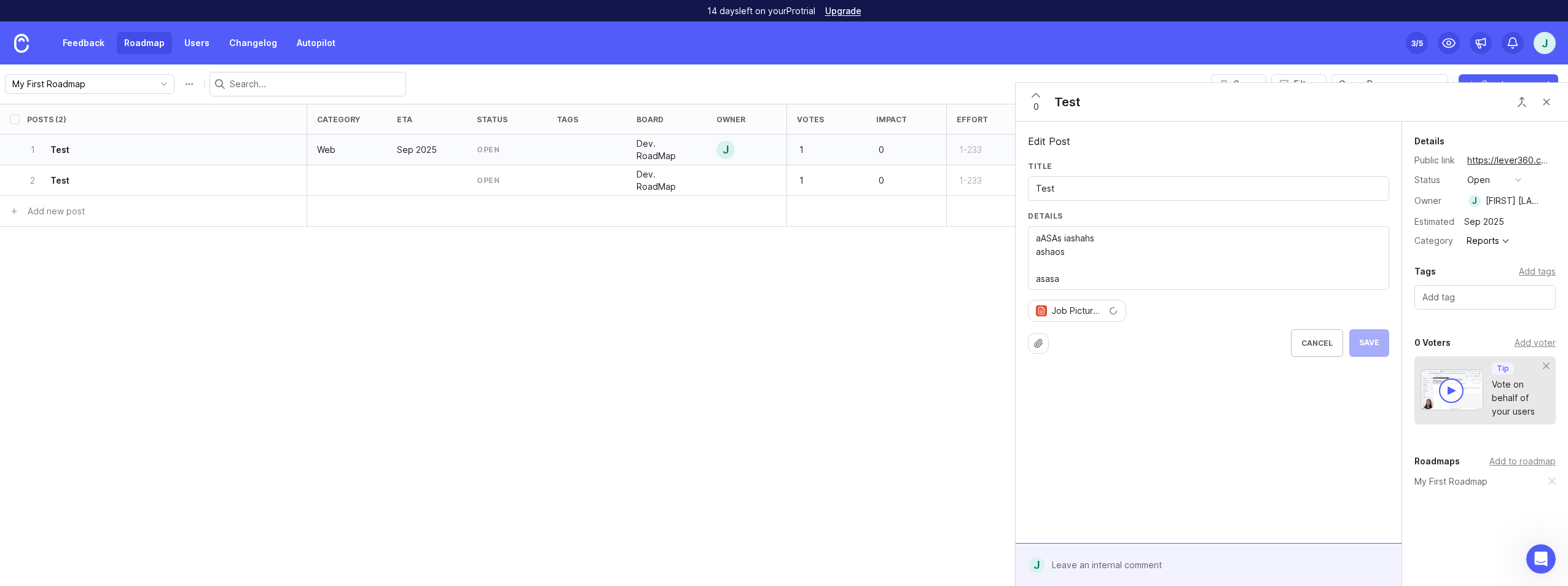 click 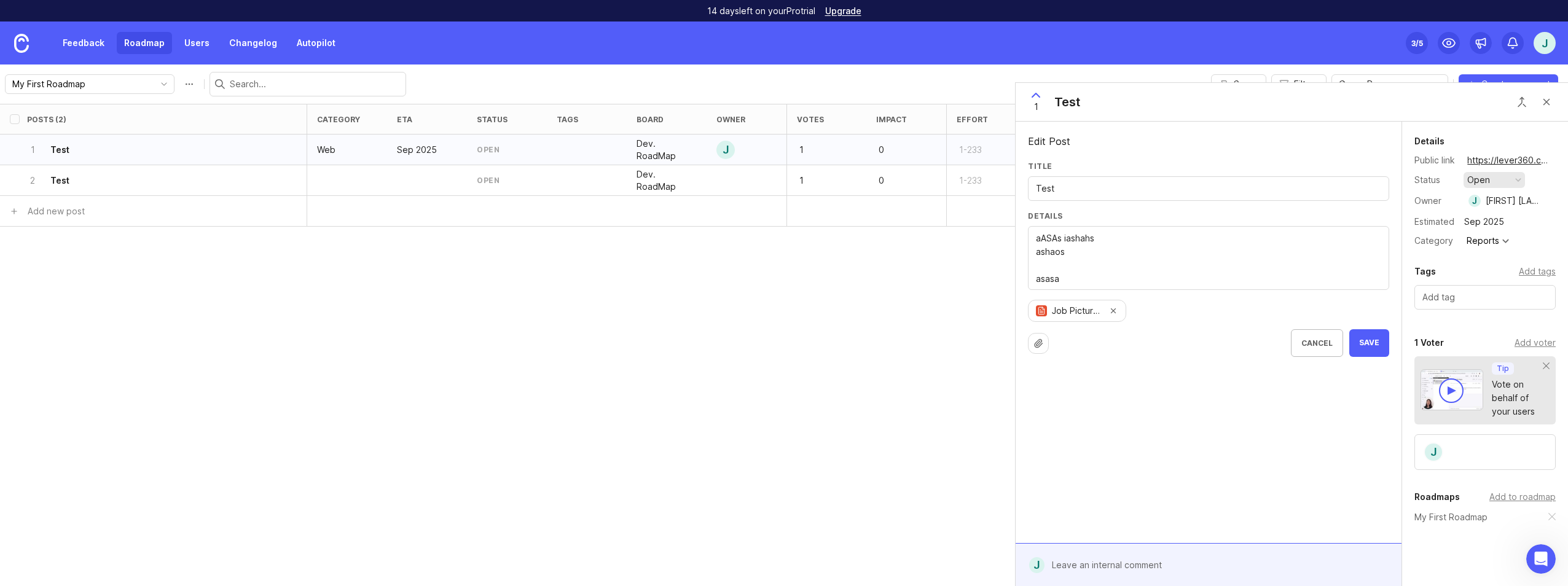 click on "open" at bounding box center [1494, 180] 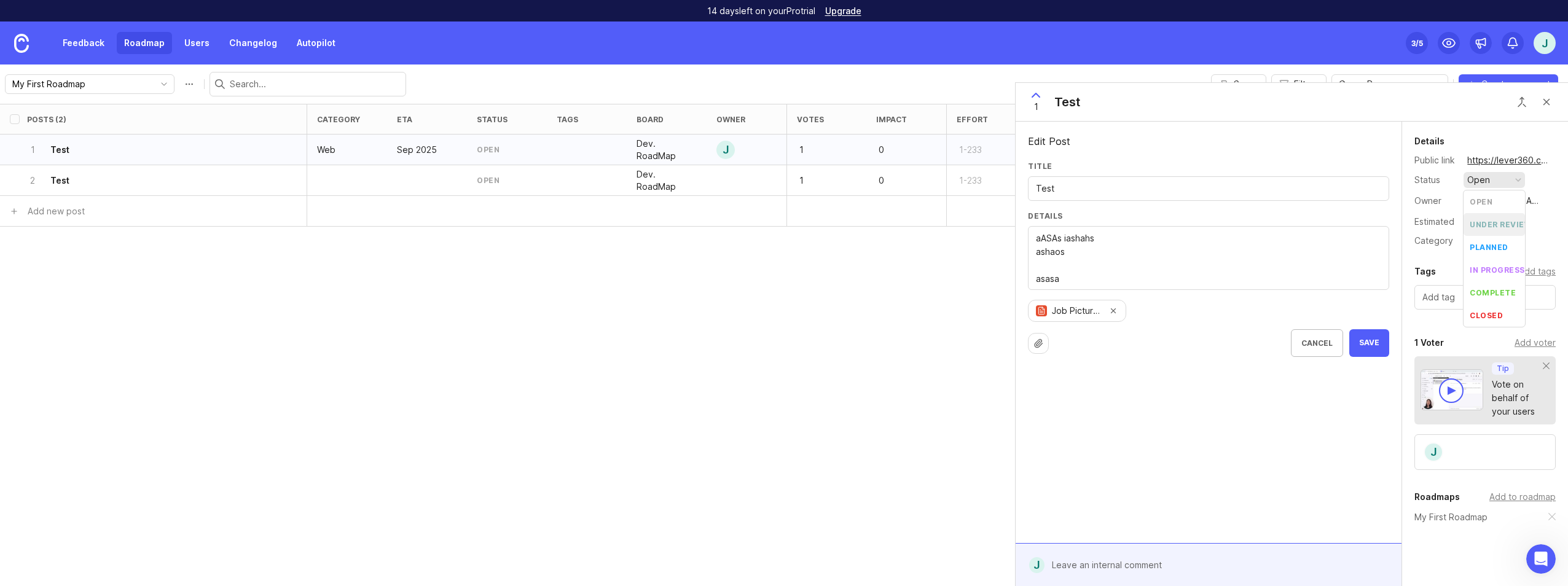 click on "under review" at bounding box center [1500, 224] 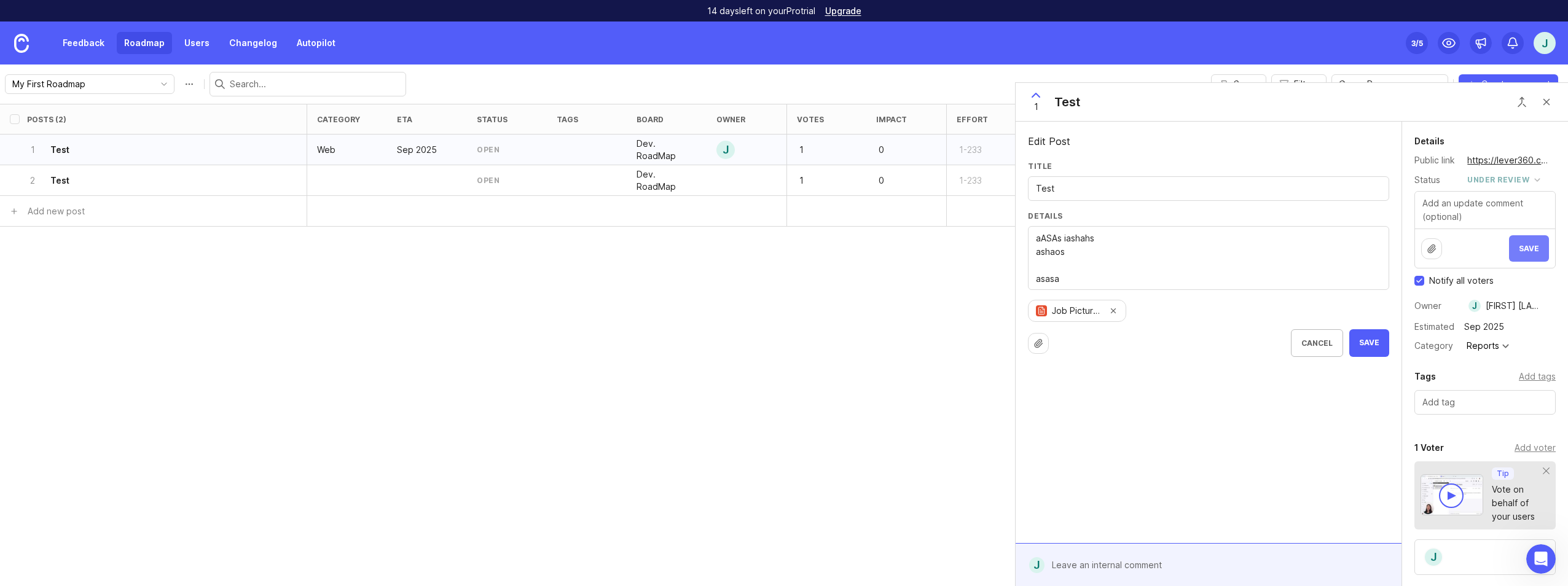 click on "Save" at bounding box center [1529, 248] 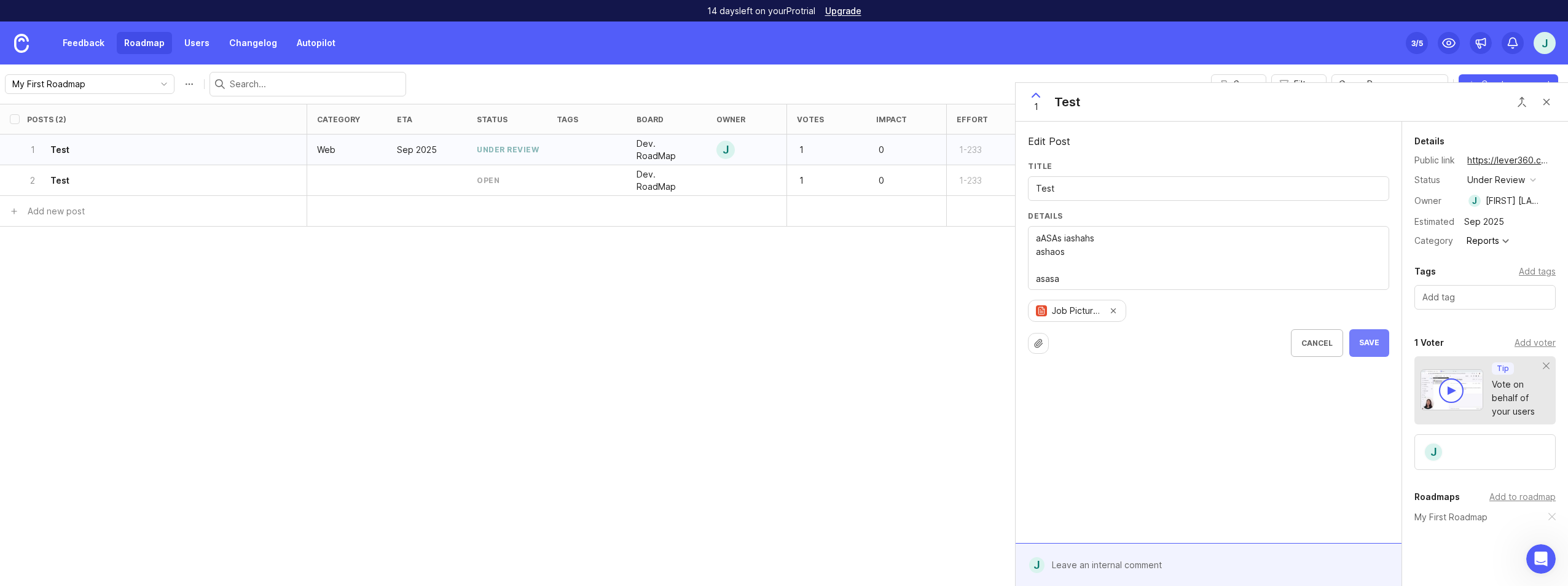 click on "Save" at bounding box center [1369, 343] 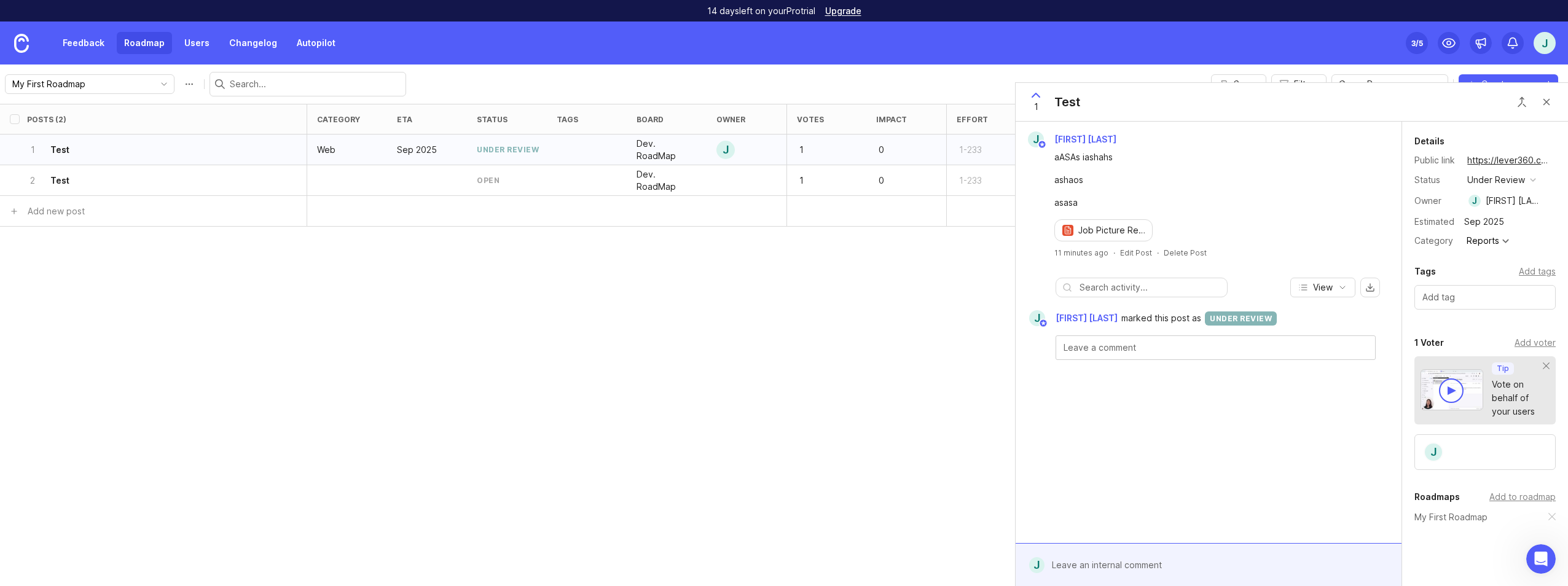 click at bounding box center [1215, 348] 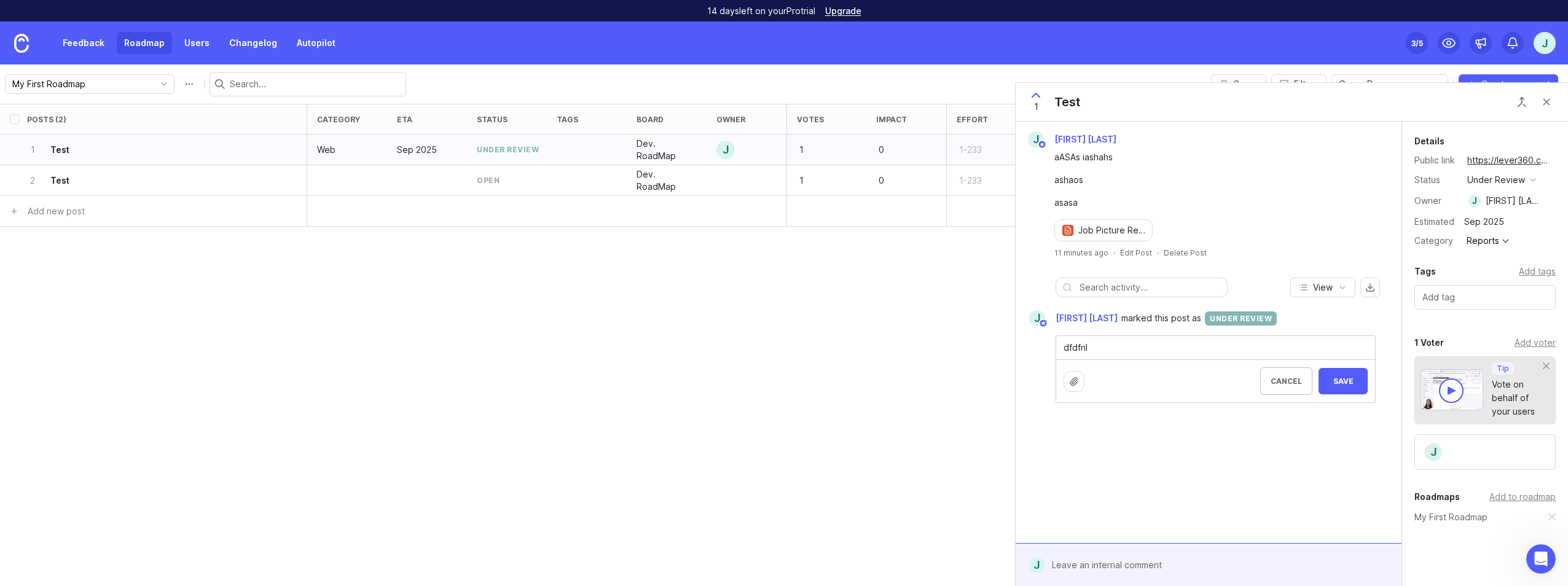 type on "dfdfnl" 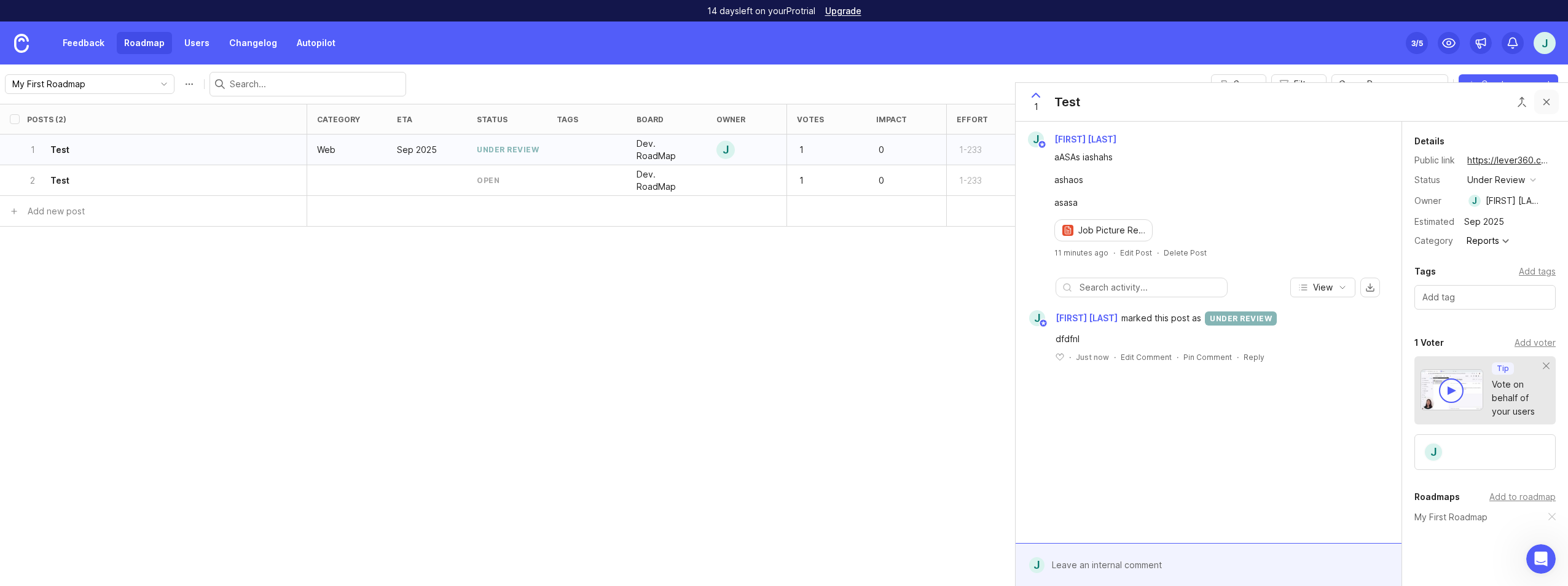 click at bounding box center (1546, 102) 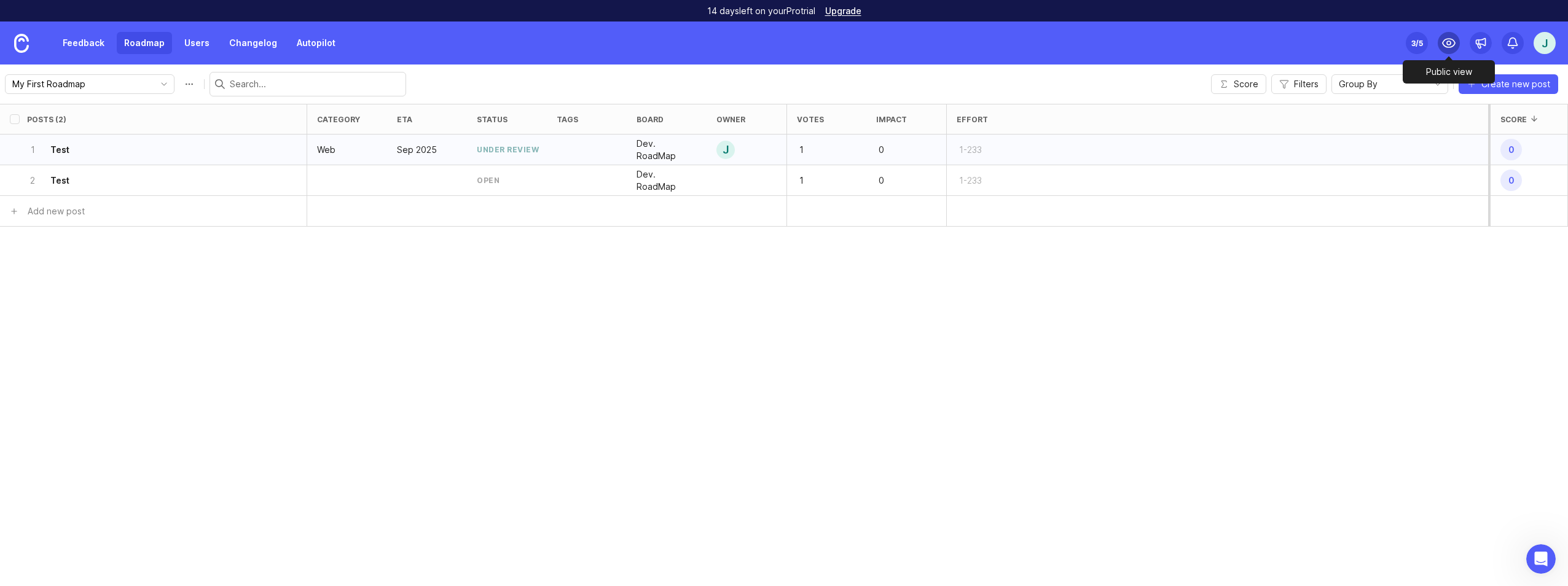 click 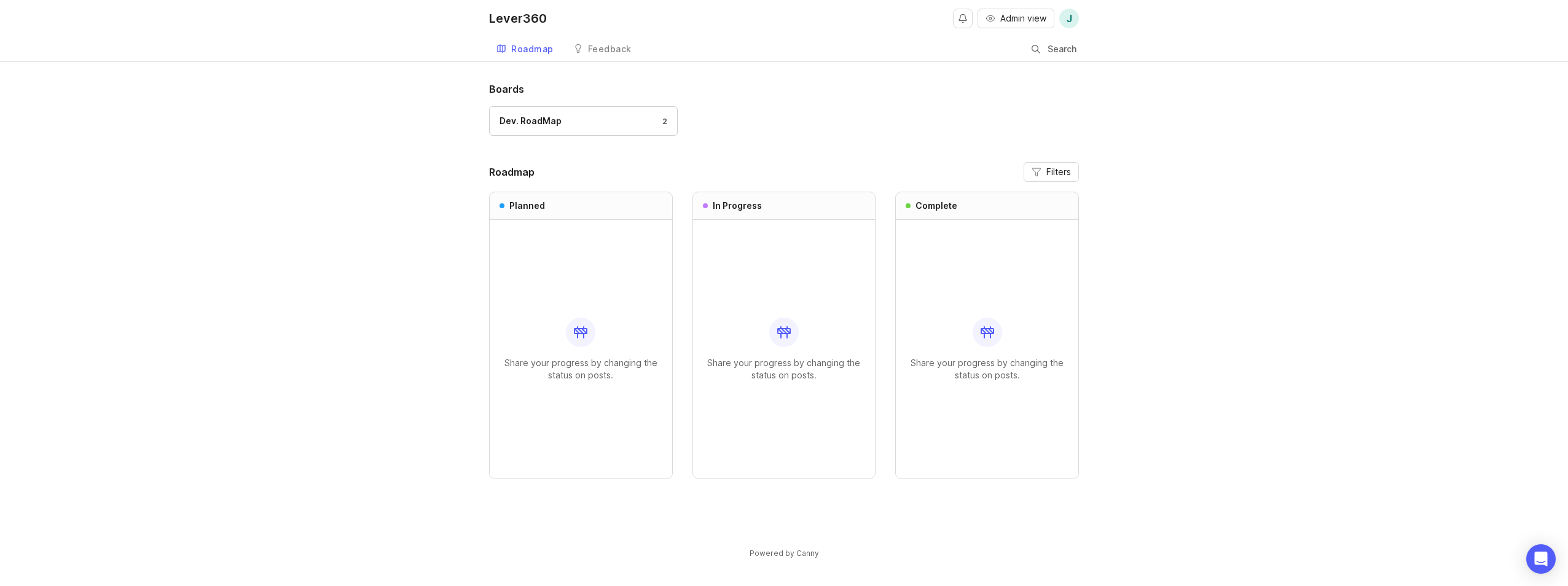 scroll, scrollTop: 0, scrollLeft: 0, axis: both 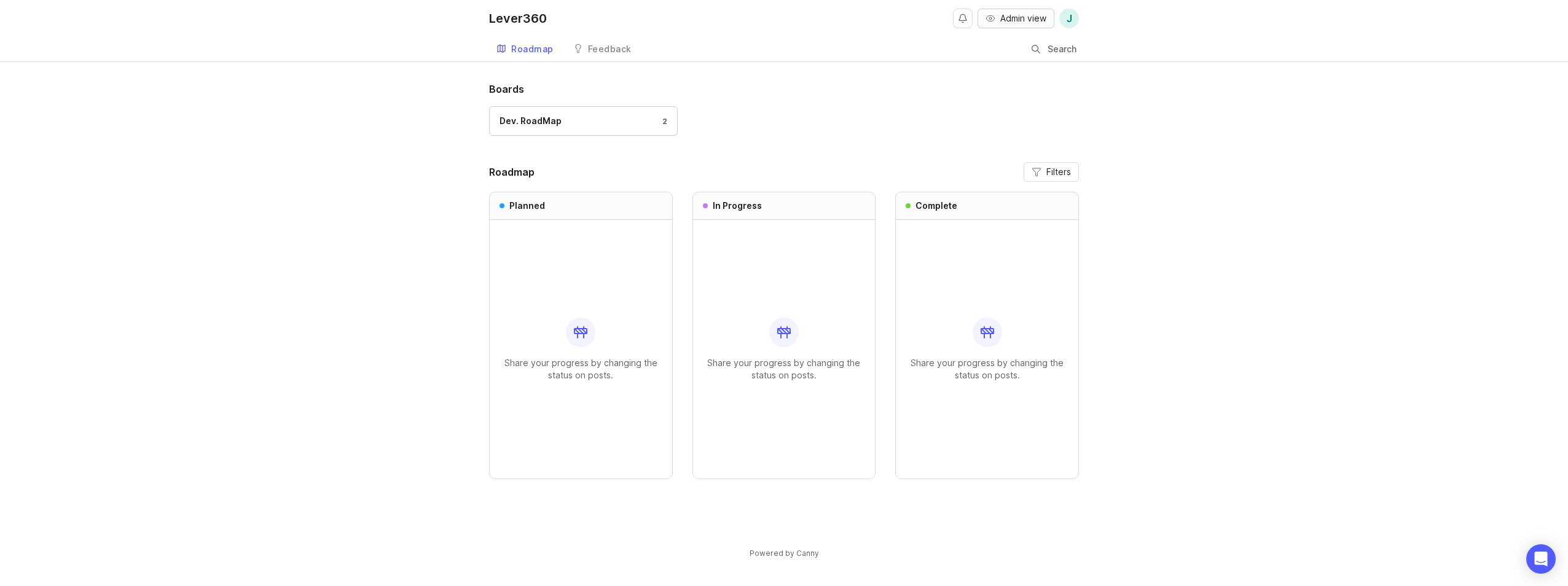 click on "Admin view" at bounding box center (1023, 18) 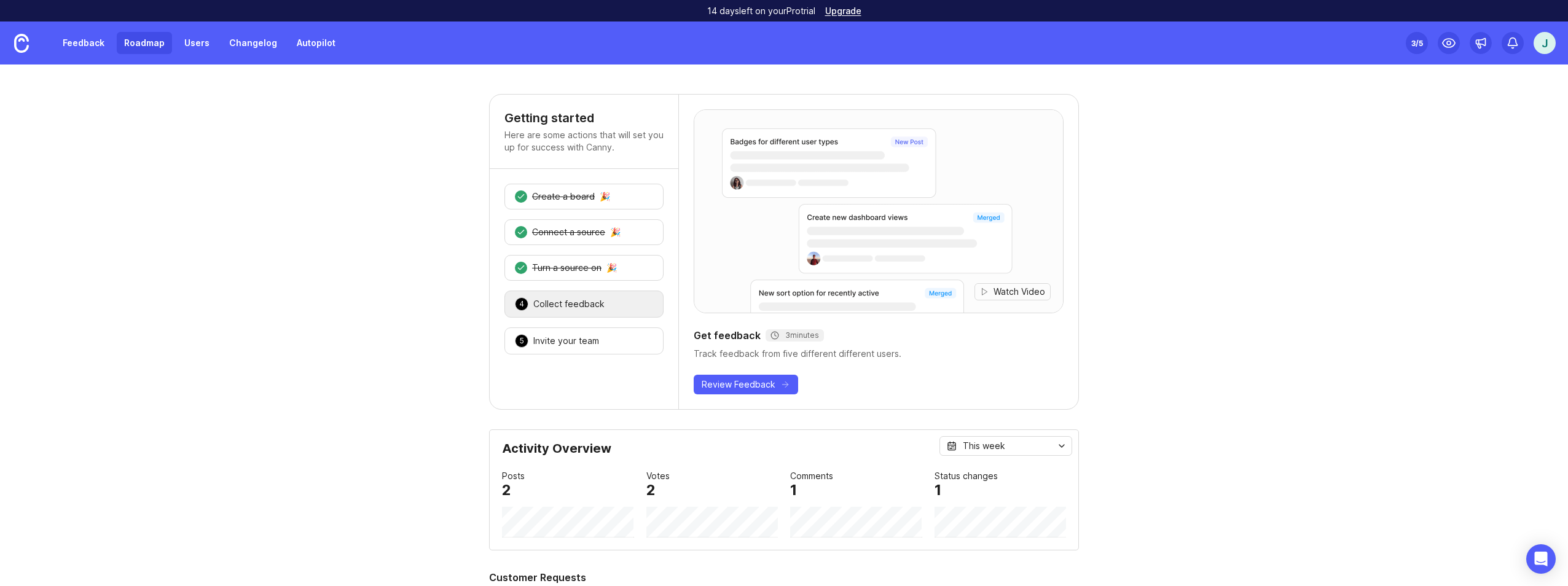 click on "Roadmap" at bounding box center (144, 43) 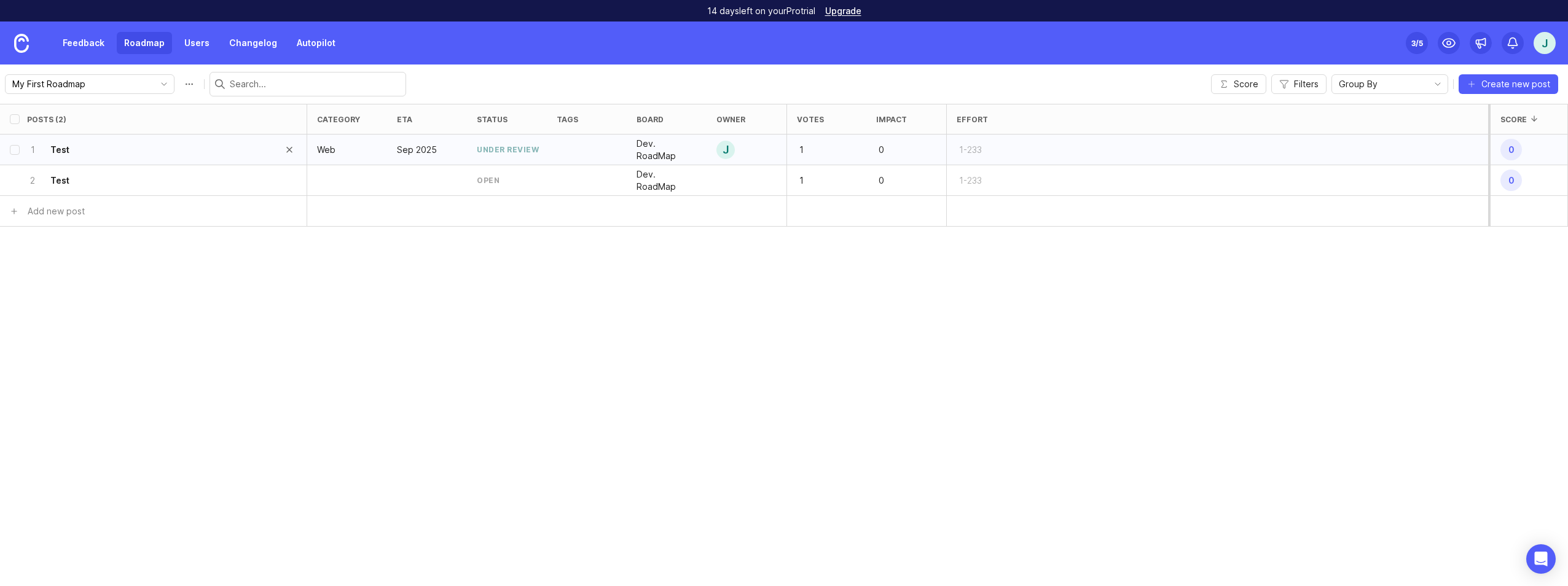 click on "1 Test" at bounding box center [149, 149] 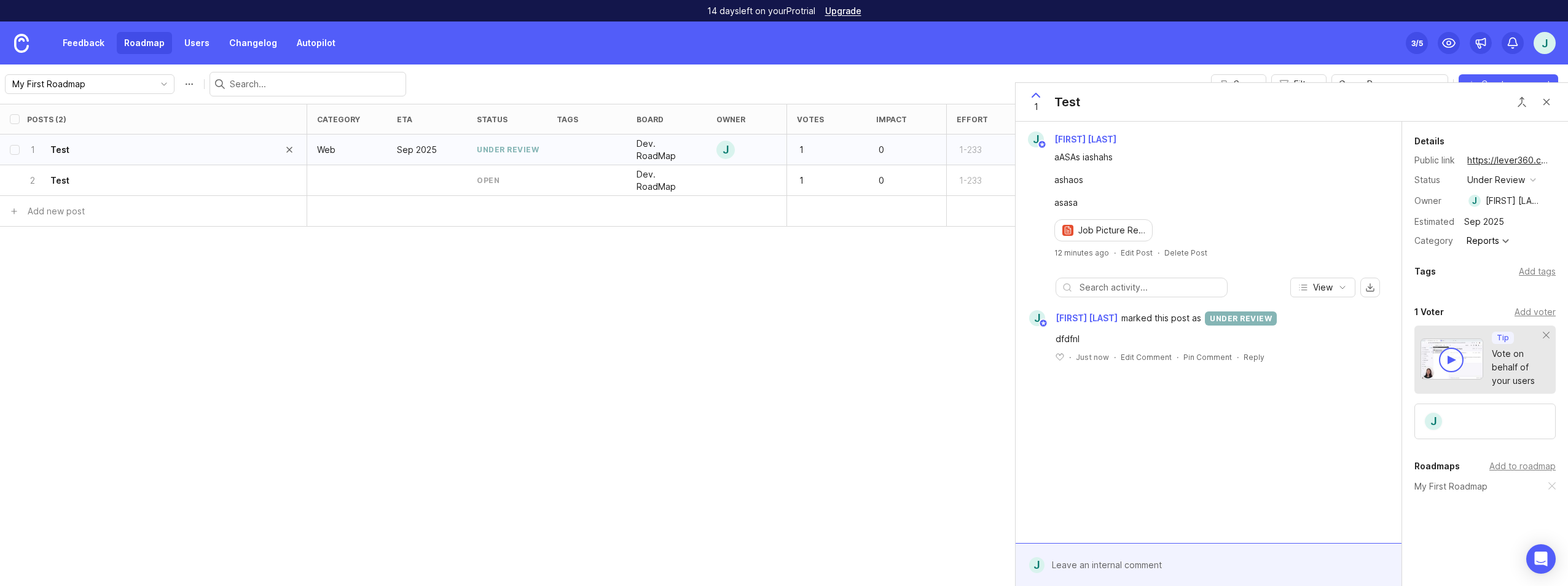 drag, startPoint x: 83, startPoint y: 152, endPoint x: 120, endPoint y: 147, distance: 37.336309 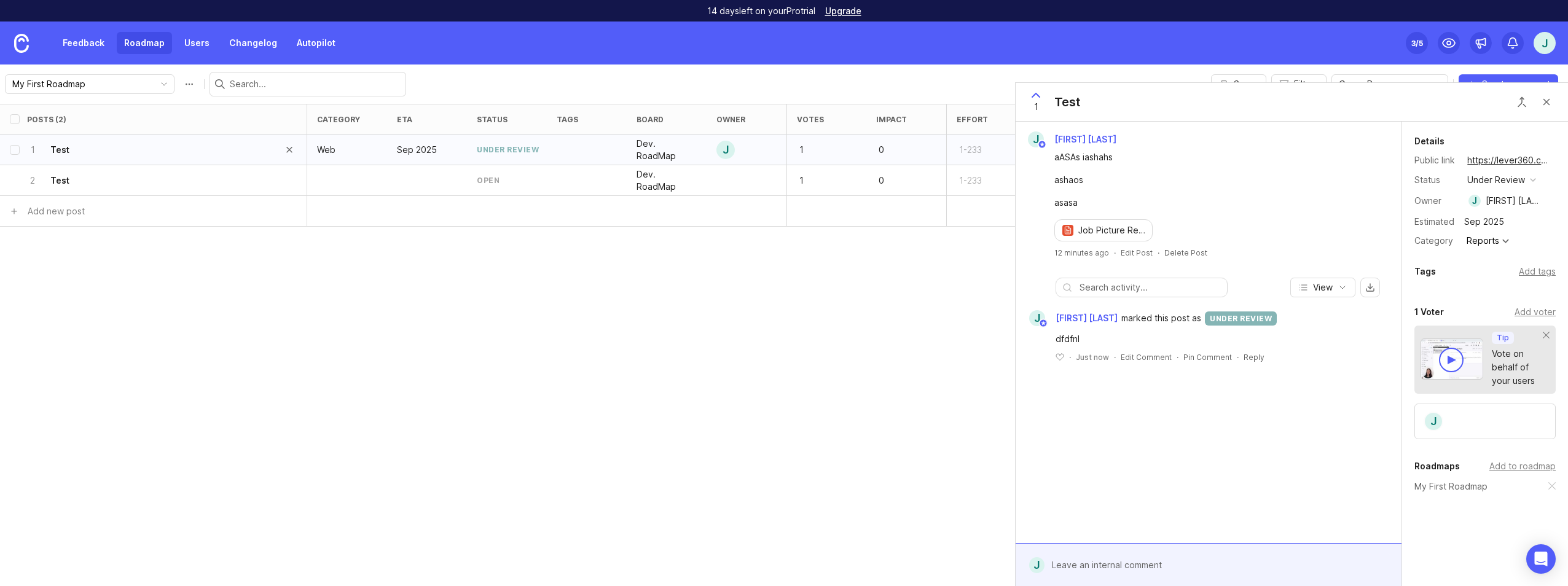 click on "1 Test" at bounding box center [149, 149] 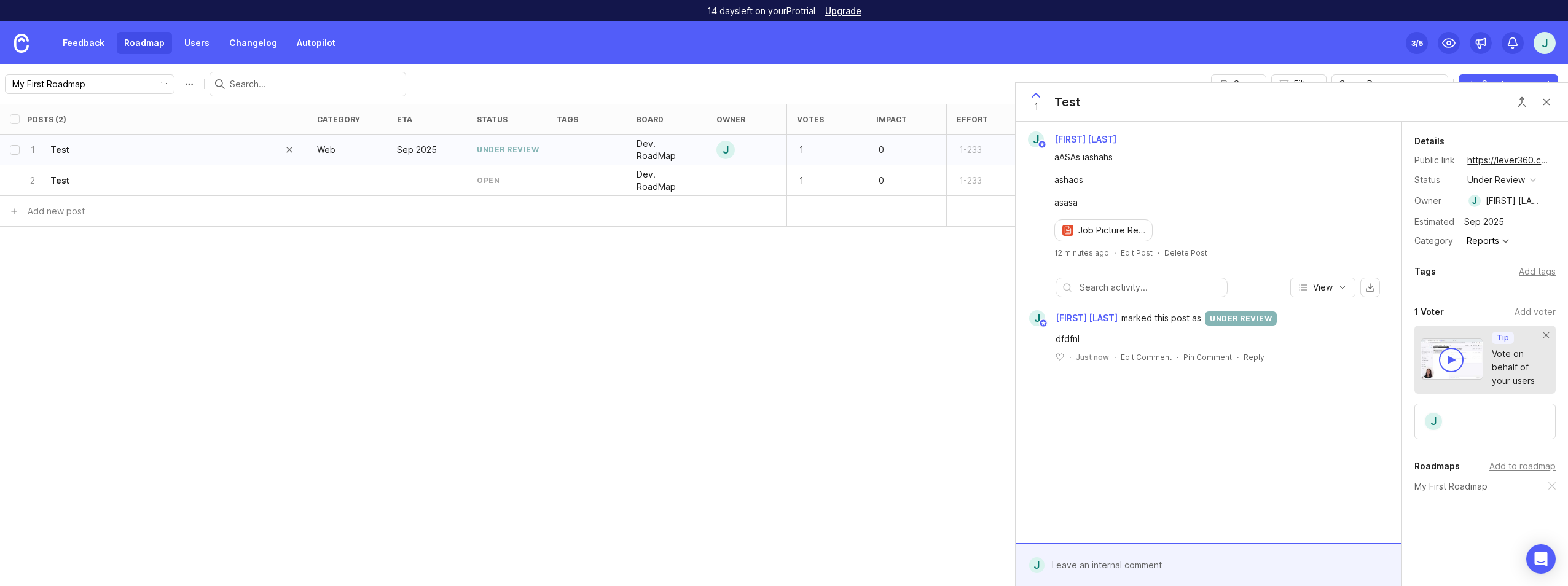 click at bounding box center [15, 150] 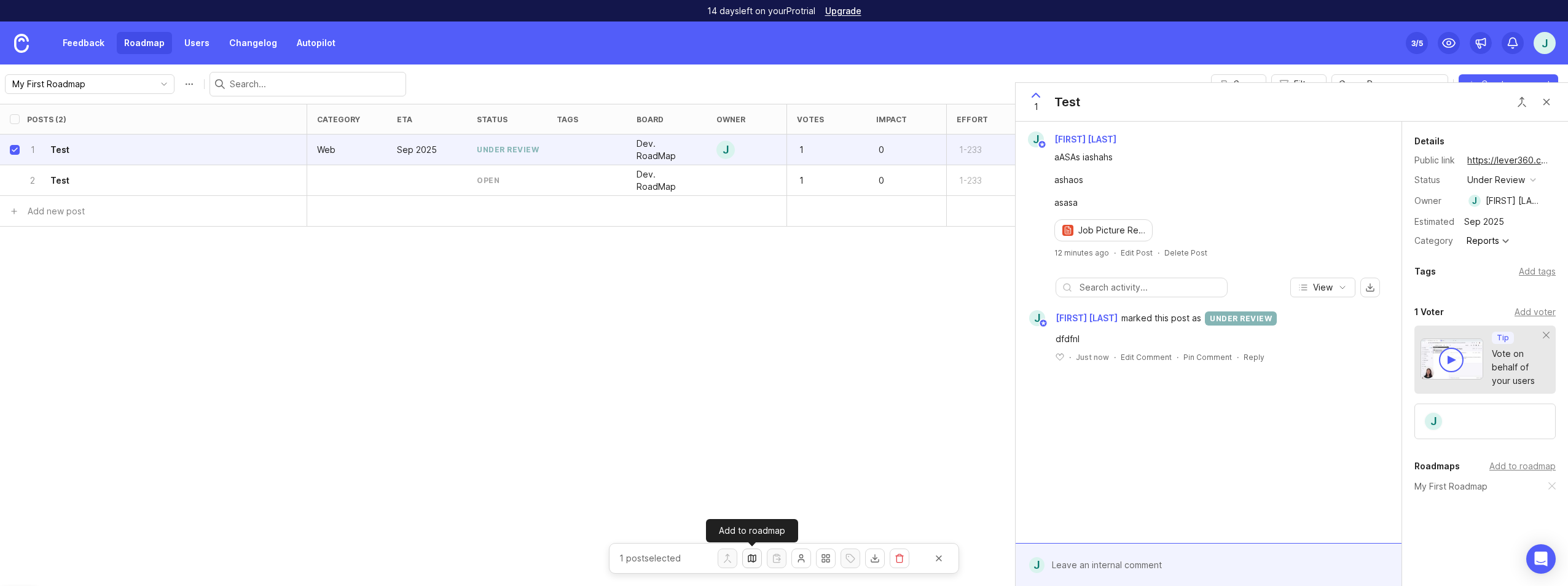 click at bounding box center (752, 558) 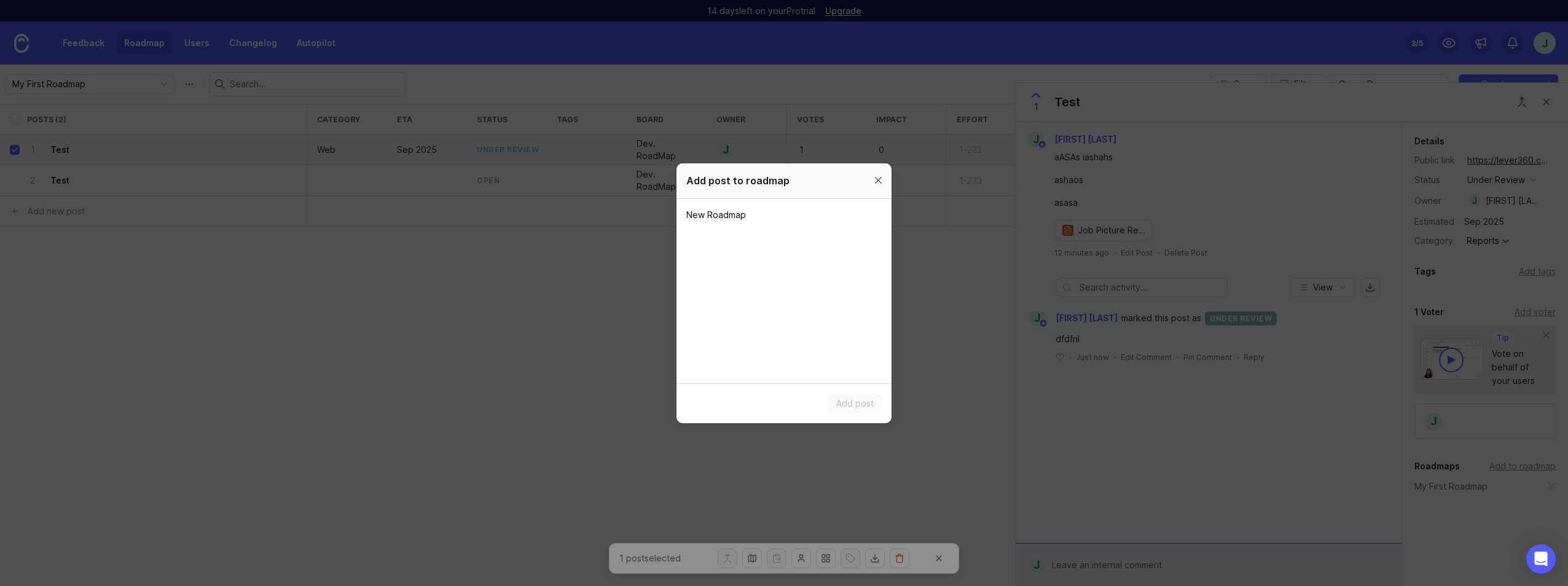click at bounding box center (878, 181) 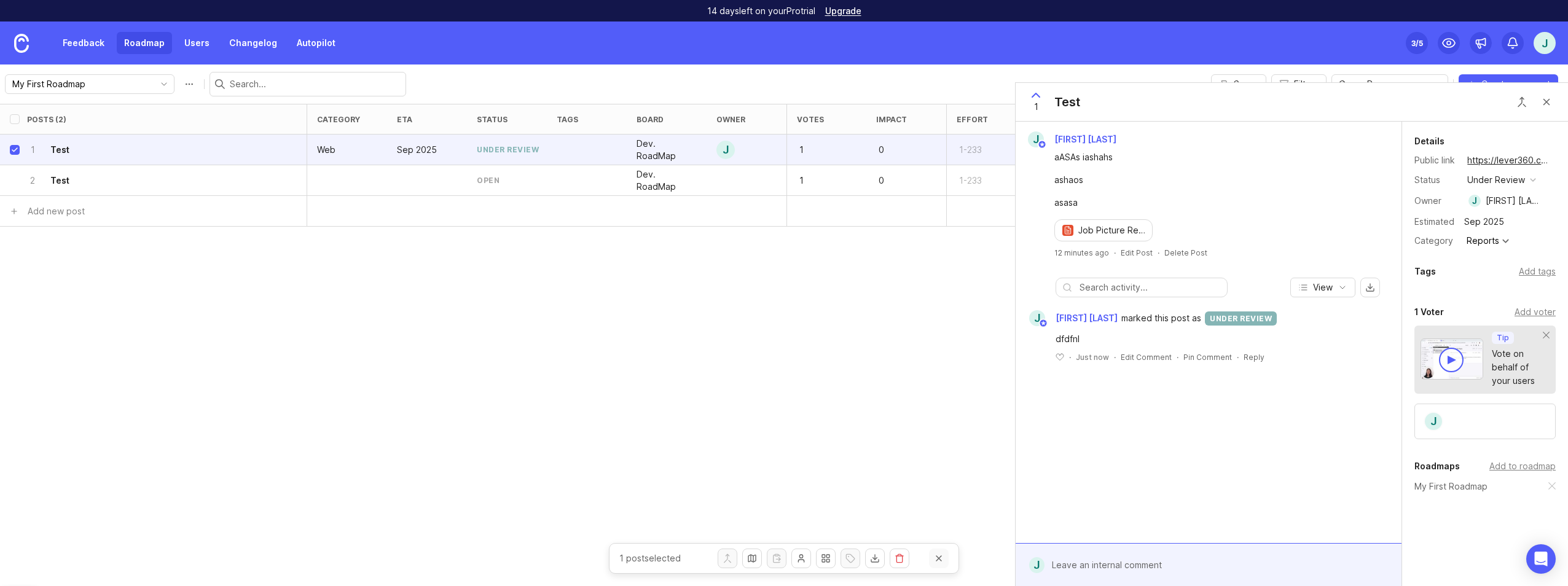 click at bounding box center (939, 558) 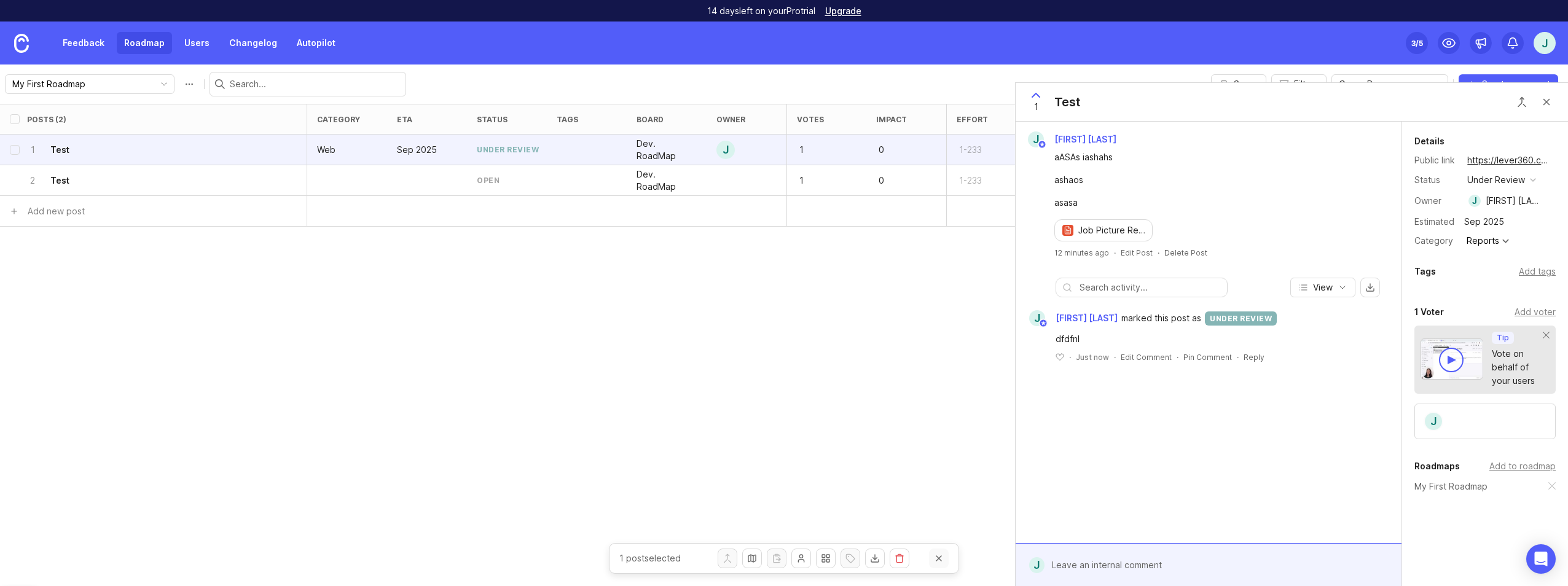 checkbox on "false" 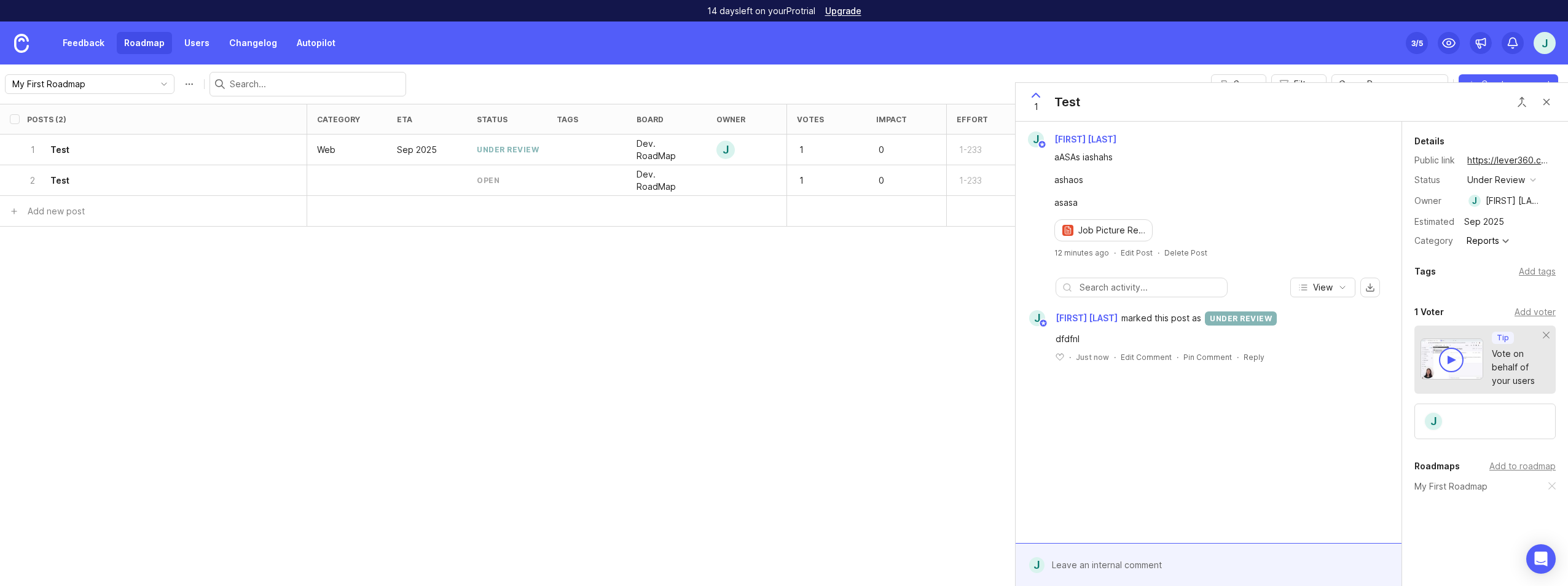 scroll, scrollTop: 23, scrollLeft: 0, axis: vertical 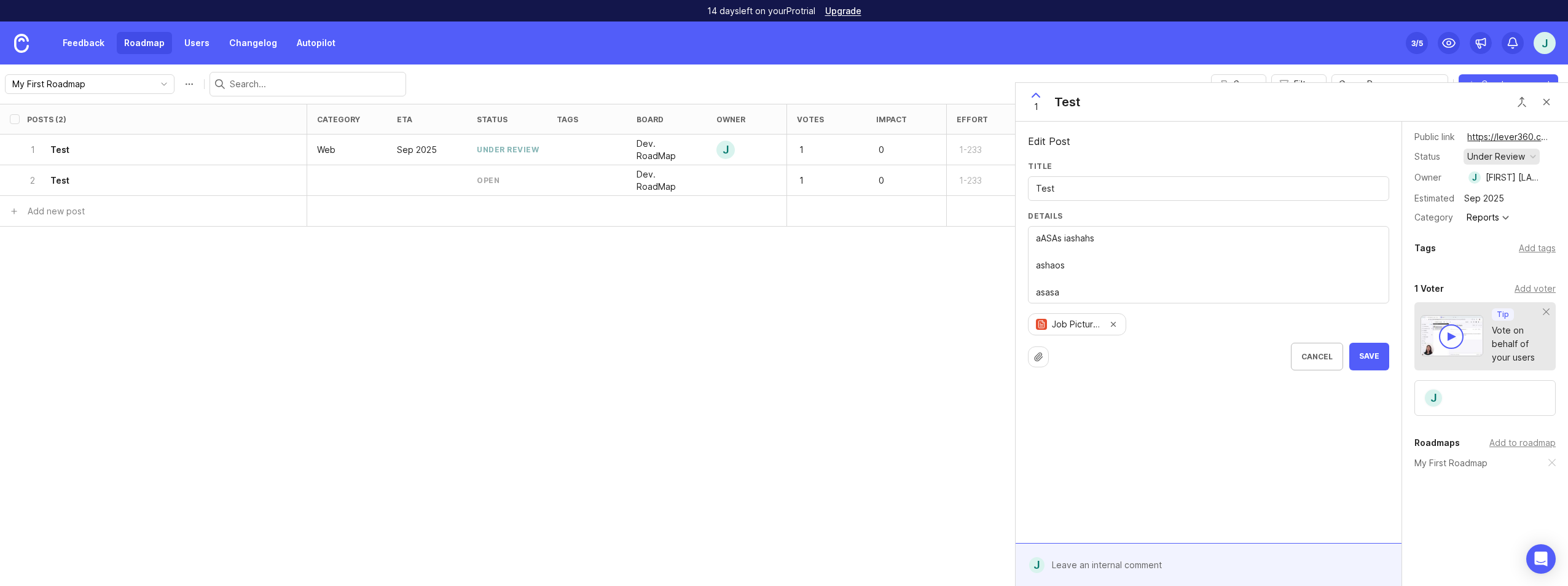 click at bounding box center (1533, 157) 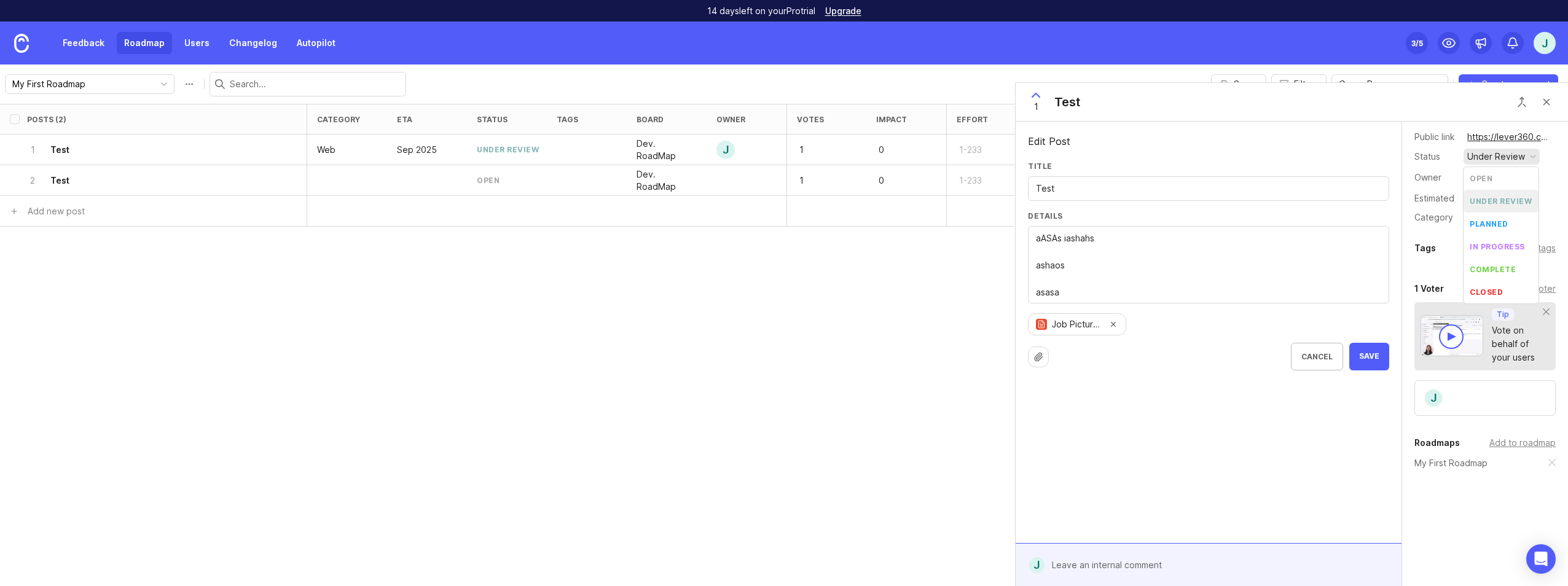 click on "Details Public link https://lever360.canny.io/dev-roadmap/p/test Status under review Owner J Jack Lavender Estimated Sep 2025 Category Reports" at bounding box center [1485, 168] 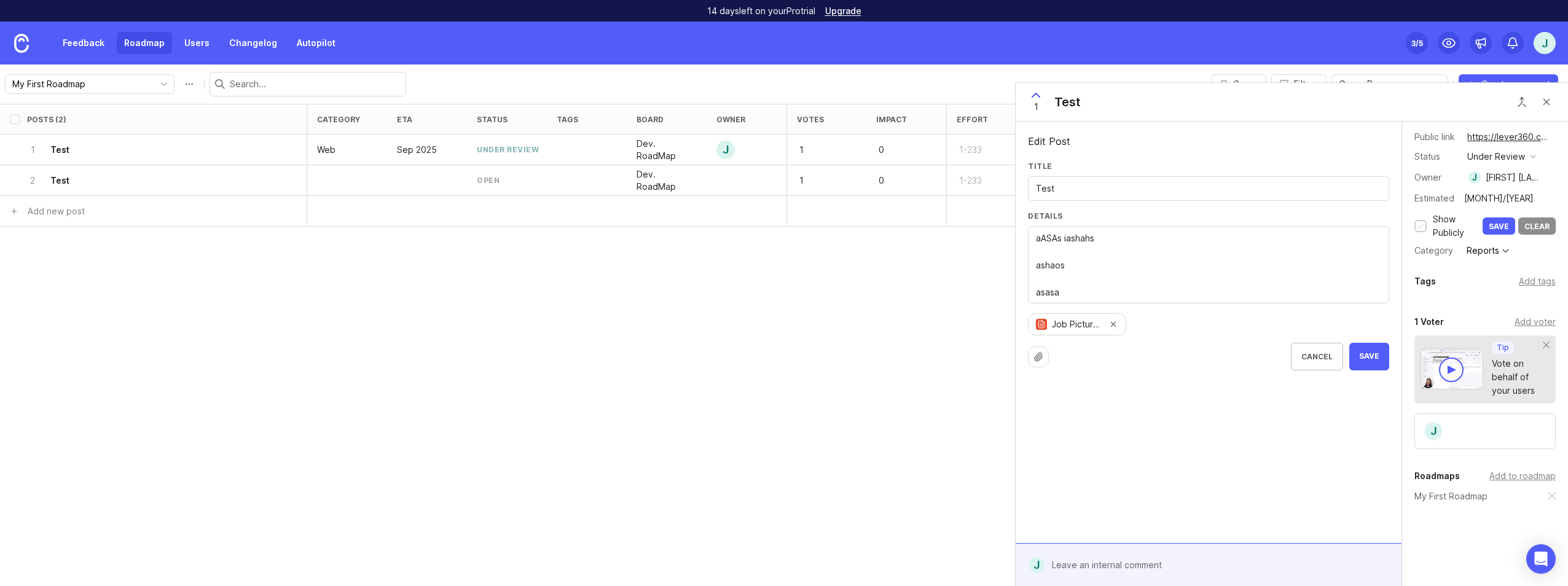 click at bounding box center (1421, 227) 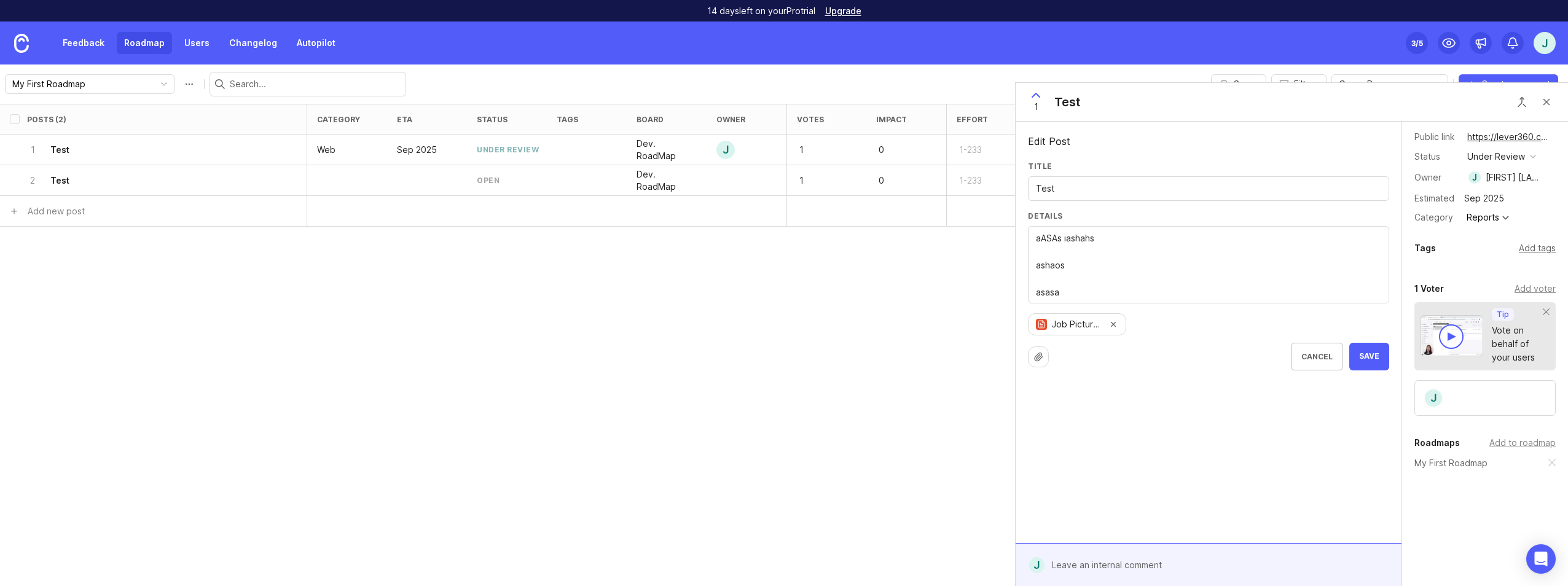 click on "Add tags" at bounding box center [1537, 248] 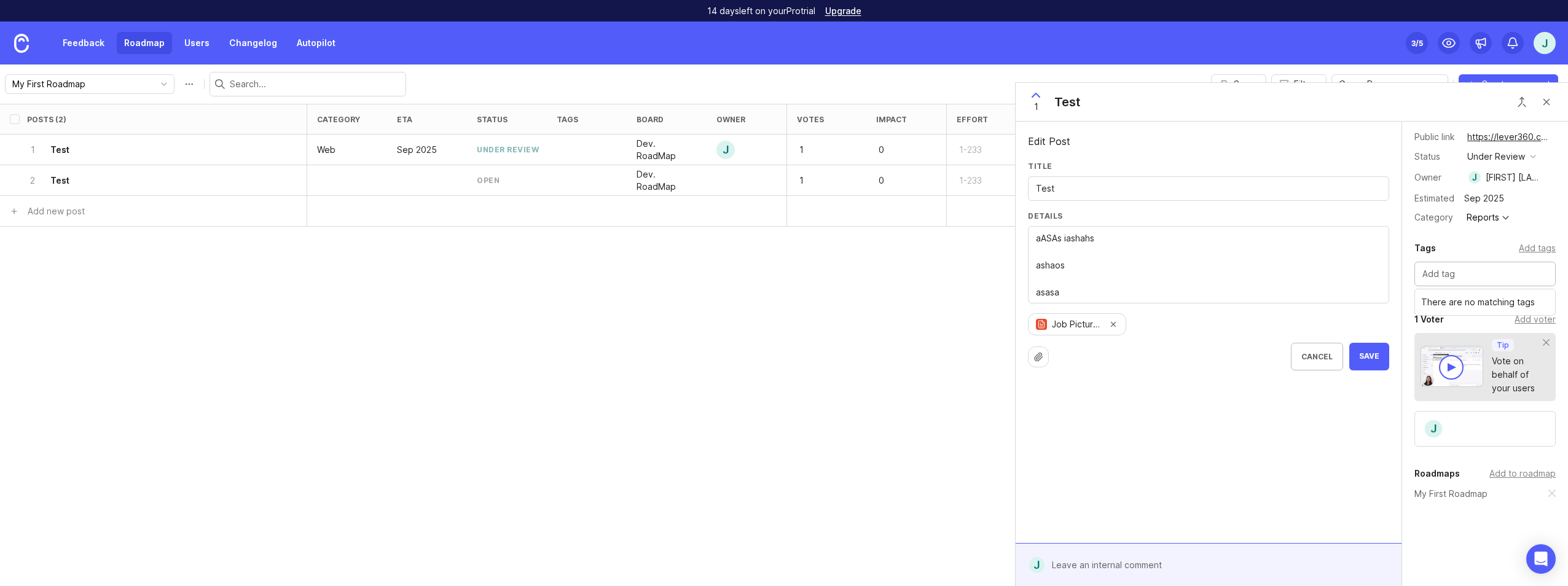 click at bounding box center (1485, 274) 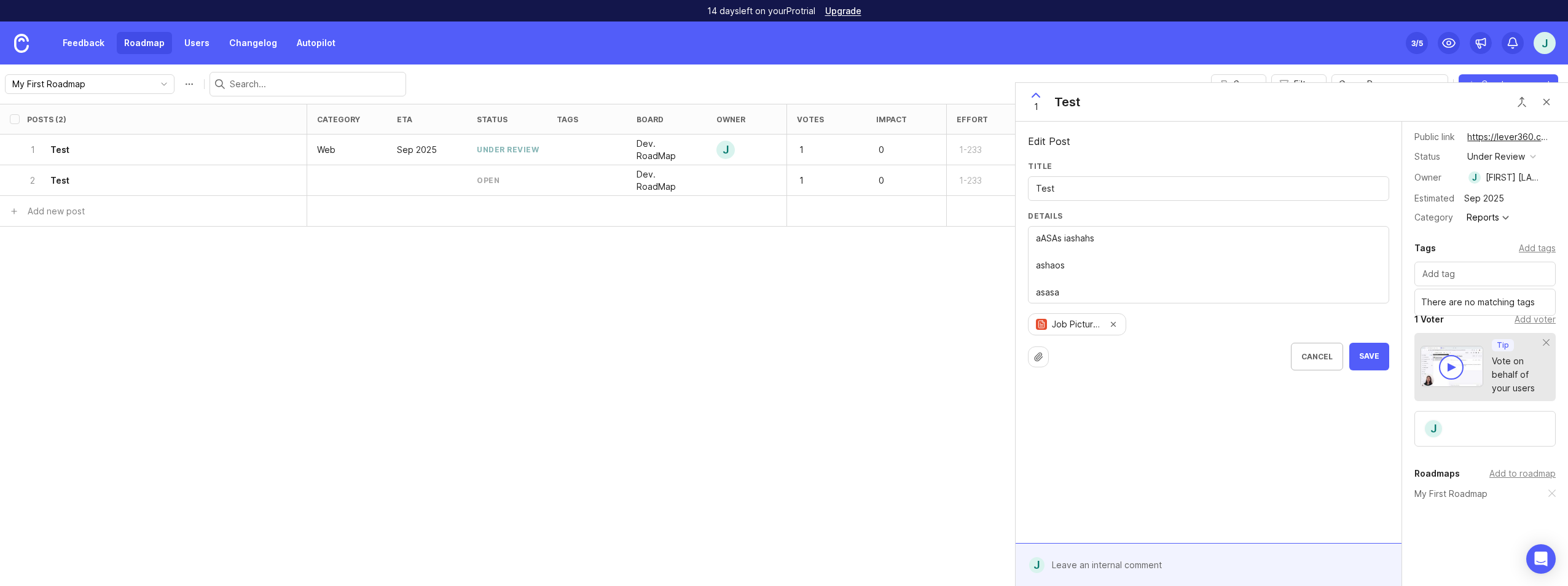 click at bounding box center [1485, 274] 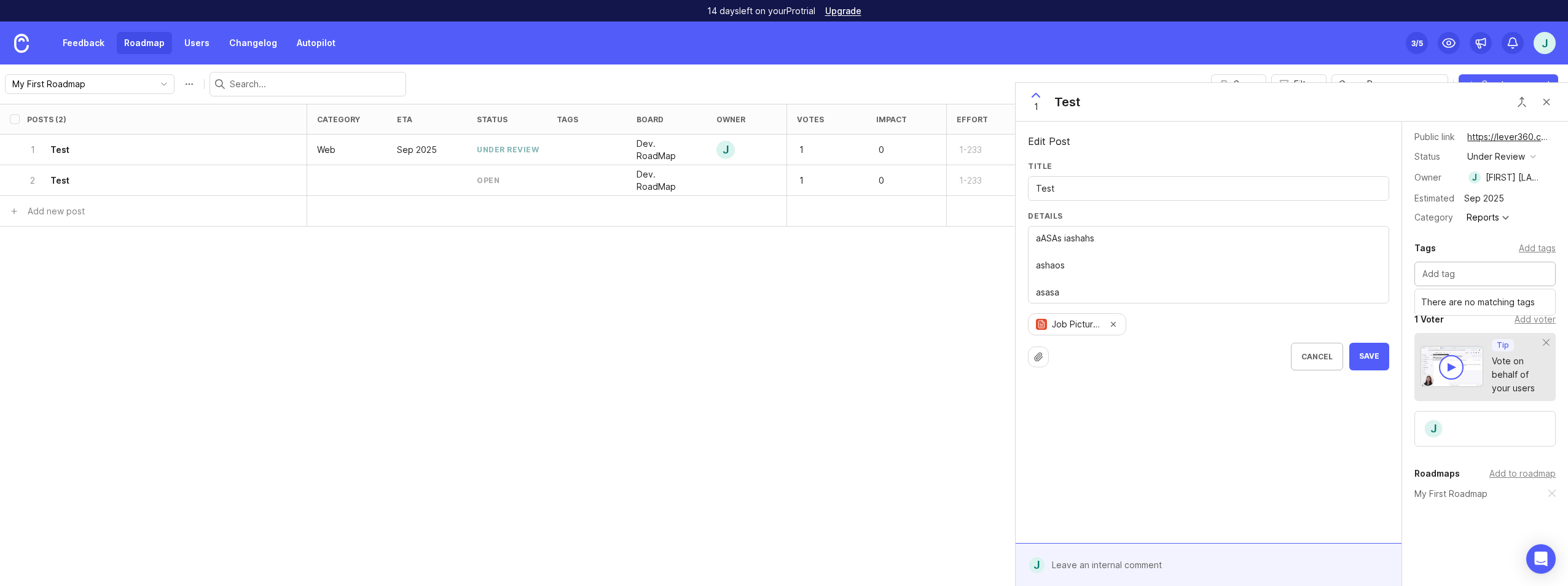 click at bounding box center [1485, 274] 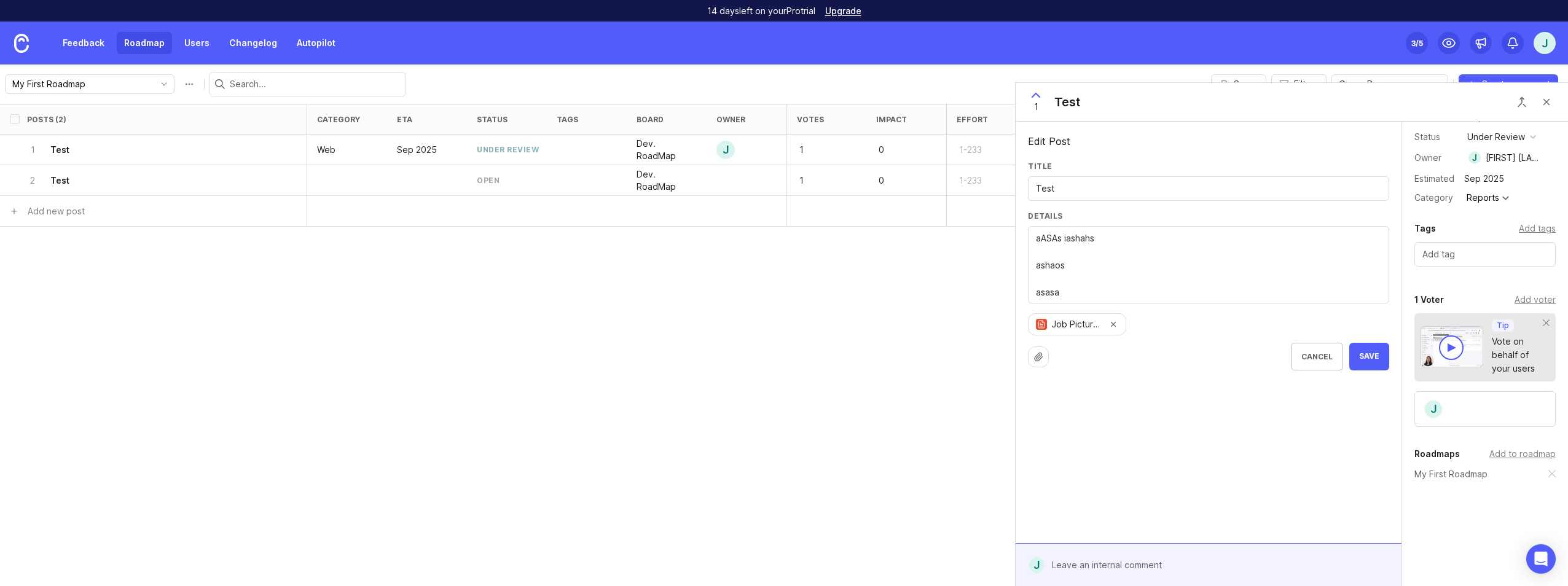 scroll, scrollTop: 54, scrollLeft: 0, axis: vertical 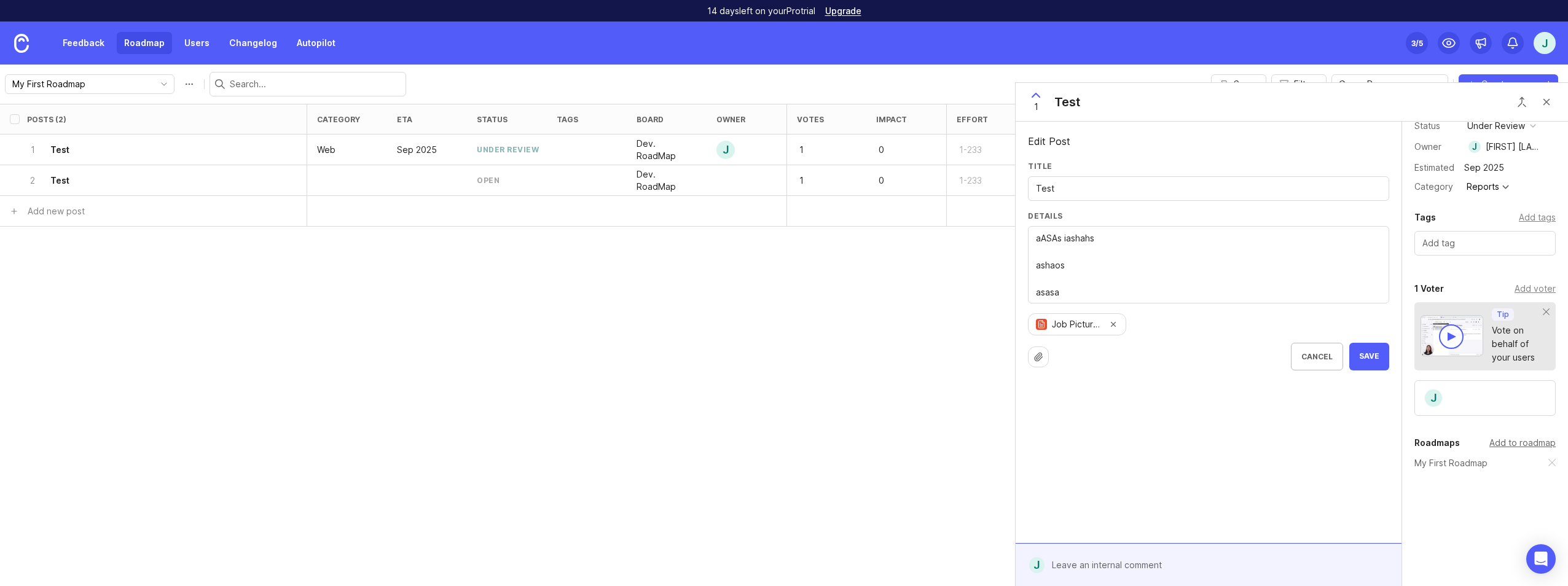 click on "Add to roadmap" at bounding box center (1523, 443) 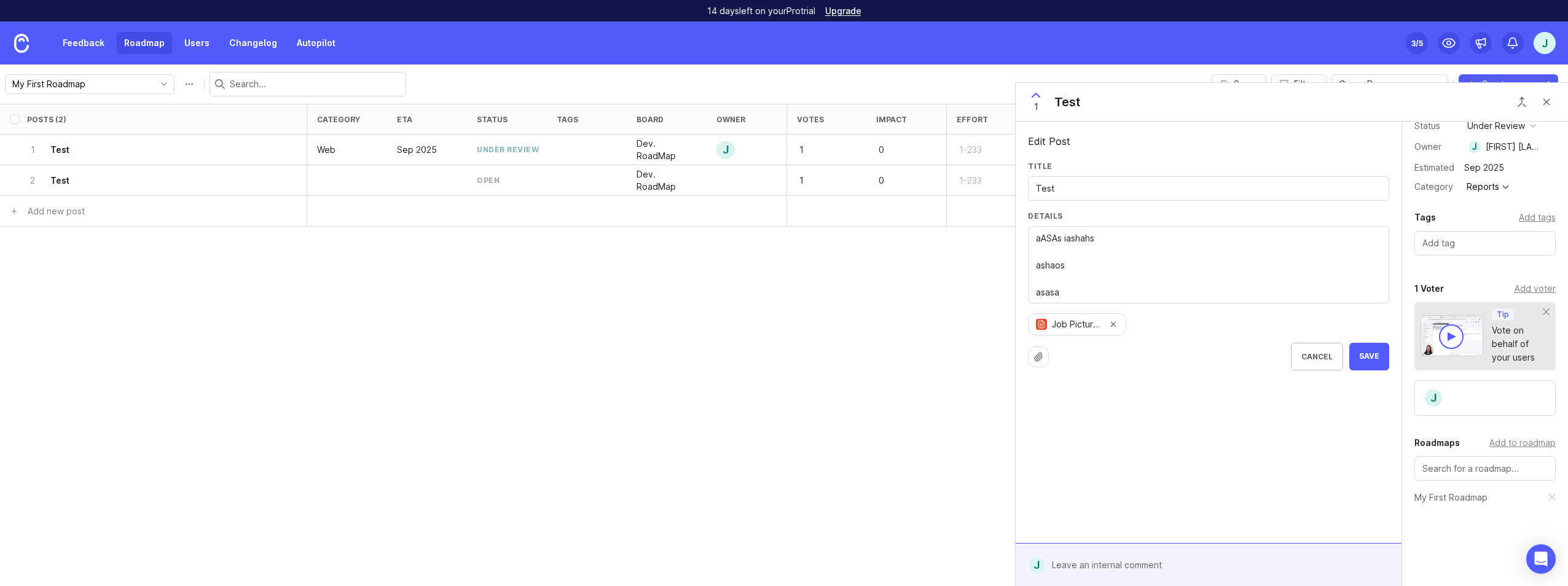 click on "Details Public link https://lever360.canny.io/dev-roadmap/p/test Status under review Owner J Jack Lavender Estimated Sep 2025 Category Reports Tags Add tags 1 Voter Add voter Tip Vote on behalf of your users J Roadmaps Add to roadmap My First Roadmap" at bounding box center (1485, 344) 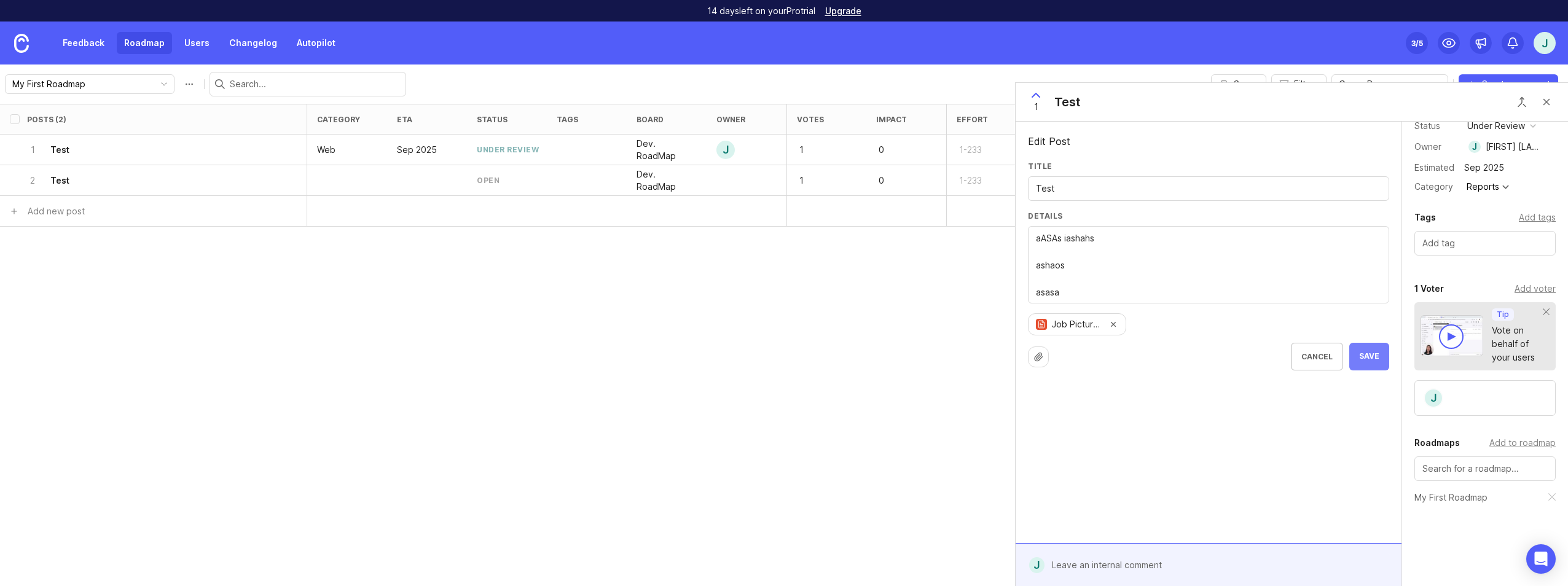 click on "Save" at bounding box center [1369, 356] 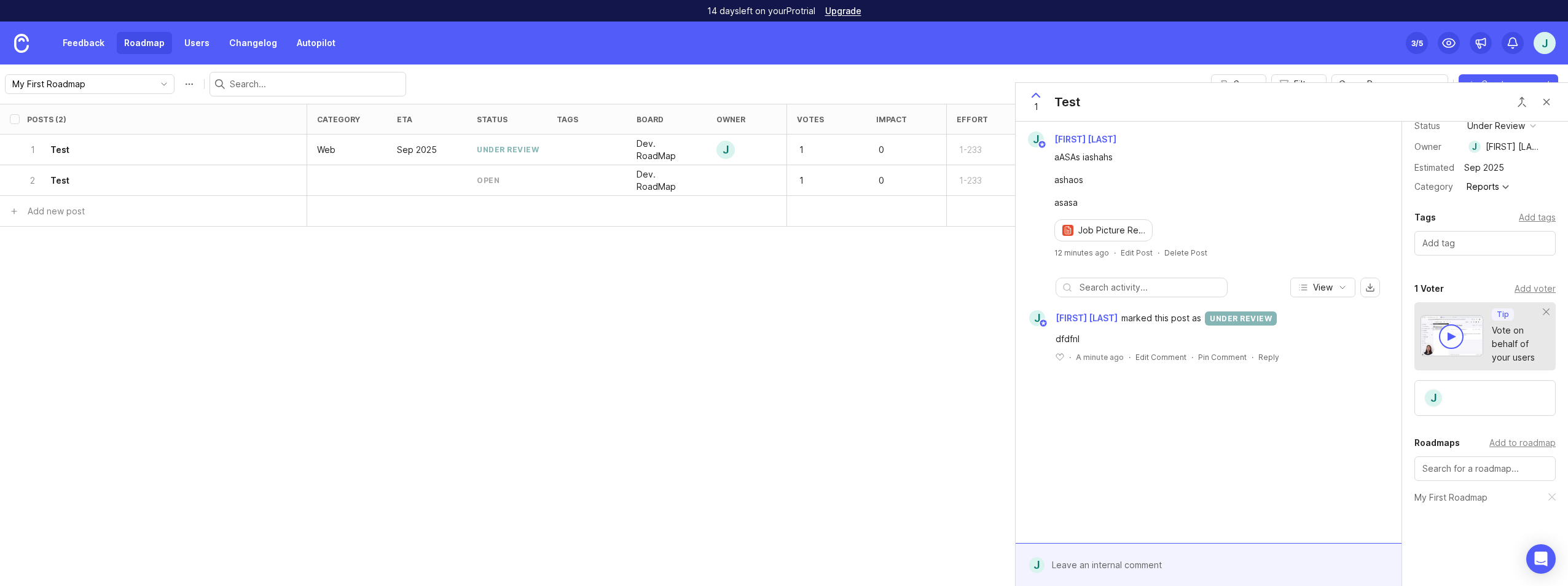 click on "1 Voter Add voter Tip Vote on behalf of your users J" at bounding box center [1485, 348] 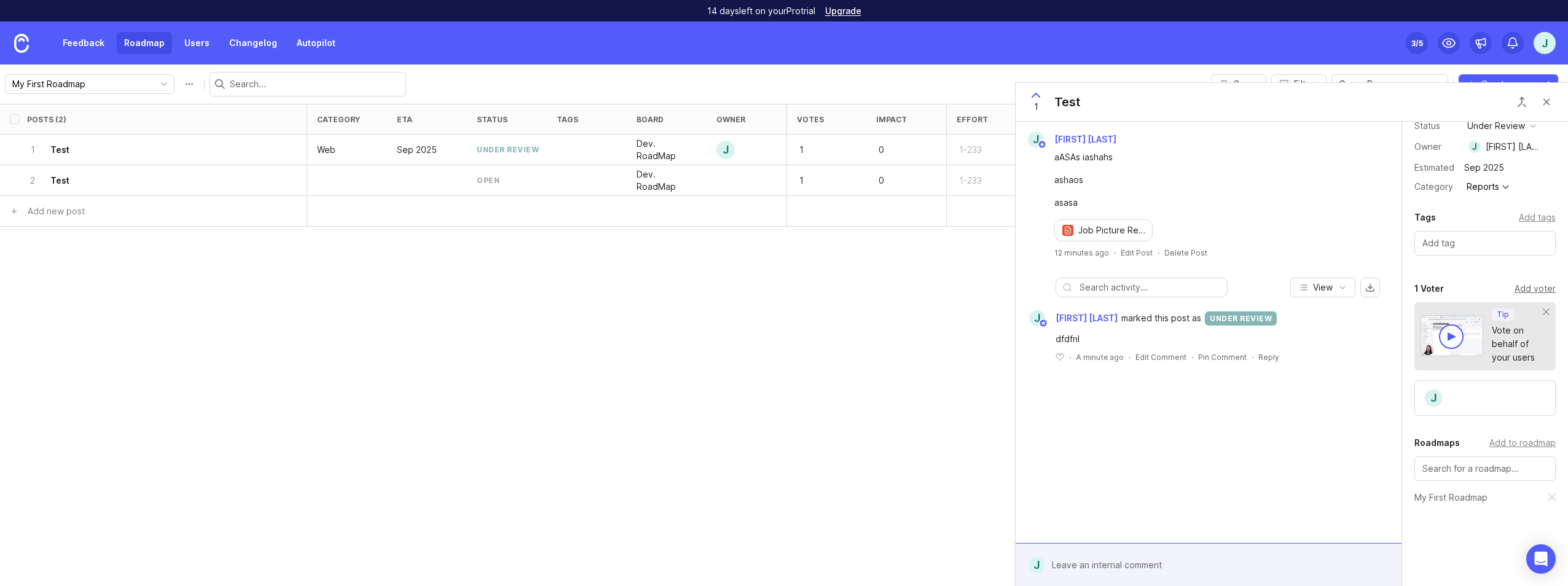 click on "Add voter" at bounding box center (1535, 289) 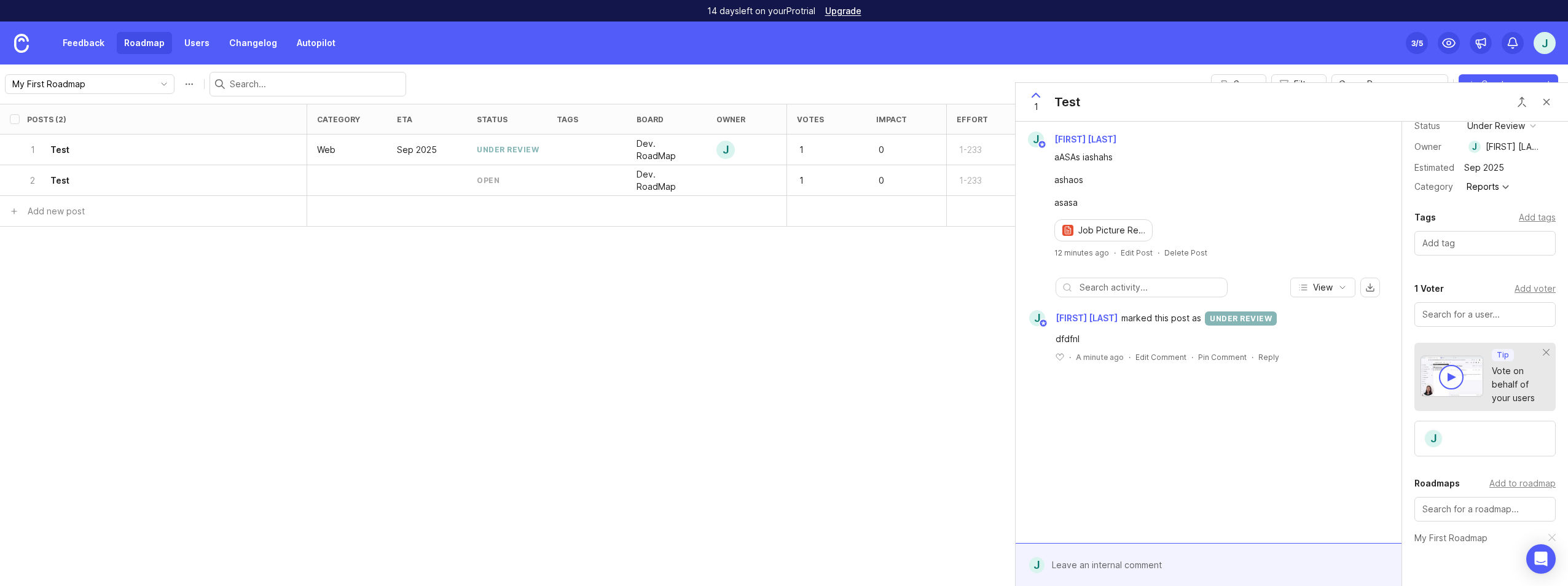 click on "Details Public link https://lever360.canny.io/dev-roadmap/p/test Status under review Owner J Jack Lavender Estimated Sep 2025 Category Reports Tags Add tags 1 Voter Add voter Tip Vote on behalf of your users J Roadmaps Add to roadmap My First Roadmap" at bounding box center (1485, 364) 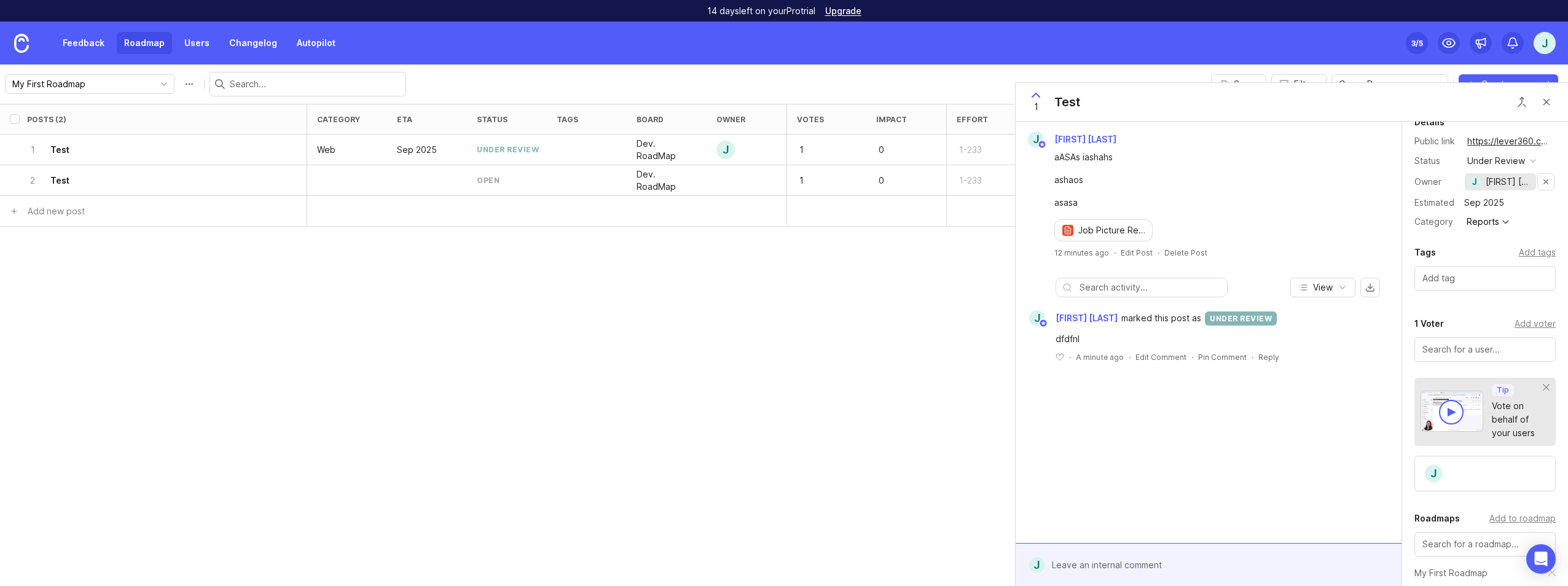 scroll, scrollTop: 0, scrollLeft: 0, axis: both 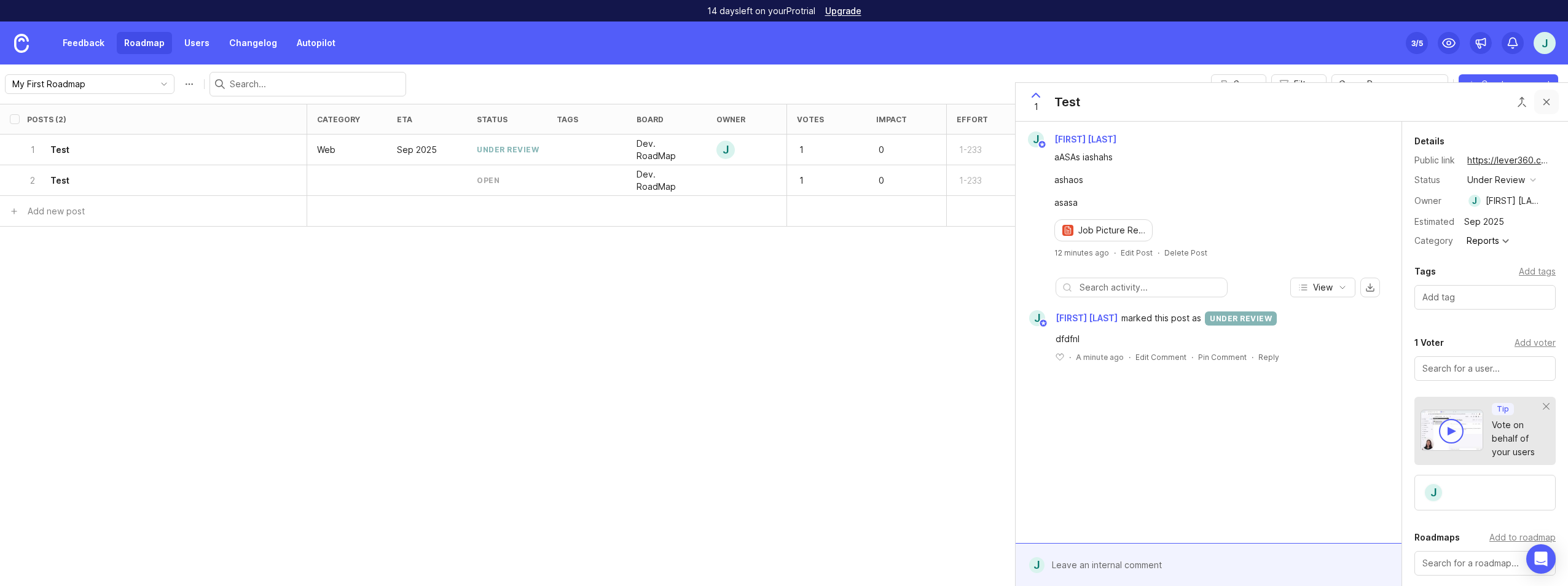 click at bounding box center (1546, 102) 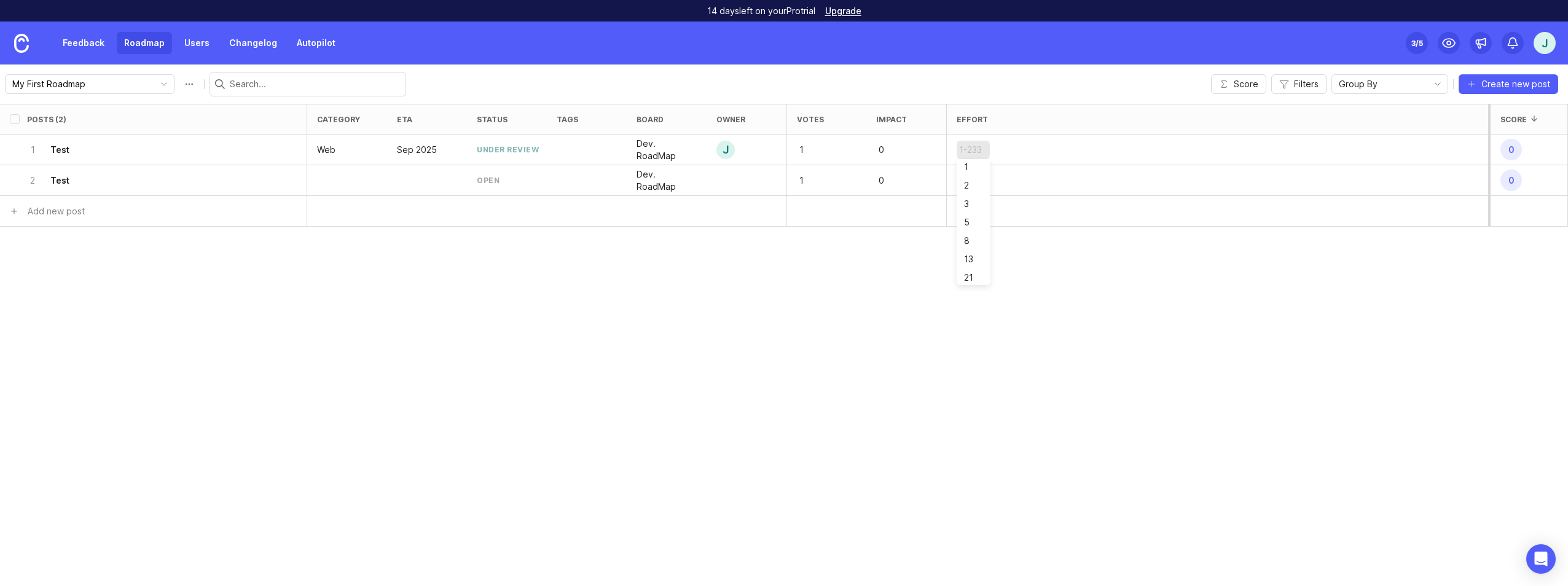 scroll, scrollTop: 0, scrollLeft: 0, axis: both 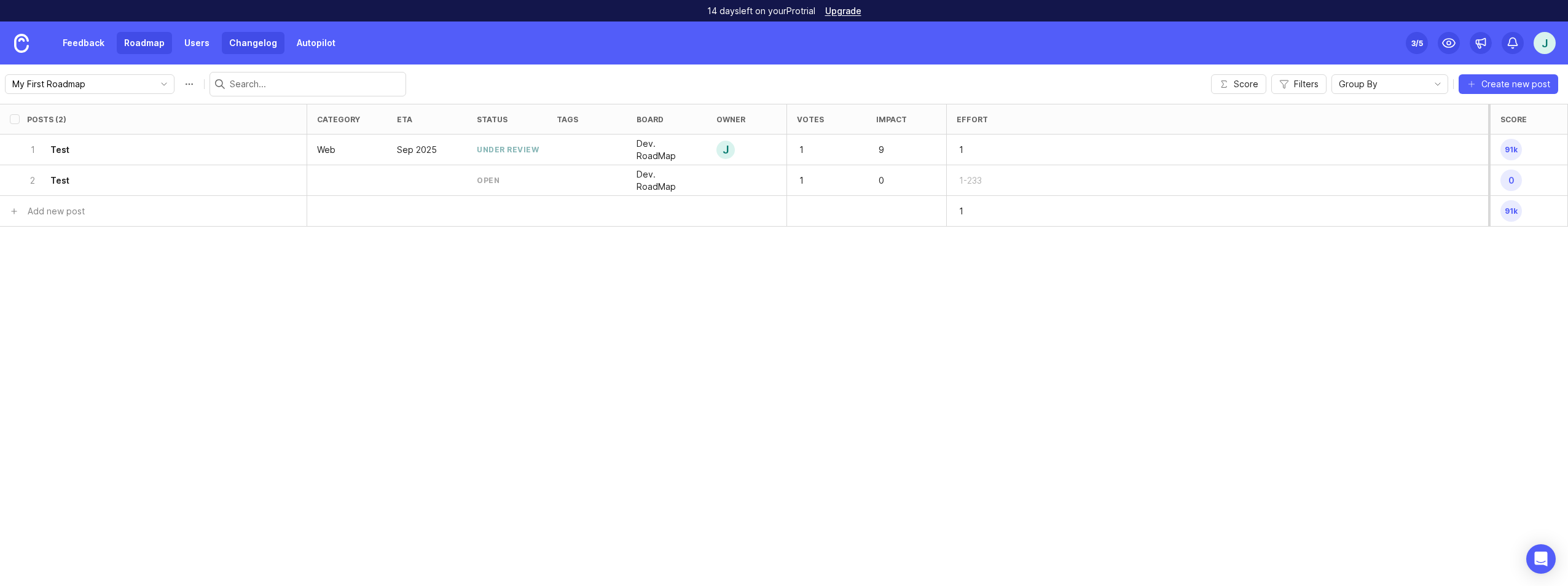 click on "Changelog" at bounding box center (253, 43) 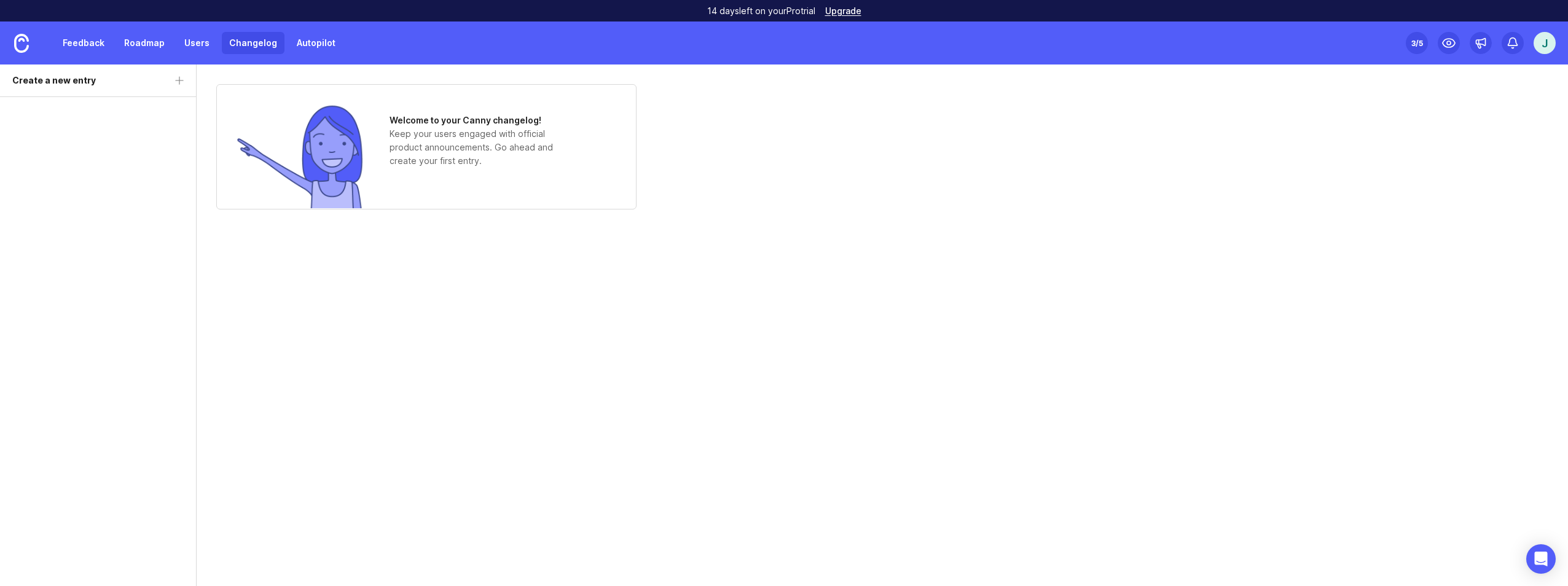click at bounding box center [98, 357] 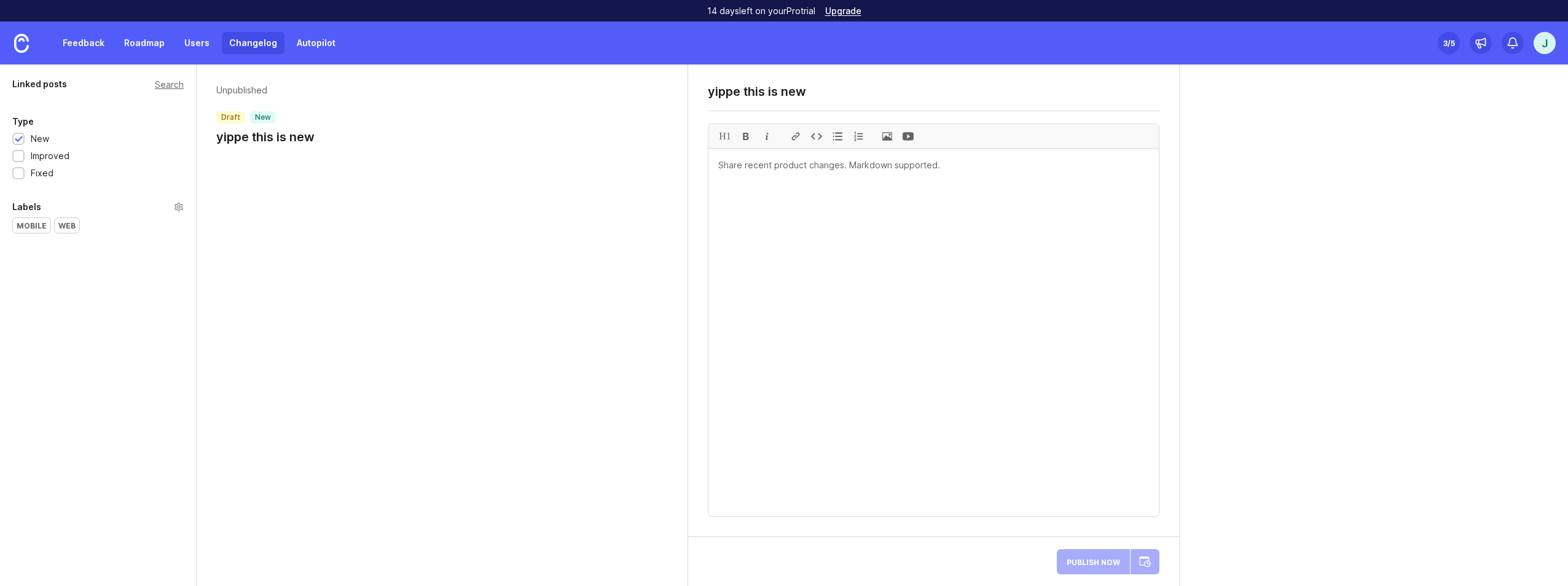 type on "yippe this is new" 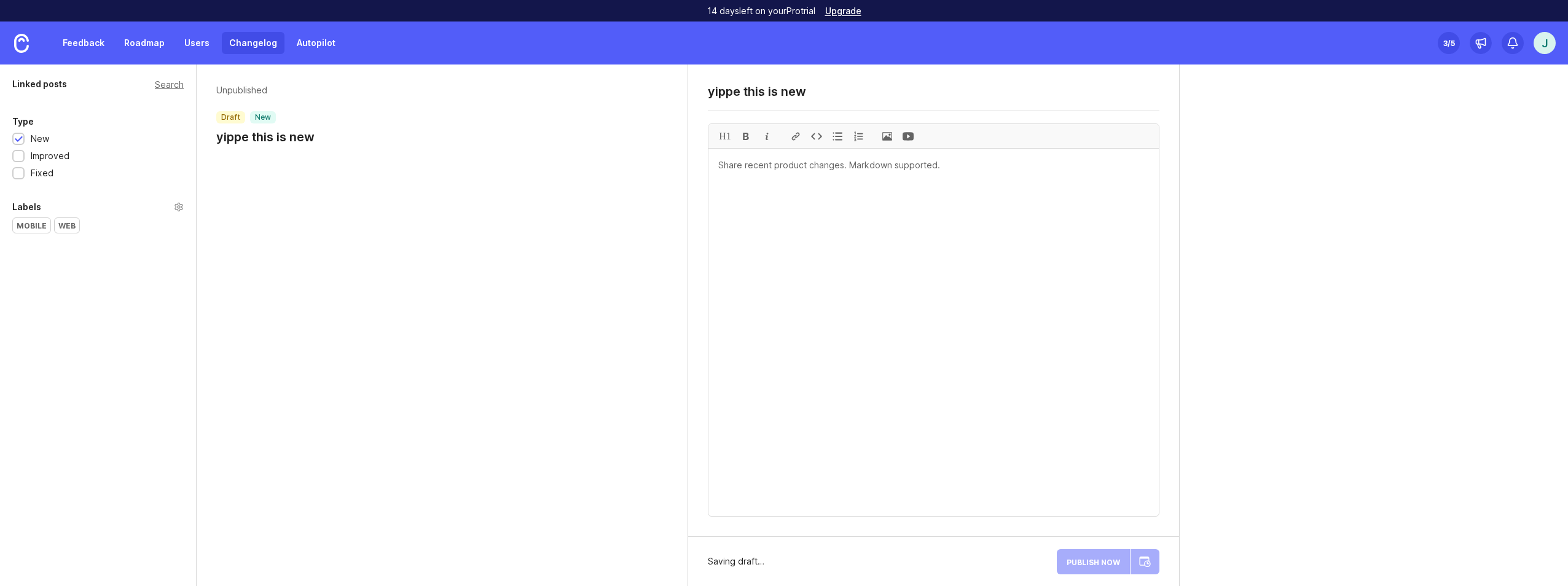 click at bounding box center (933, 332) 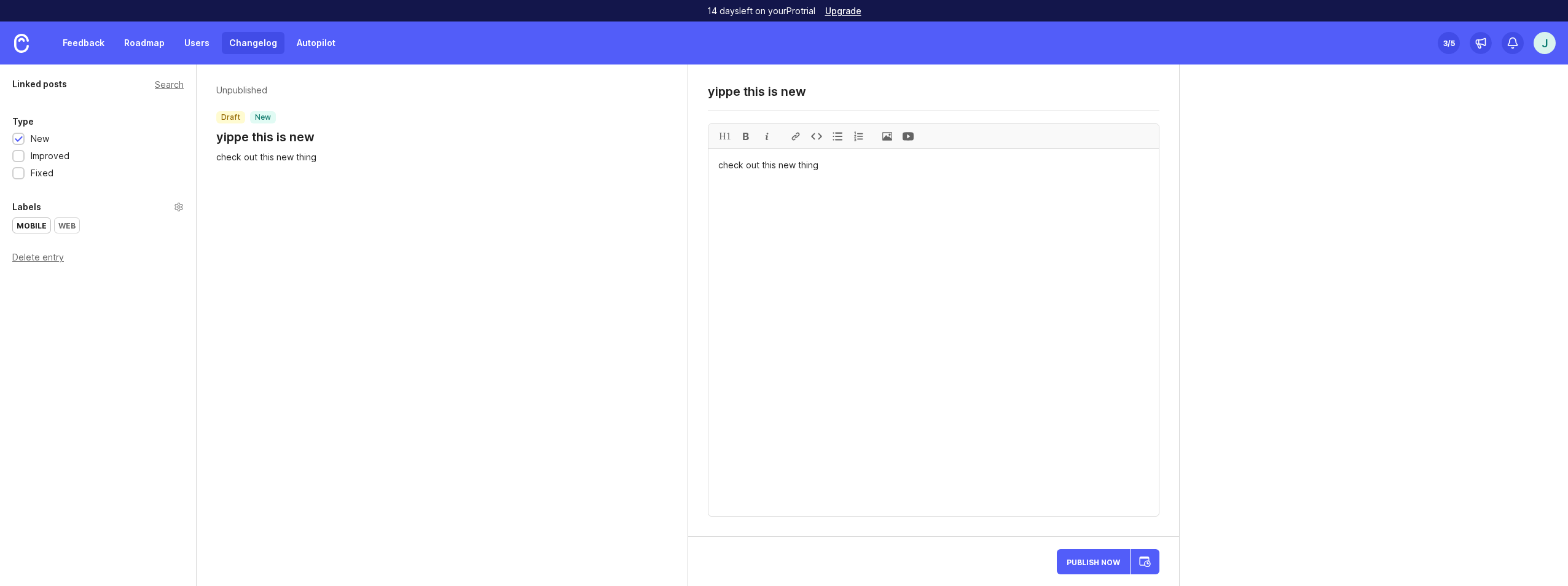 type on "check out this new thing" 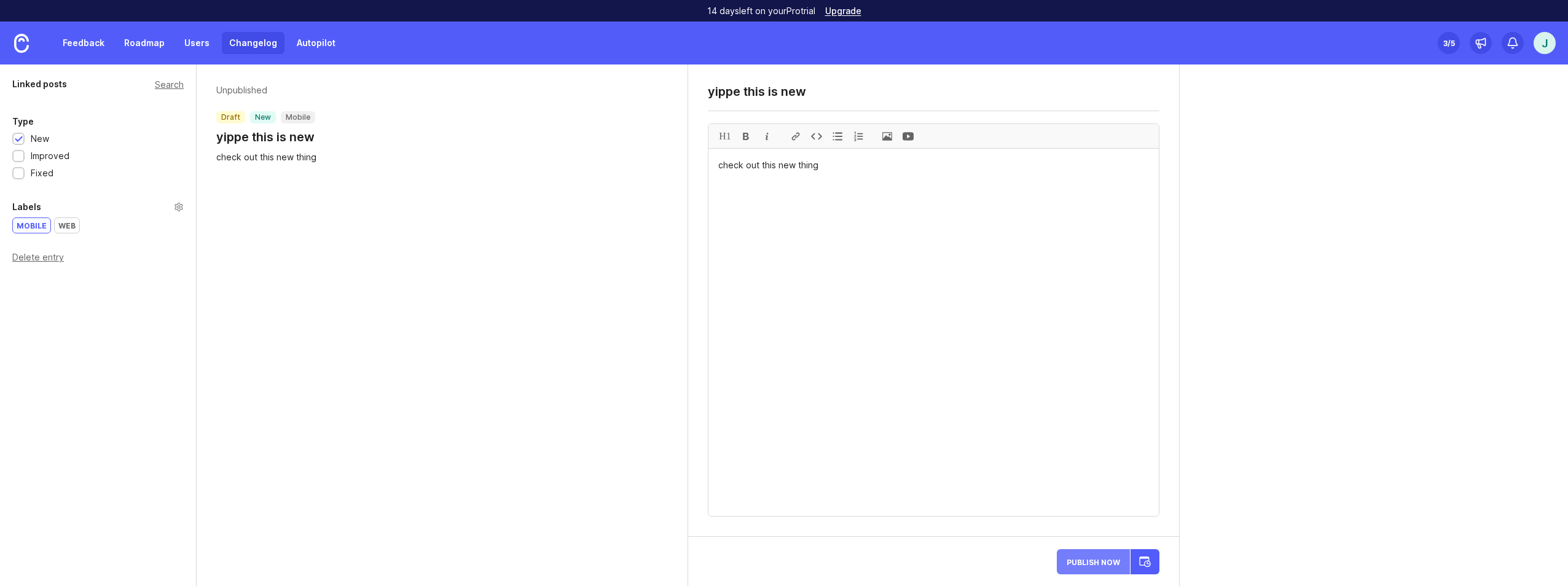 click on "Publish Now" at bounding box center (1093, 561) 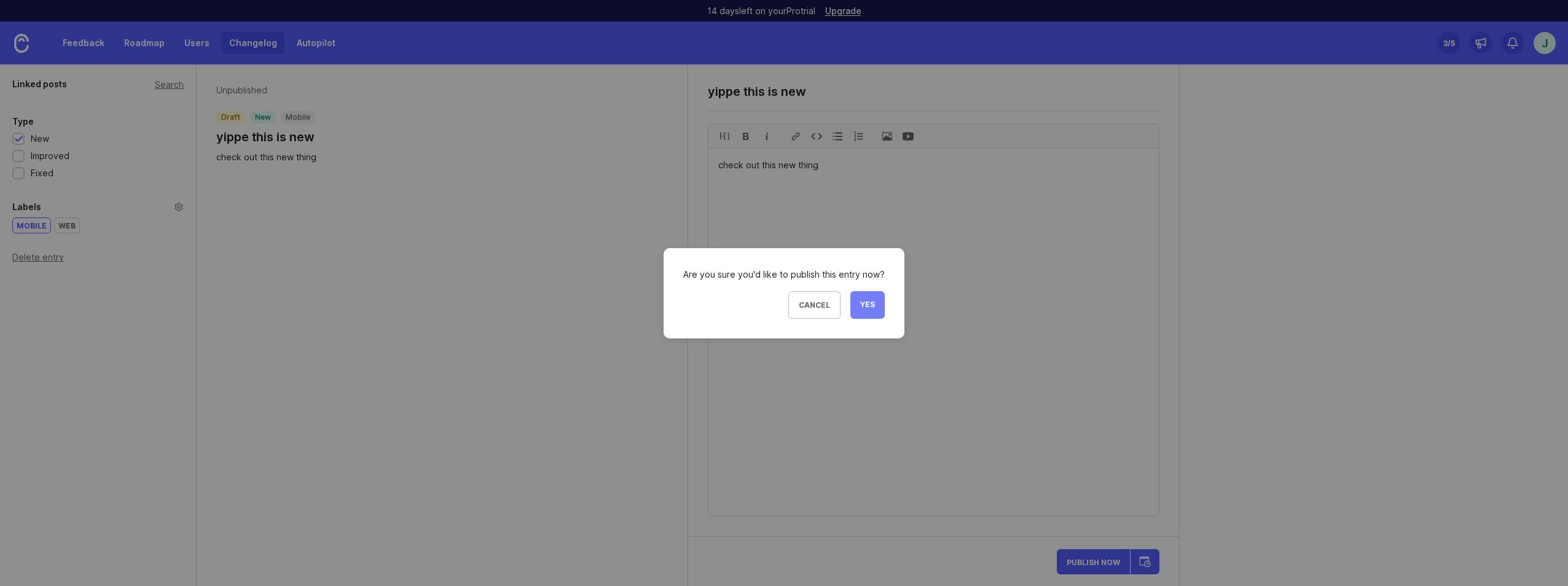 click on "Yes" at bounding box center (868, 305) 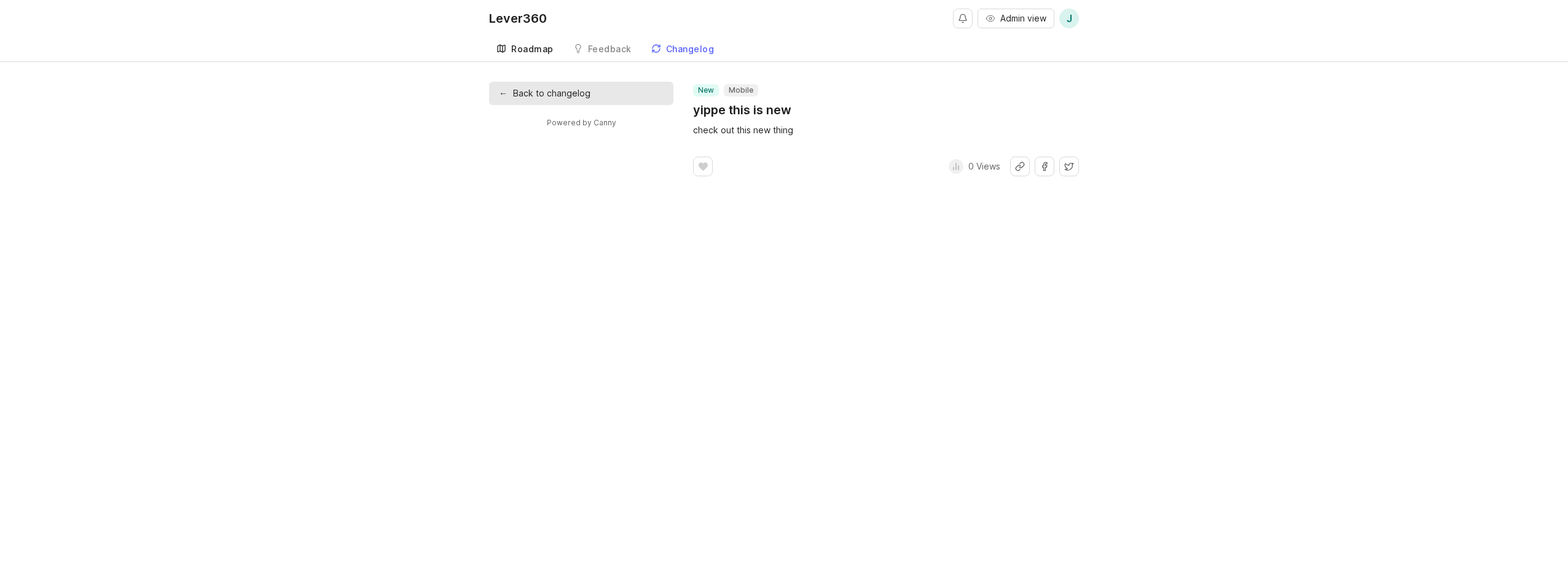 click on "Roadmap" at bounding box center (525, 49) 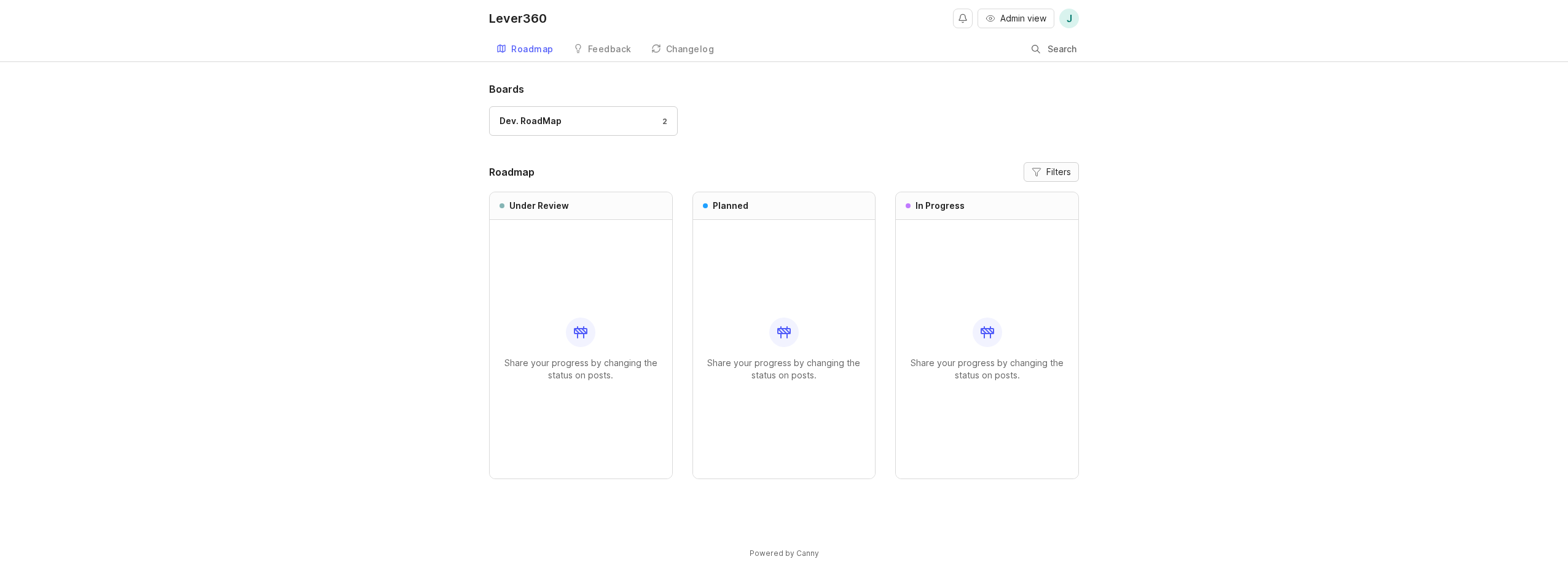 click 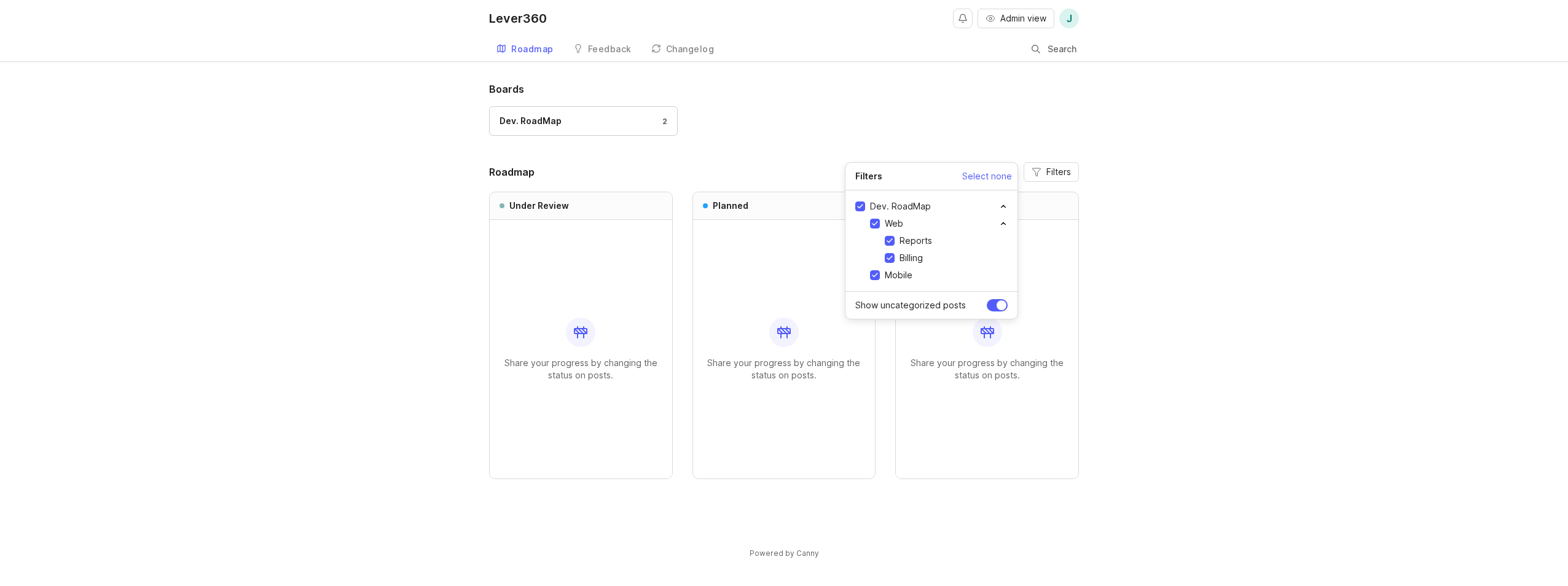 click on "Dev. RoadMap 2" at bounding box center (784, 127) 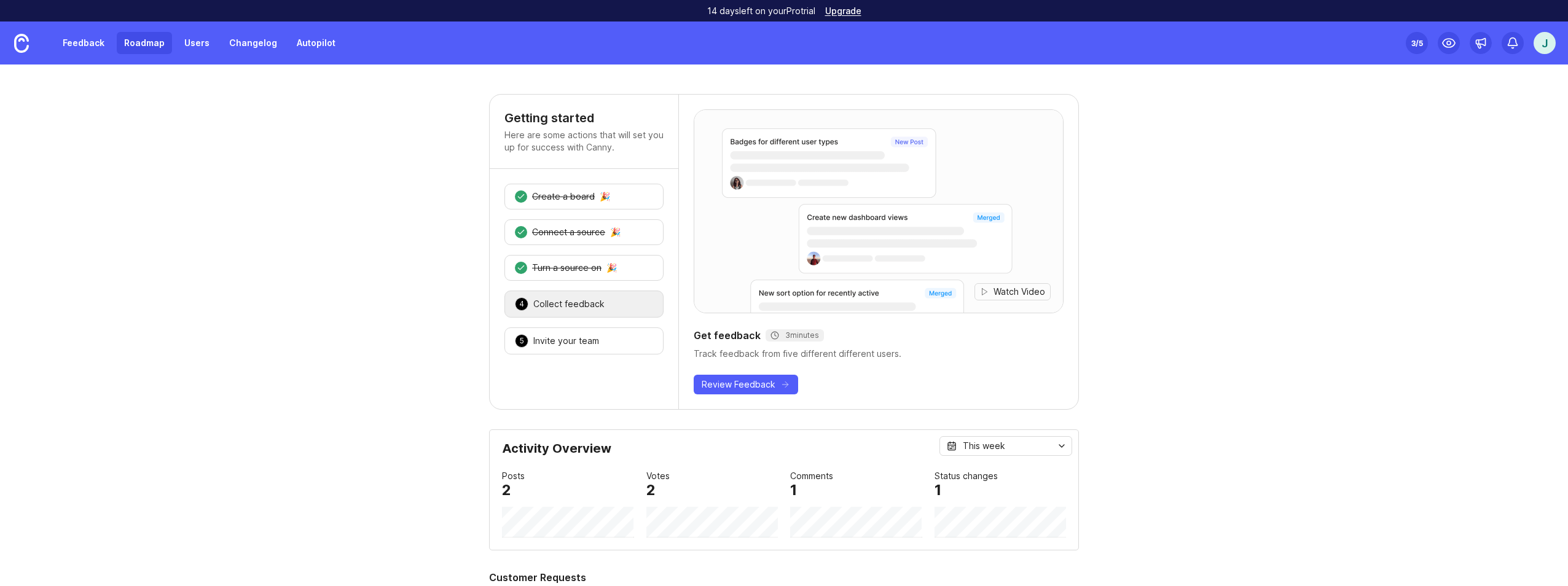 click on "Roadmap" at bounding box center [144, 43] 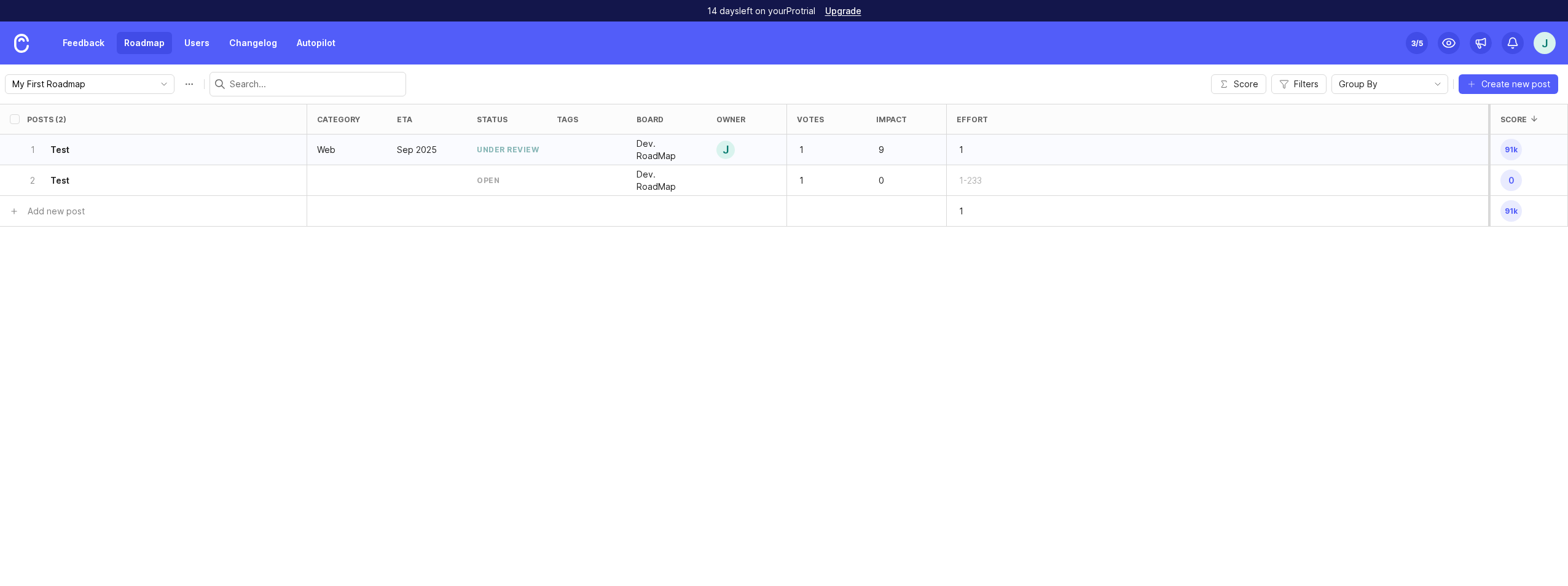 click on "under review" at bounding box center [508, 149] 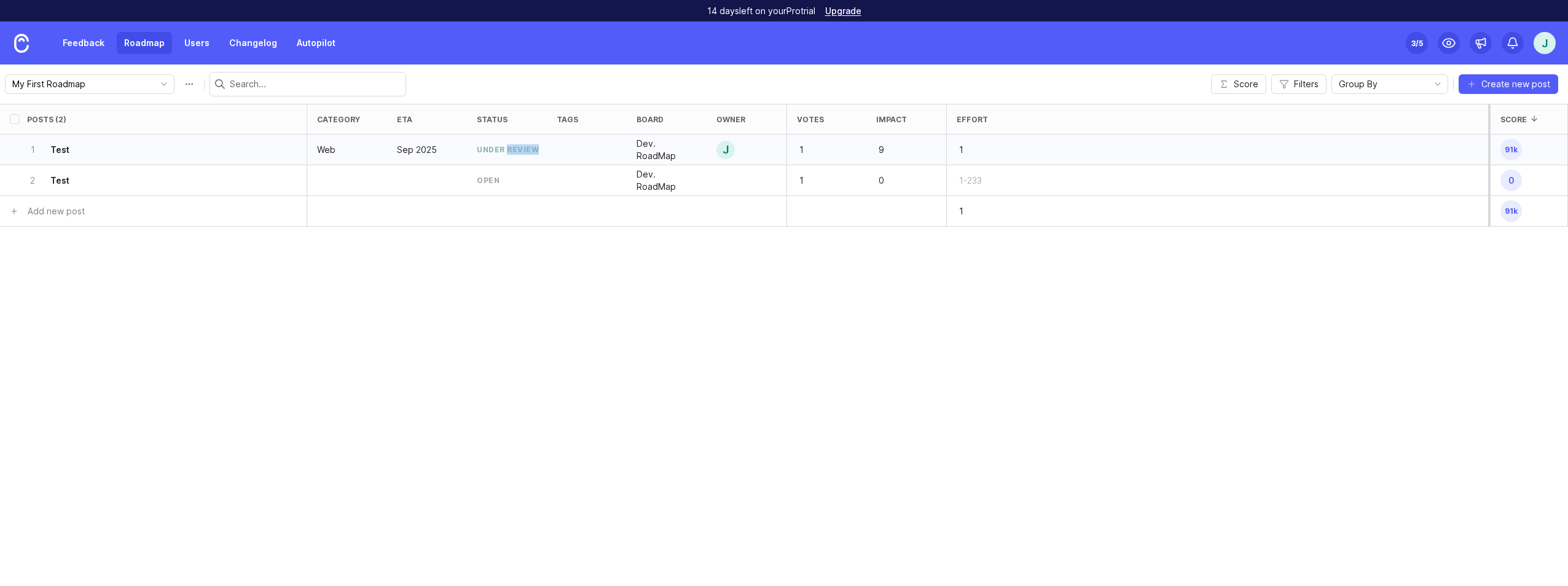click on "under review" at bounding box center [508, 149] 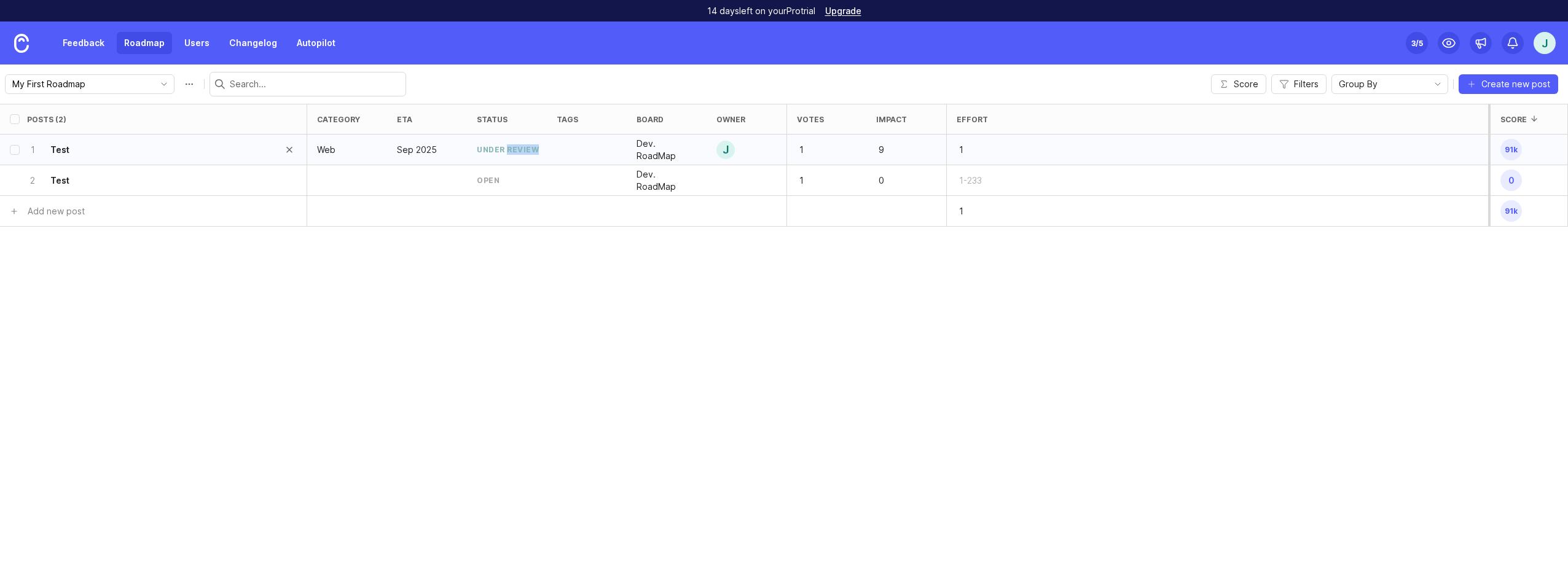 drag, startPoint x: 512, startPoint y: 150, endPoint x: 261, endPoint y: 144, distance: 251.0717 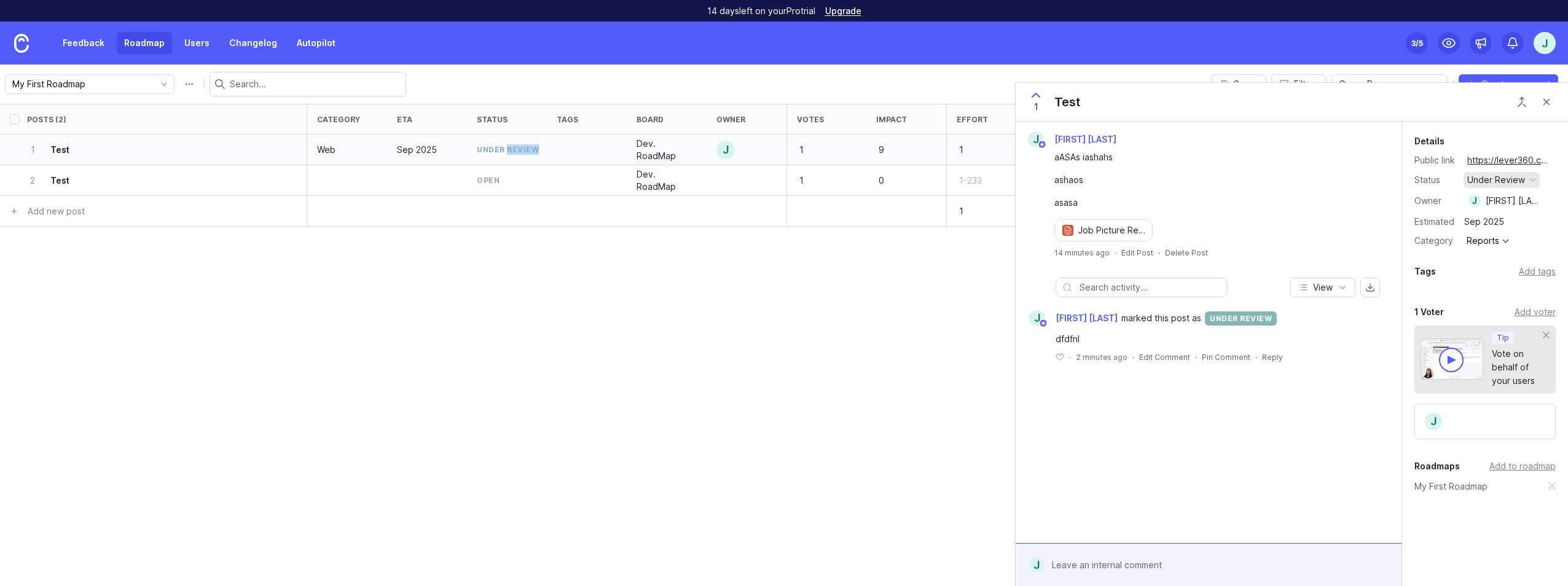 click at bounding box center [1533, 180] 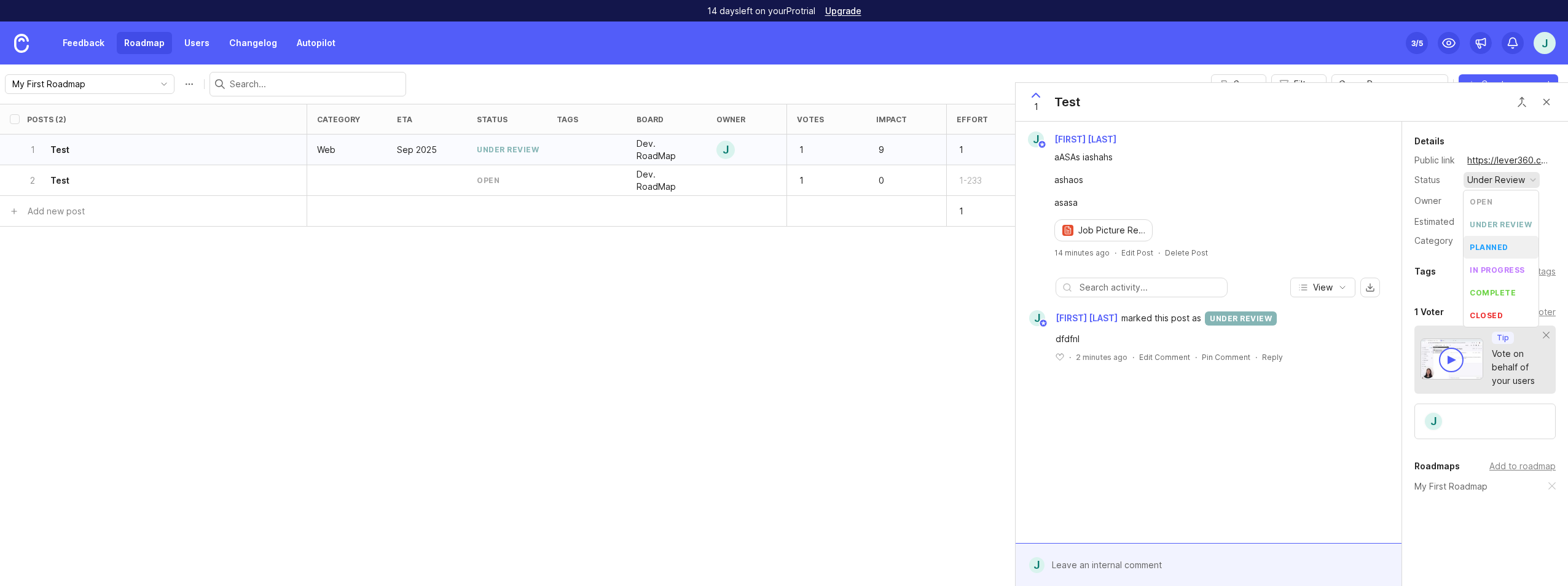 click on "planned" at bounding box center (1489, 247) 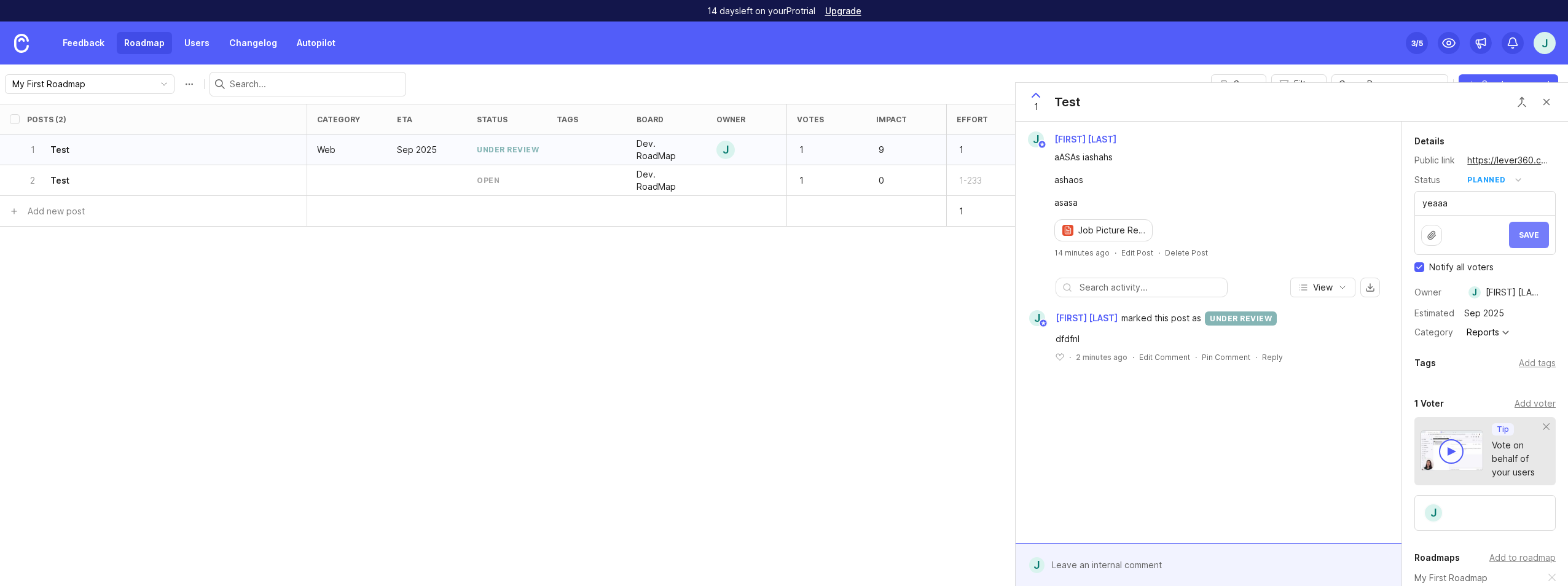type on "yeaaa" 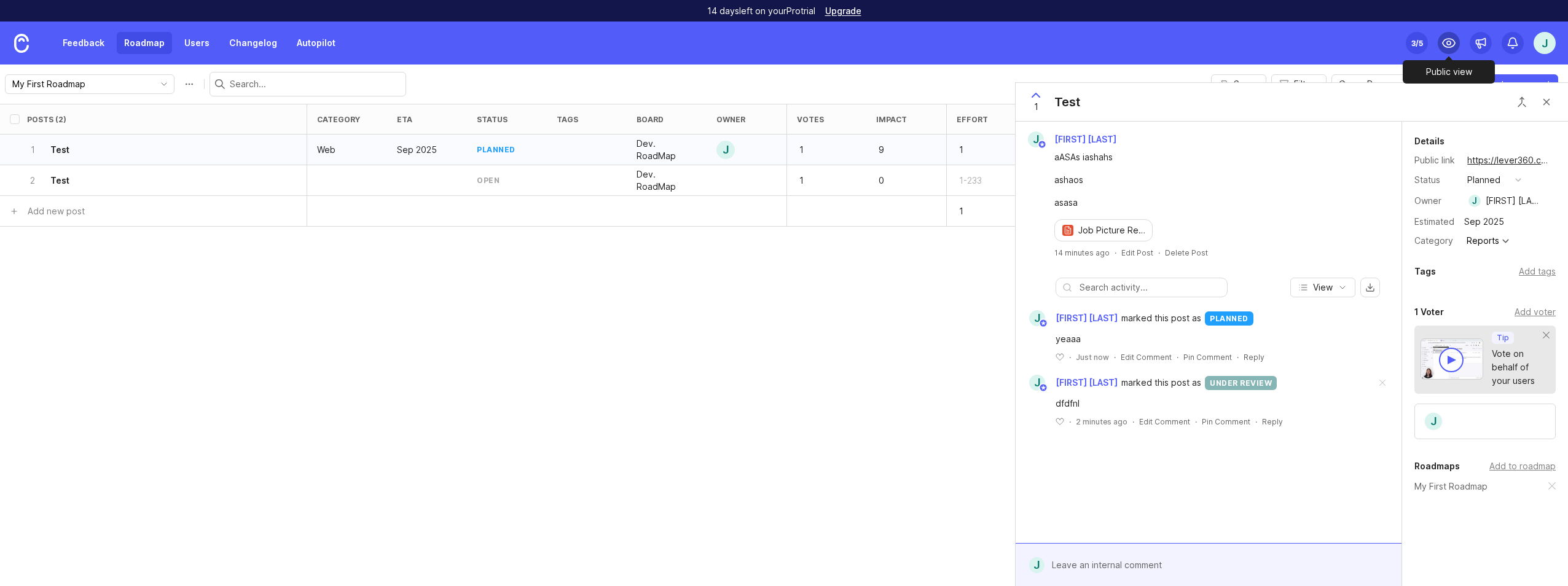 click 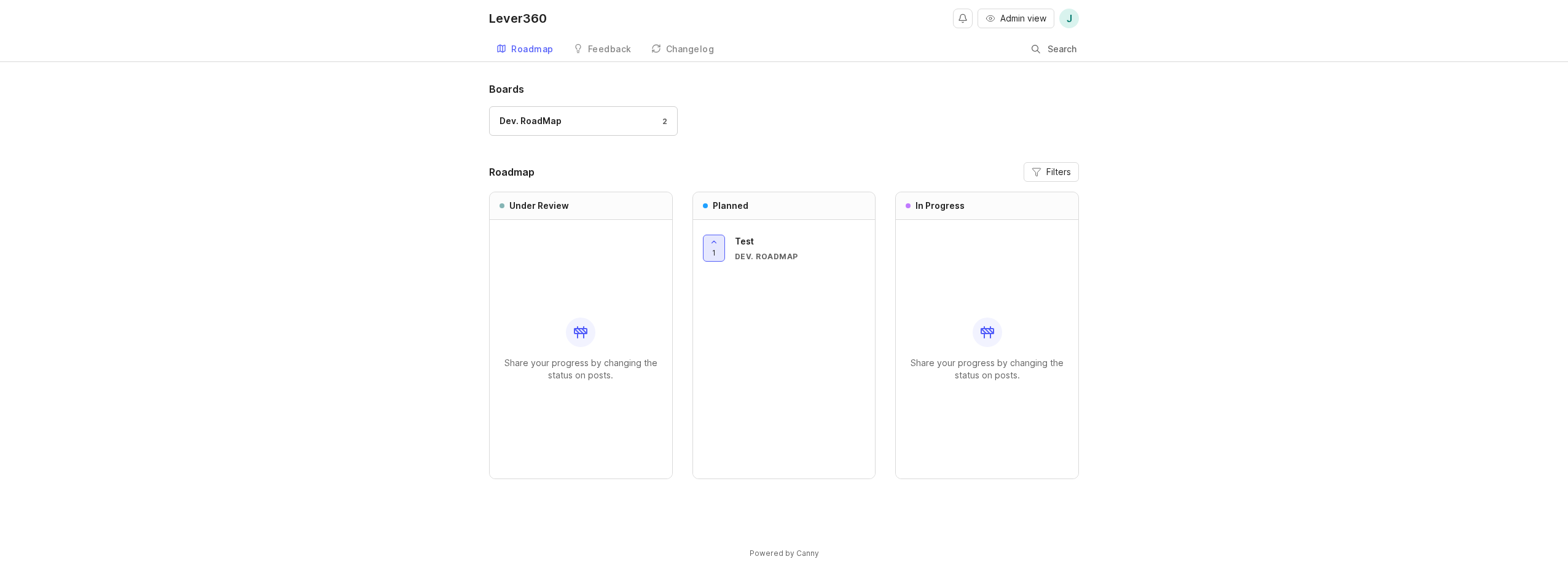 click 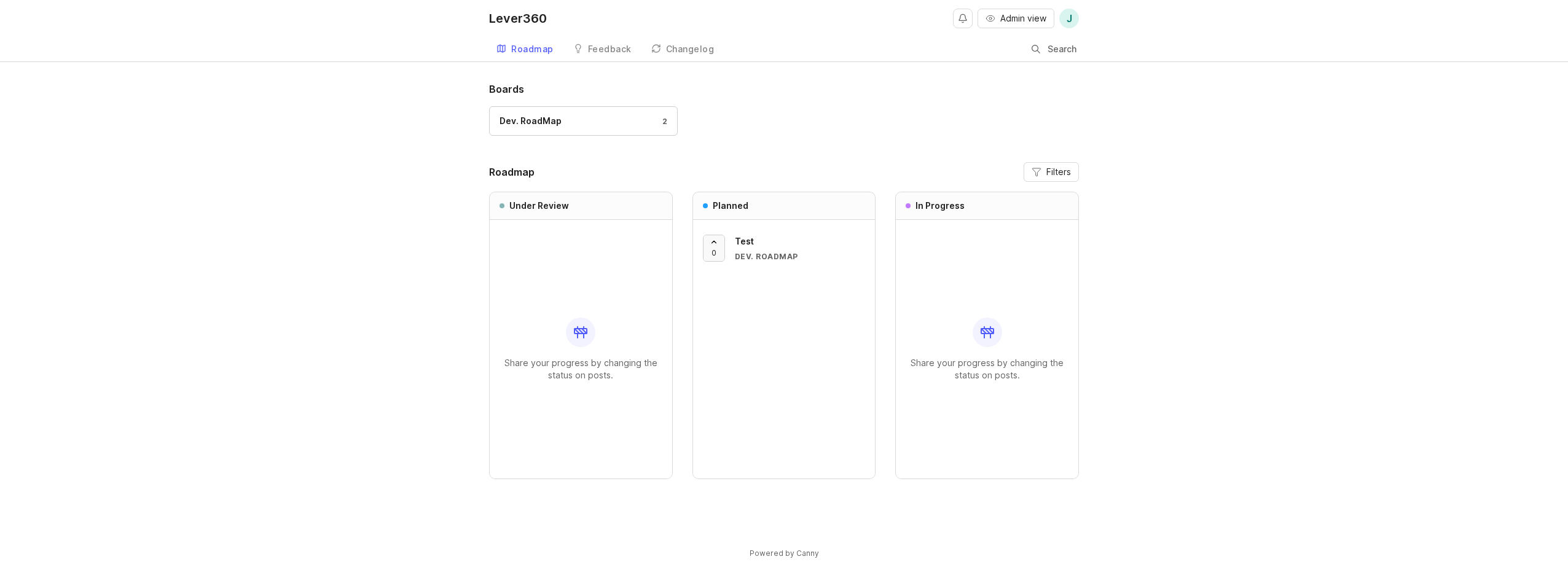 click at bounding box center (714, 248) 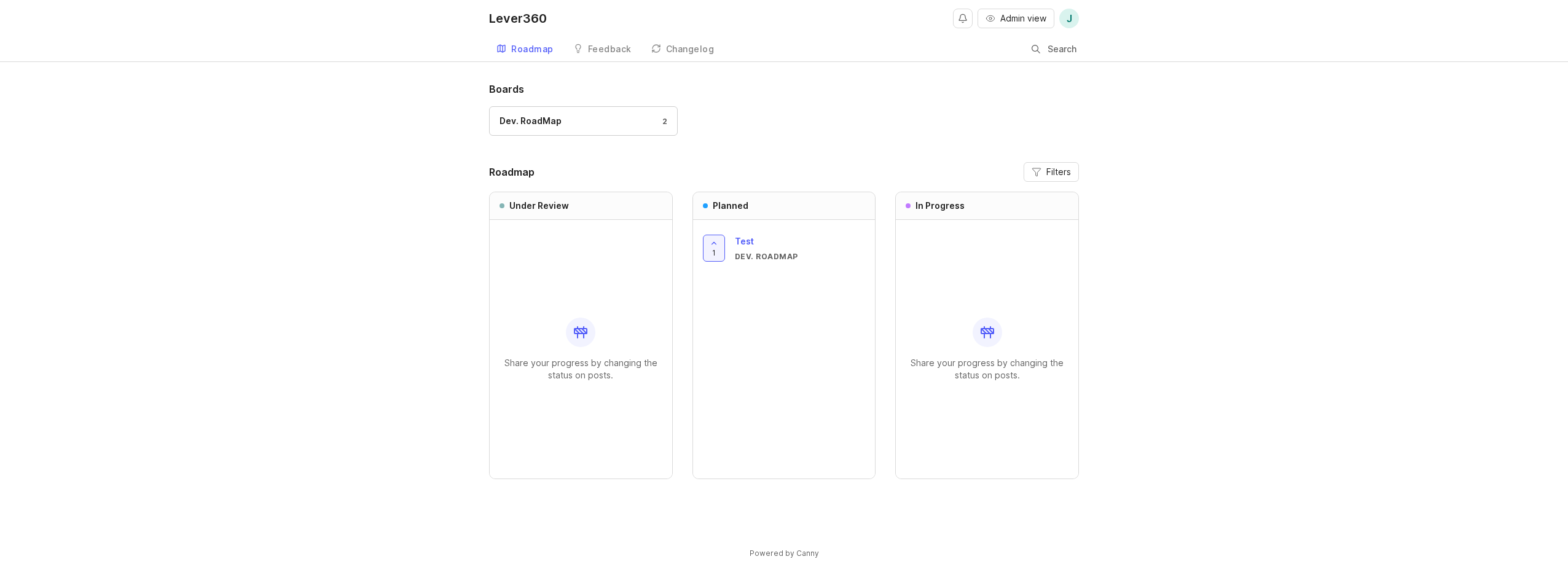 click on "Dev. RoadMap" at bounding box center (800, 256) 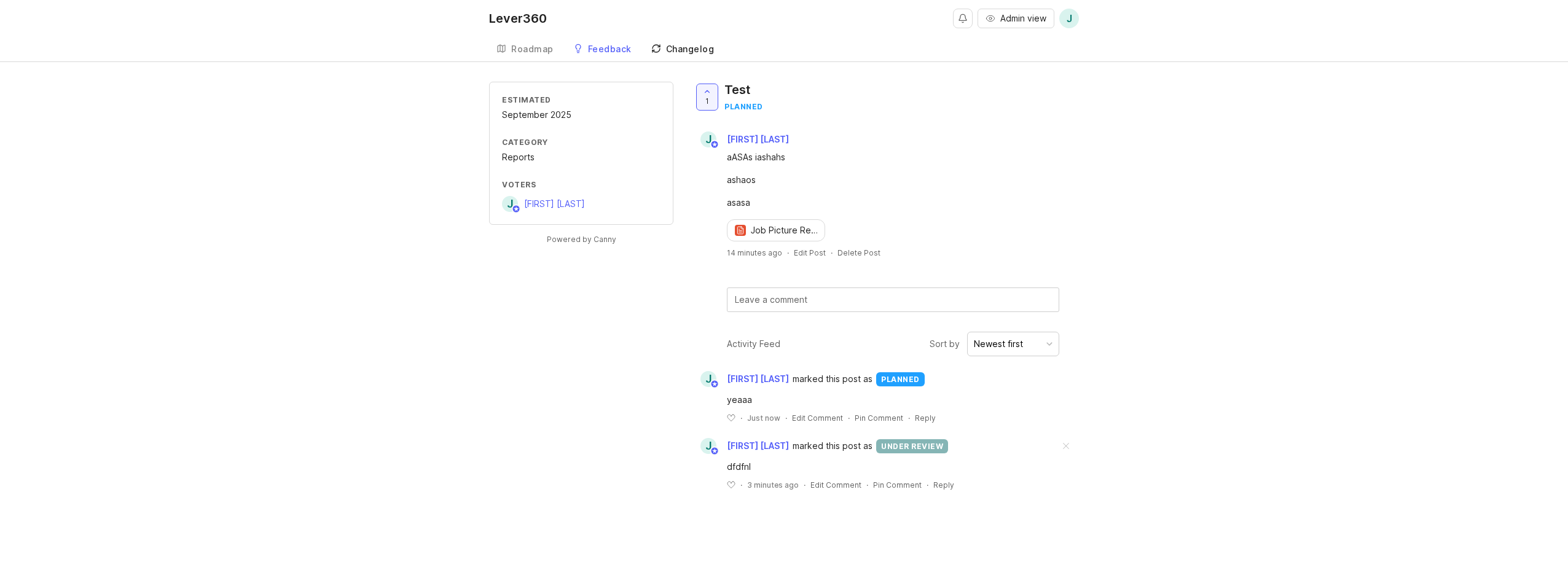 click on "Changelog" at bounding box center (690, 49) 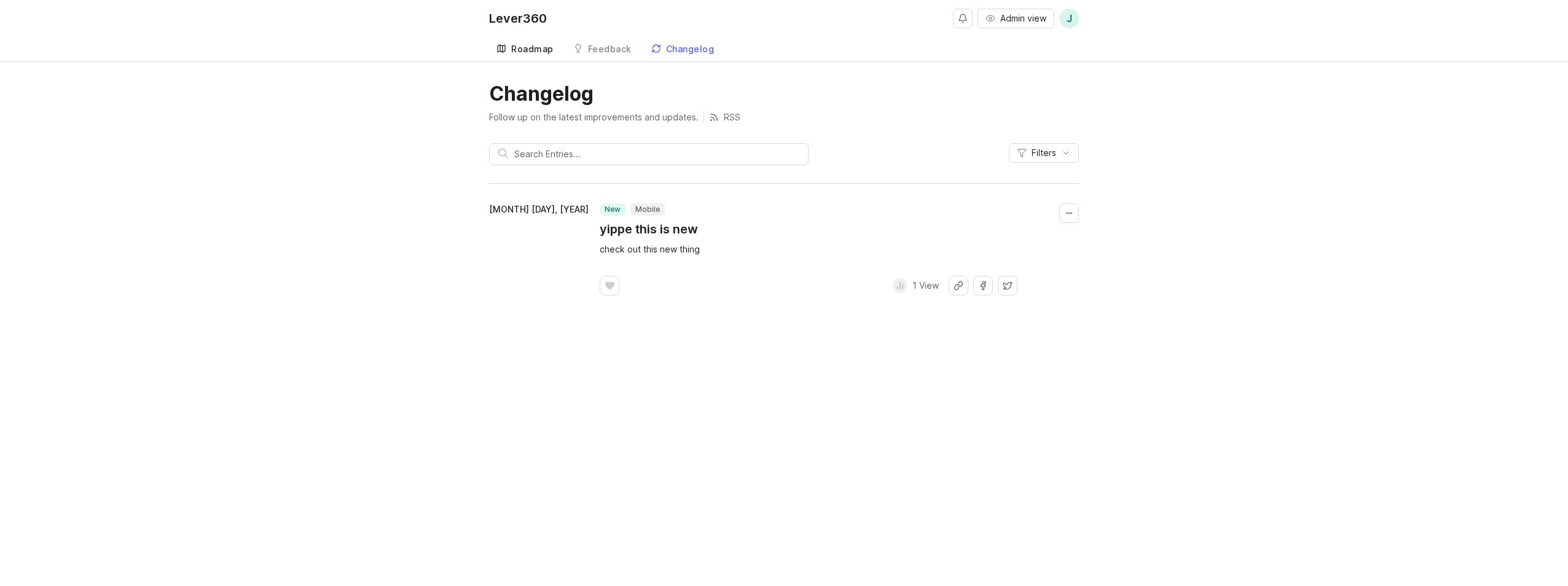 click on "Roadmap" at bounding box center [525, 49] 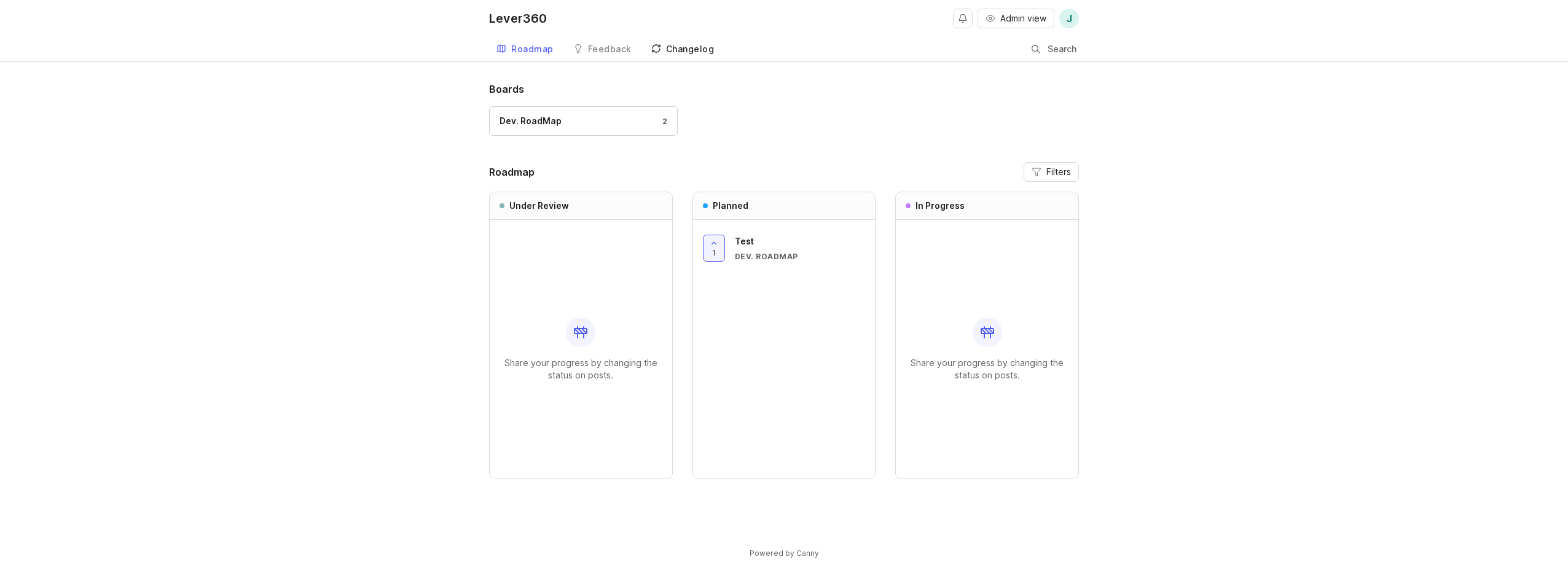click on "Changelog" at bounding box center (690, 49) 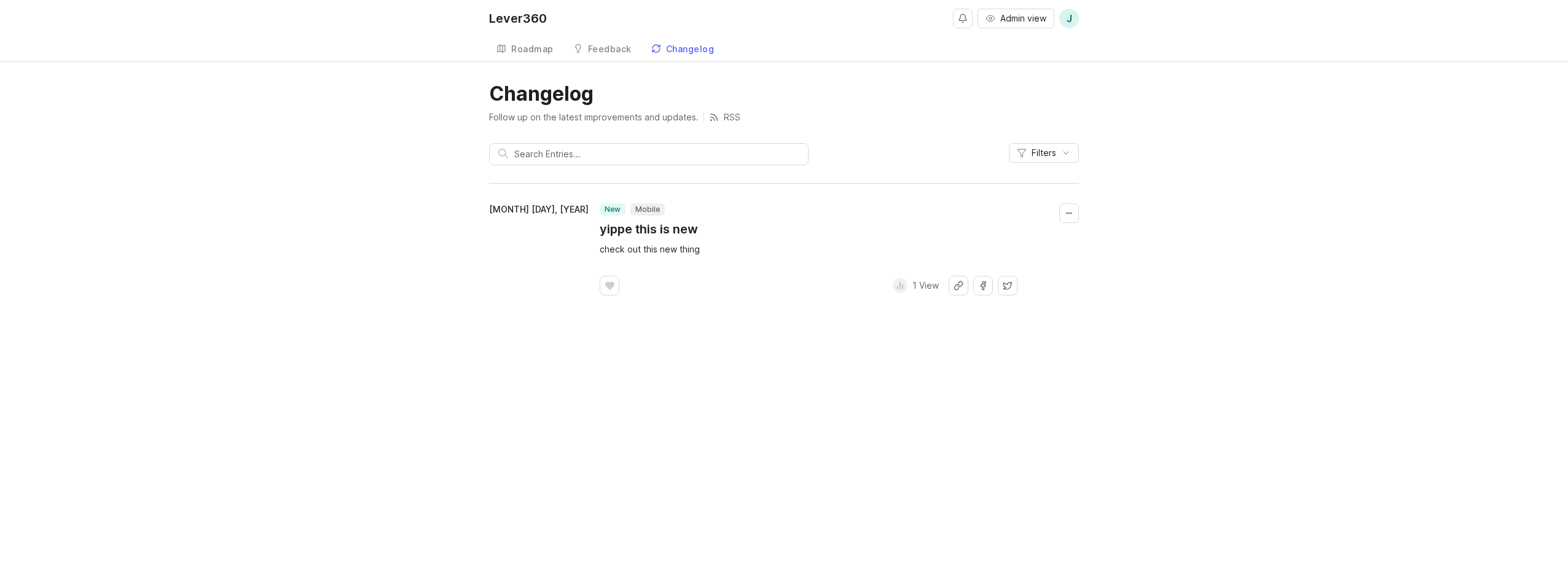click 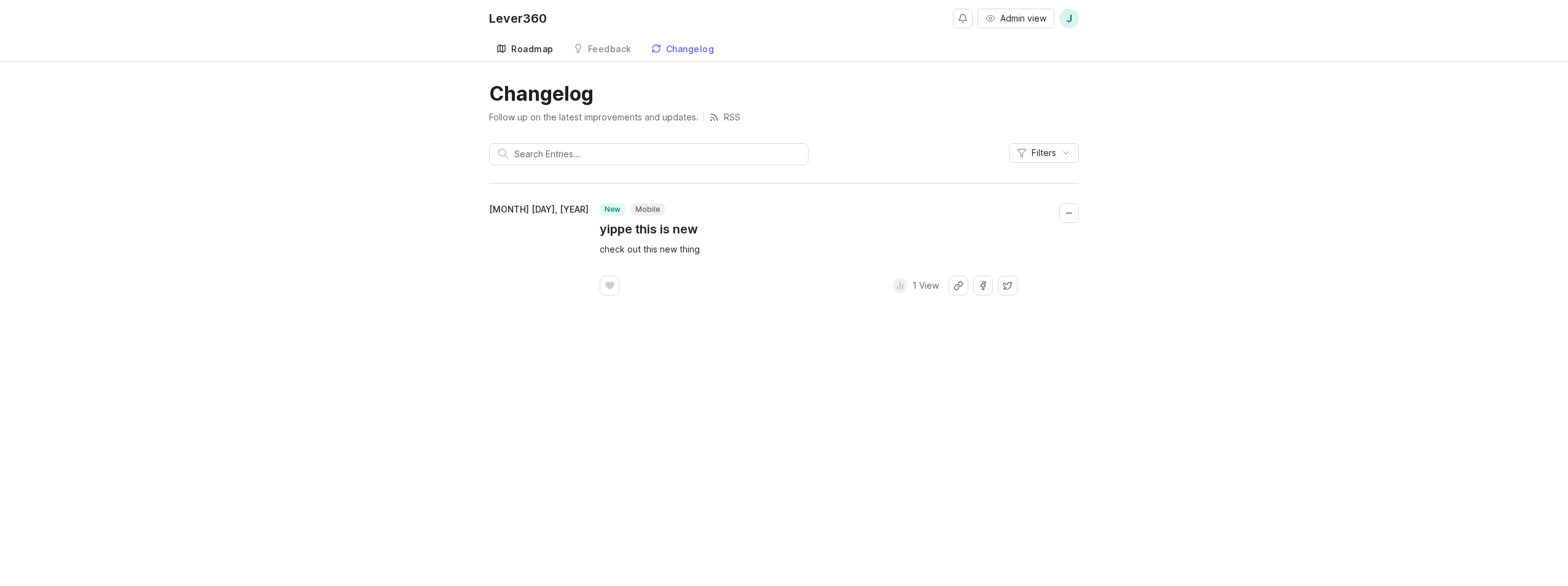 click on "Roadmap" at bounding box center [525, 49] 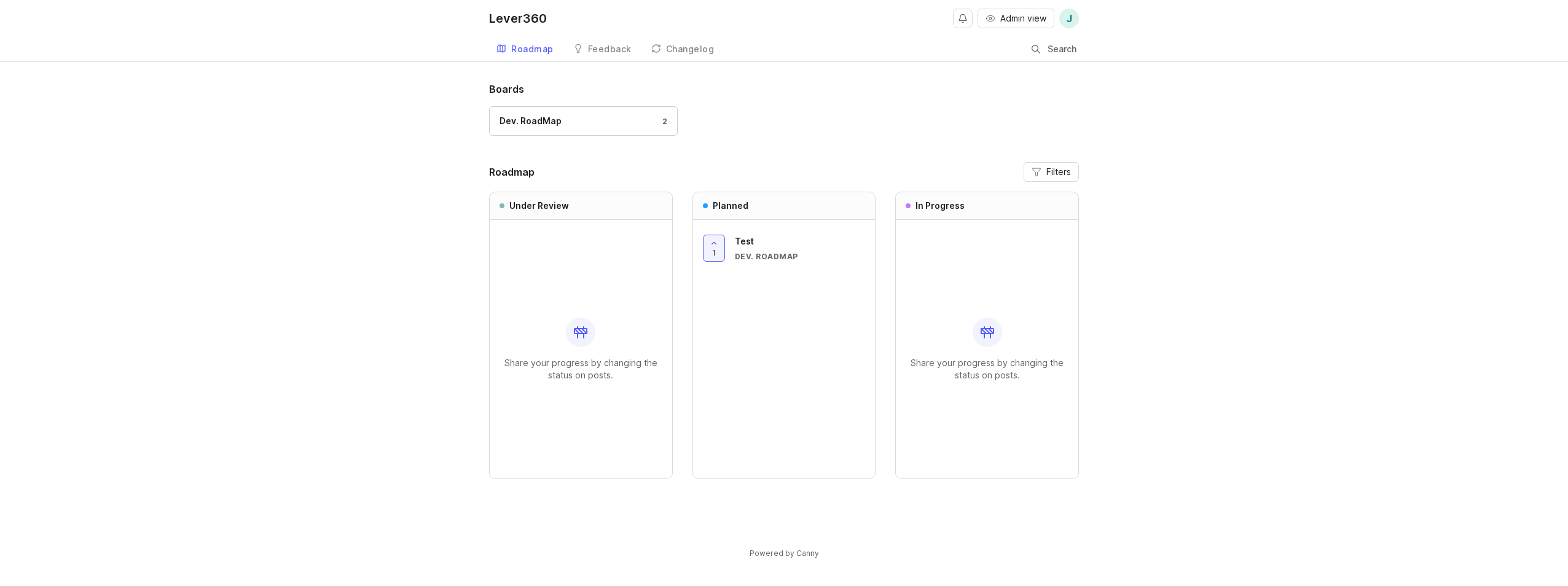 click on "Lever360" at bounding box center (518, 18) 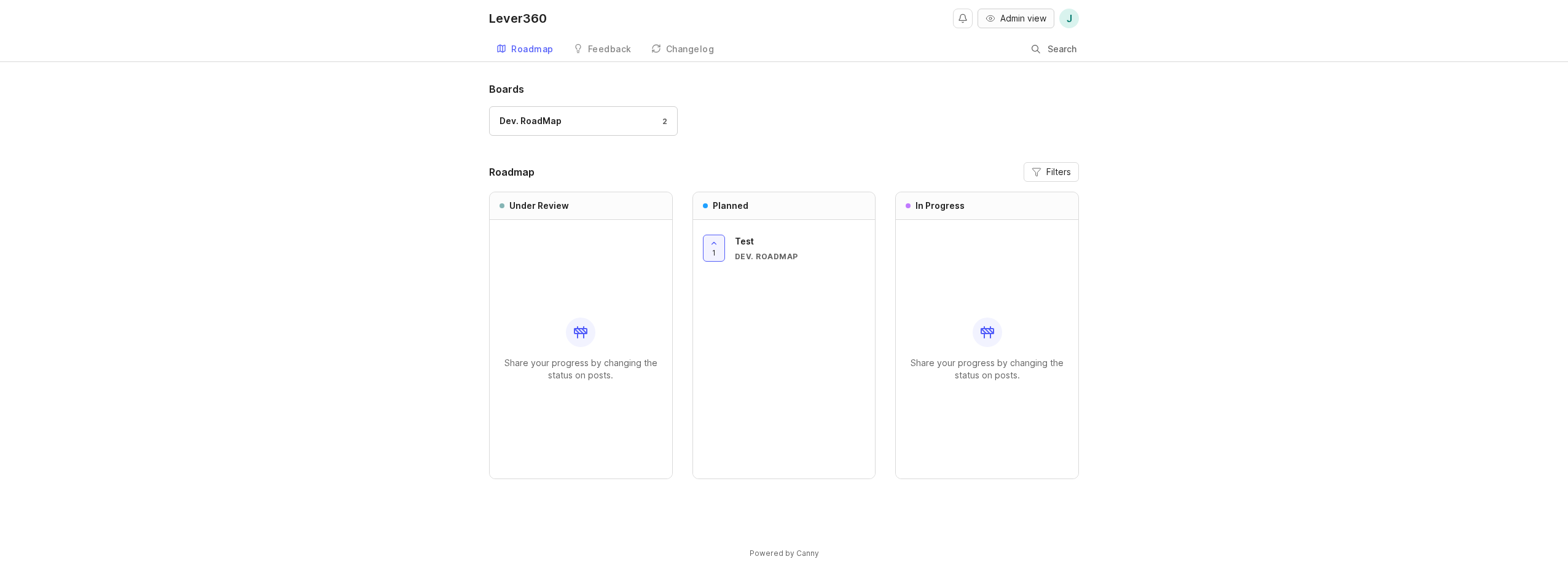 click on "Admin view" at bounding box center [1023, 18] 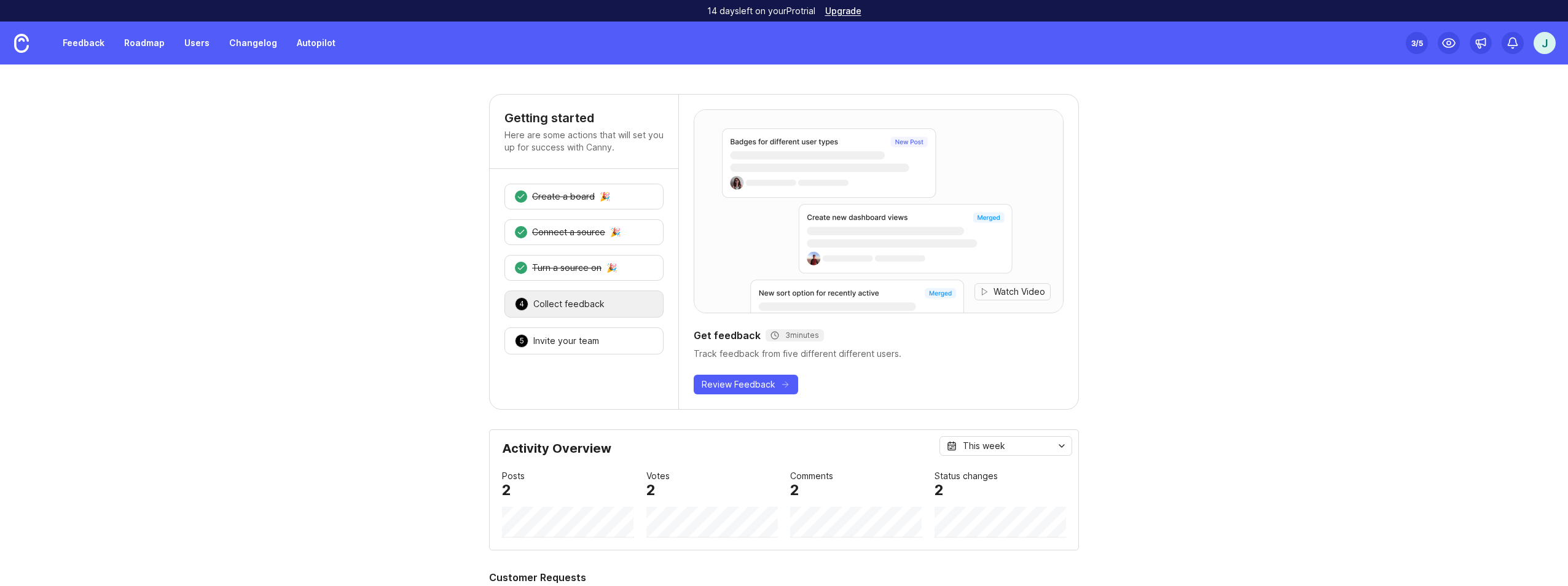 click on "3 /5" at bounding box center [1417, 43] 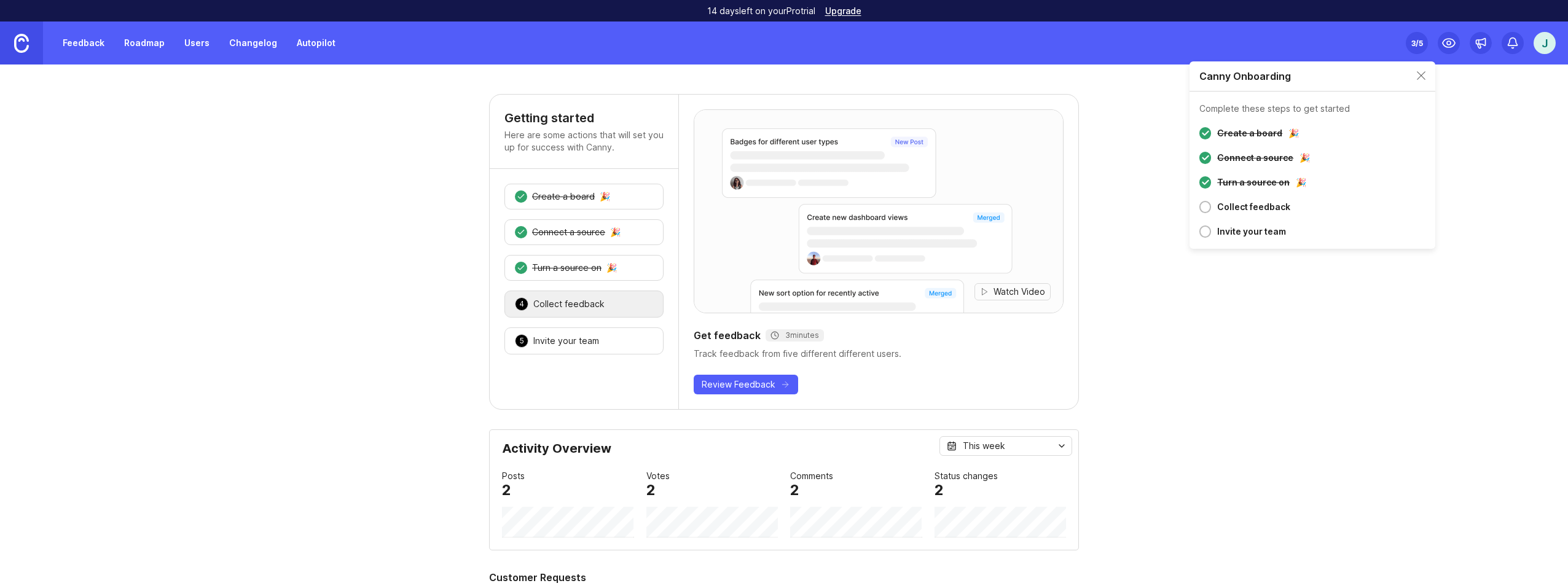 click at bounding box center [22, 43] 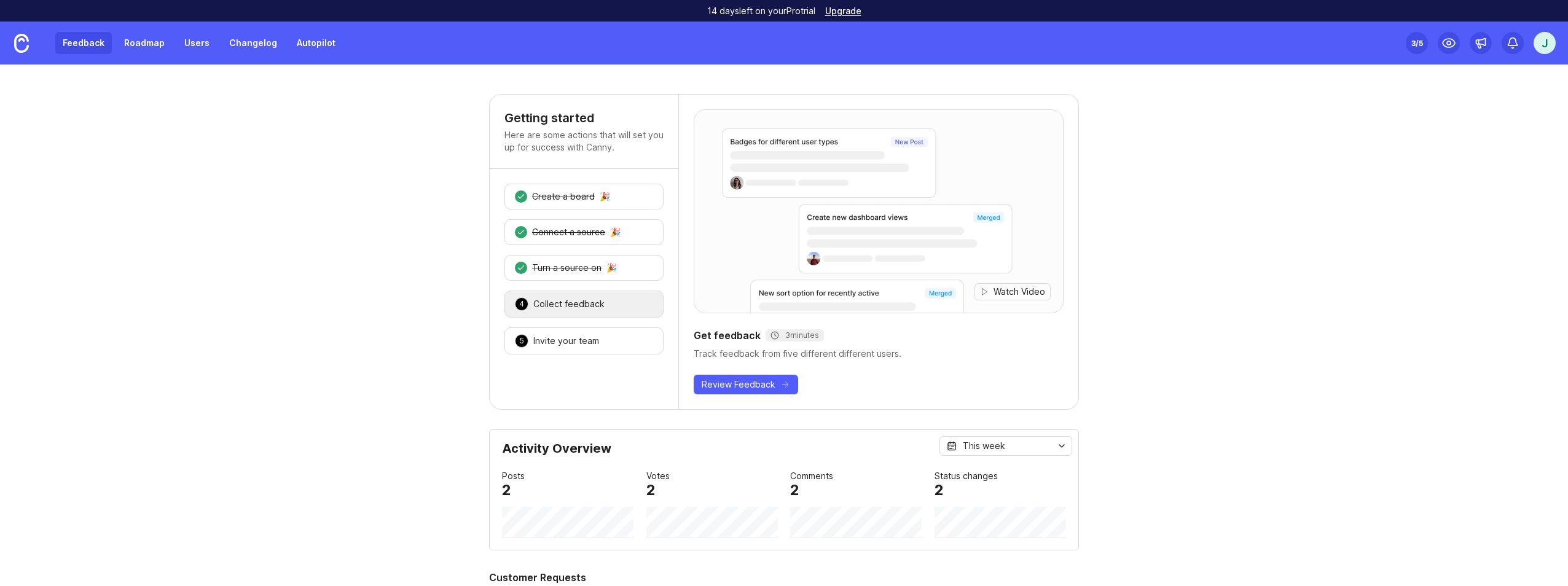 click on "Feedback" at bounding box center [84, 43] 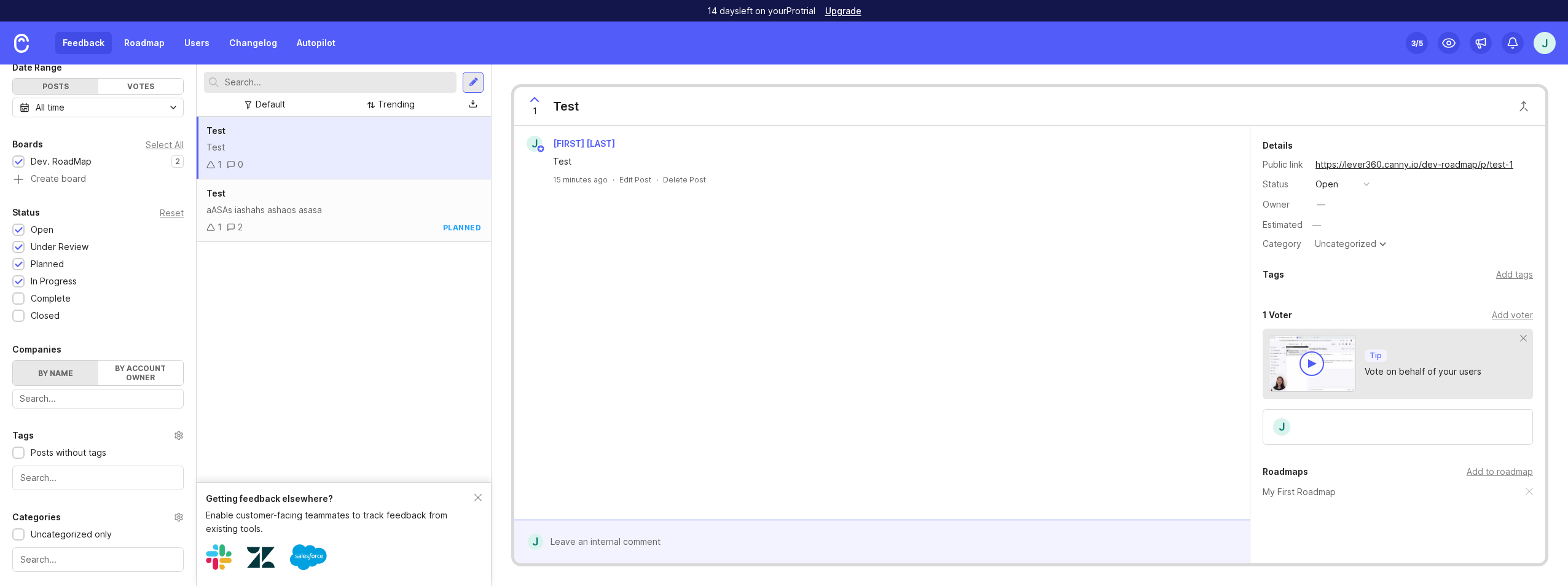 scroll, scrollTop: 123, scrollLeft: 0, axis: vertical 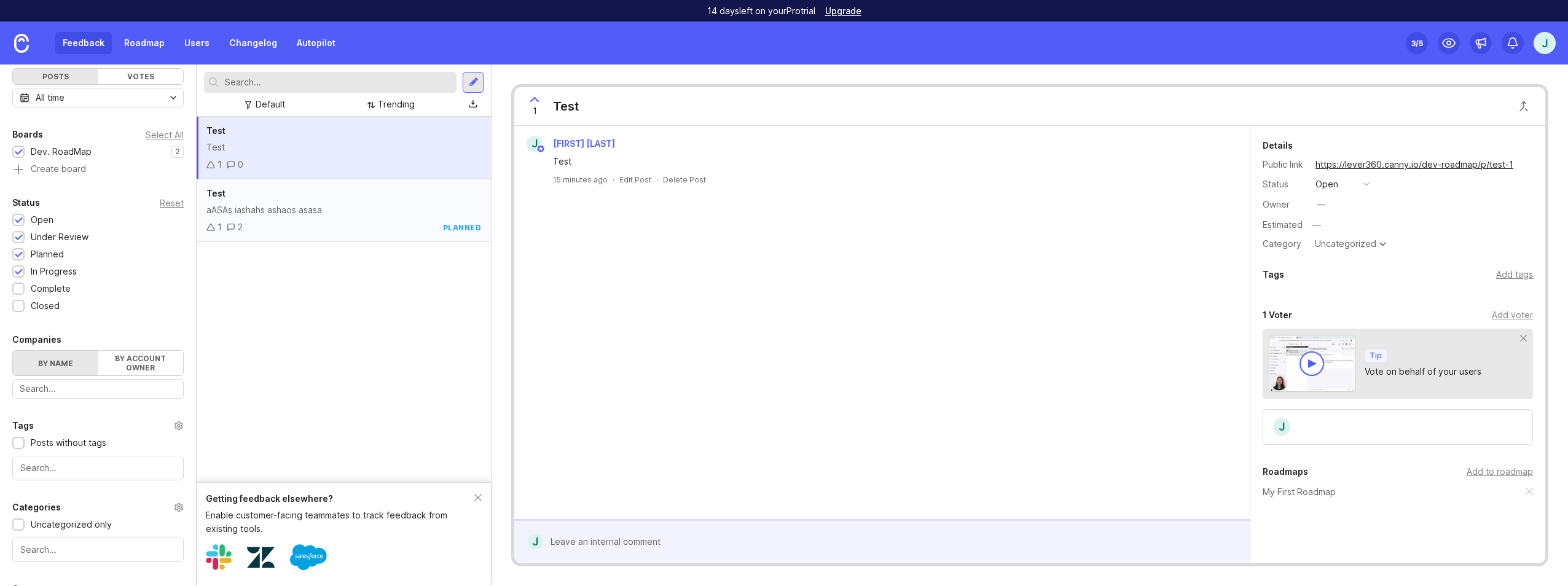 click on "aASAs iashahs ashaos asasa" at bounding box center (343, 210) 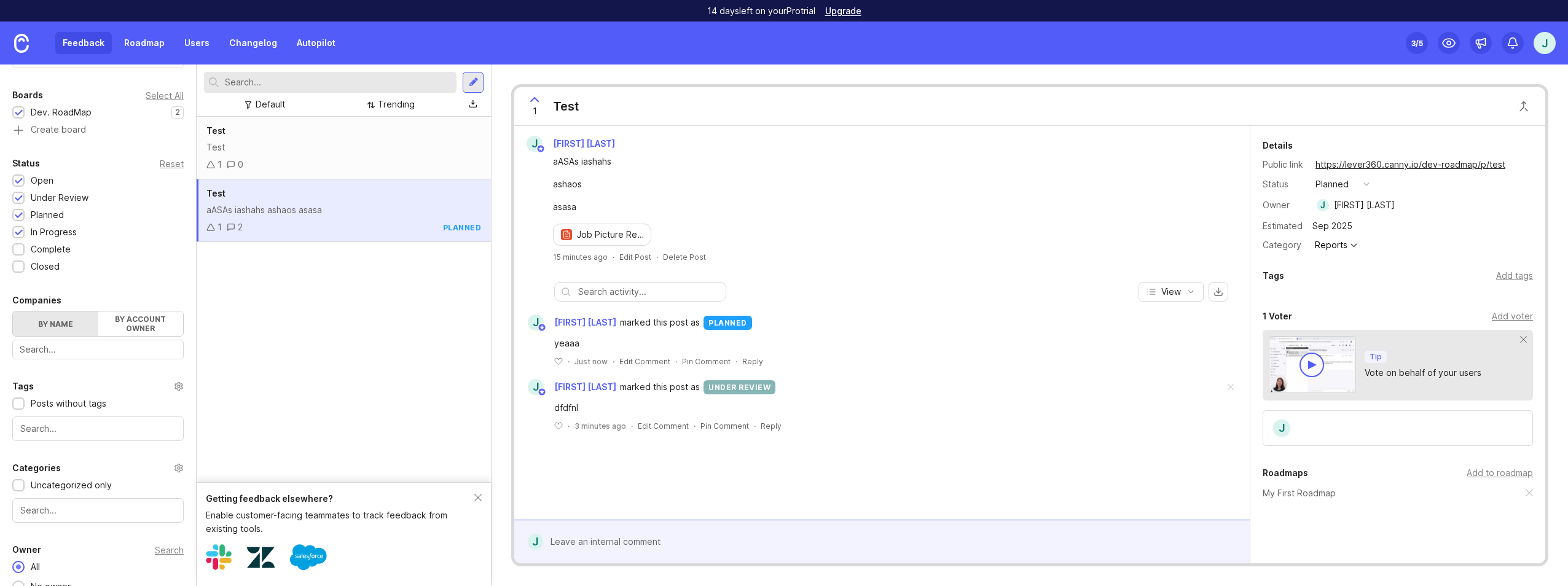 scroll, scrollTop: 199, scrollLeft: 0, axis: vertical 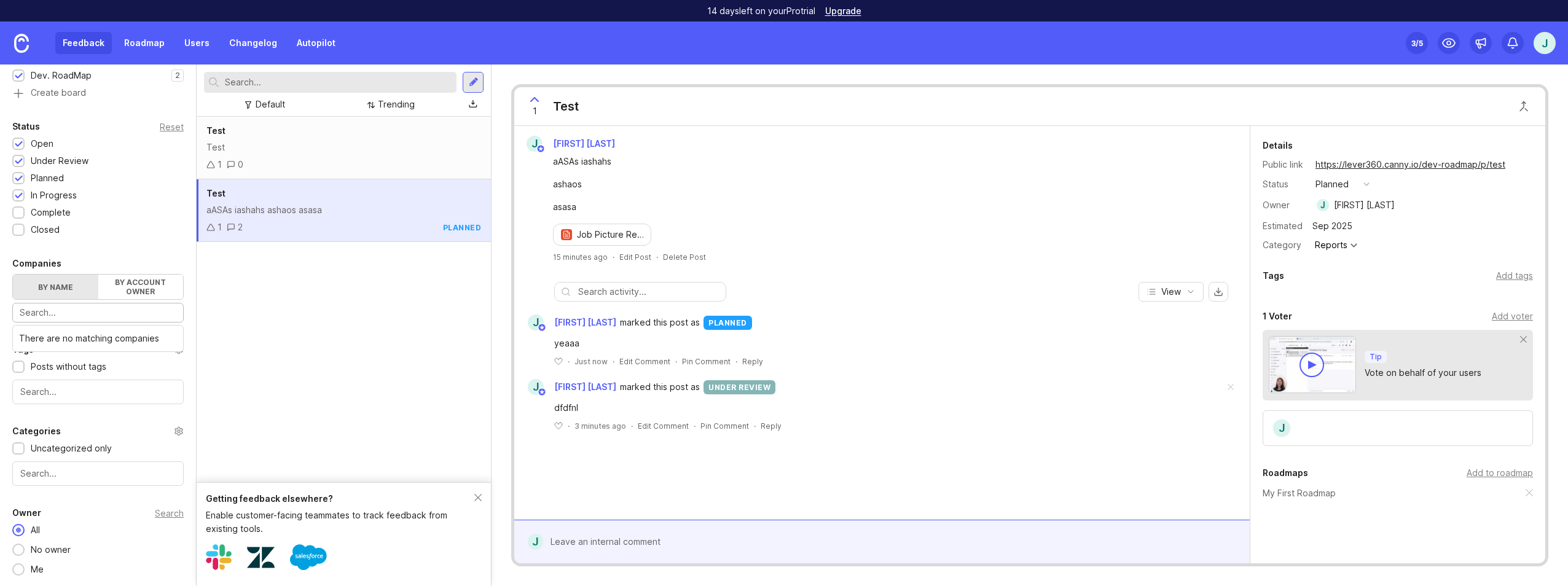 click at bounding box center [98, 313] 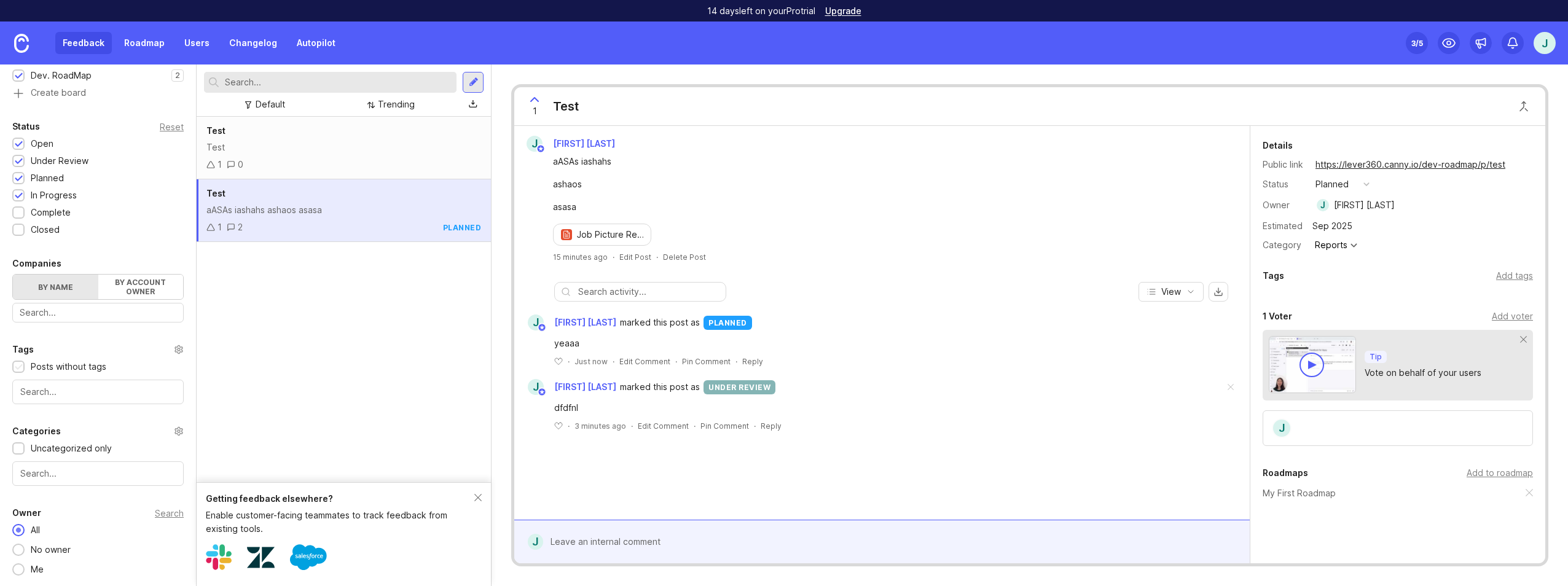 click on "Posts without tags" at bounding box center [68, 367] 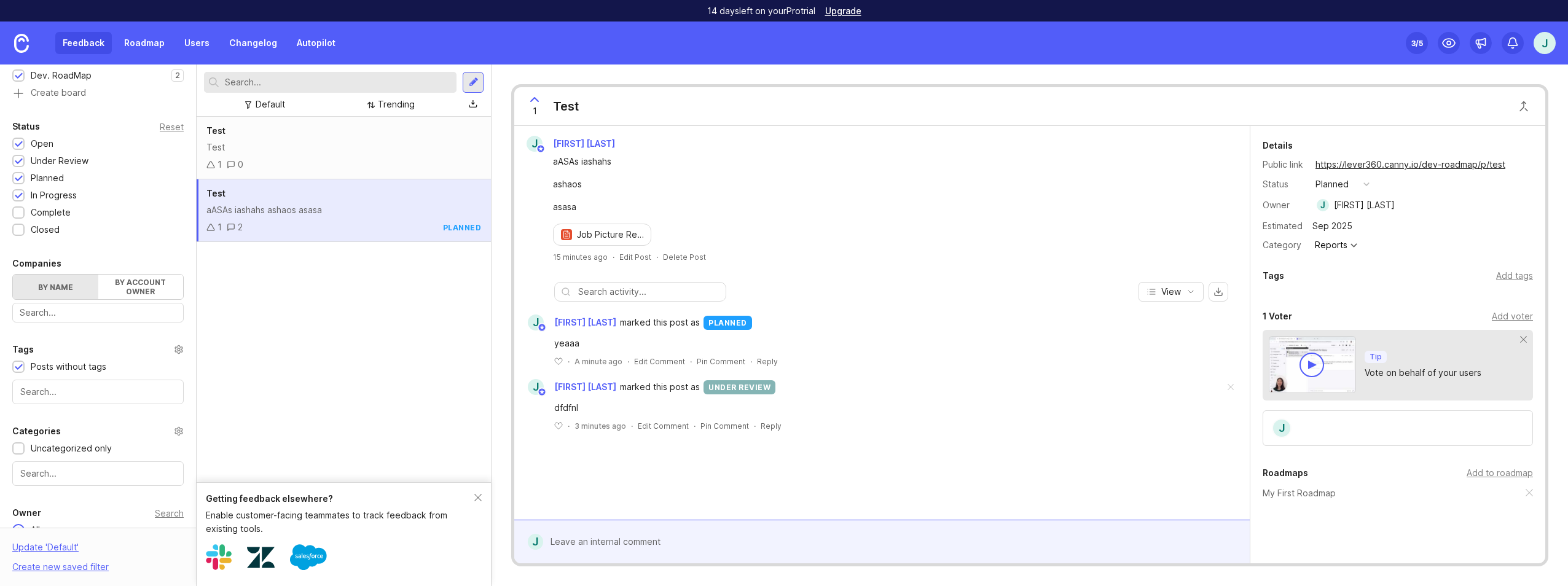 click on "Posts without tags" at bounding box center (68, 367) 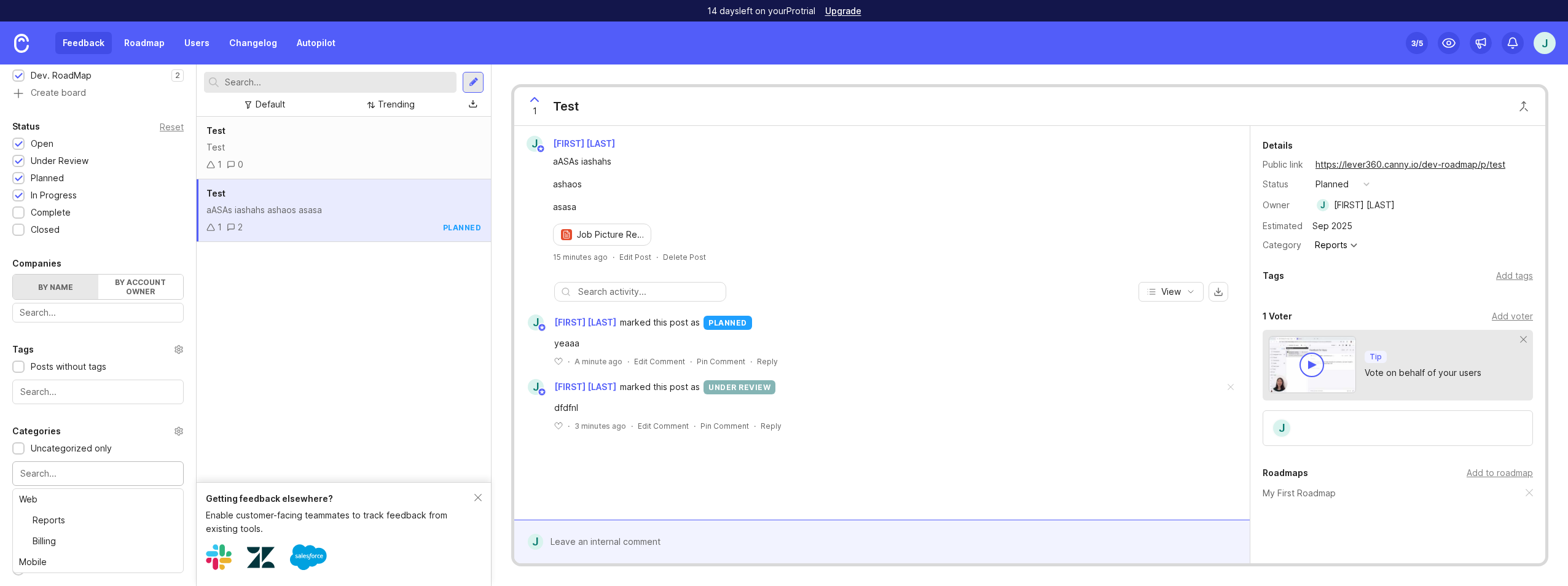 click at bounding box center [98, 474] 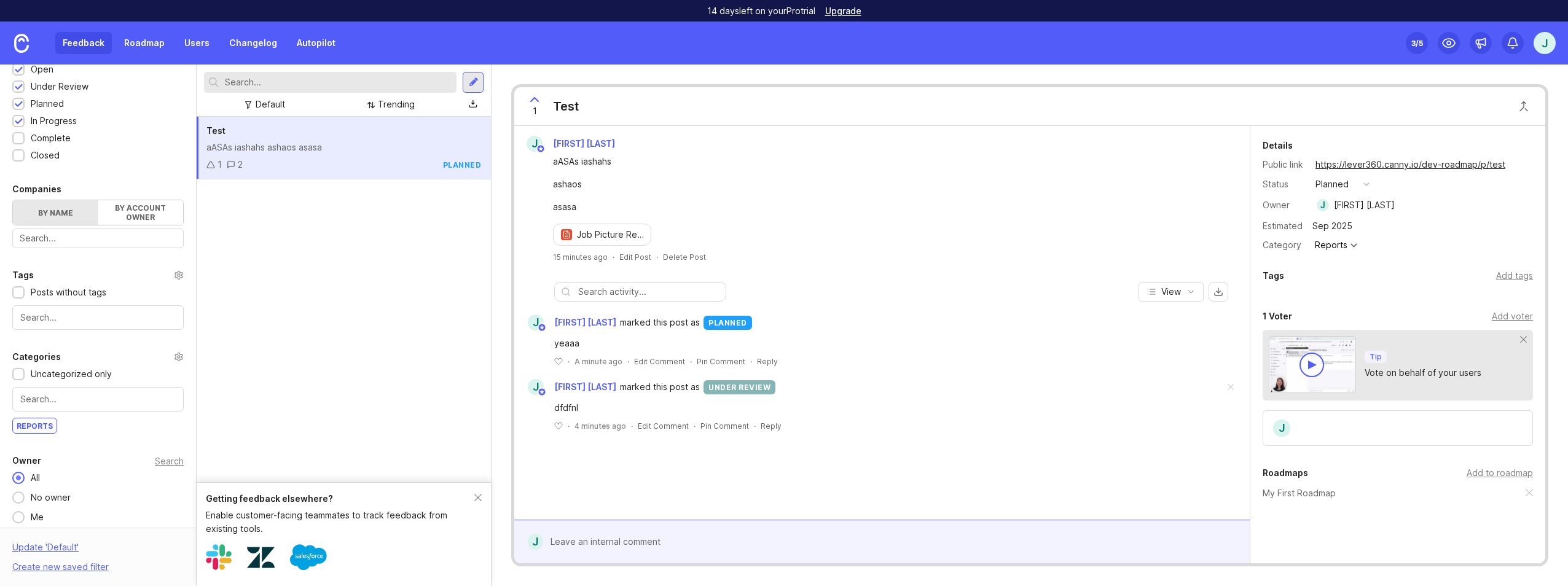 scroll, scrollTop: 279, scrollLeft: 0, axis: vertical 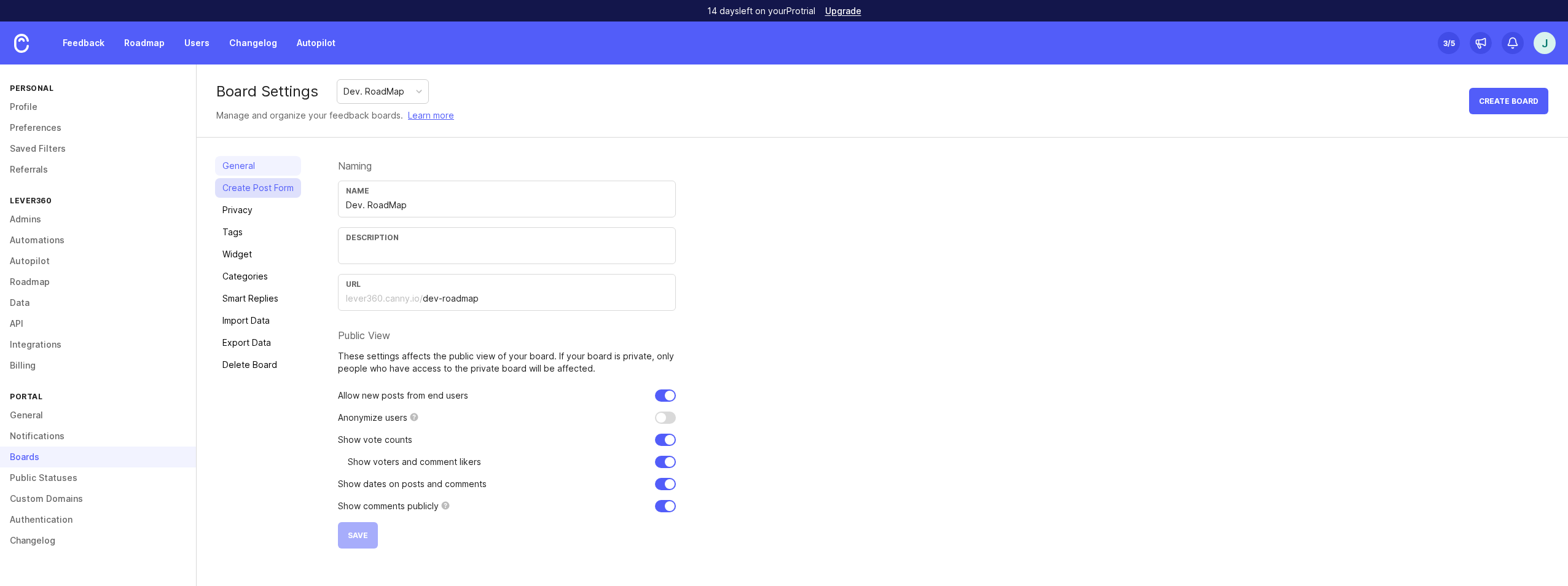 click on "Create Post Form" at bounding box center [258, 188] 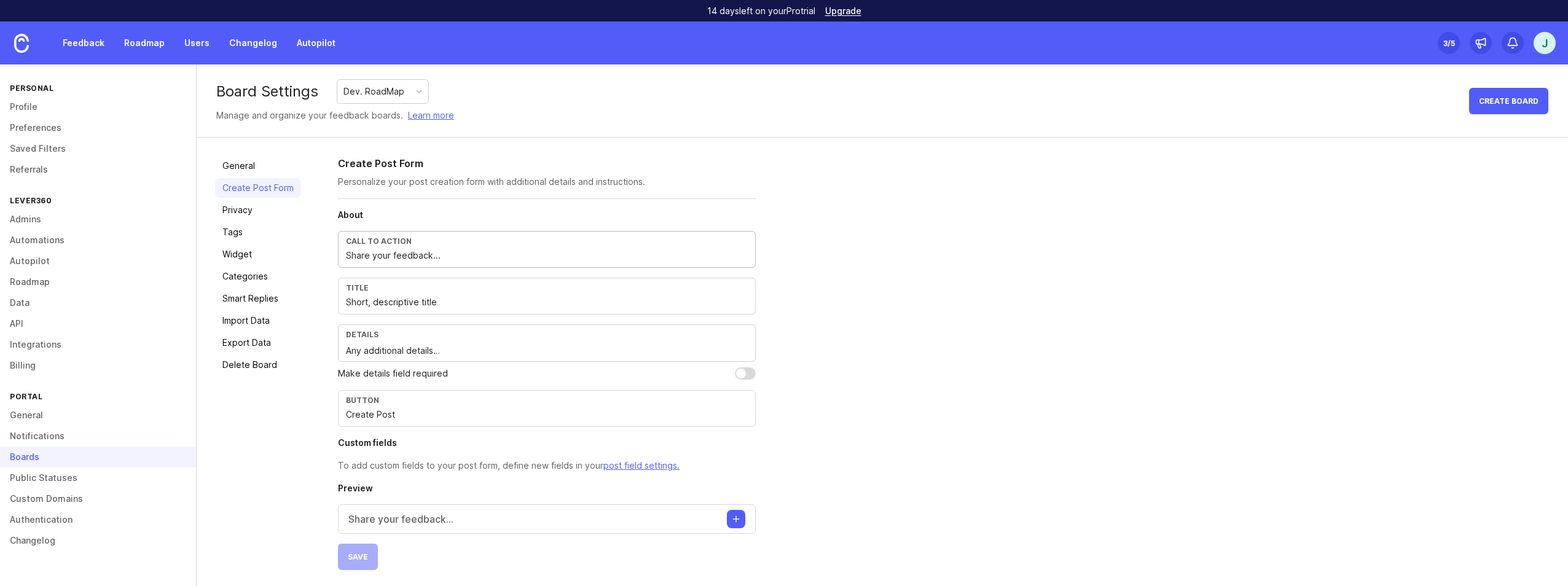click on "Share your feedback..." at bounding box center [547, 256] 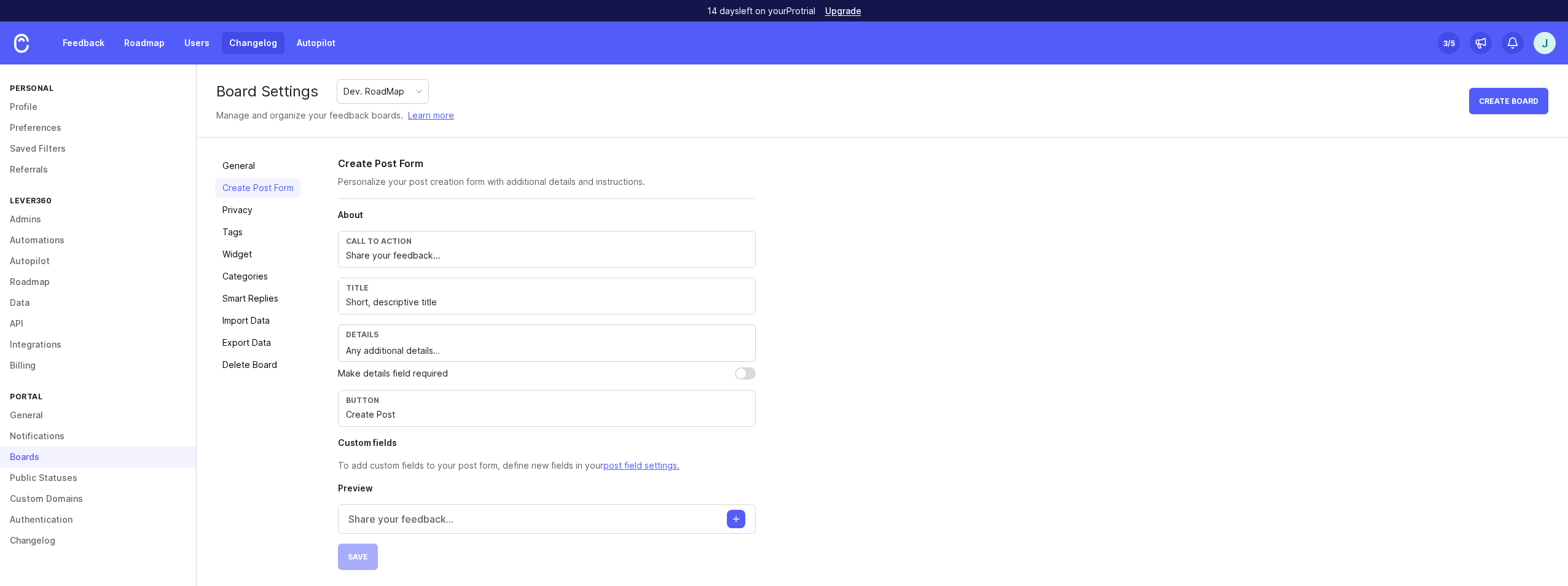 click on "Changelog" at bounding box center (253, 43) 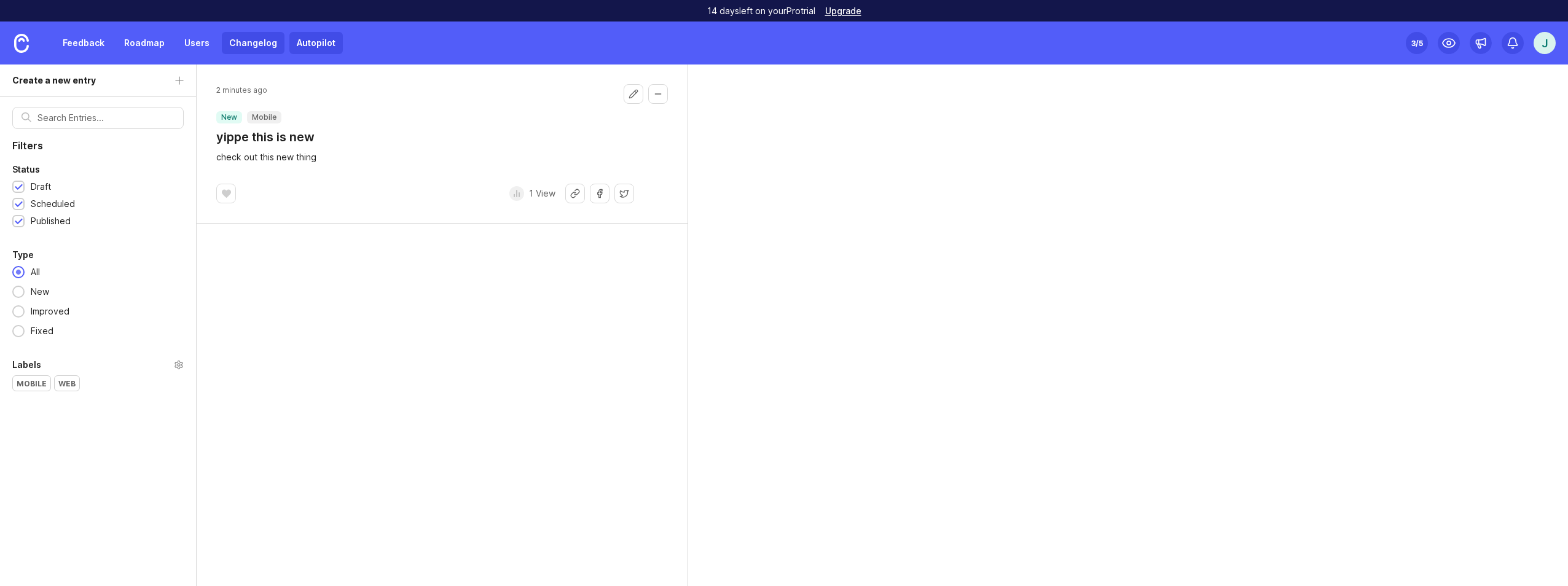 click on "Autopilot" at bounding box center [316, 43] 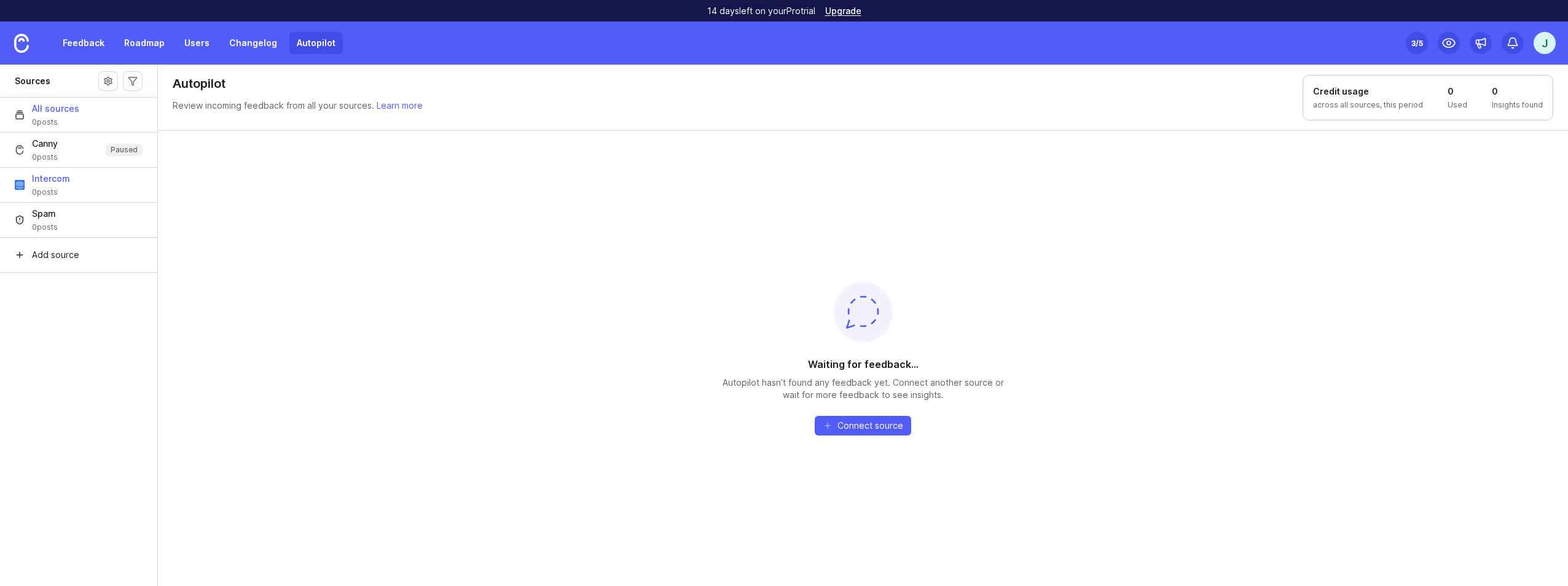 click on "Intercom 0  posts" at bounding box center (79, 184) 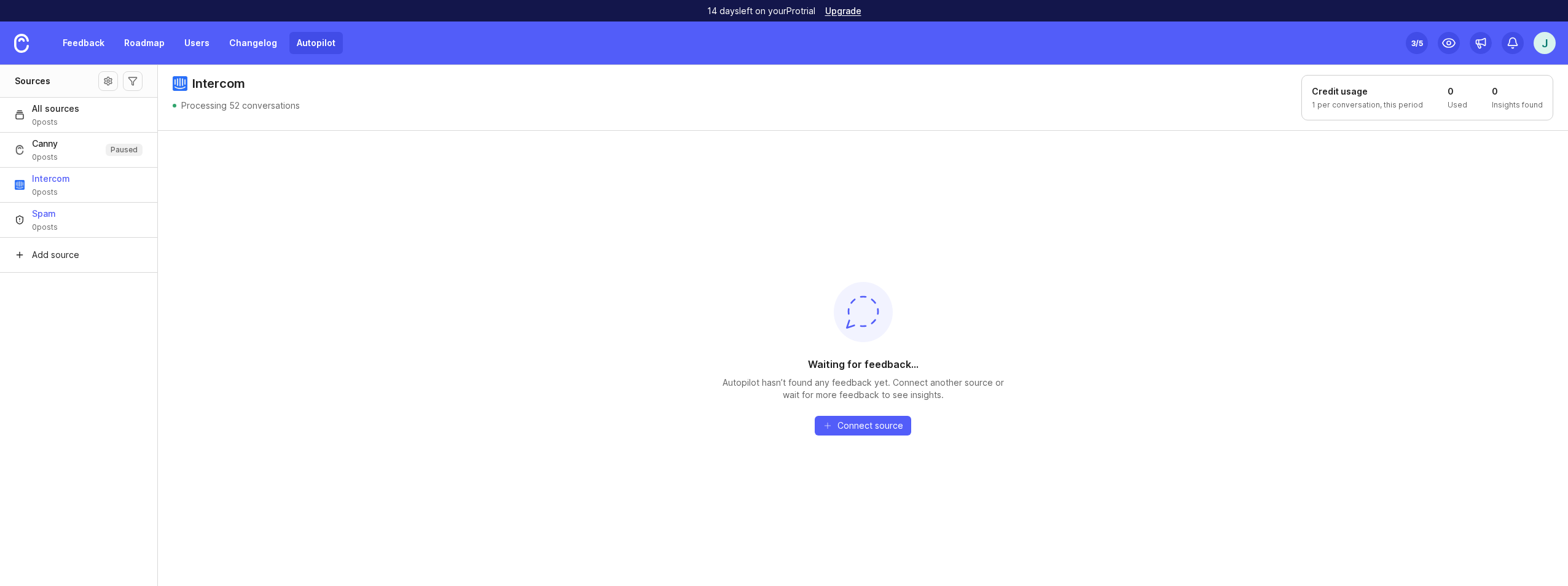 click on "Spam 0  posts" at bounding box center (79, 219) 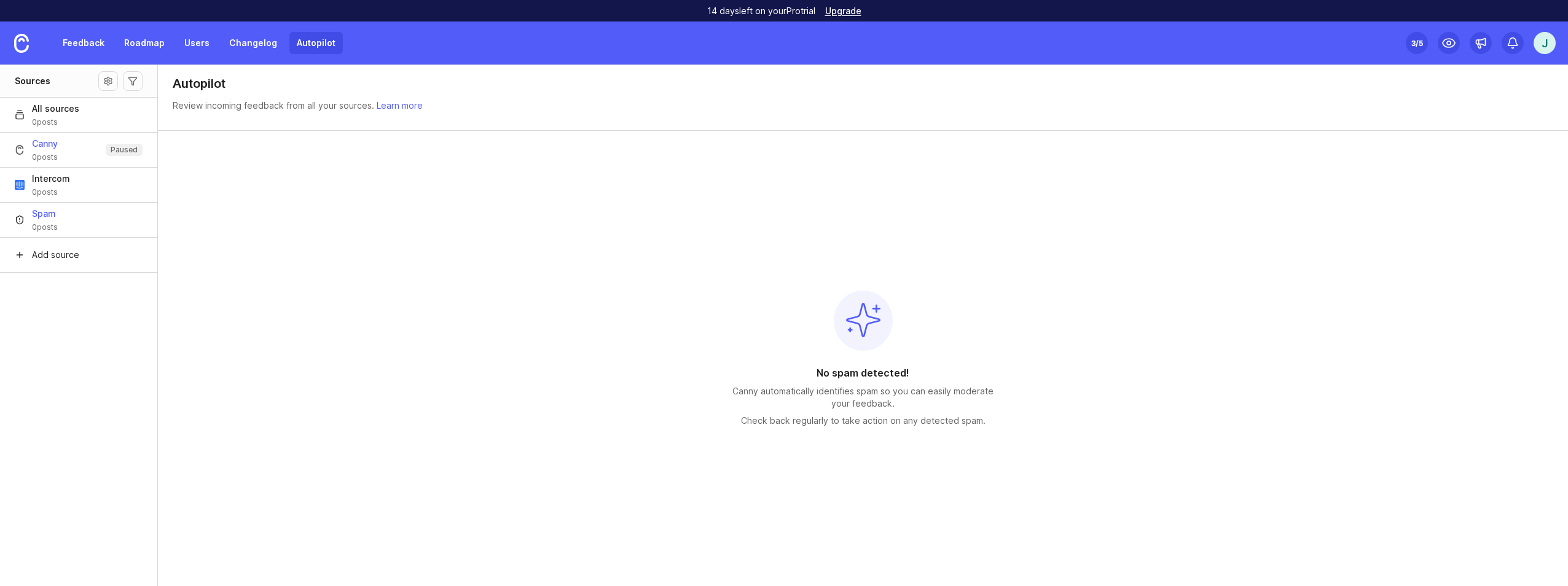 click on "Canny 0  posts Paused" at bounding box center [79, 149] 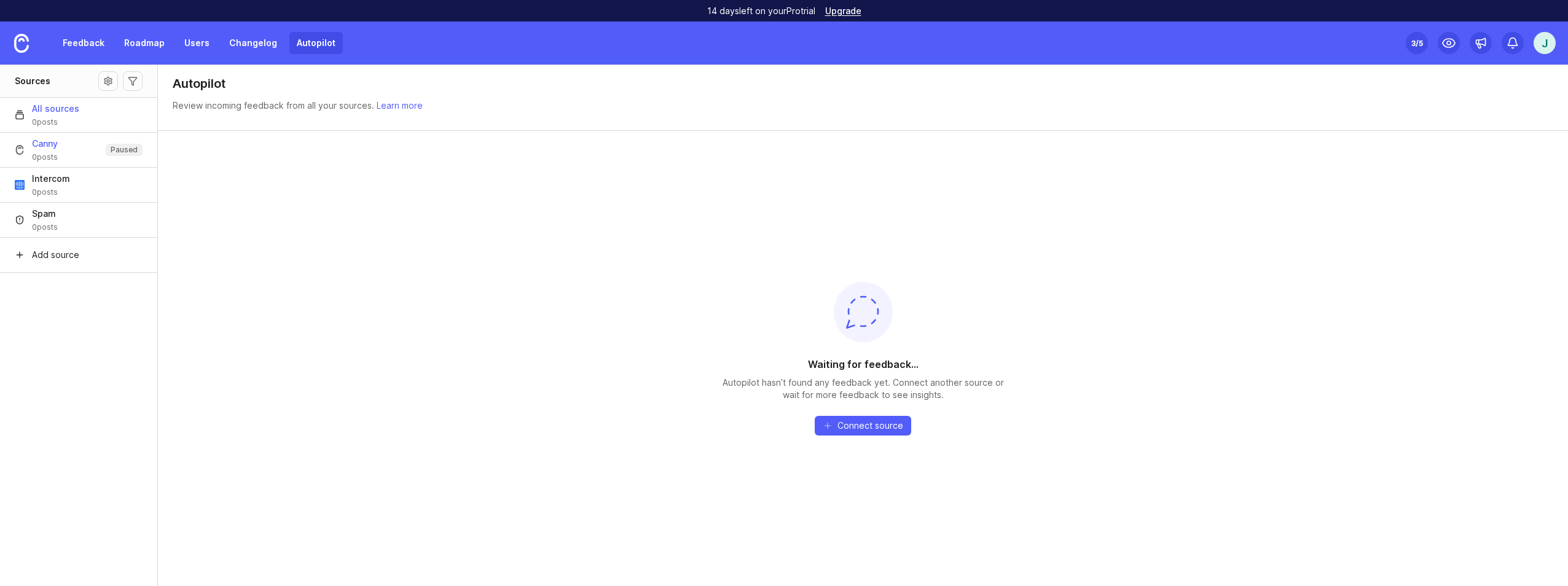 click on "All sources 0  posts" at bounding box center (79, 114) 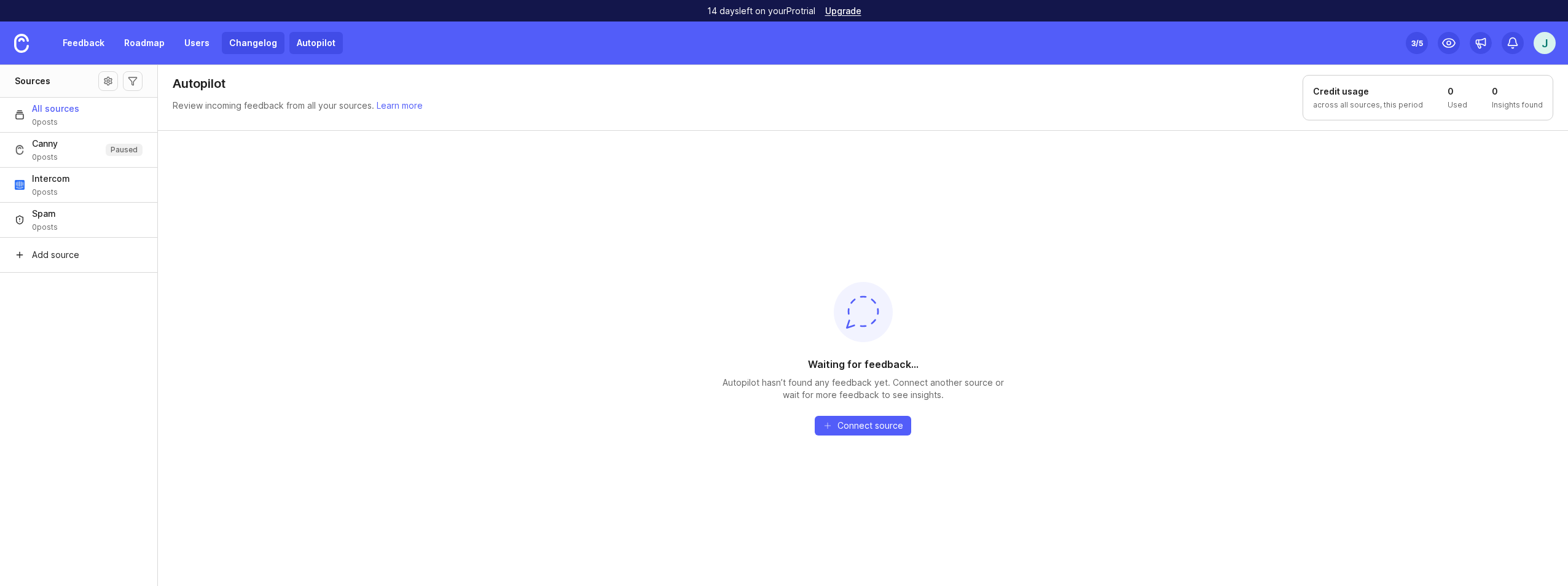 click on "Changelog" at bounding box center (253, 43) 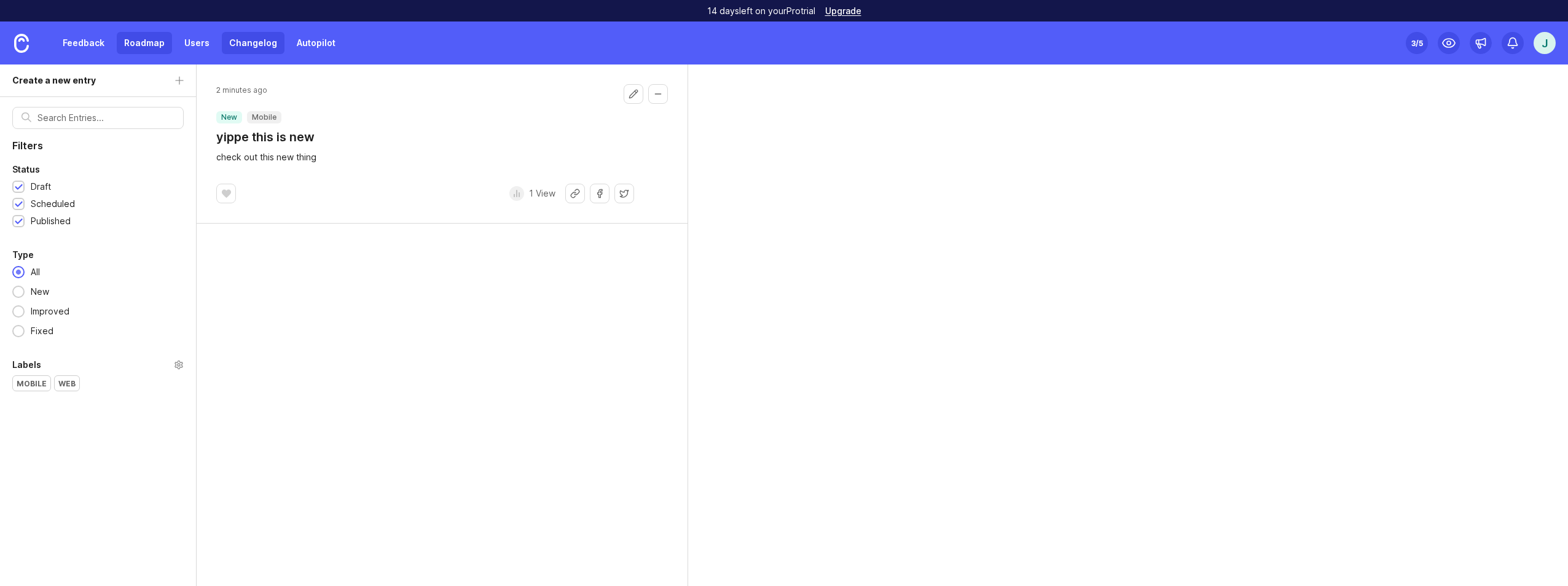 click on "Roadmap" at bounding box center (144, 43) 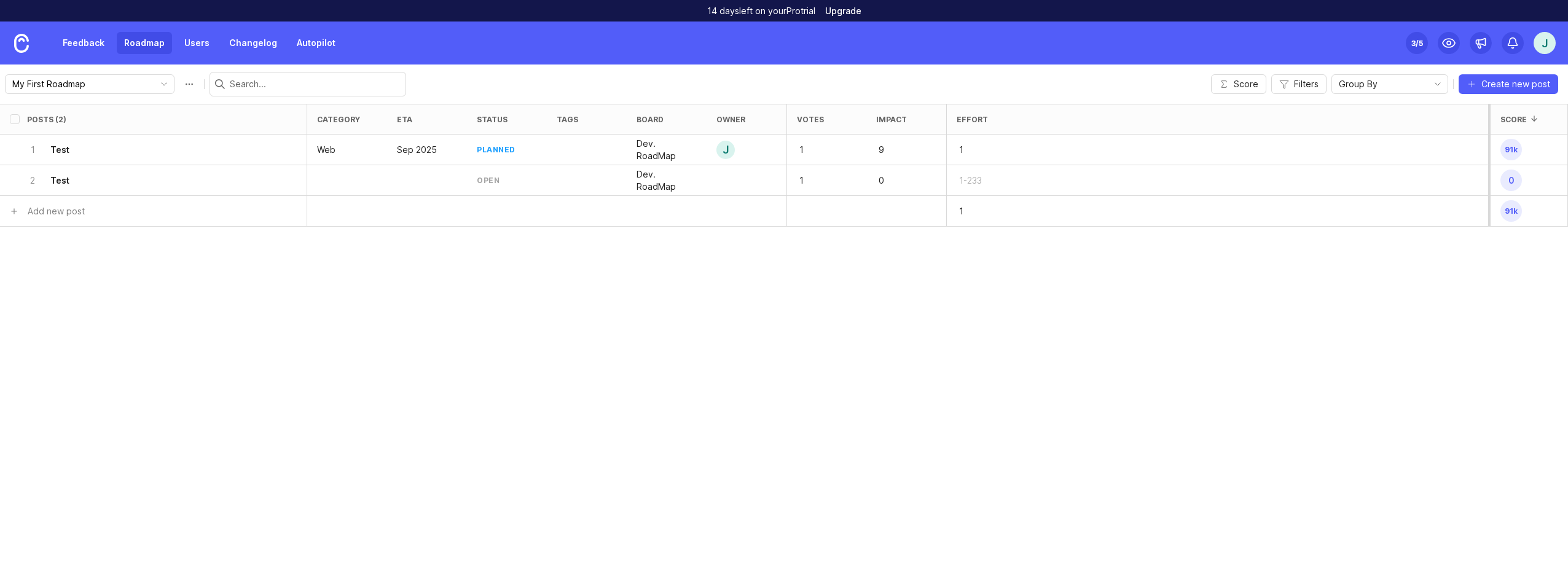click on "Upgrade" at bounding box center (843, 11) 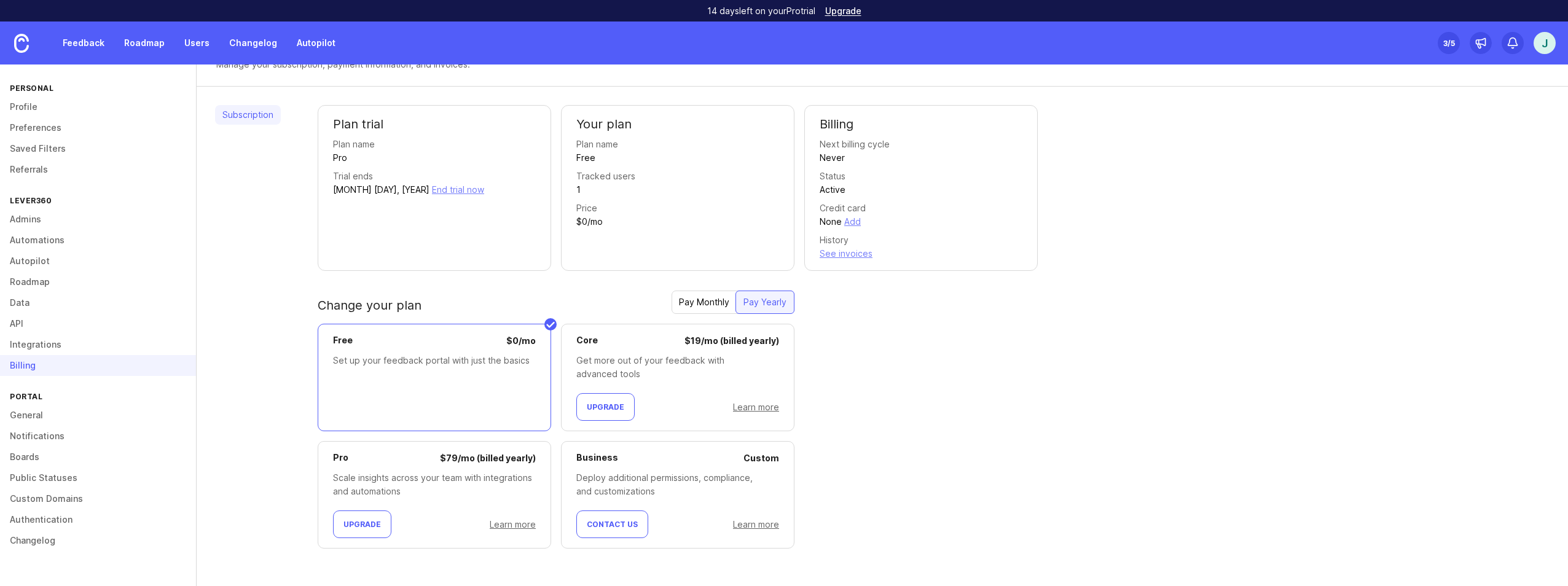scroll, scrollTop: 42, scrollLeft: 0, axis: vertical 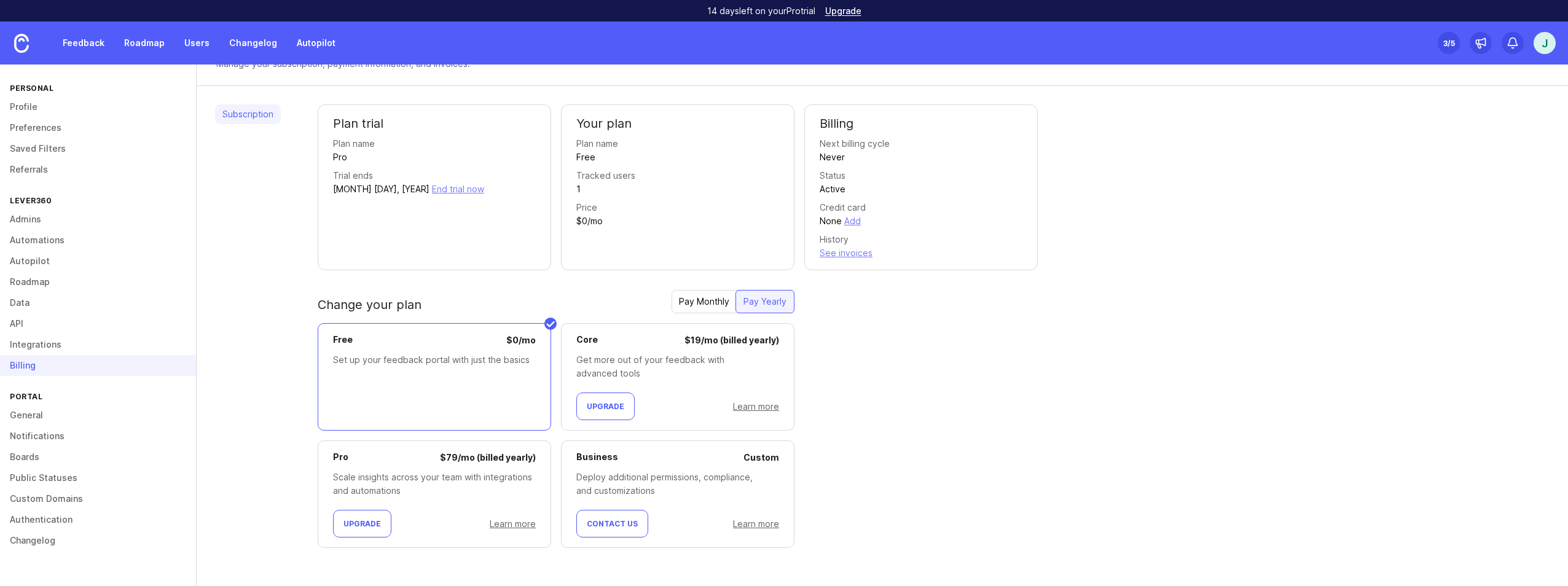 click on "Pay Monthly" at bounding box center (704, 302) 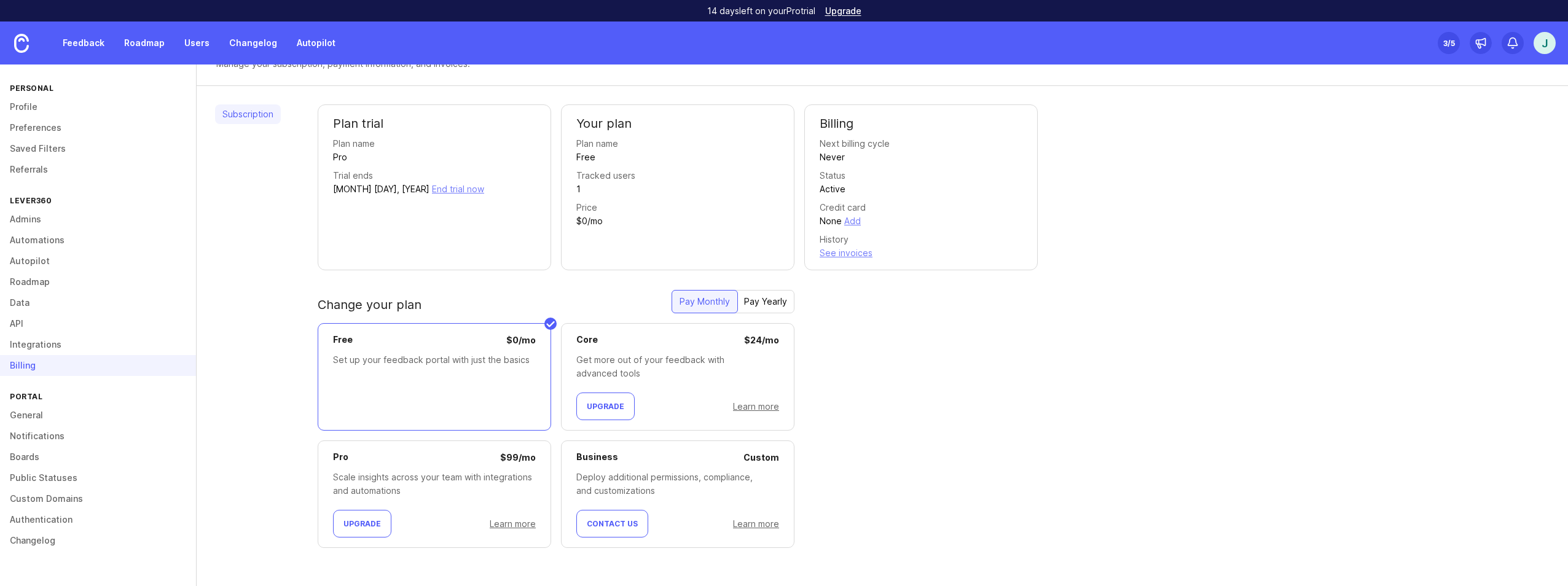 click on "Learn more" at bounding box center [756, 406] 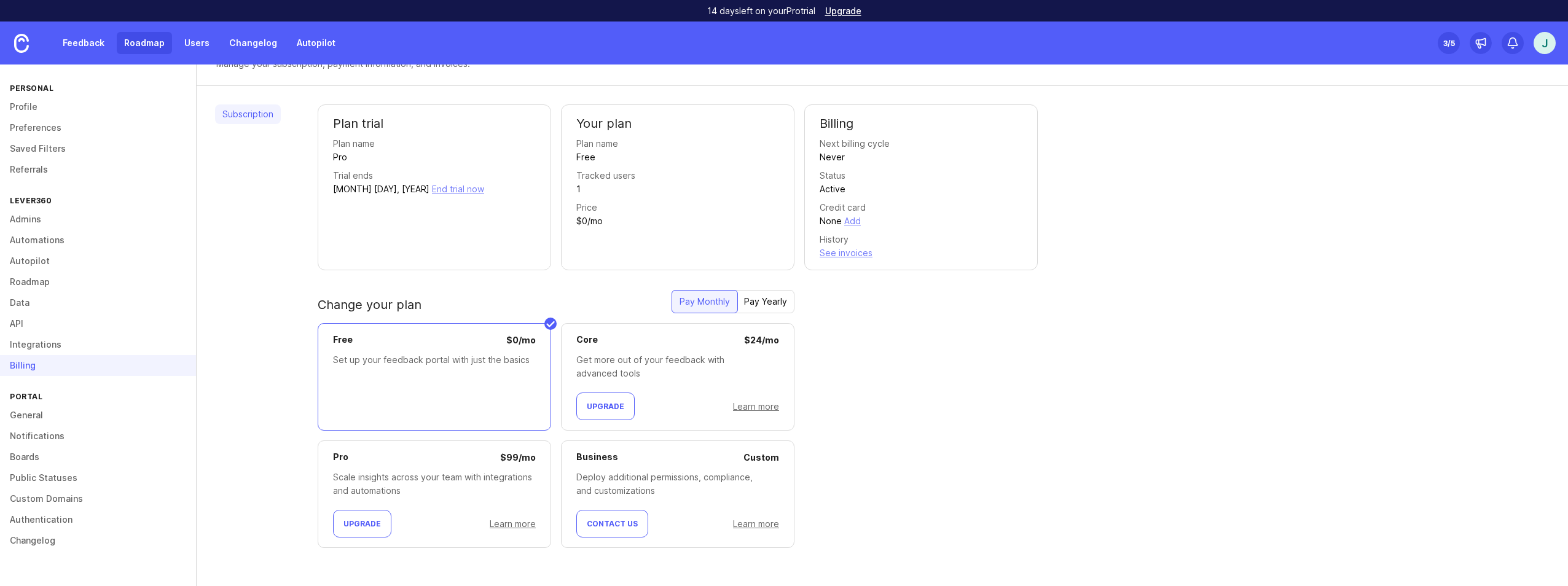click on "Roadmap" at bounding box center [144, 43] 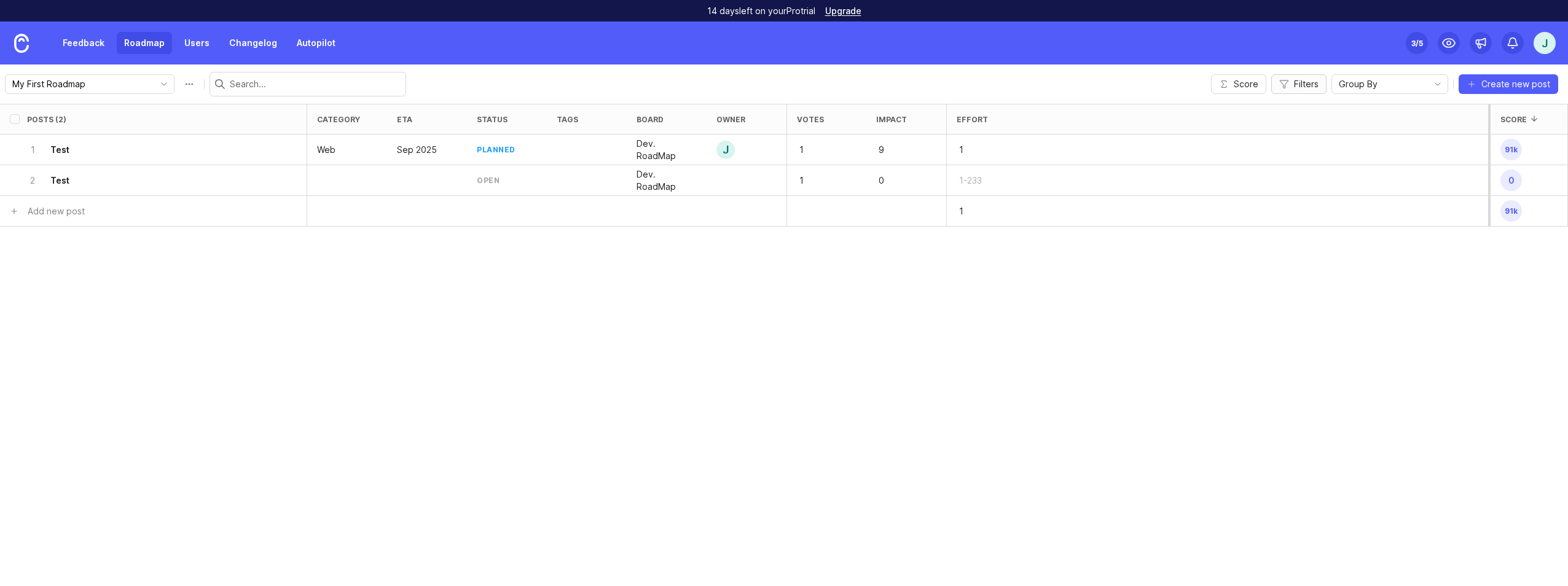 click on "Filters" at bounding box center [1306, 84] 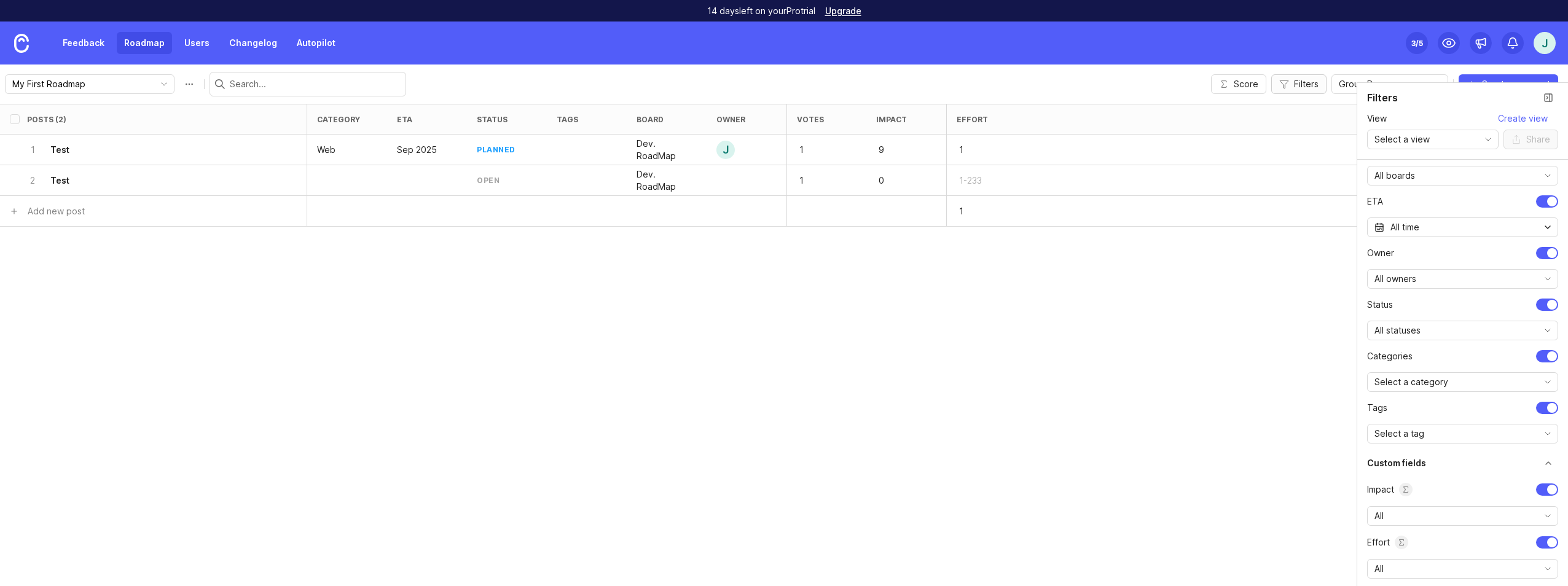 scroll, scrollTop: 111, scrollLeft: 0, axis: vertical 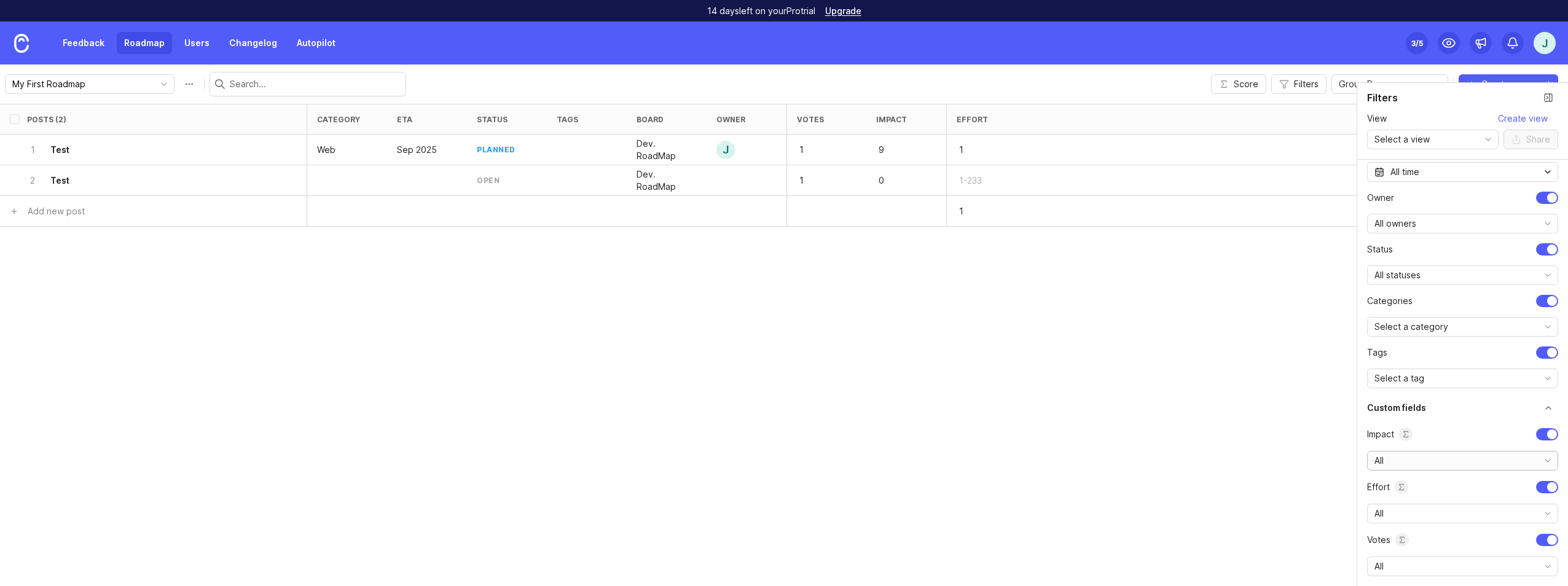 click on "All" at bounding box center [1450, 461] 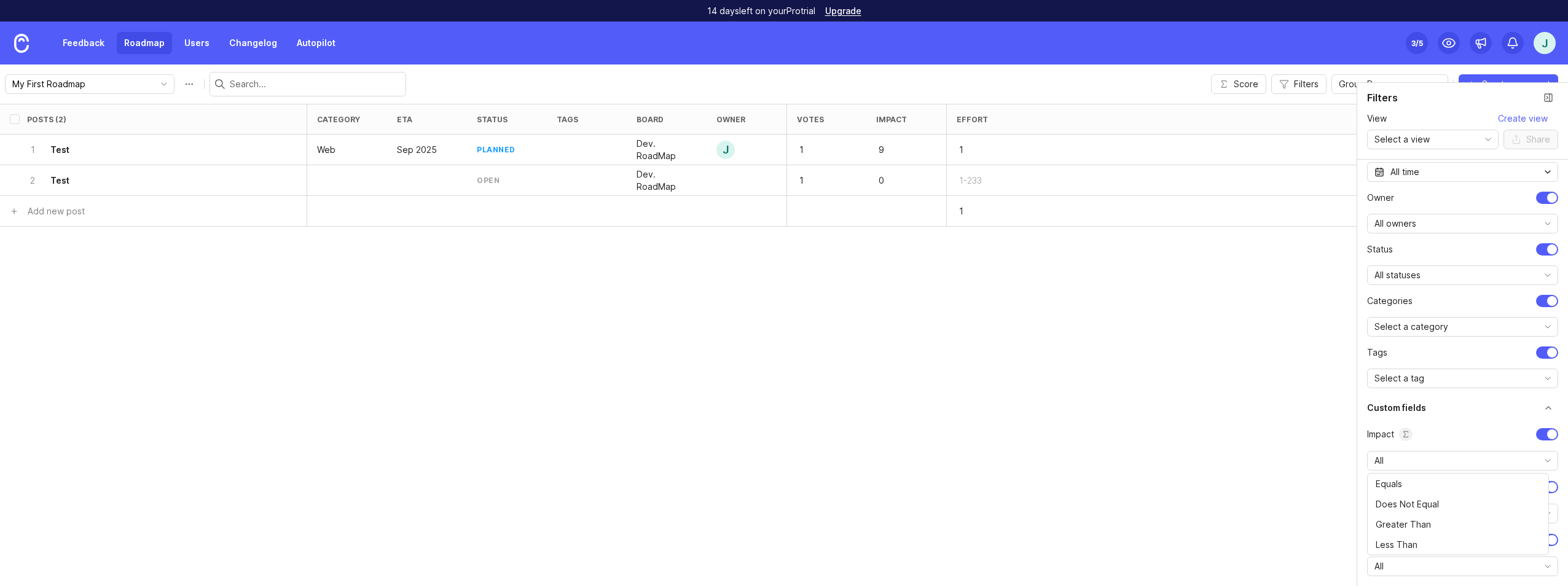click on "Impact" at bounding box center (1462, 434) 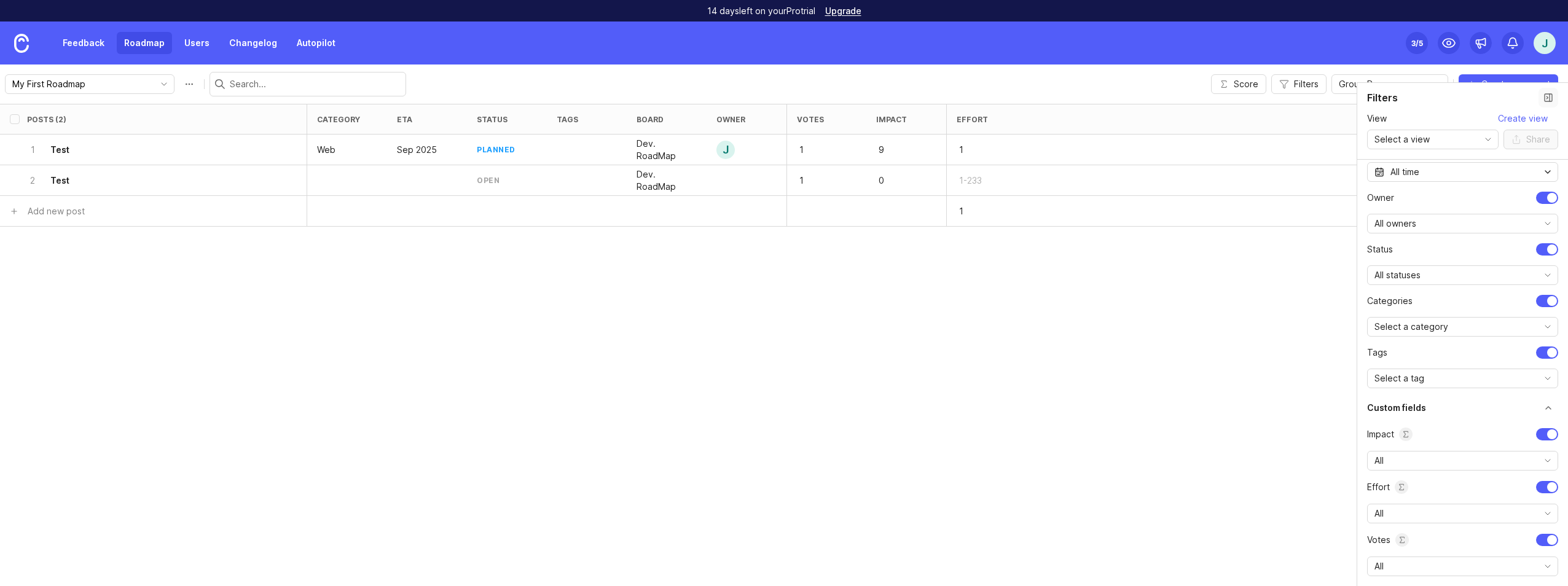 click at bounding box center (1548, 98) 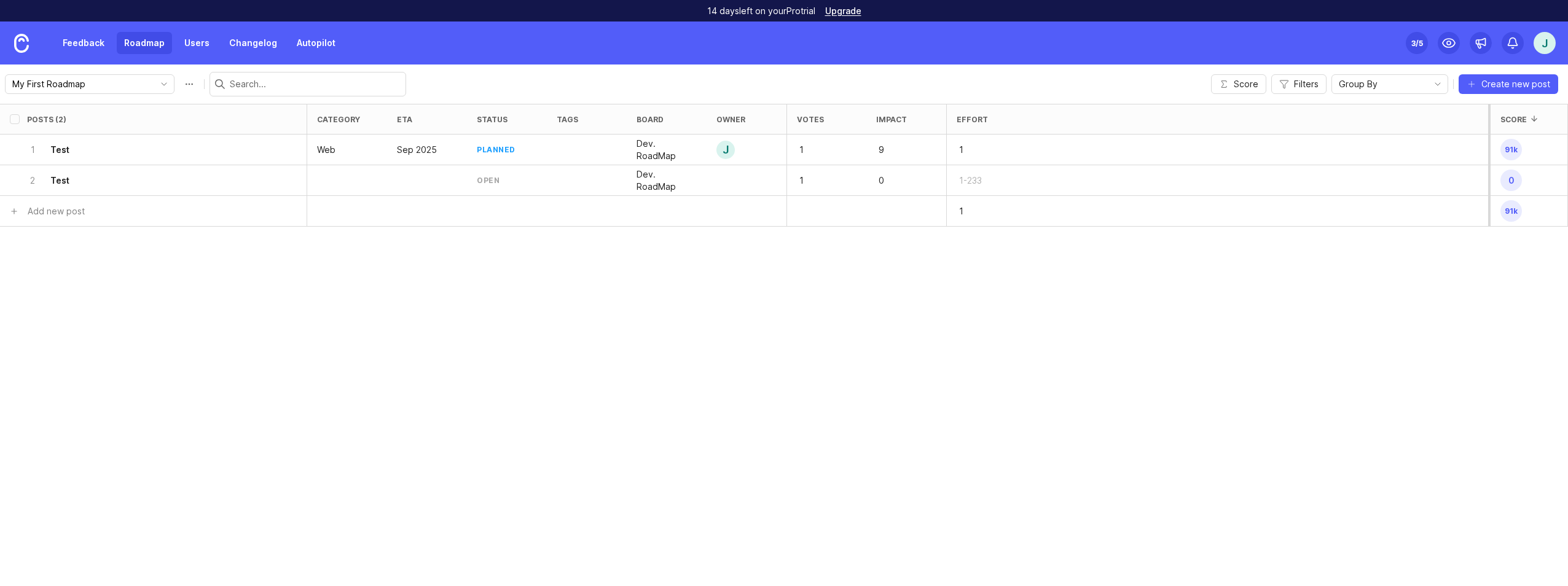 click on "Set up Canny 3 /5" at bounding box center [1417, 43] 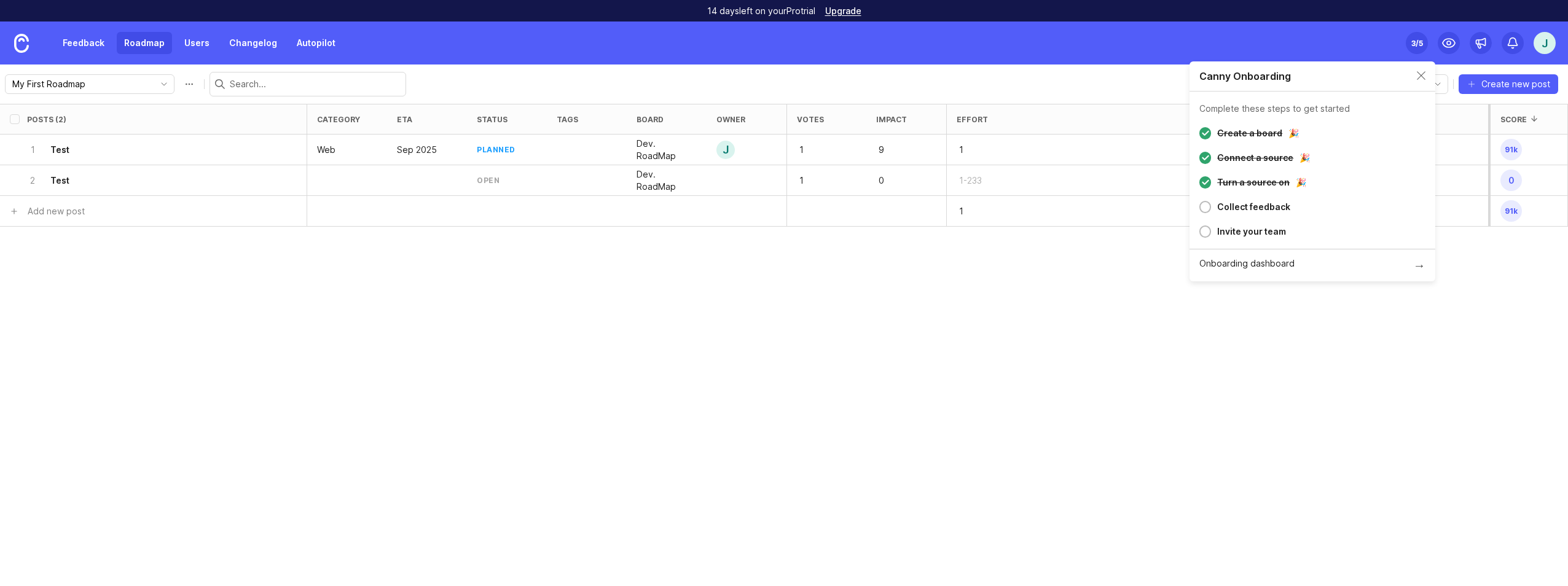 click on "Canny Onboarding" at bounding box center [1312, 76] 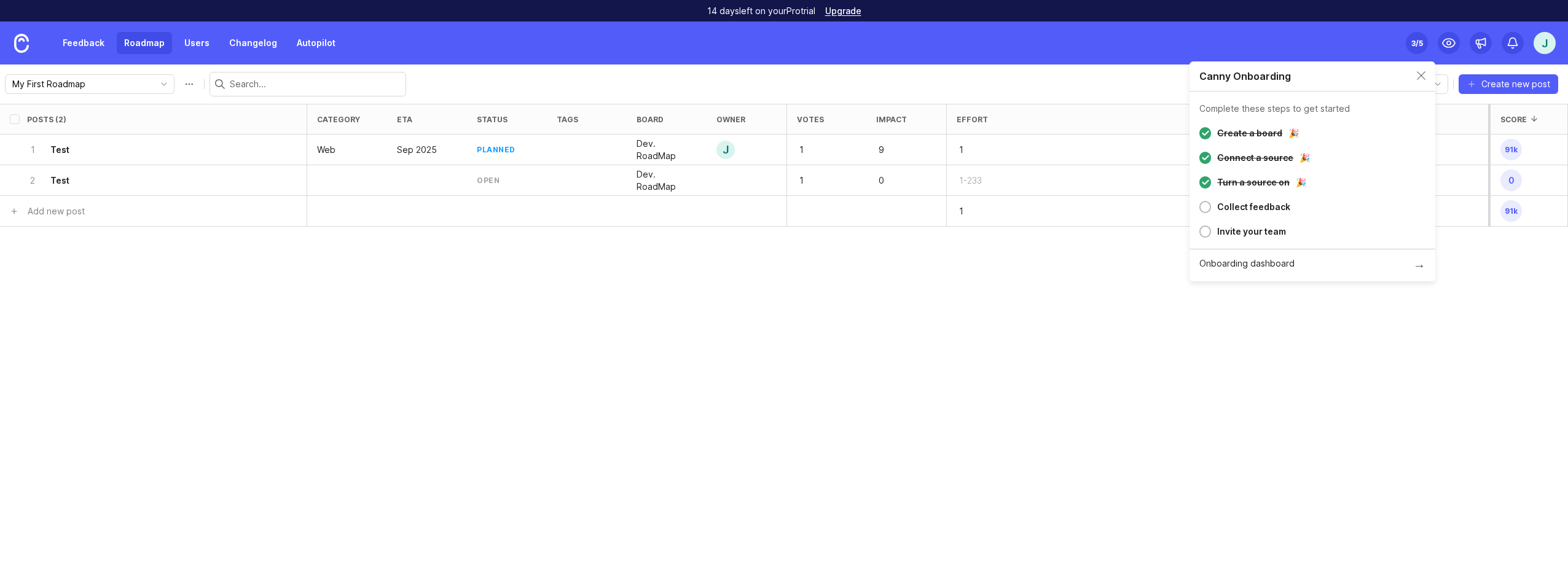 click on "Canny Onboarding" at bounding box center [1312, 76] 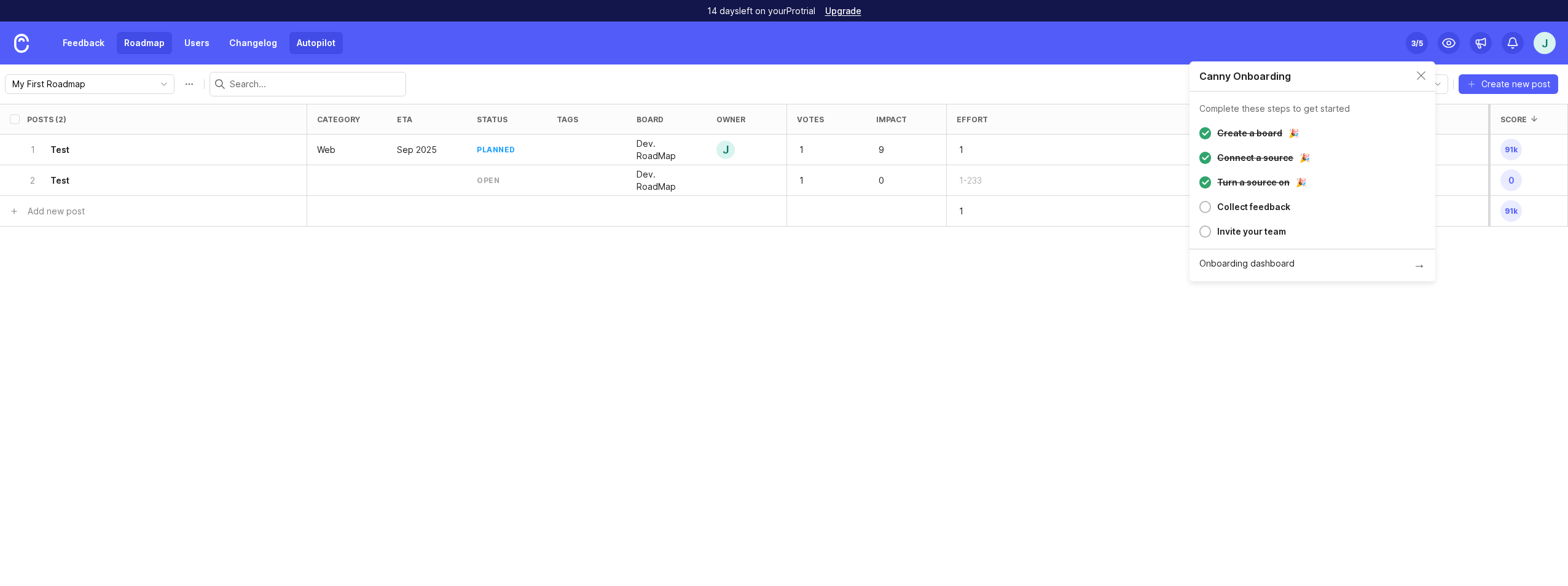 click on "Autopilot" at bounding box center [316, 43] 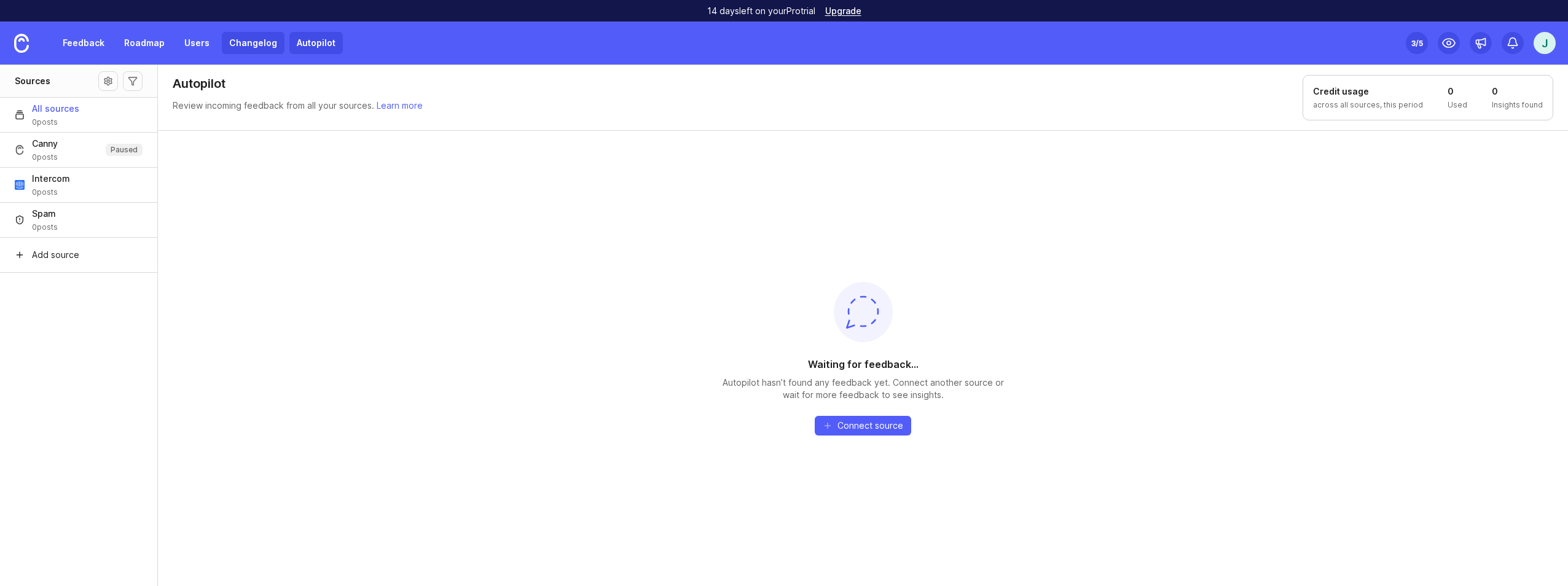 click on "Changelog" at bounding box center (253, 43) 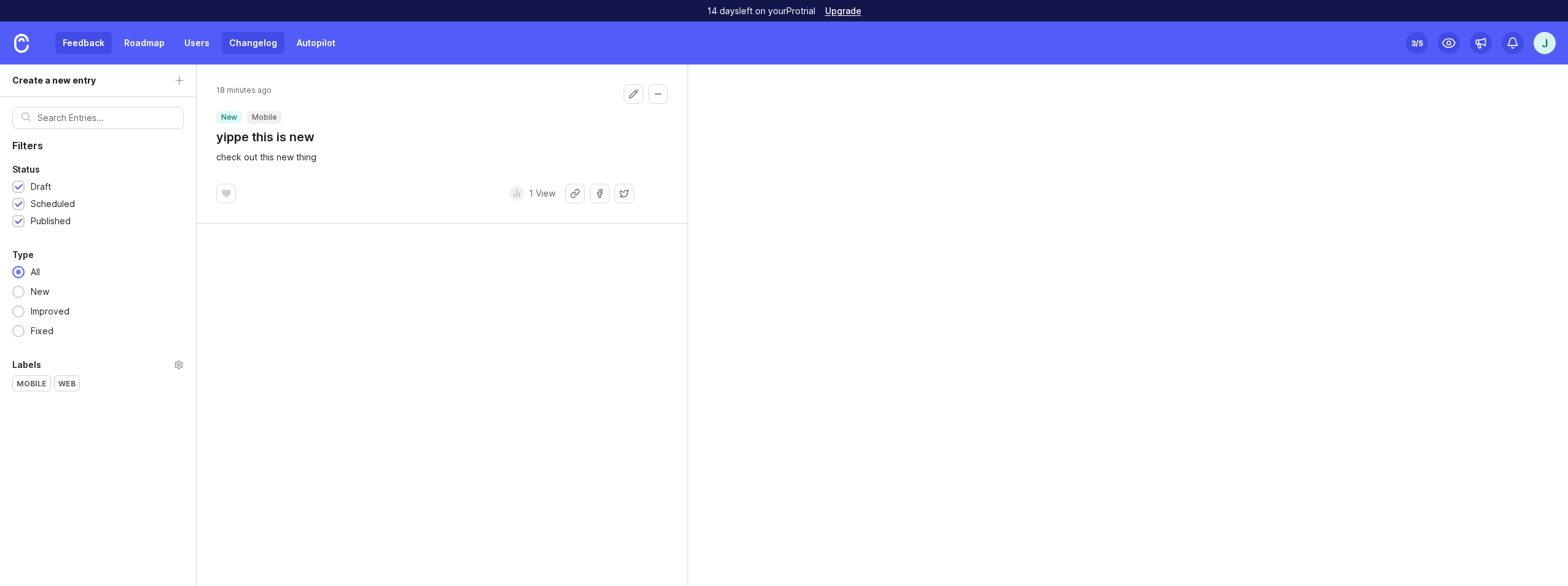 click on "Feedback" at bounding box center (84, 43) 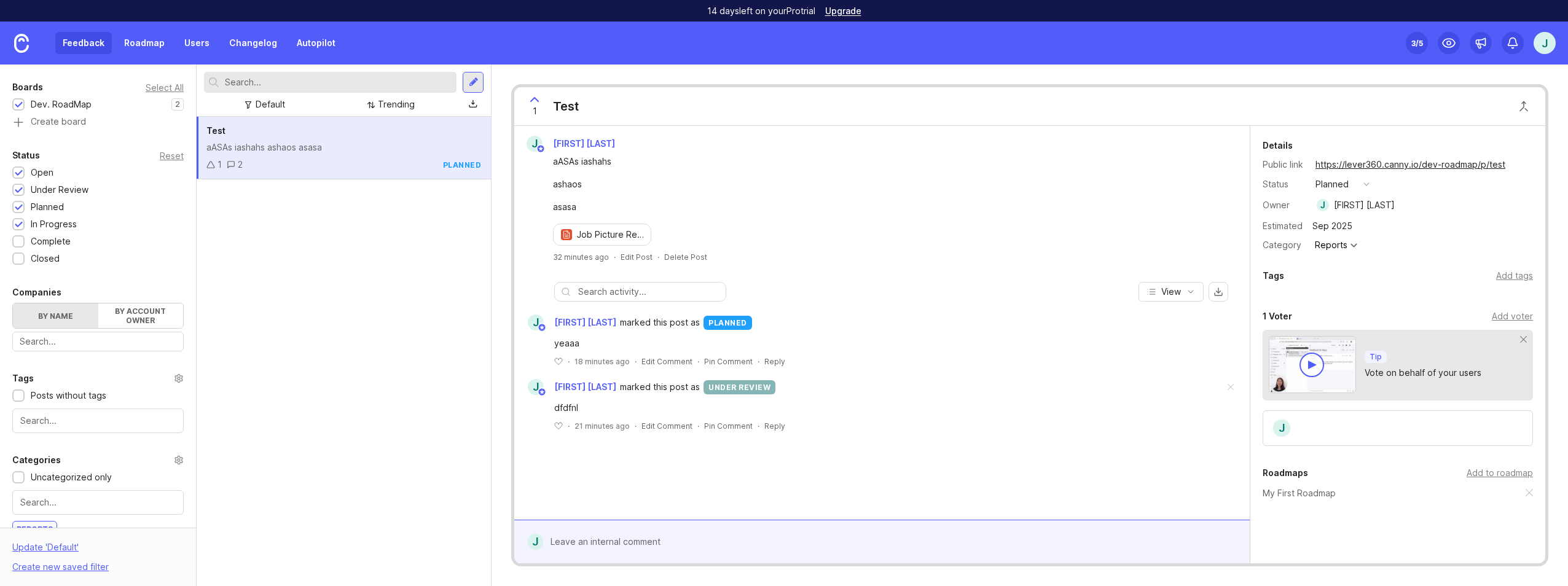 scroll, scrollTop: 279, scrollLeft: 0, axis: vertical 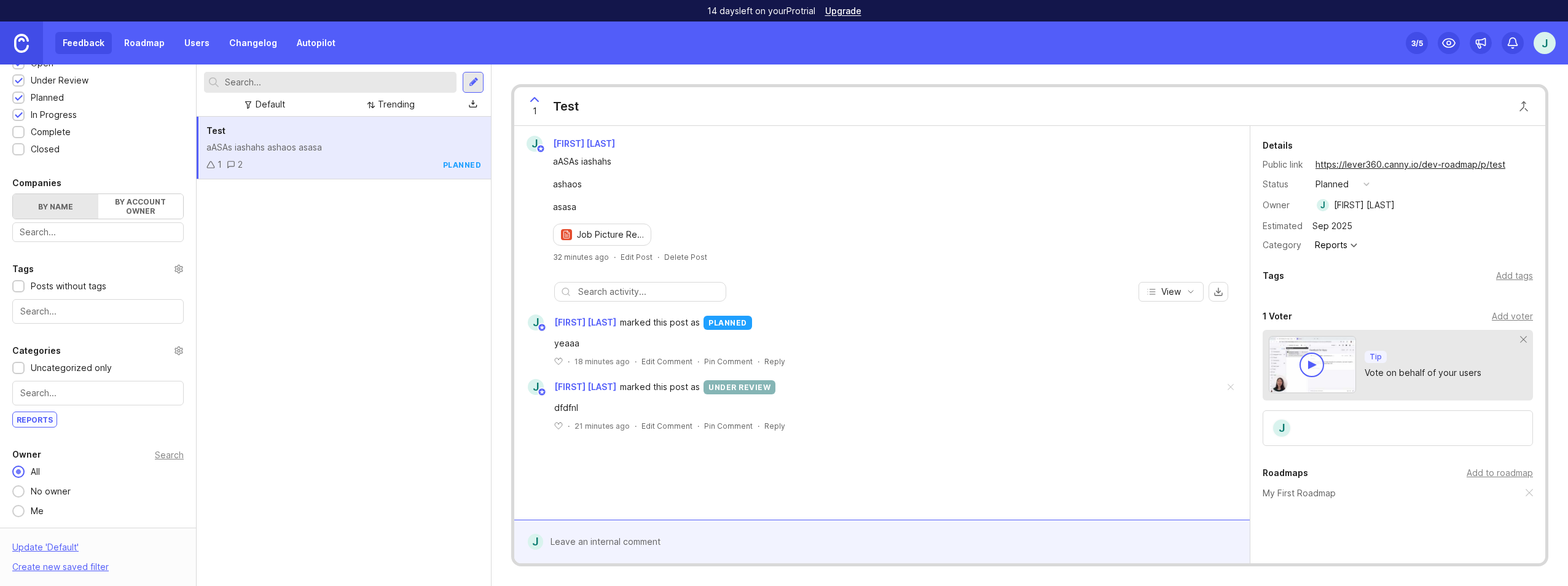 click at bounding box center [22, 43] 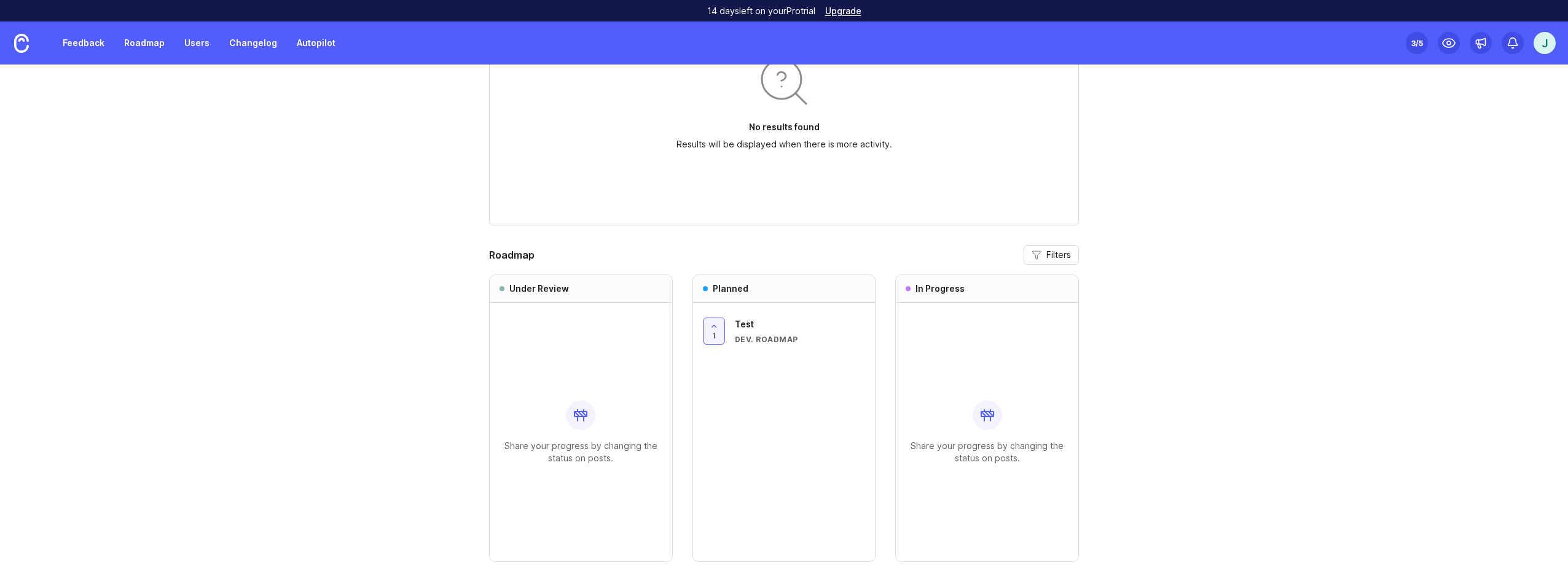 scroll, scrollTop: 1287, scrollLeft: 0, axis: vertical 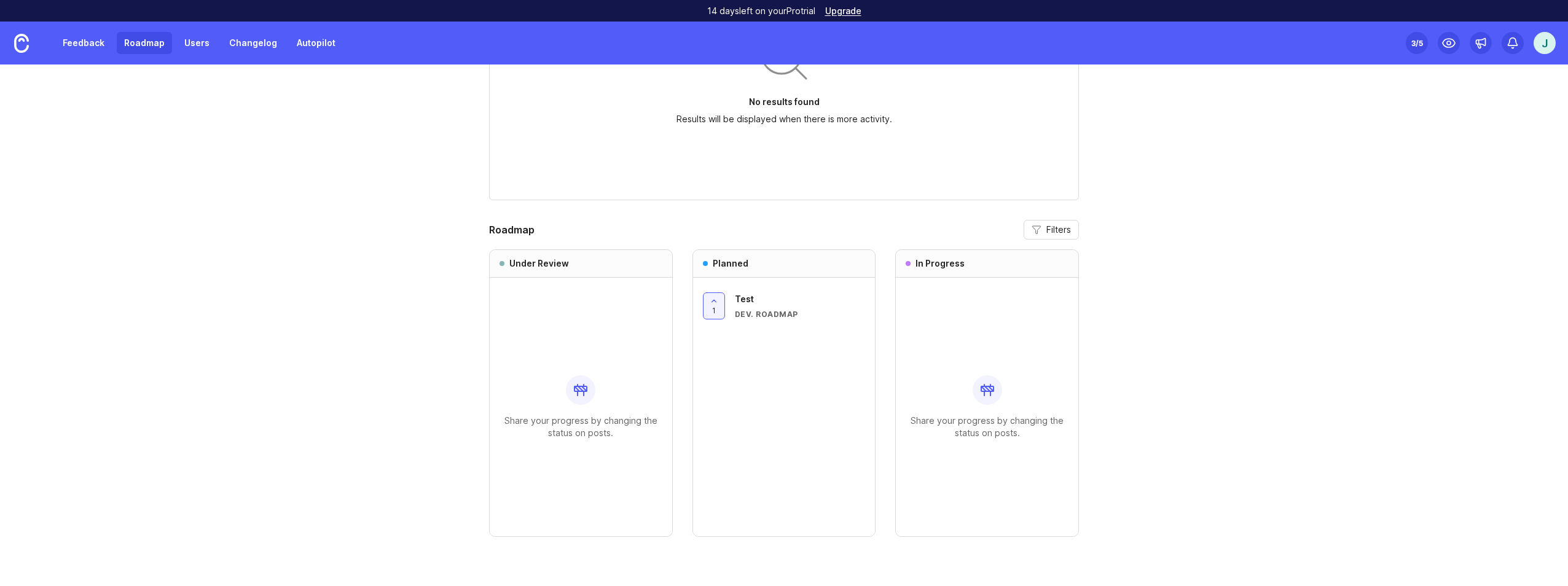 click on "Roadmap" at bounding box center [144, 43] 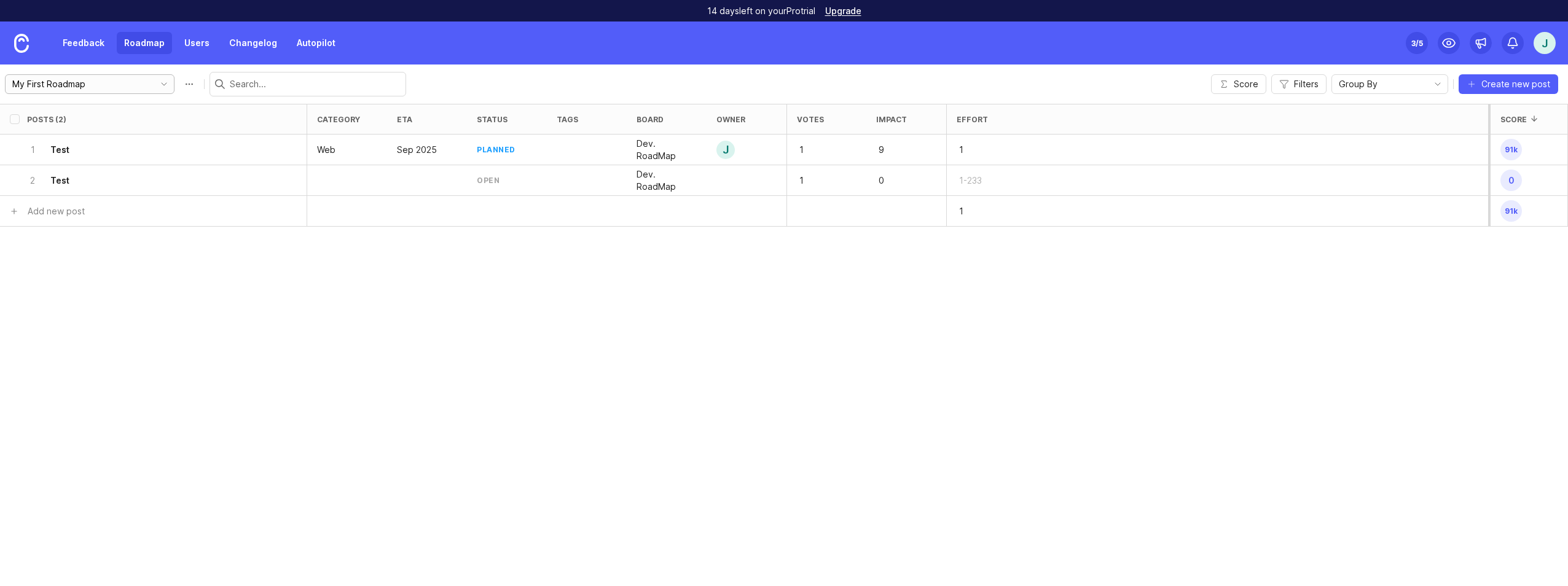 click on "My First Roadmap" at bounding box center [80, 84] 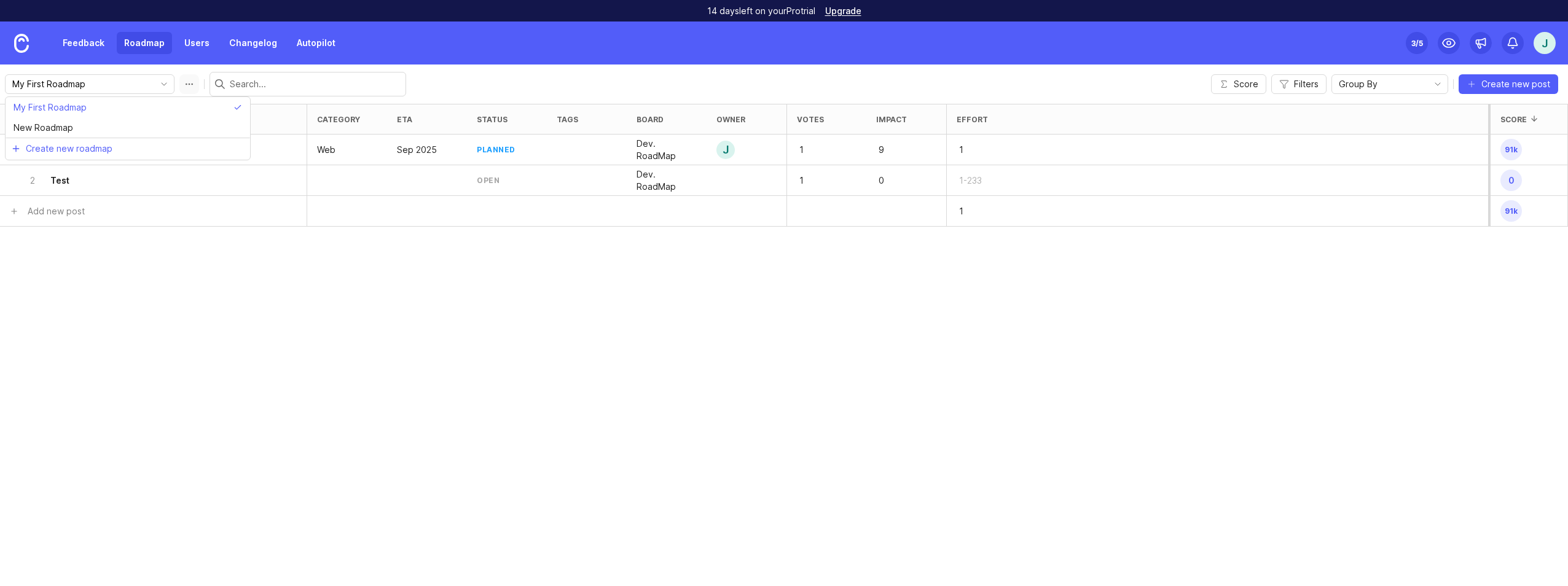click at bounding box center [189, 84] 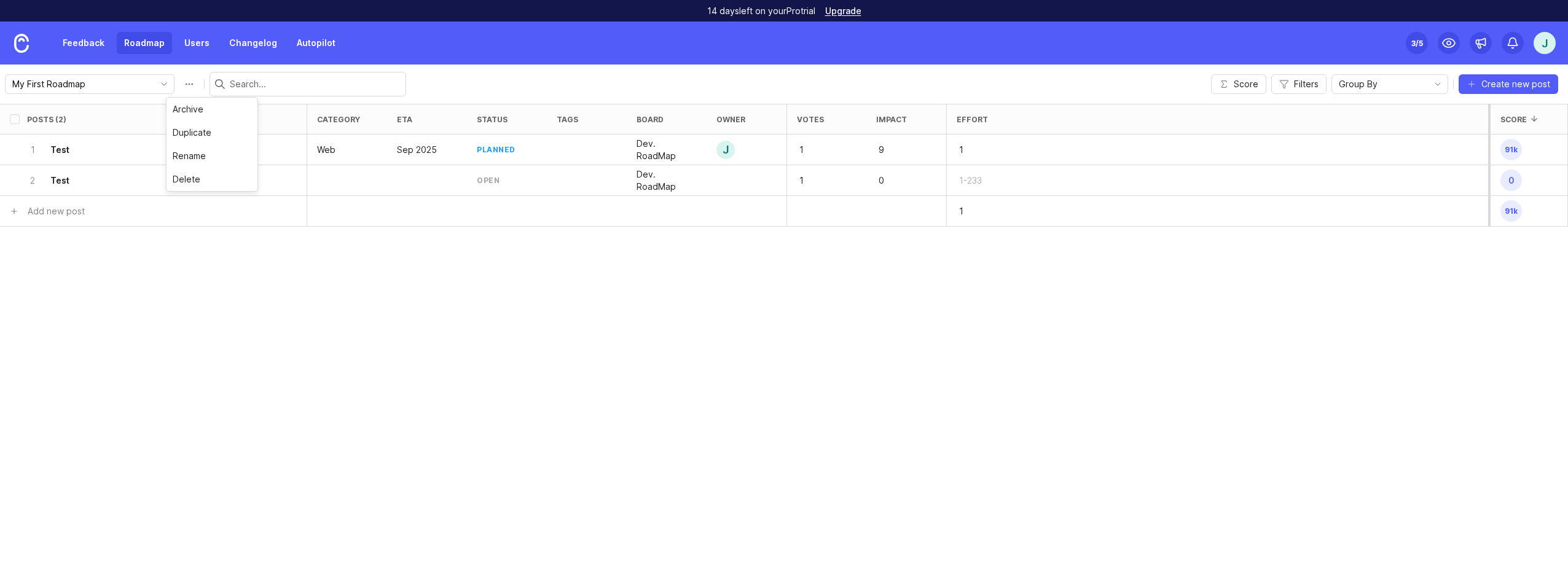 click on "J" at bounding box center (1545, 43) 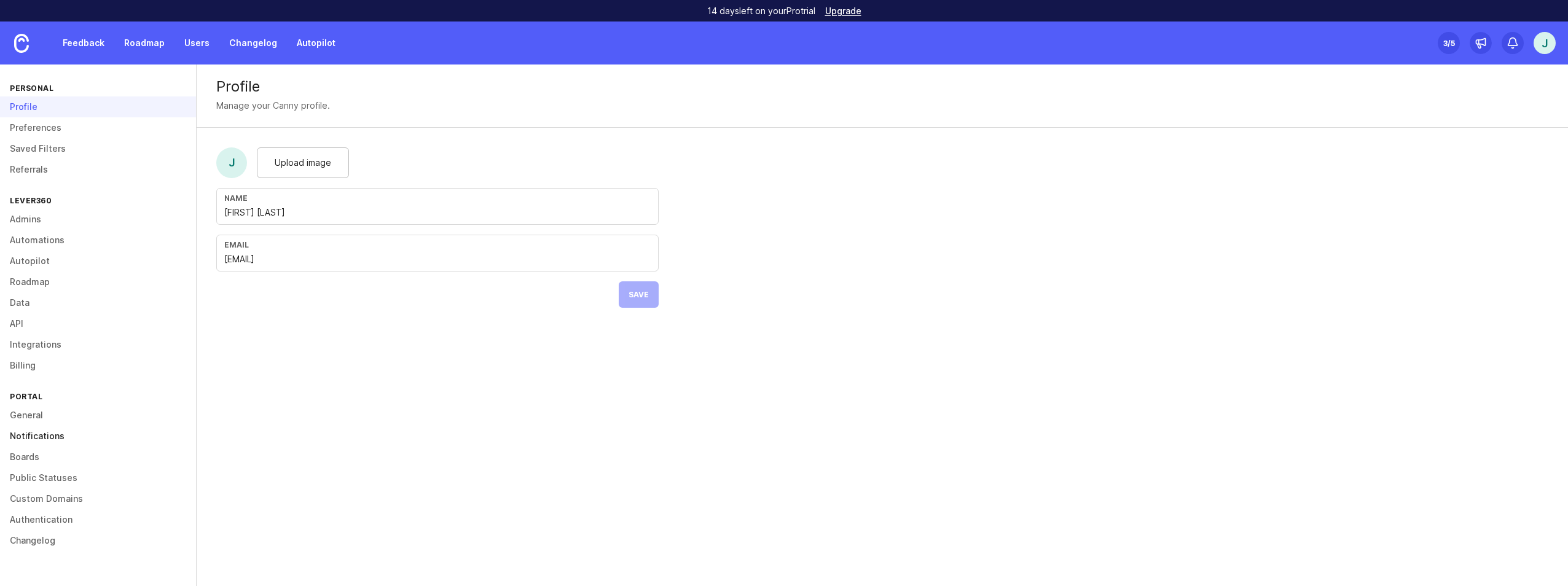 click on "Notifications" at bounding box center [98, 436] 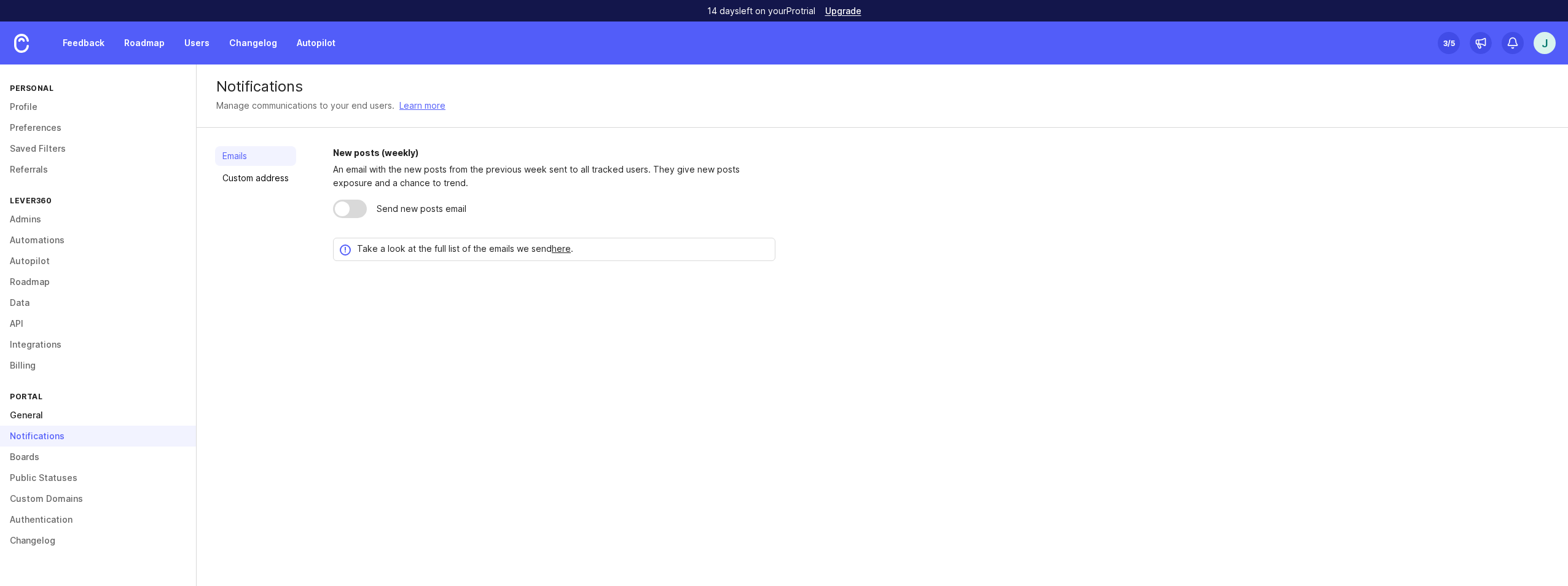 click on "General" at bounding box center (98, 415) 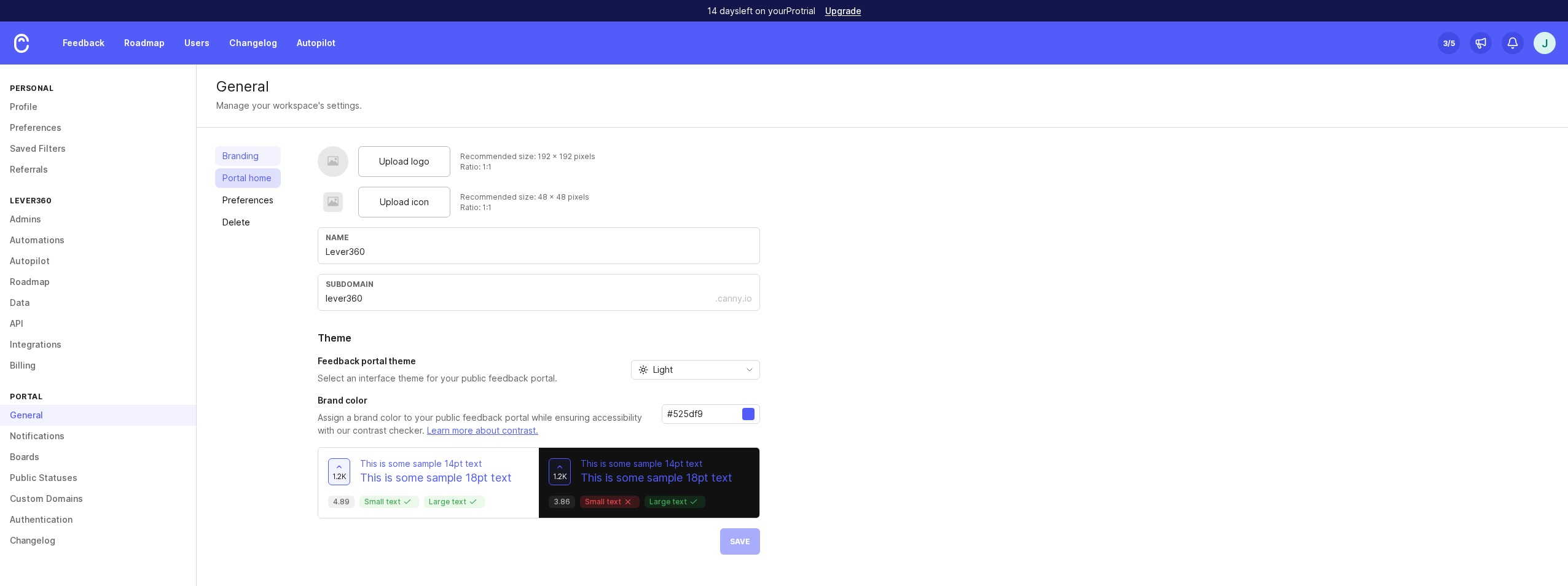 click on "Portal home" at bounding box center (248, 178) 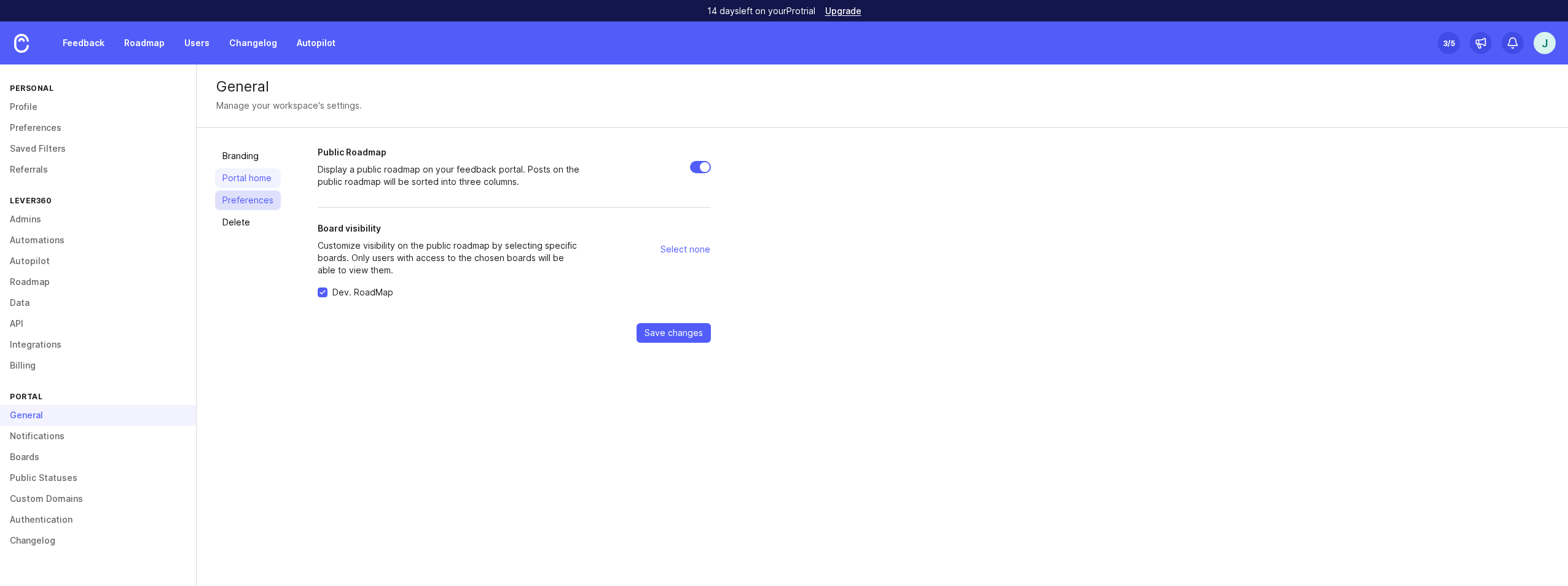 click on "Preferences" at bounding box center [248, 200] 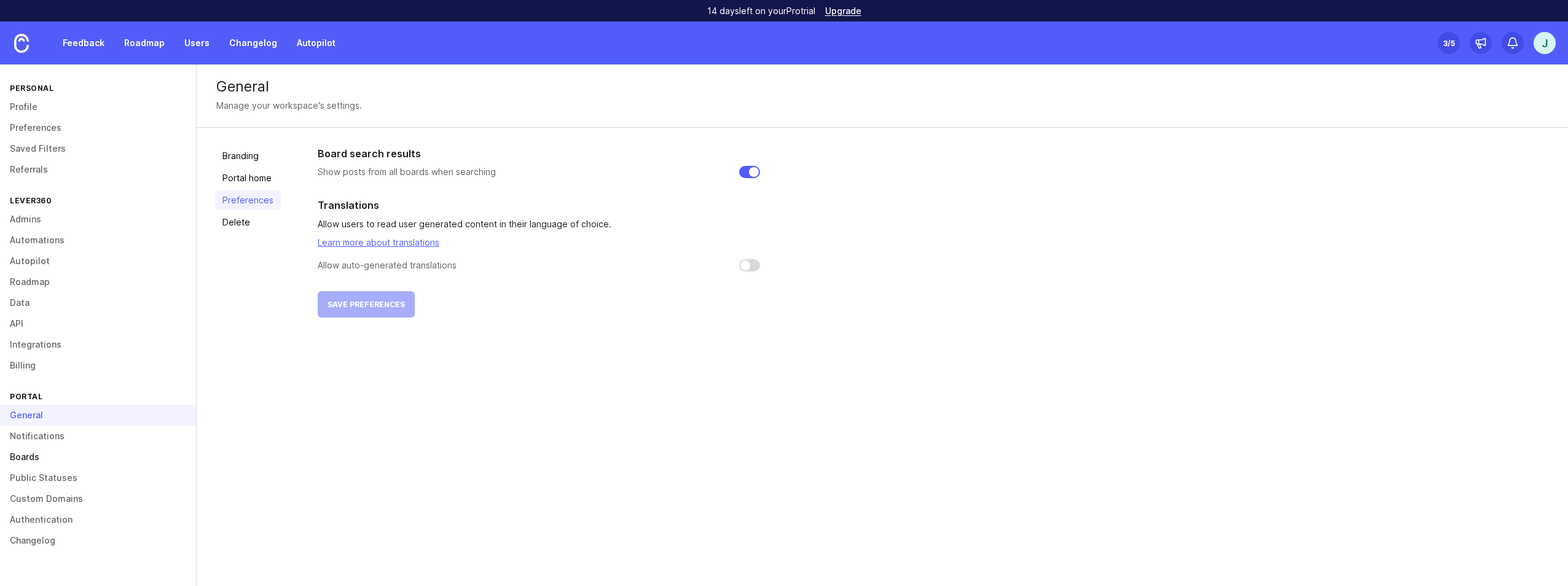 click on "Boards" at bounding box center [98, 457] 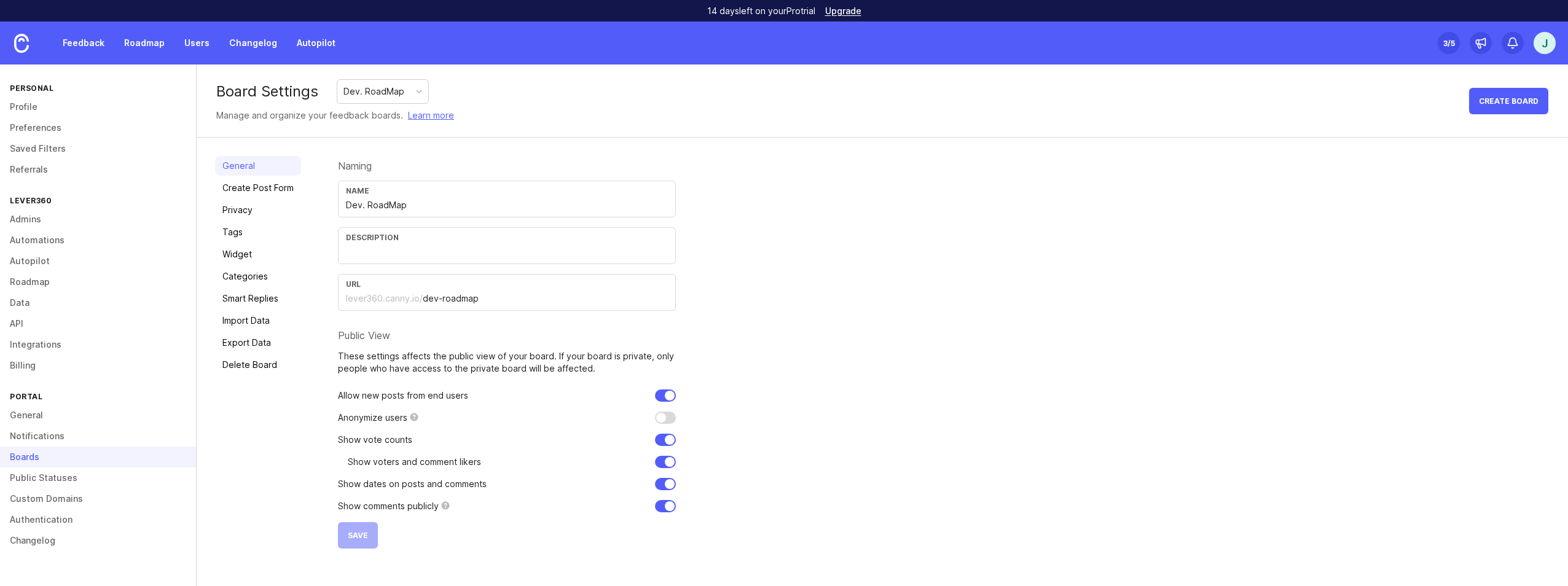 click on "General Create Post Form Privacy Tags Widget Categories Smart Replies Import Data Export Data Delete Board" at bounding box center [258, 352] 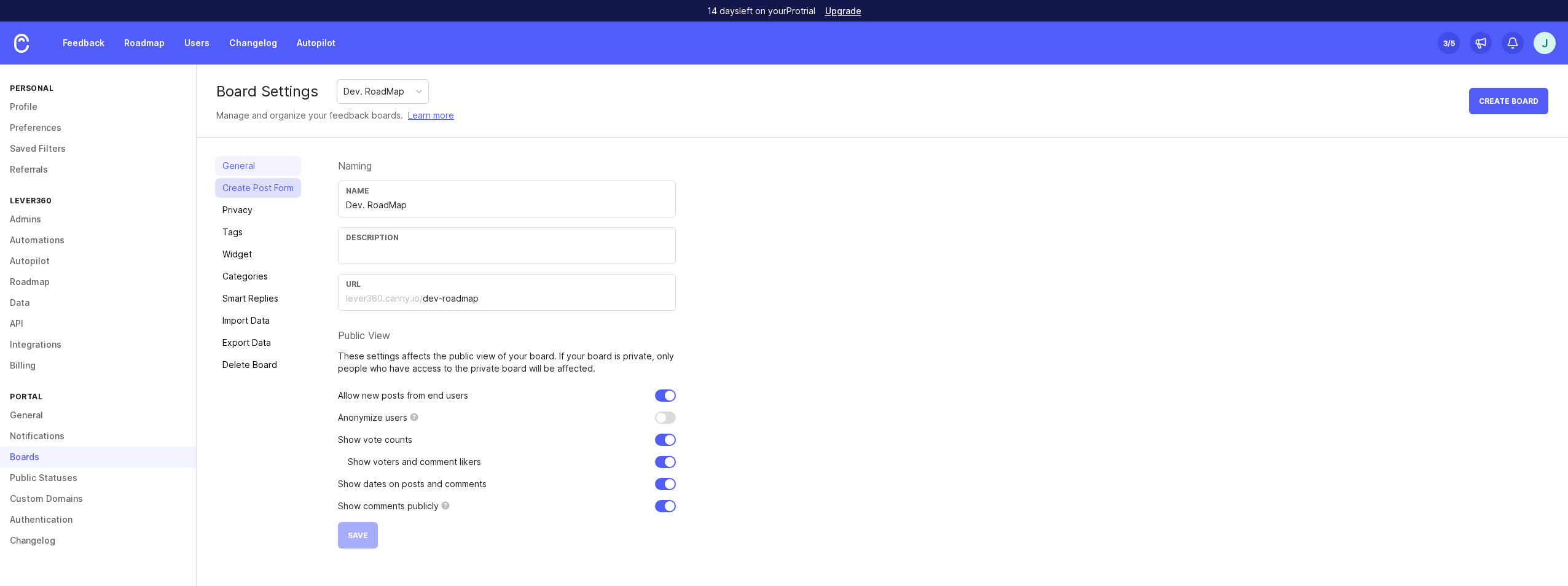 click on "Create Post Form" at bounding box center [258, 188] 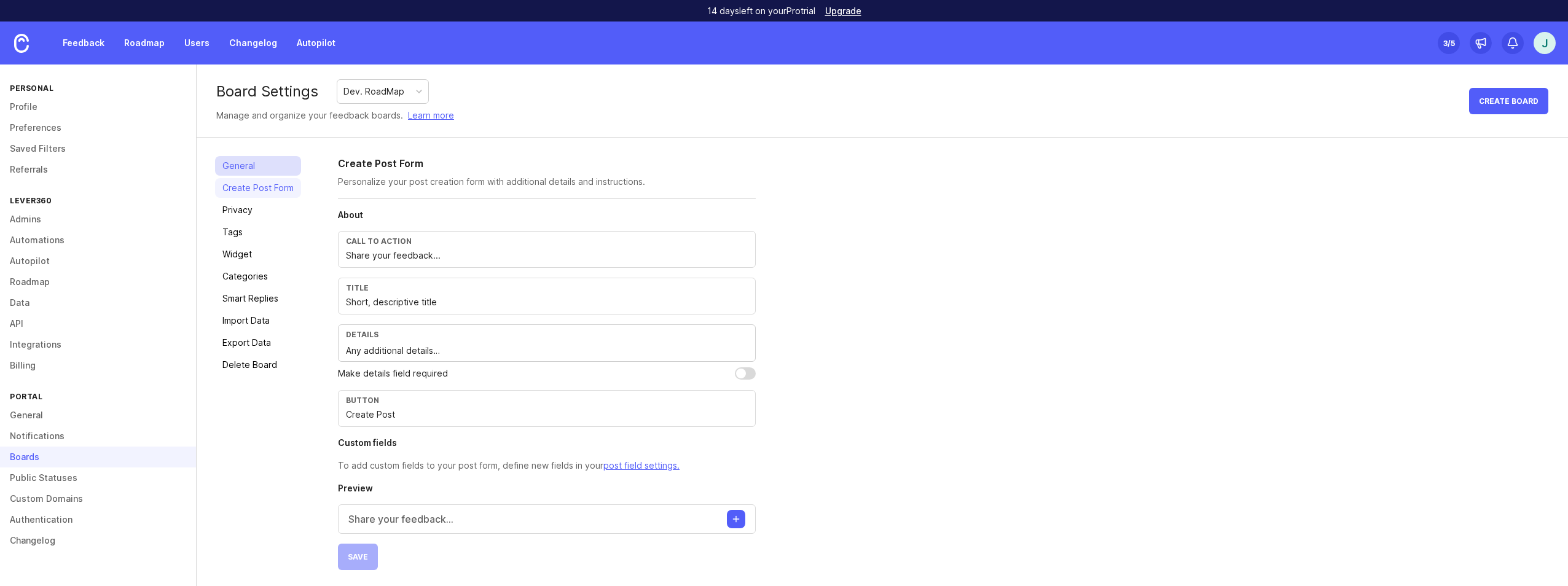 click on "General" at bounding box center (258, 166) 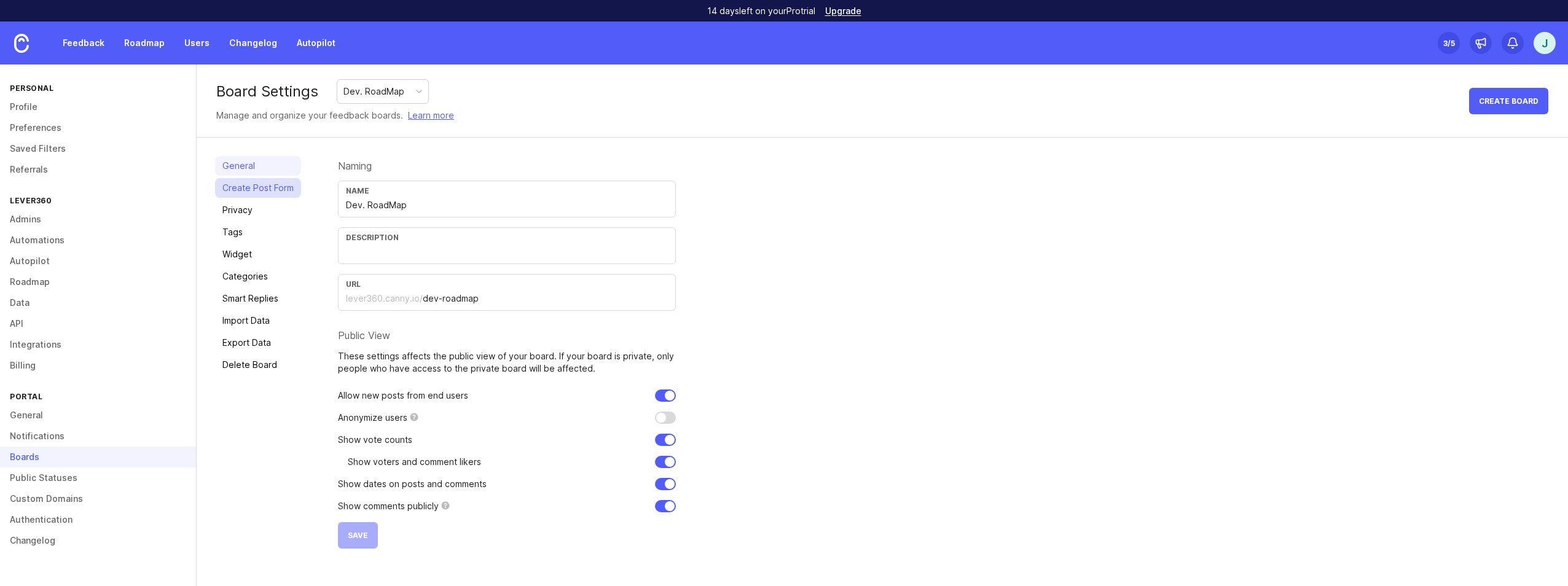 click on "Create Post Form" at bounding box center (258, 188) 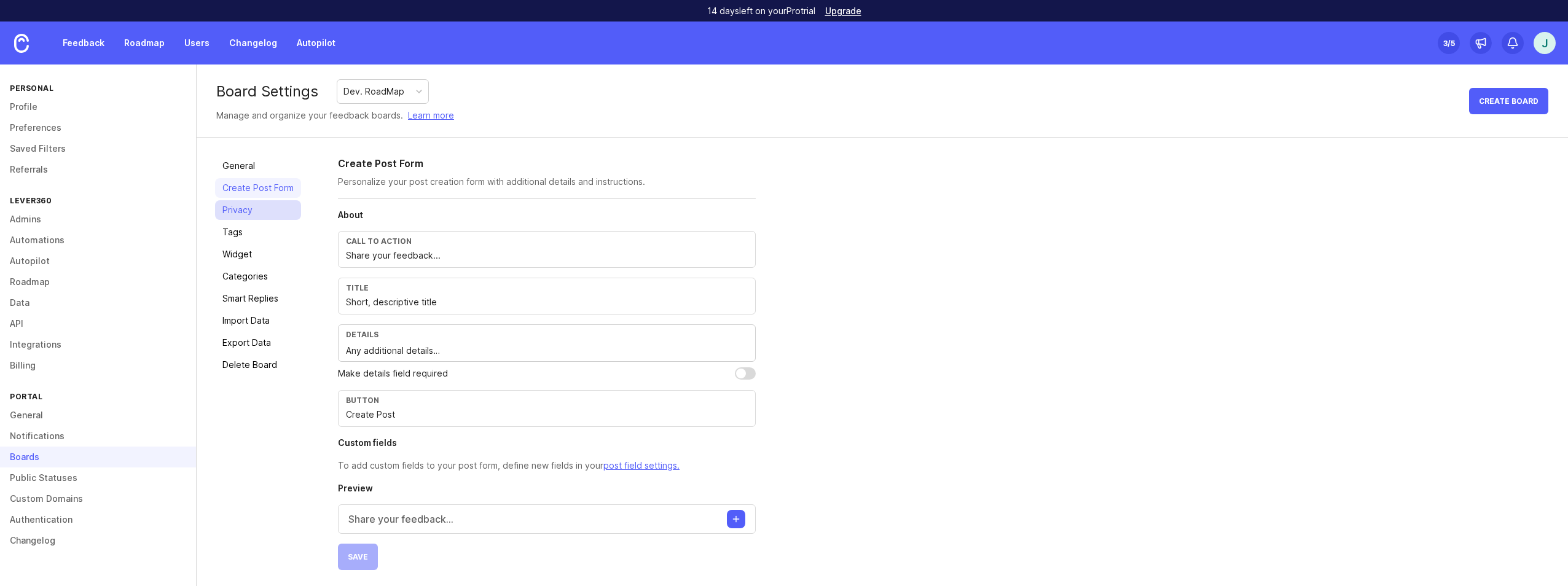 click on "Privacy" at bounding box center (258, 210) 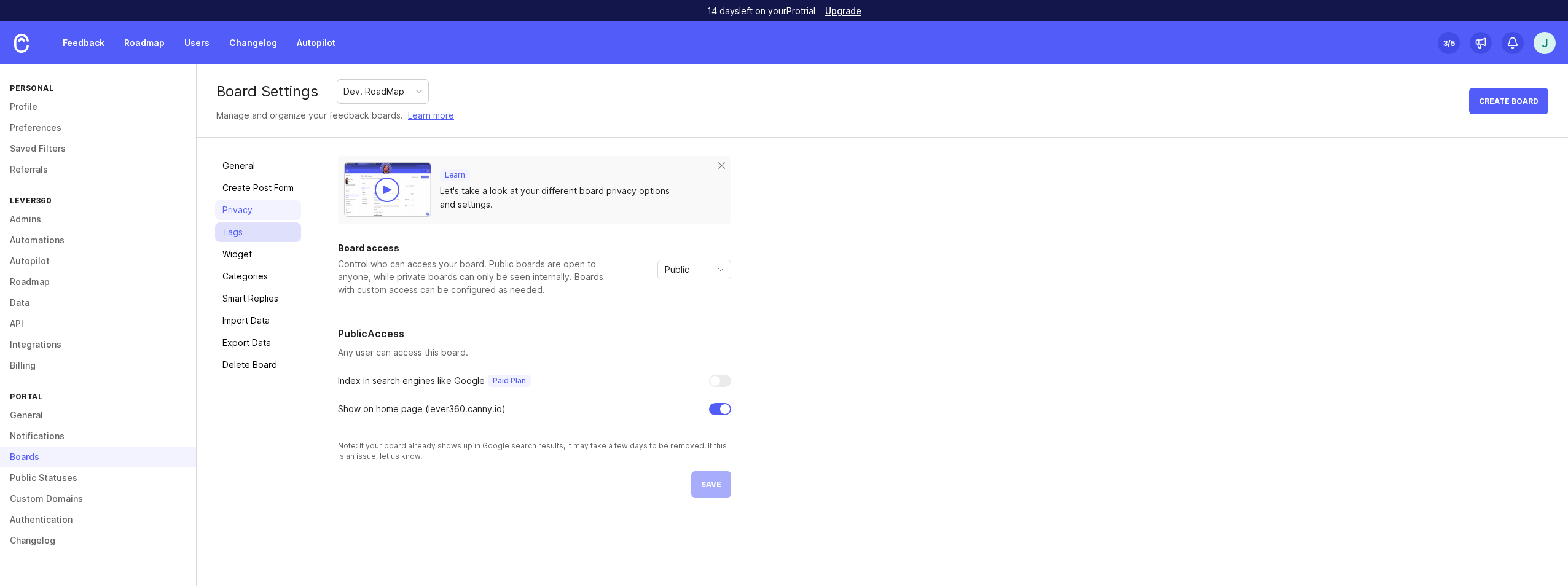 click on "Tags" at bounding box center (258, 232) 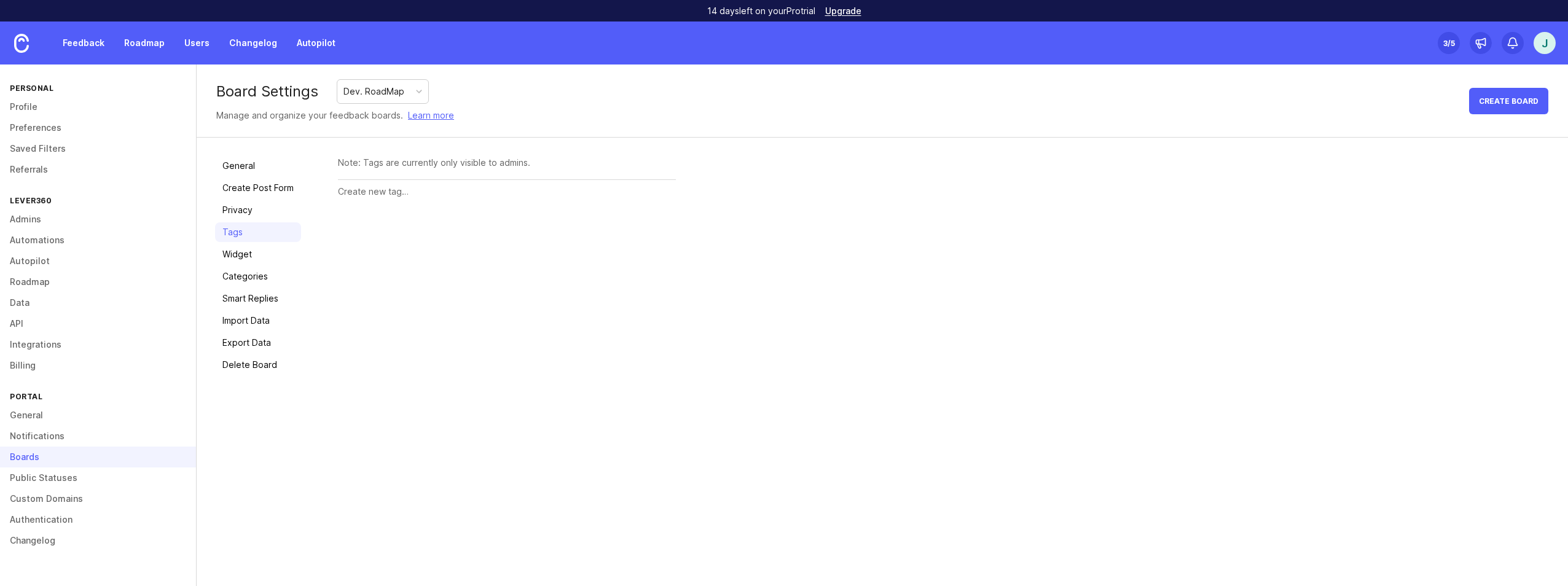 click on "Note: Tags are currently only visible to admins." at bounding box center [507, 163] 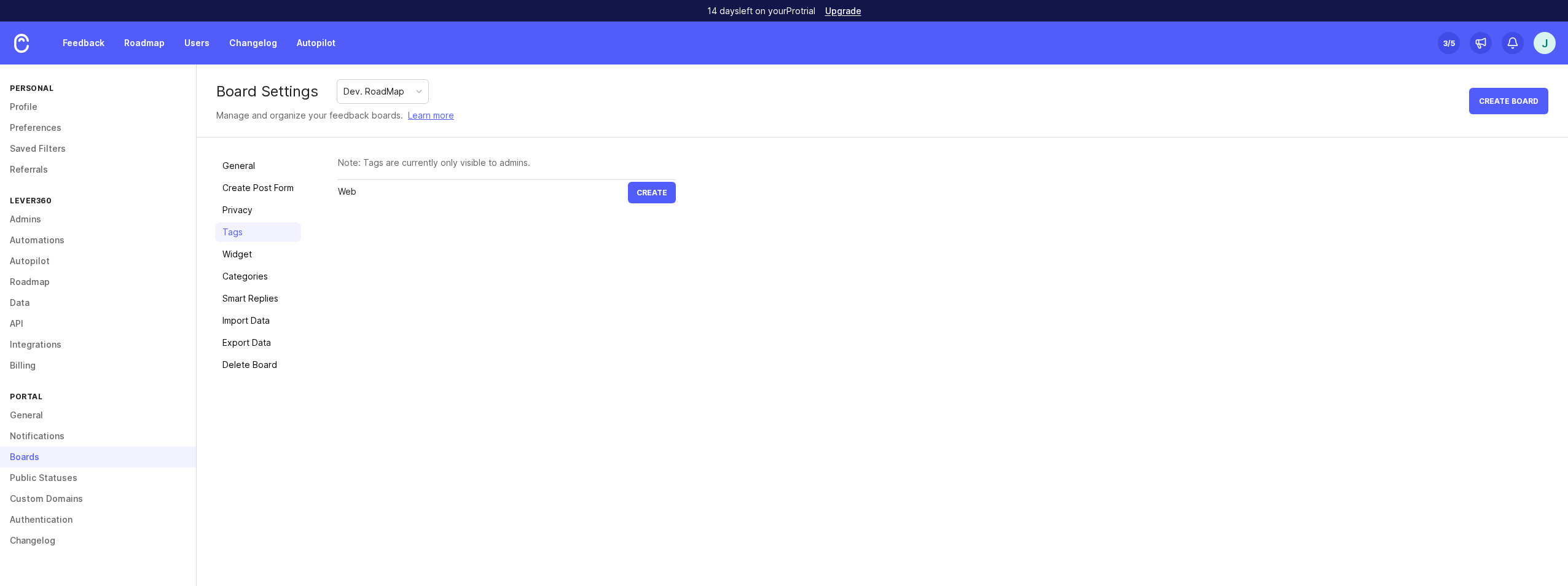 type on "Web" 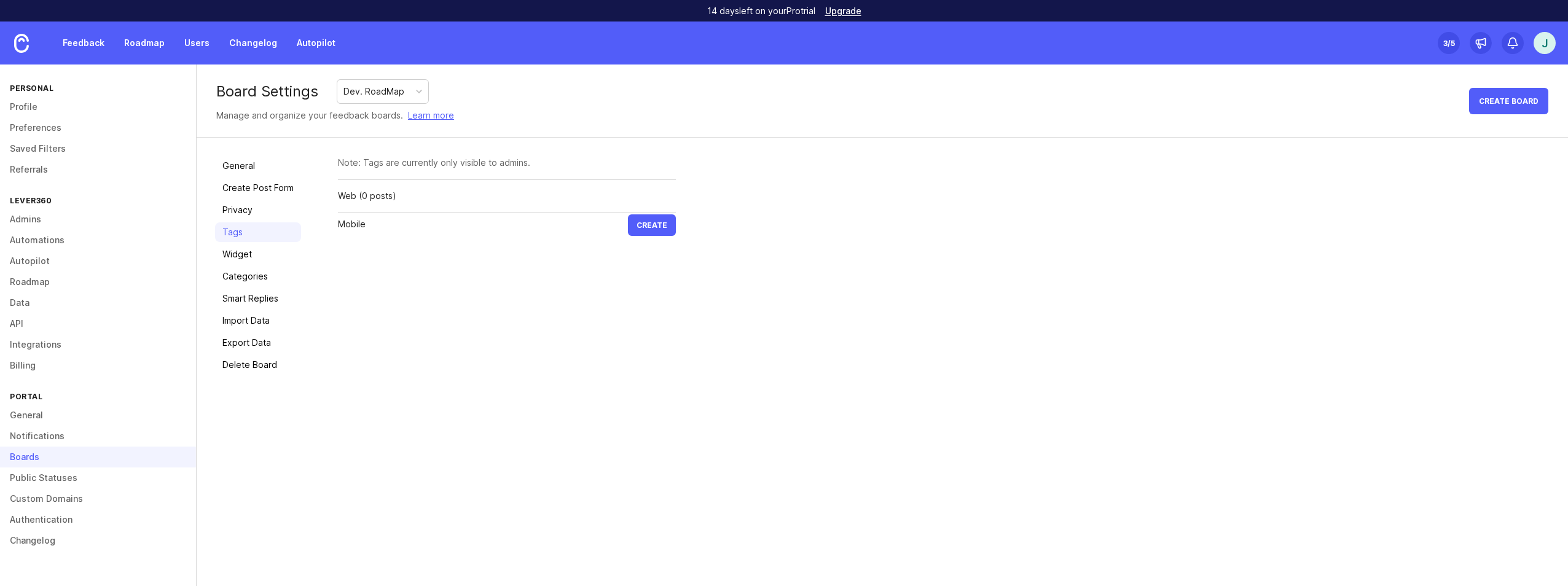 type on "Mobile" 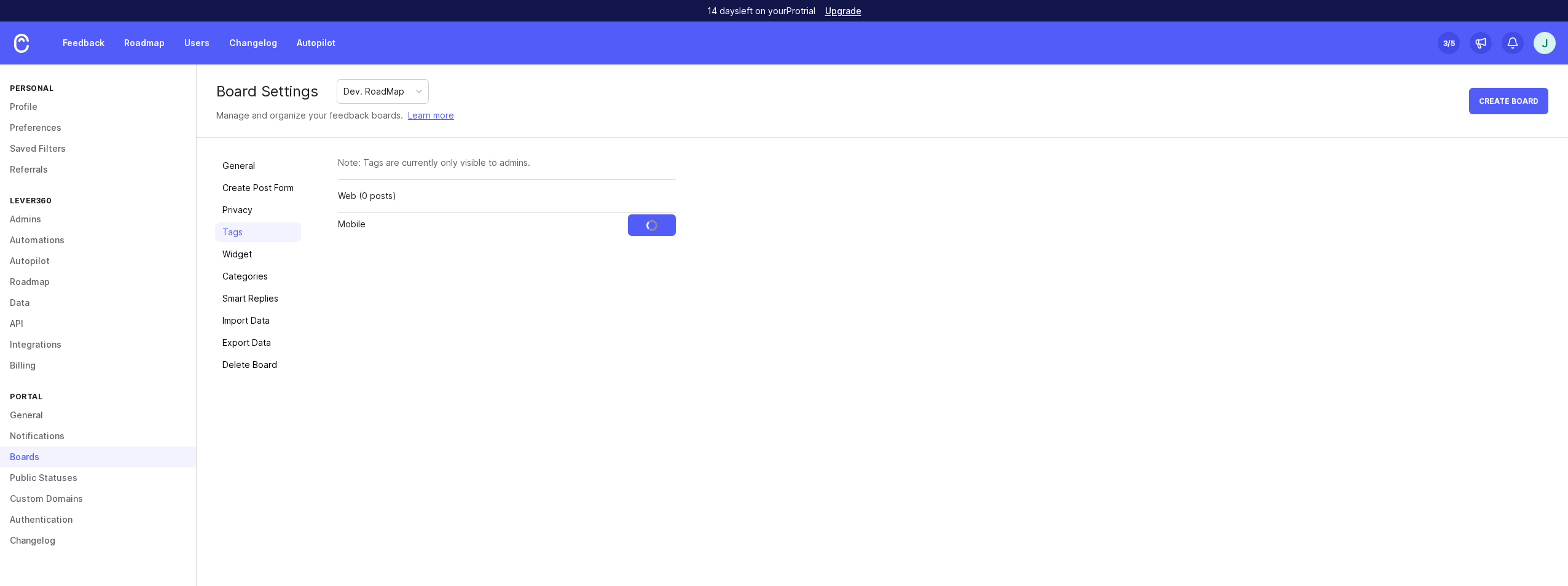 type 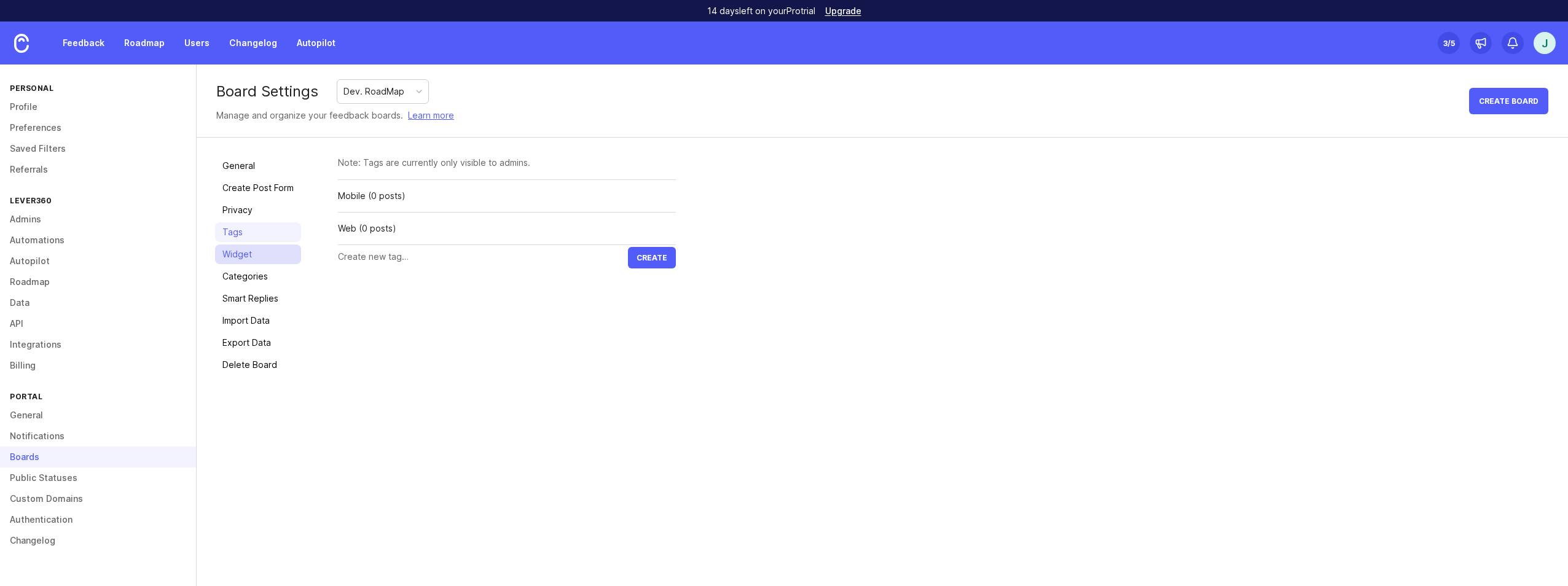 click on "Widget" at bounding box center [258, 254] 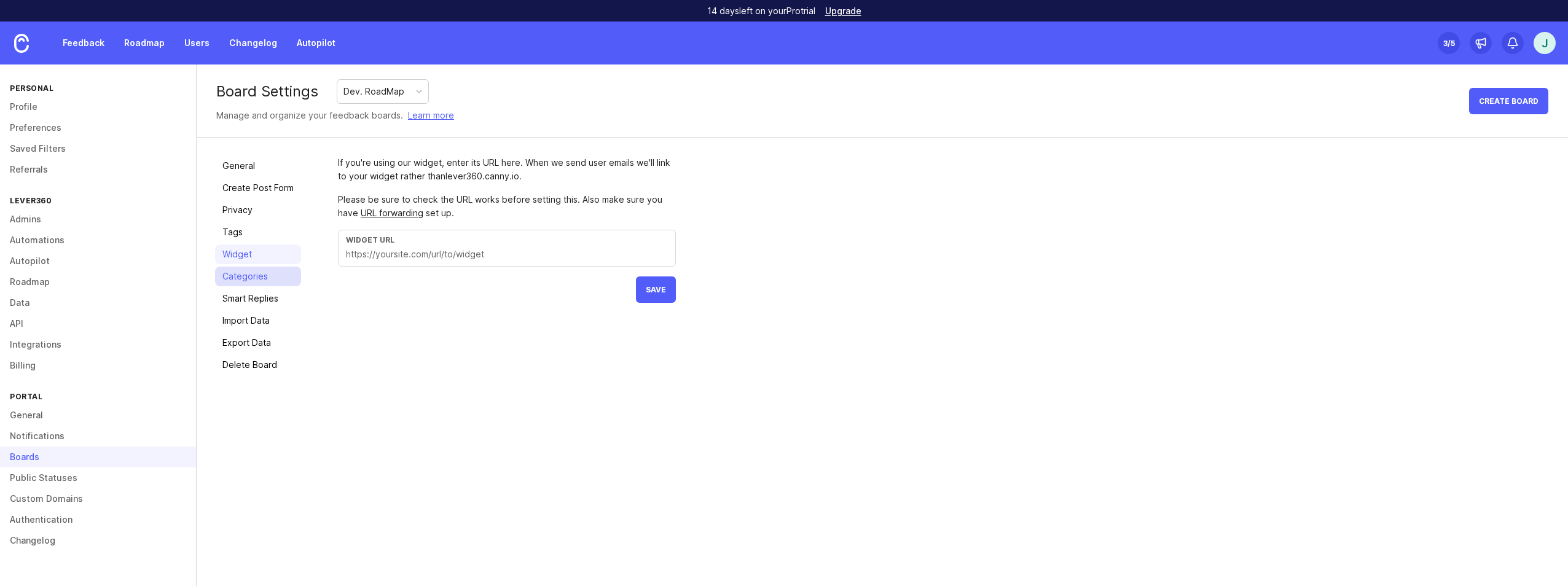 click on "Categories" at bounding box center [258, 276] 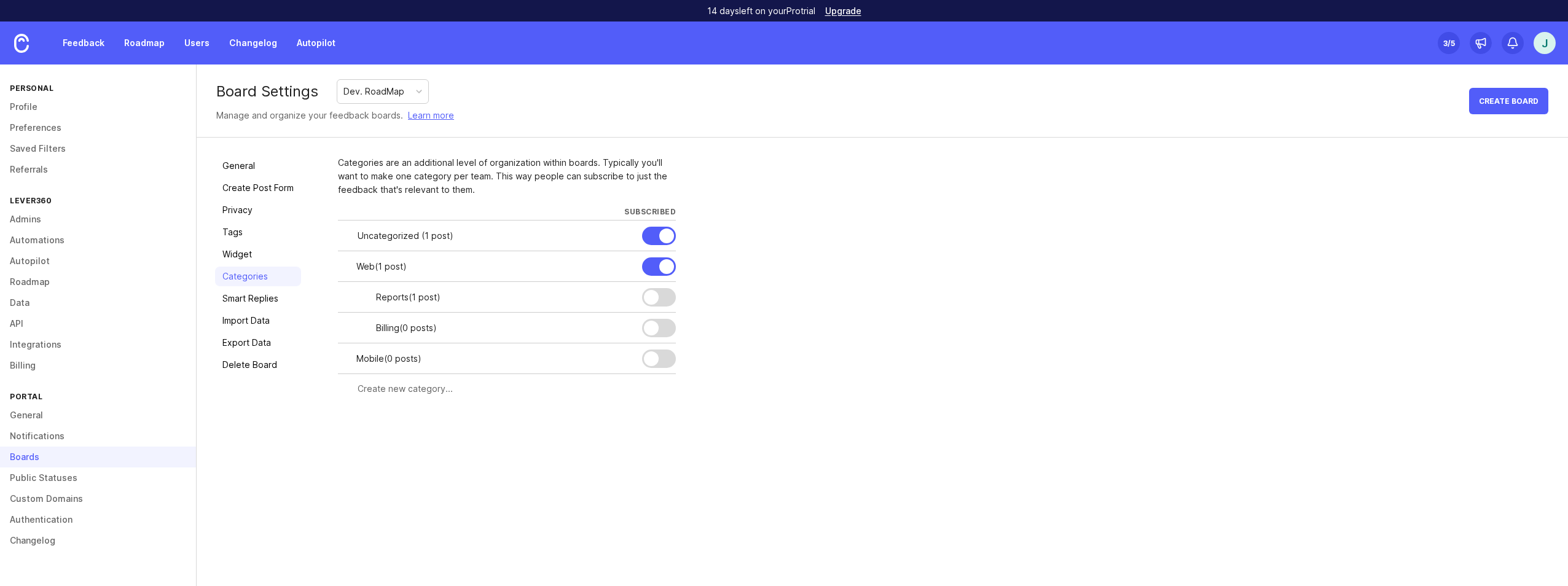 click at bounding box center [667, 236] 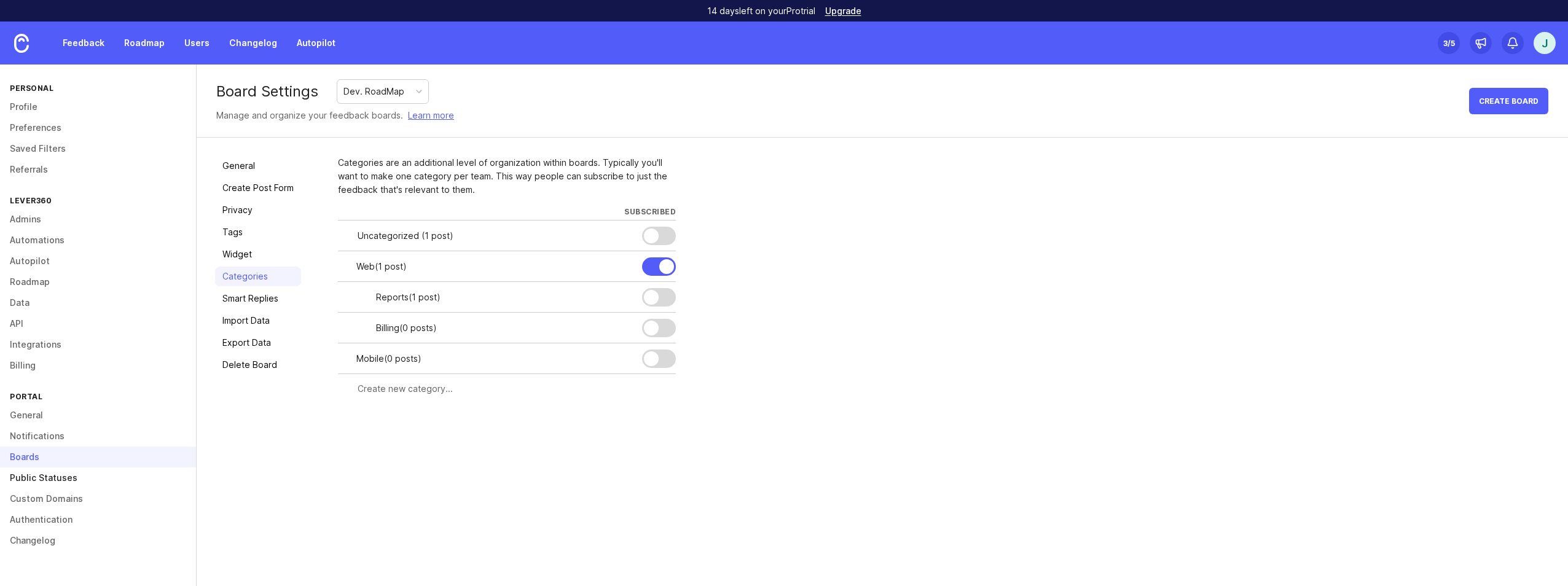 click on "Public Statuses" at bounding box center (98, 478) 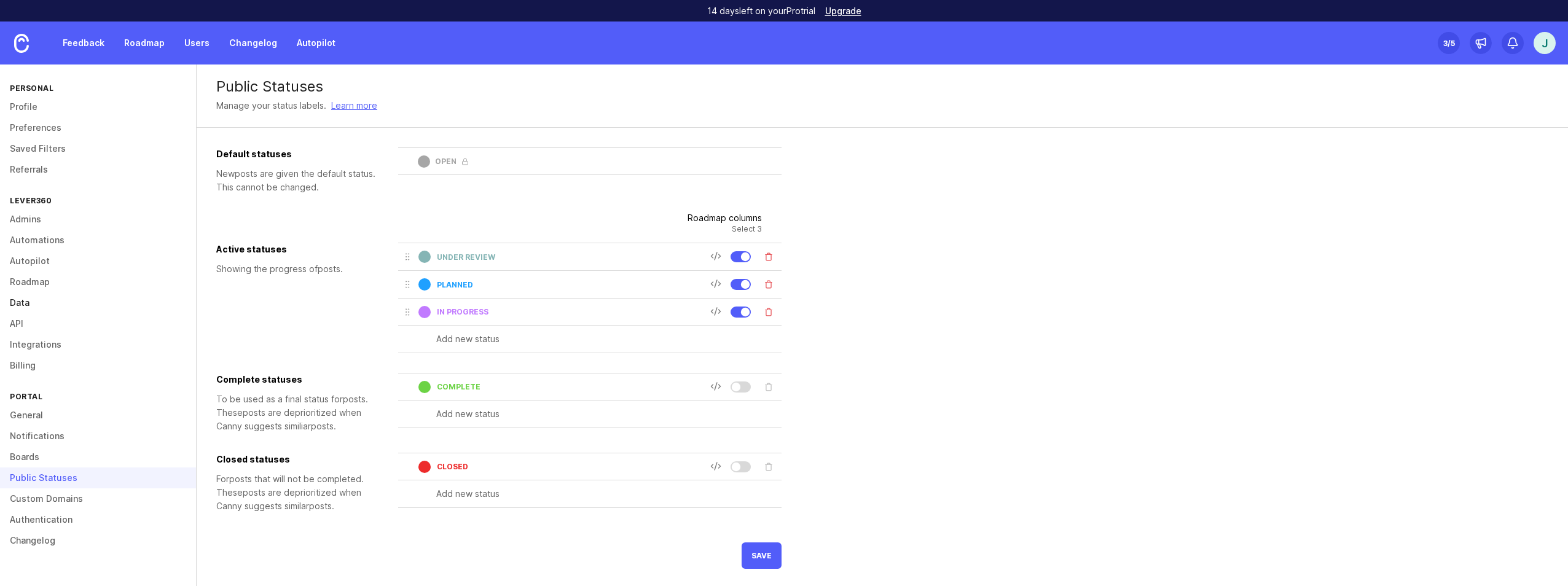 click on "Data" at bounding box center [98, 303] 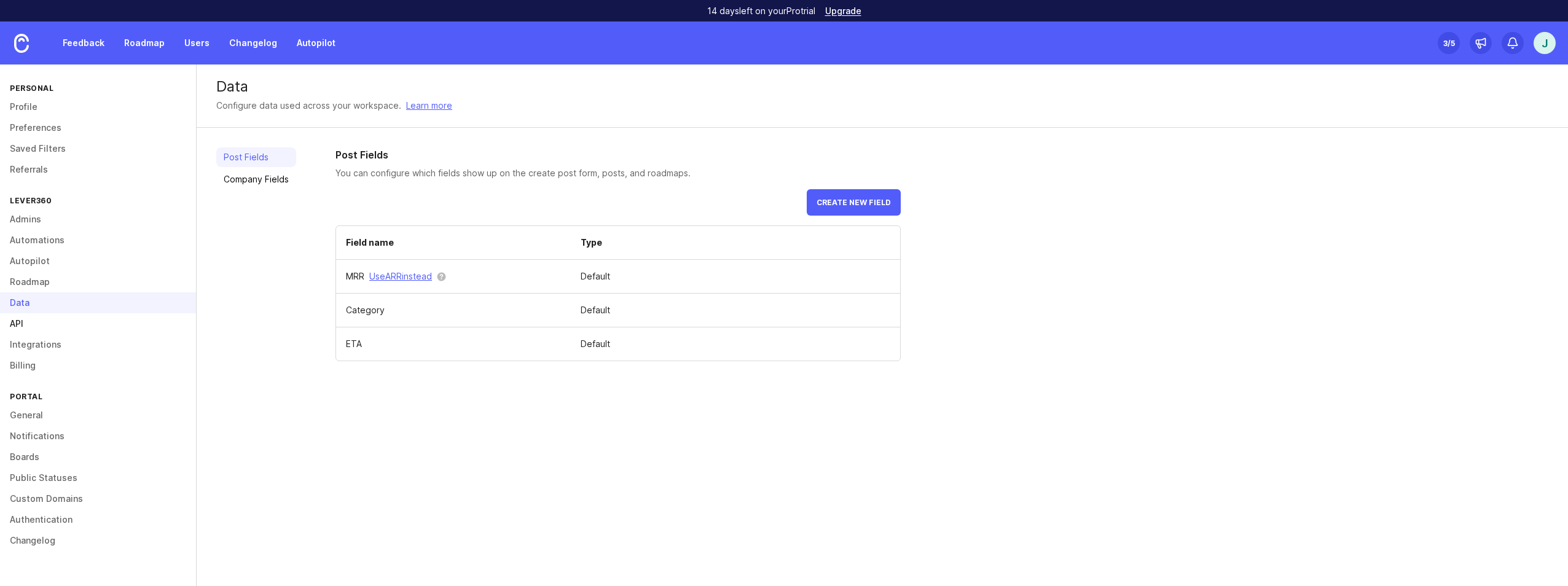 click on "API" at bounding box center (98, 324) 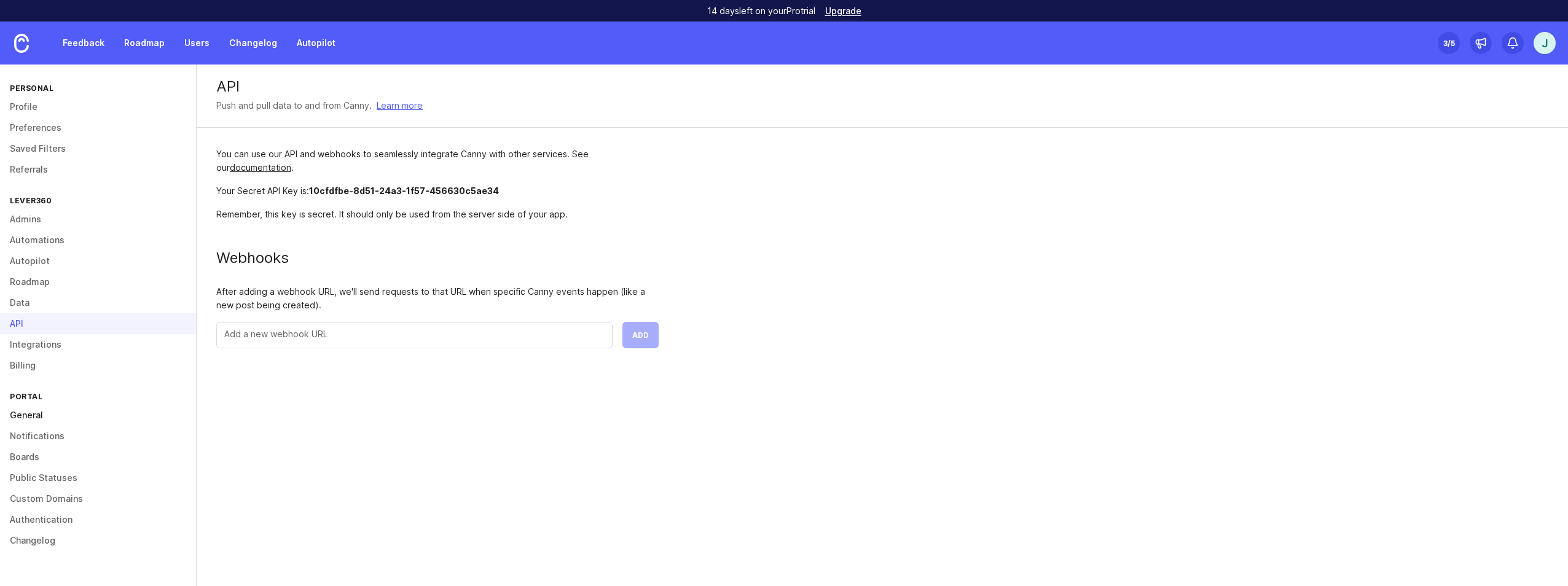 click on "General" at bounding box center (98, 415) 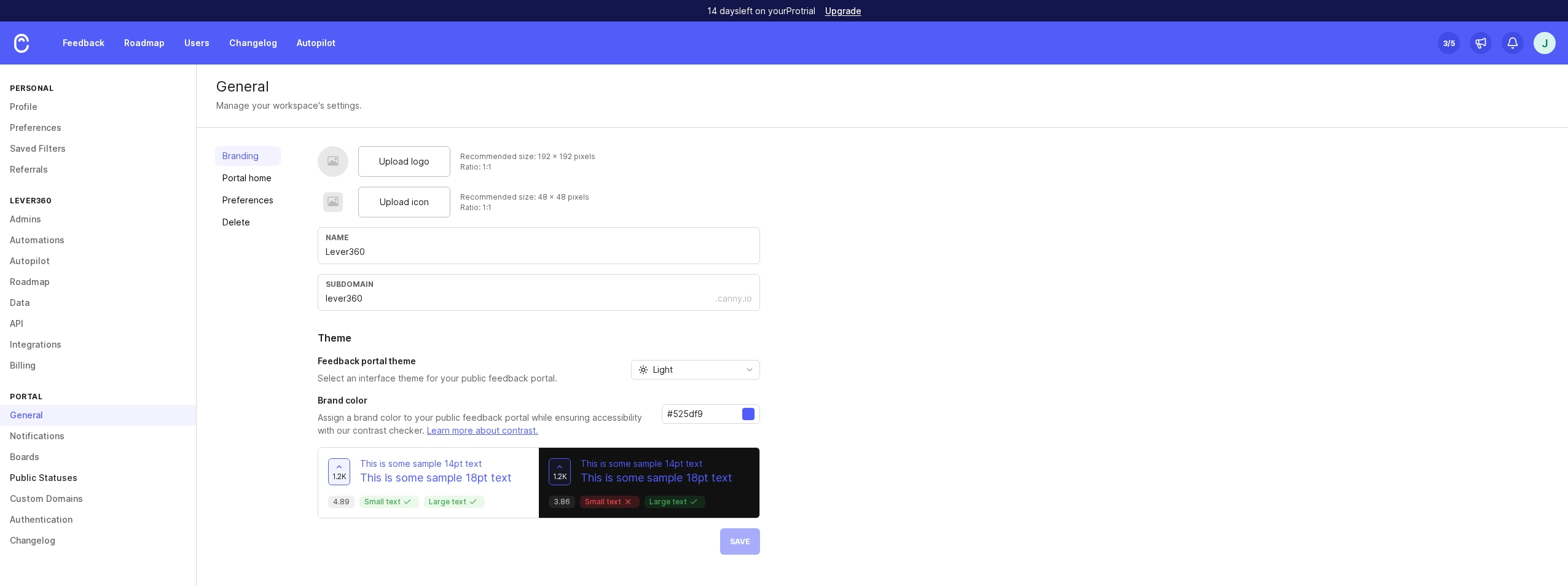 click on "Public Statuses" at bounding box center (98, 478) 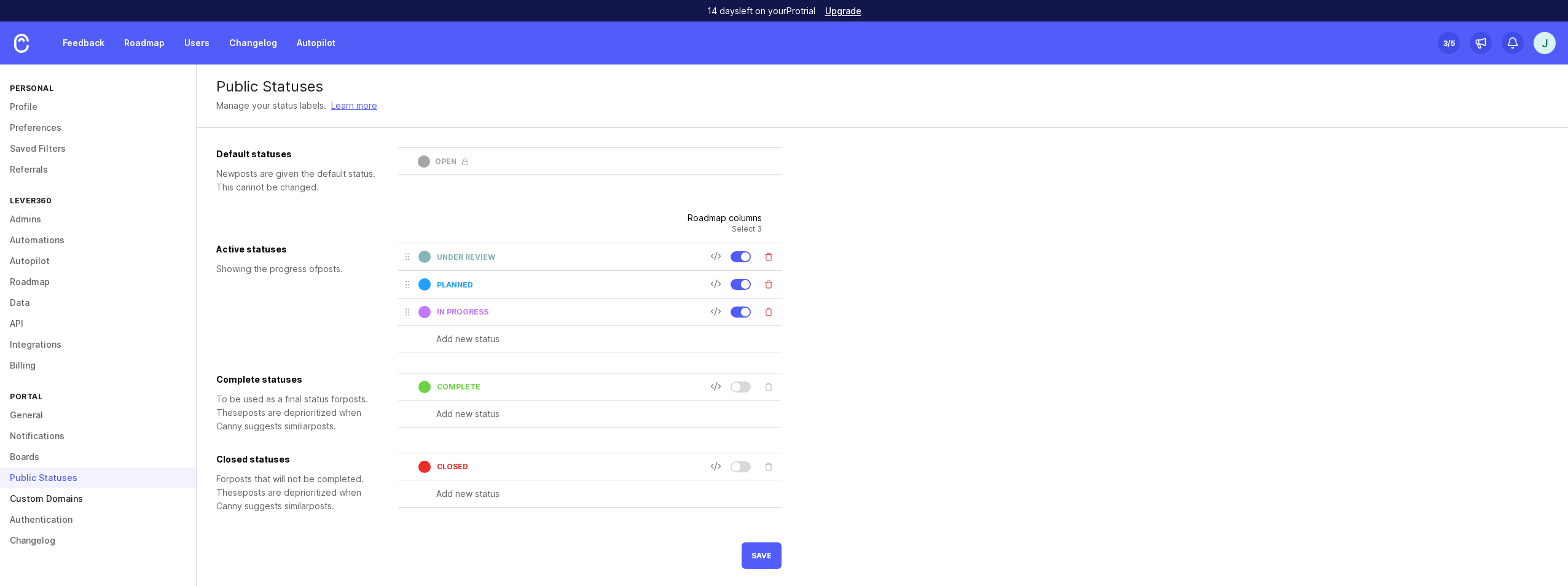 click on "Custom Domains" at bounding box center [98, 499] 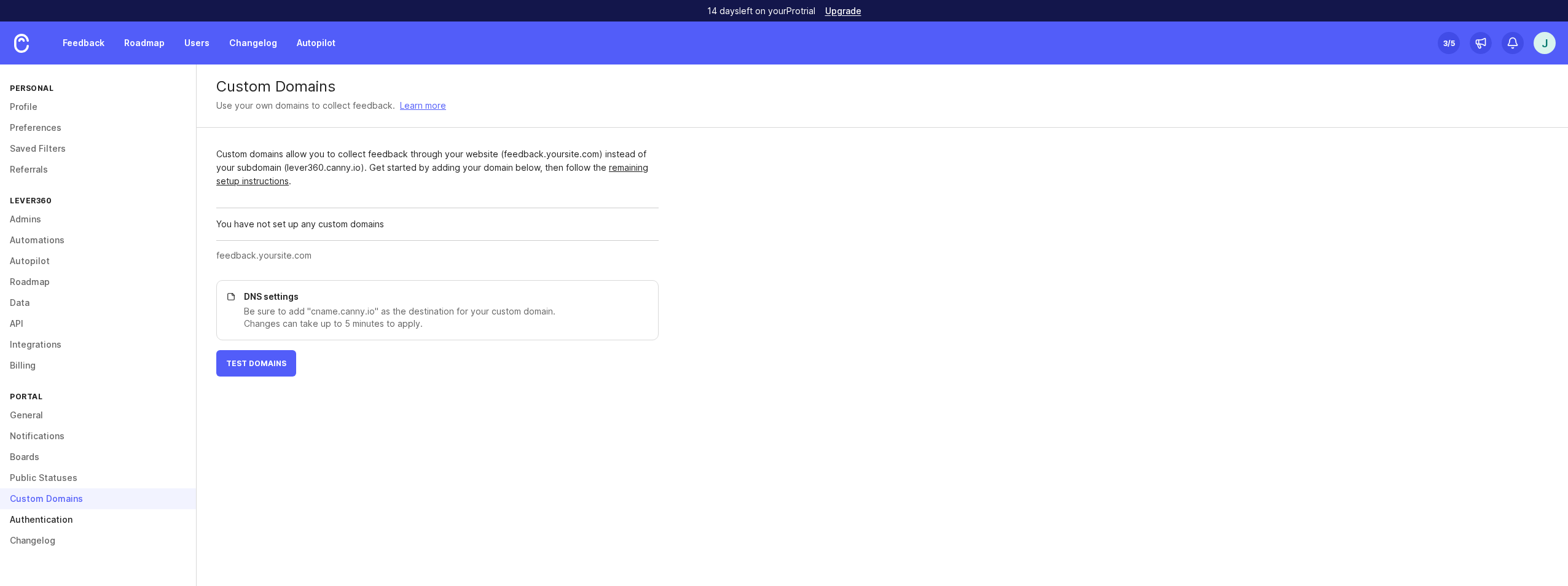 click on "Authentication" at bounding box center (98, 520) 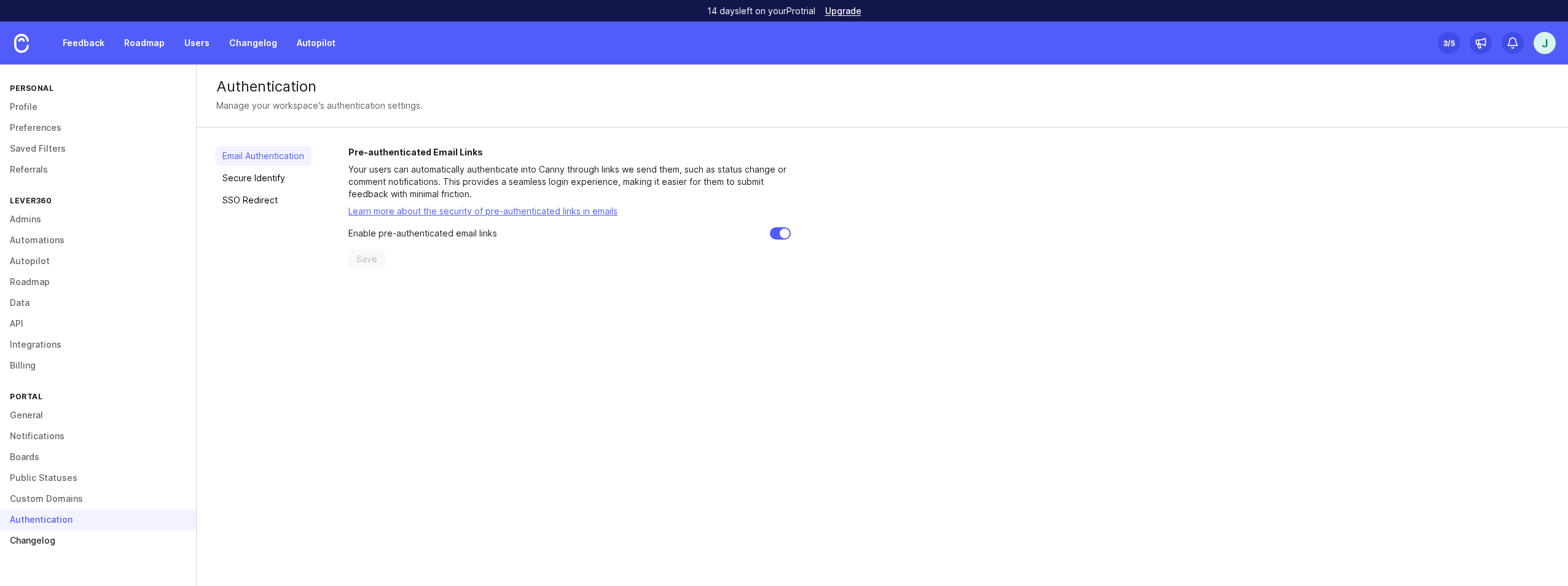 click on "Changelog" at bounding box center [98, 541] 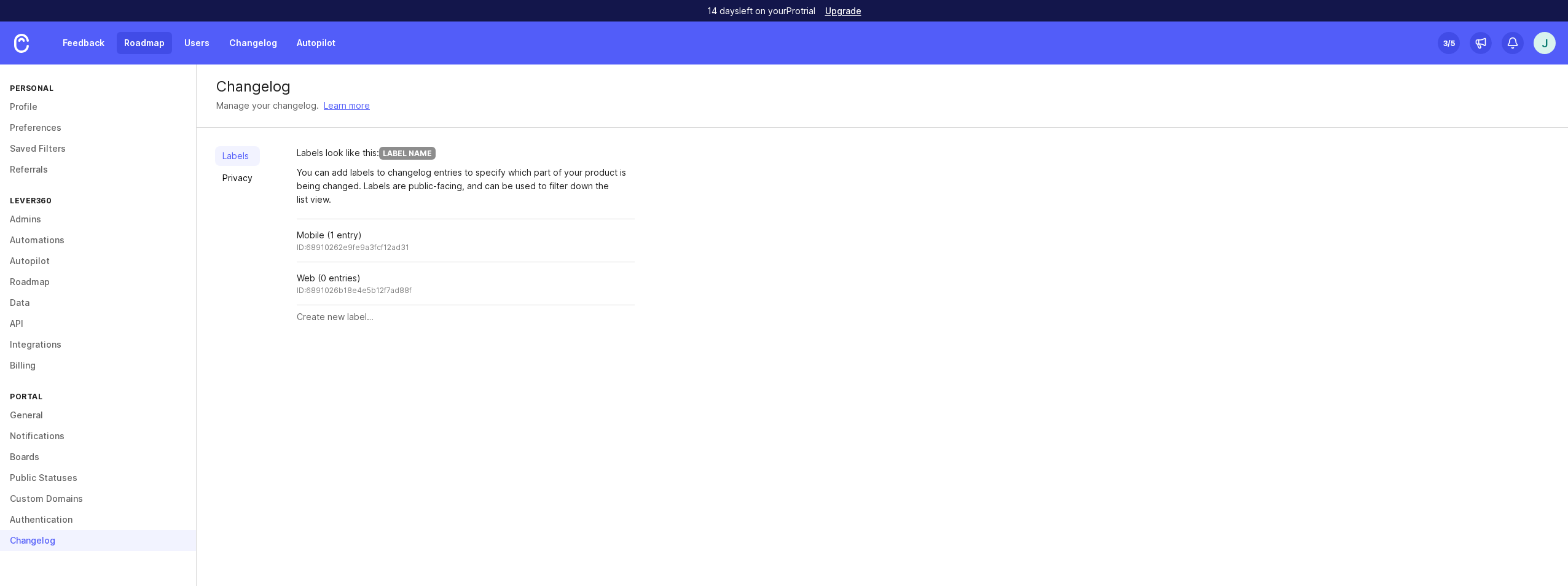 click on "Roadmap" at bounding box center [144, 43] 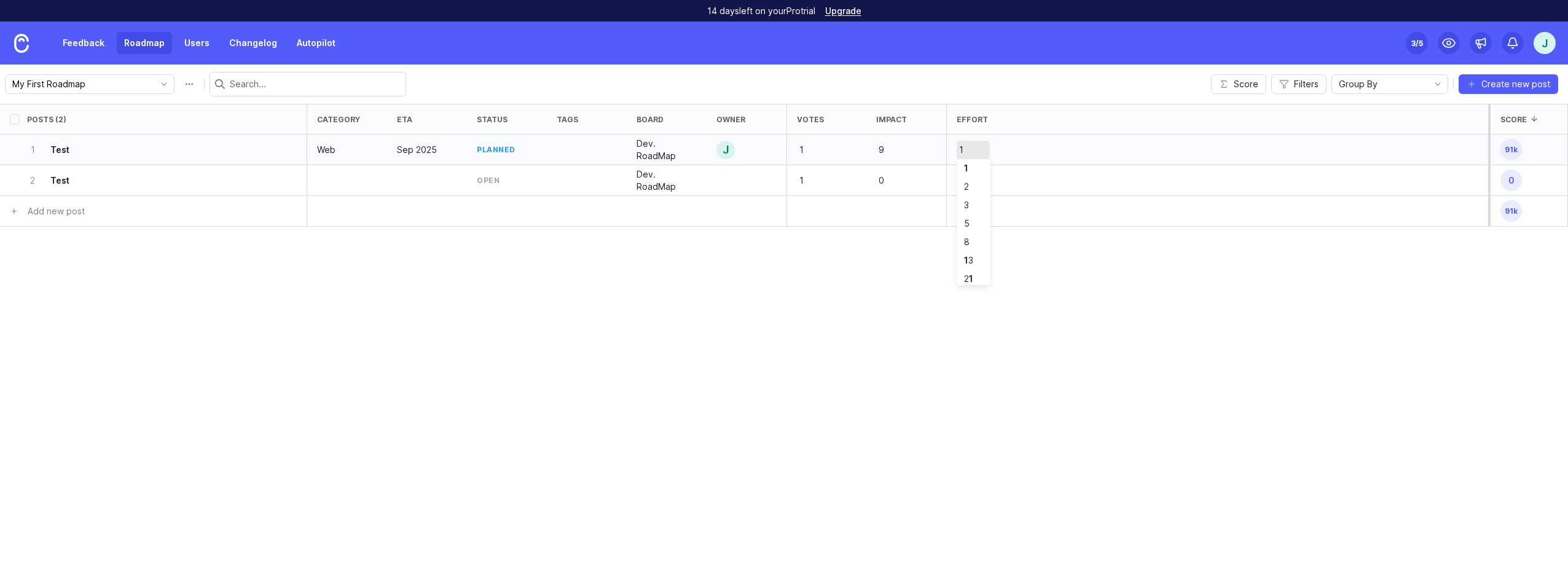 click on "91k" at bounding box center (1511, 149) 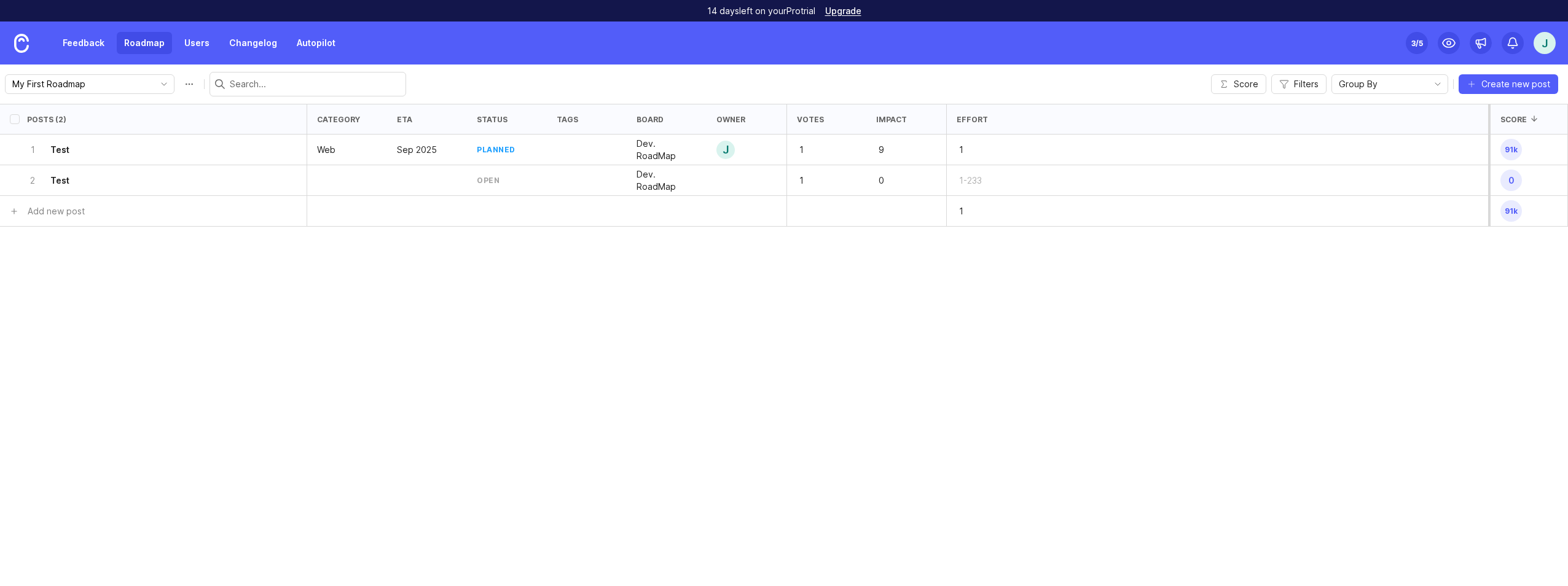 click at bounding box center [1534, 119] 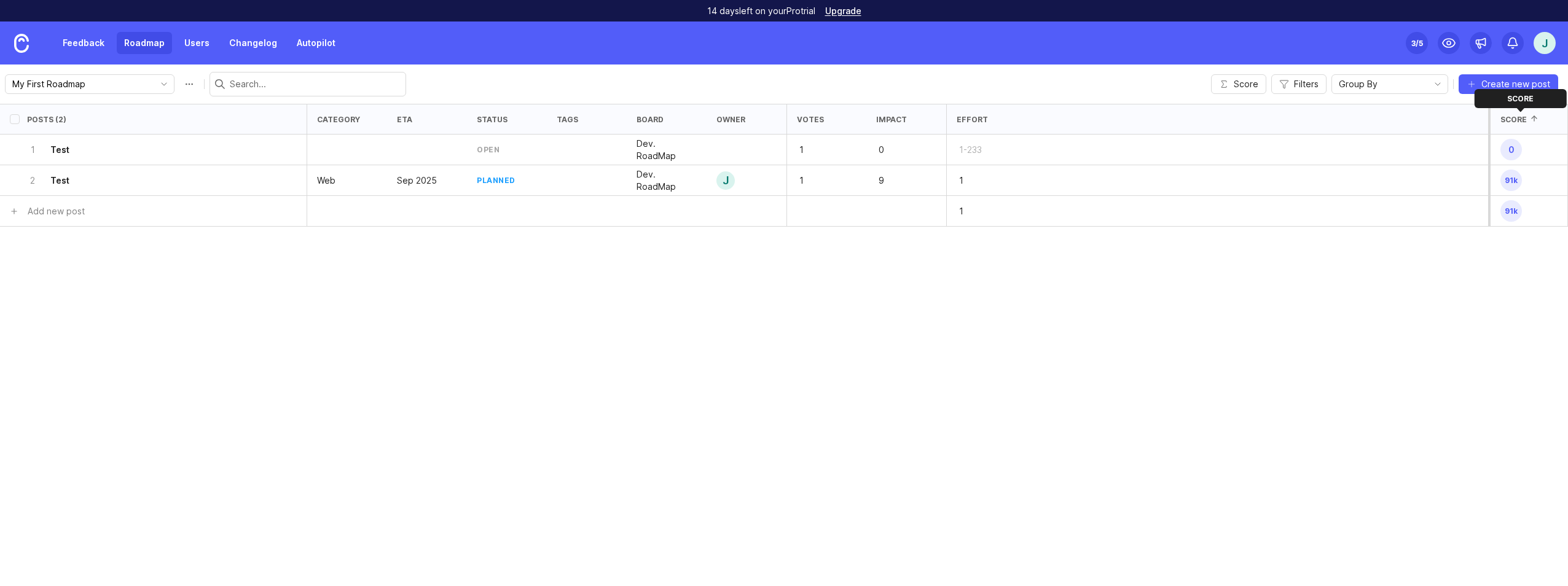 click at bounding box center [1534, 119] 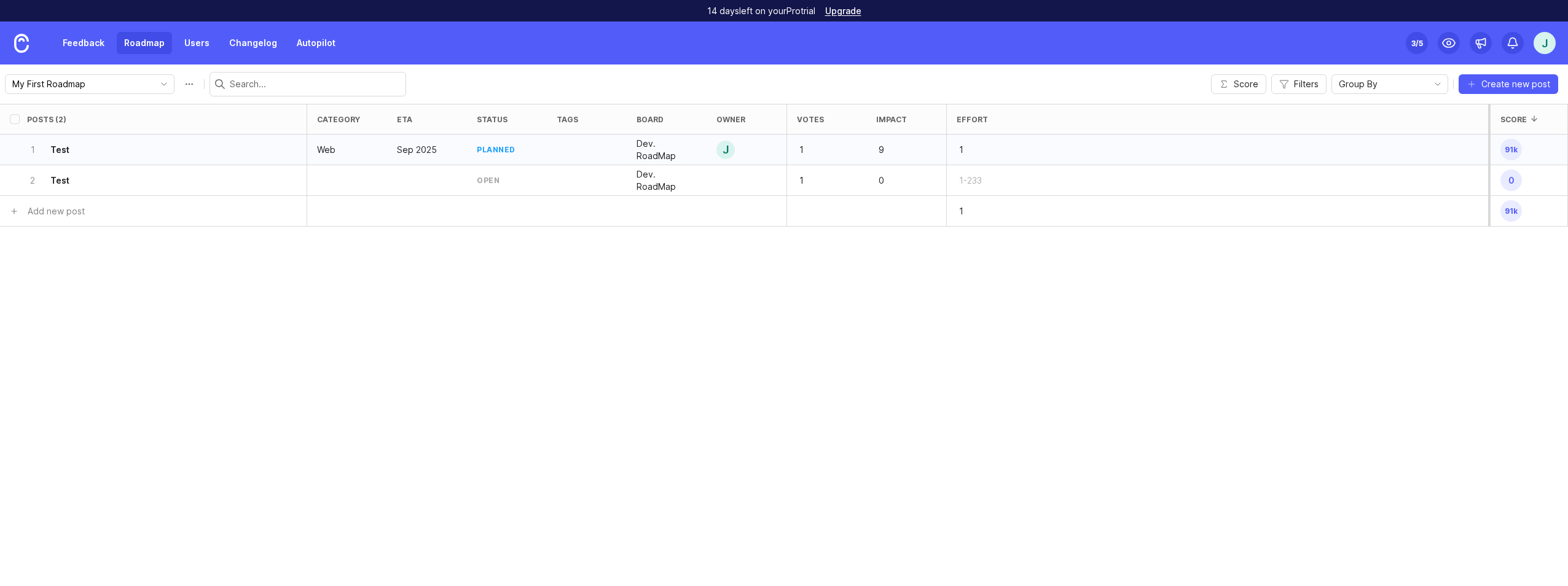 click on "91k" at bounding box center [1511, 149] 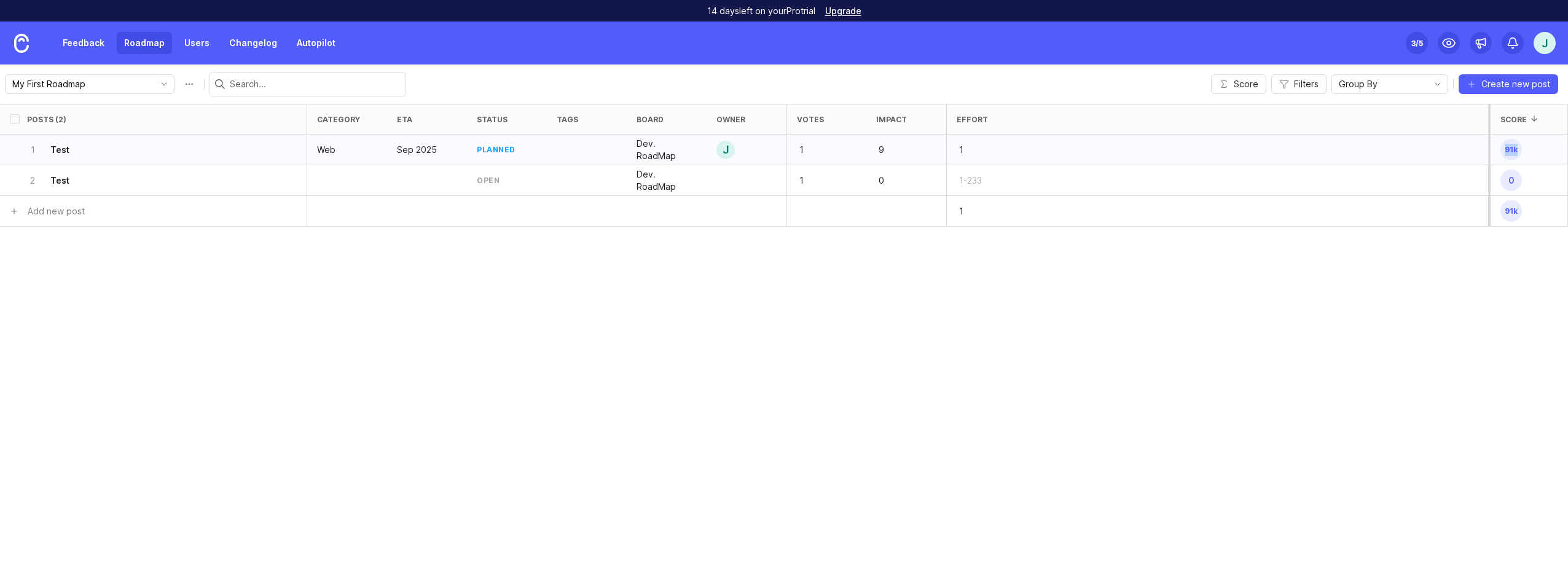 click on "91k" at bounding box center (1511, 149) 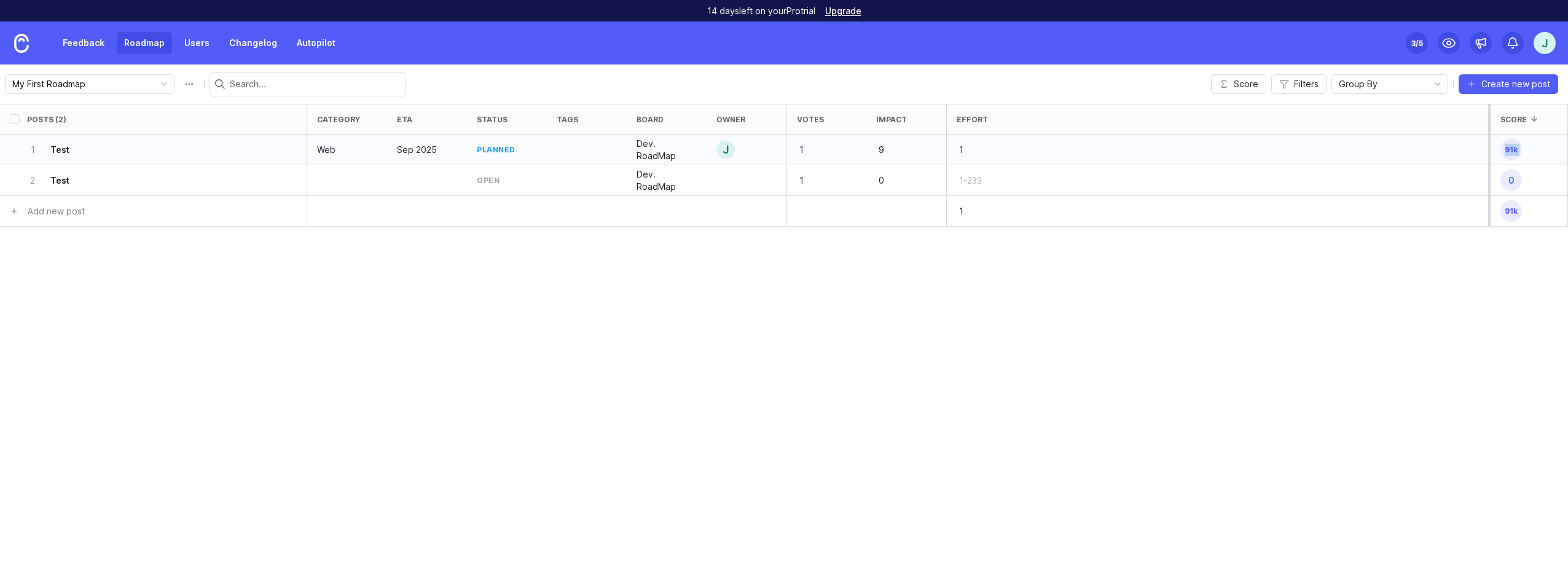 click on "91k" at bounding box center [1511, 149] 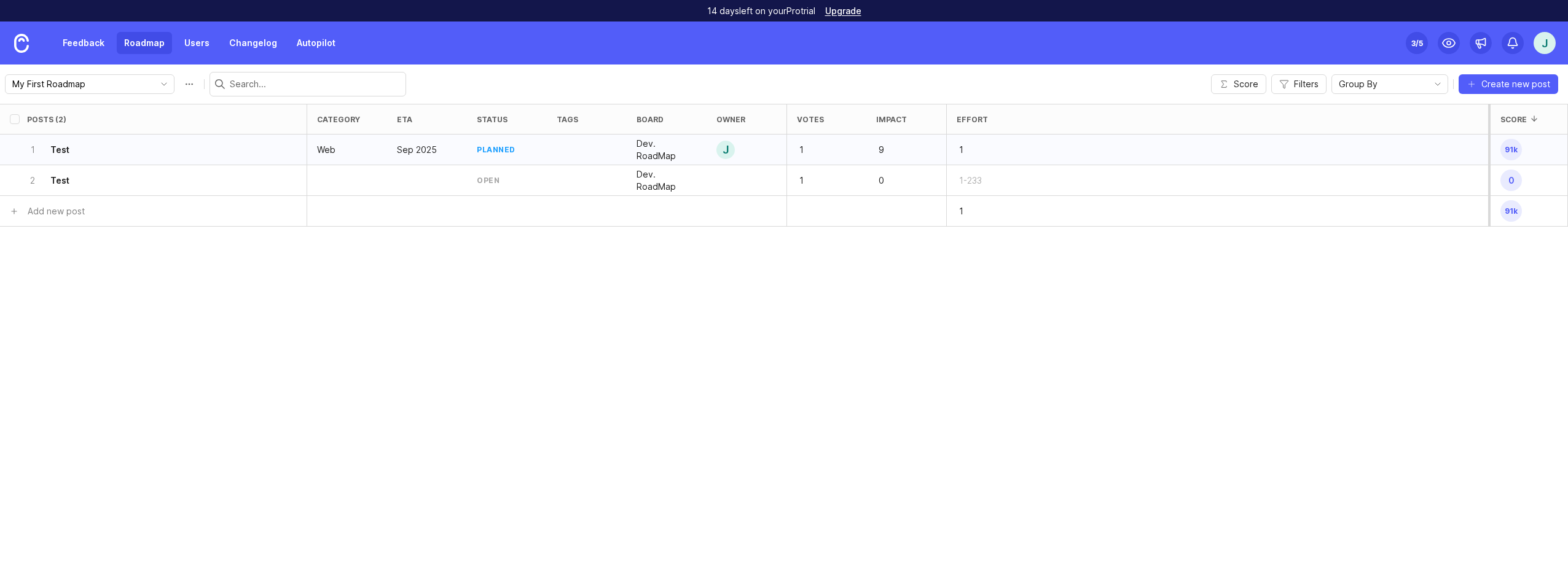 click on "1" at bounding box center [1217, 150] 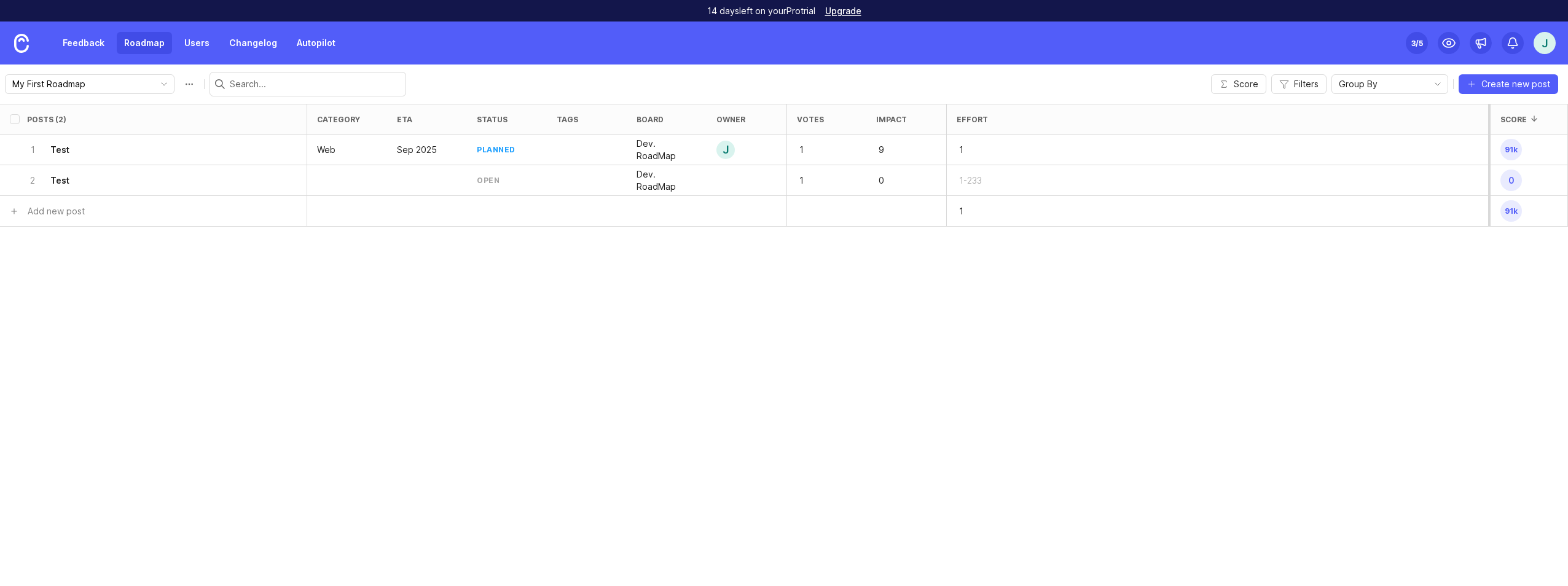 click at bounding box center [315, 84] 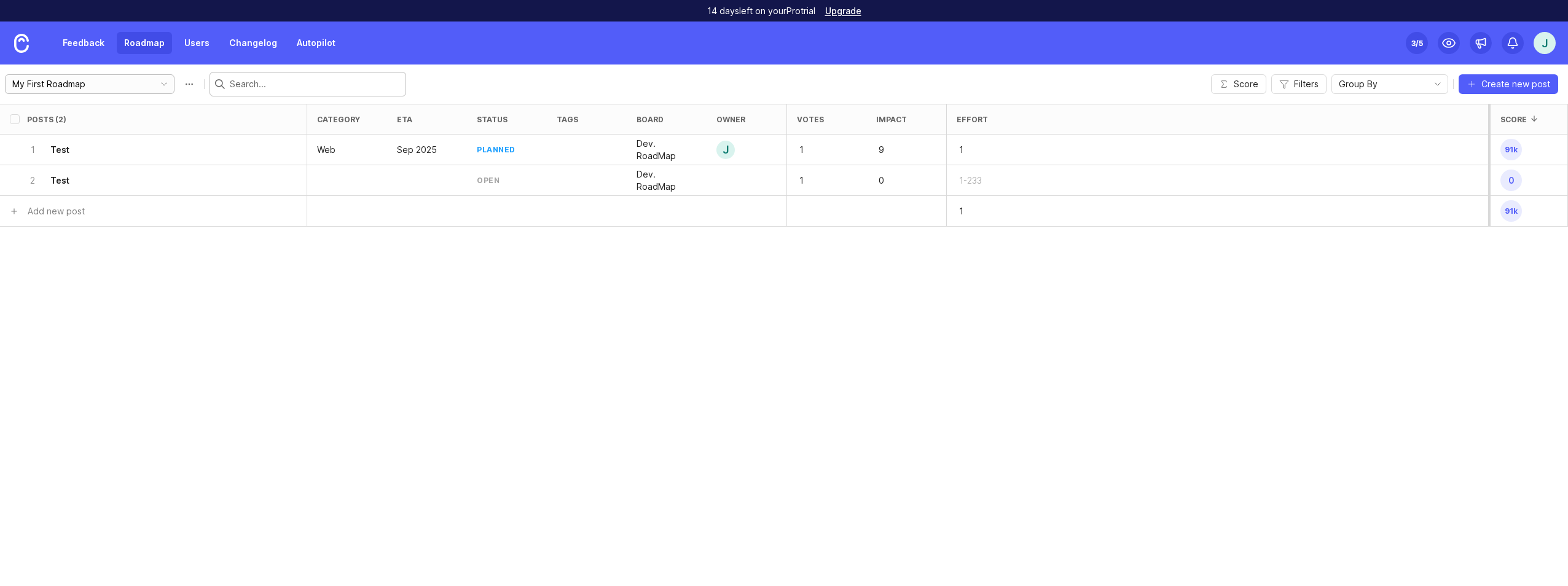 click 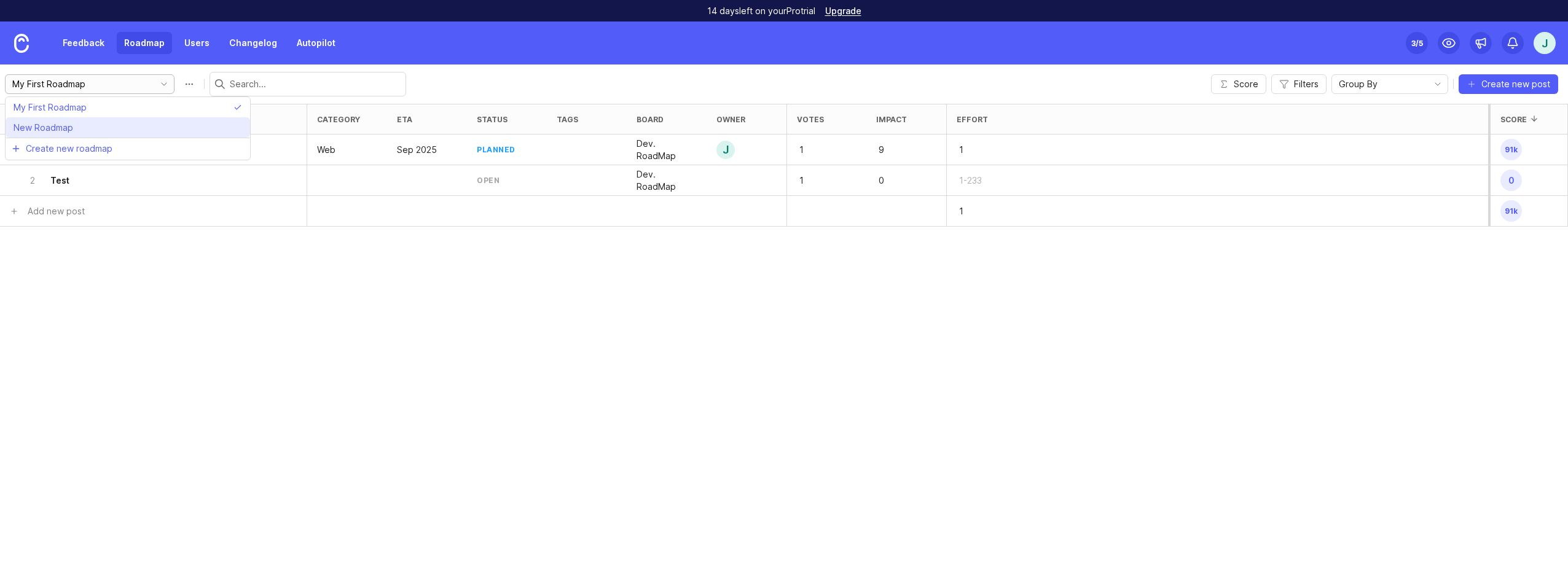 click on "New Roadmap" at bounding box center [43, 128] 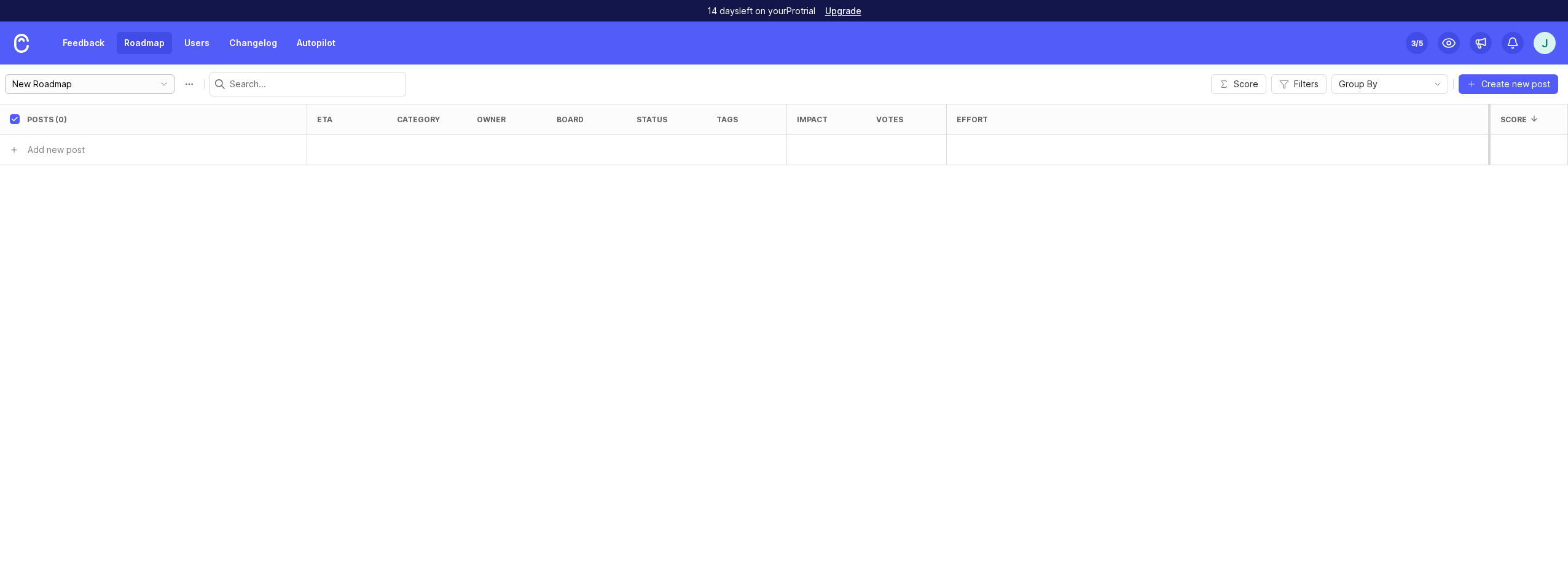 click on "New Roadmap" at bounding box center [80, 84] 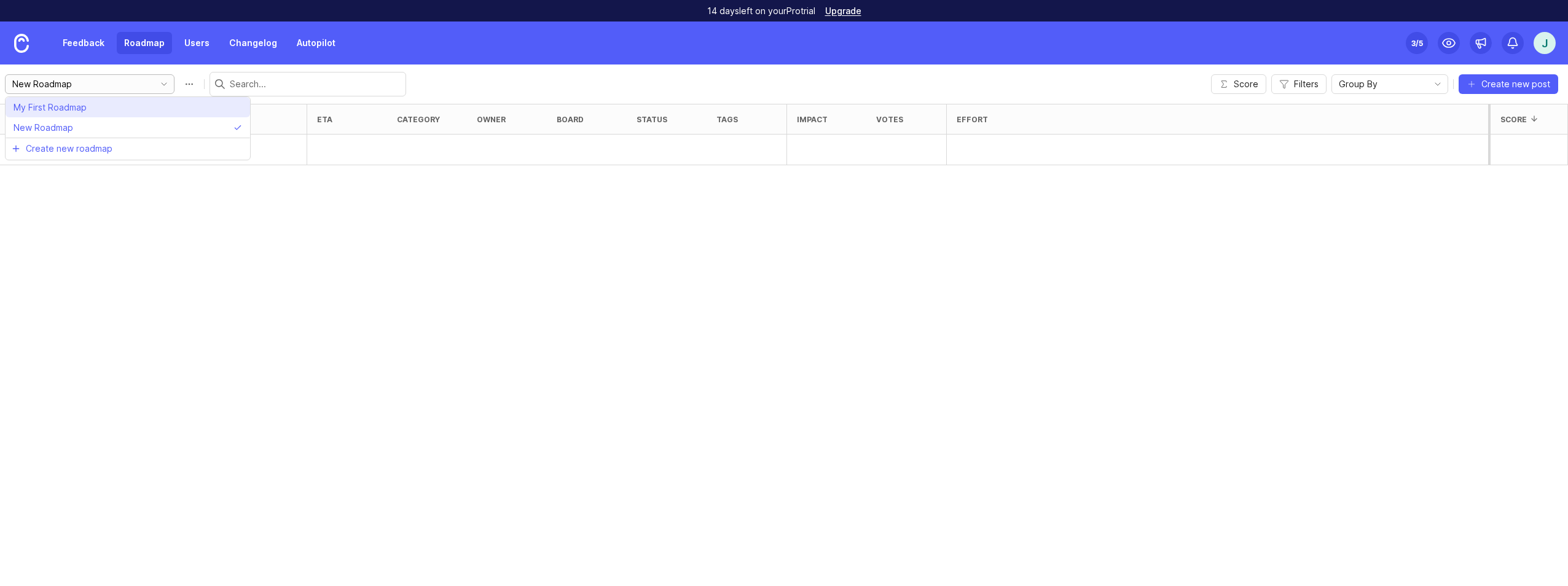 click on "My First Roadmap" at bounding box center (128, 107) 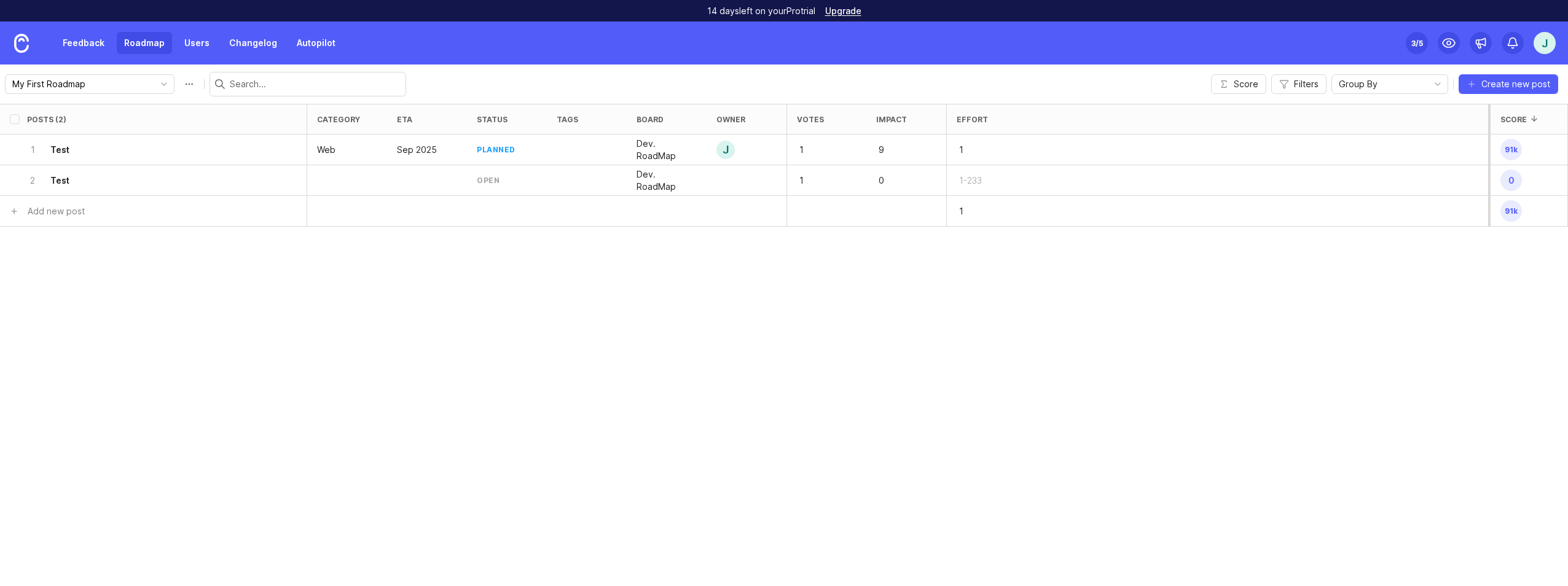 click at bounding box center [315, 84] 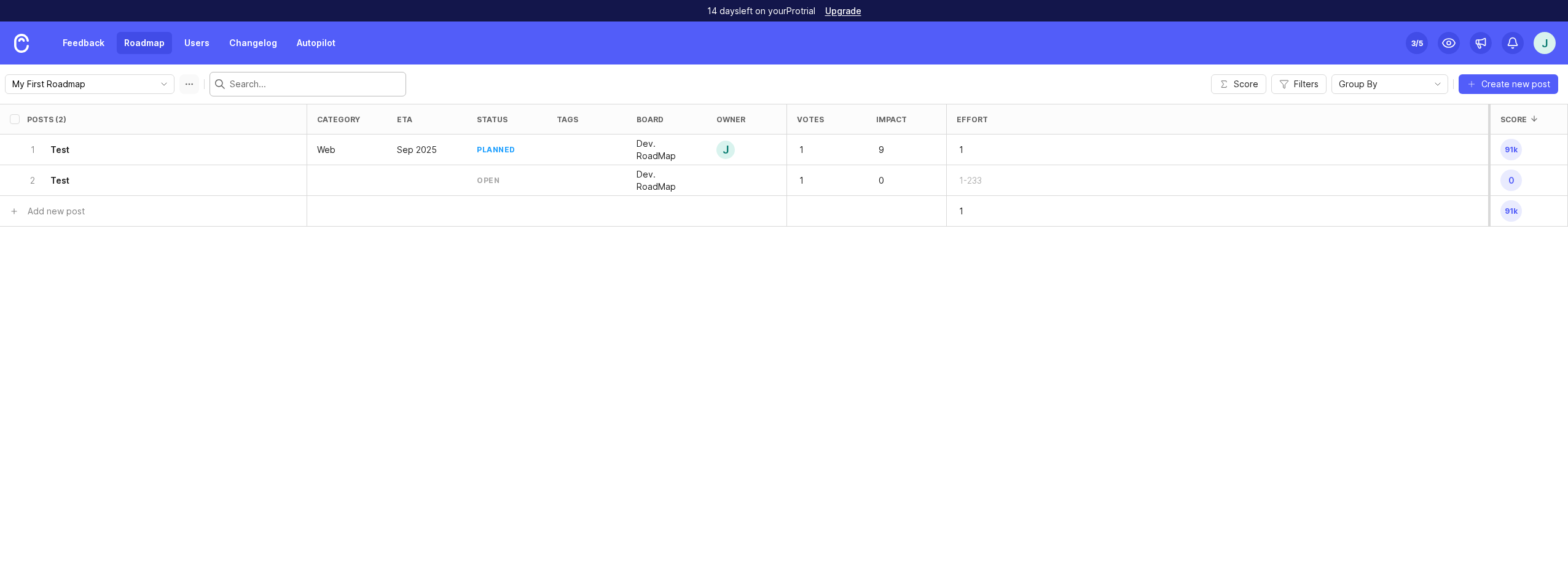 click at bounding box center (189, 84) 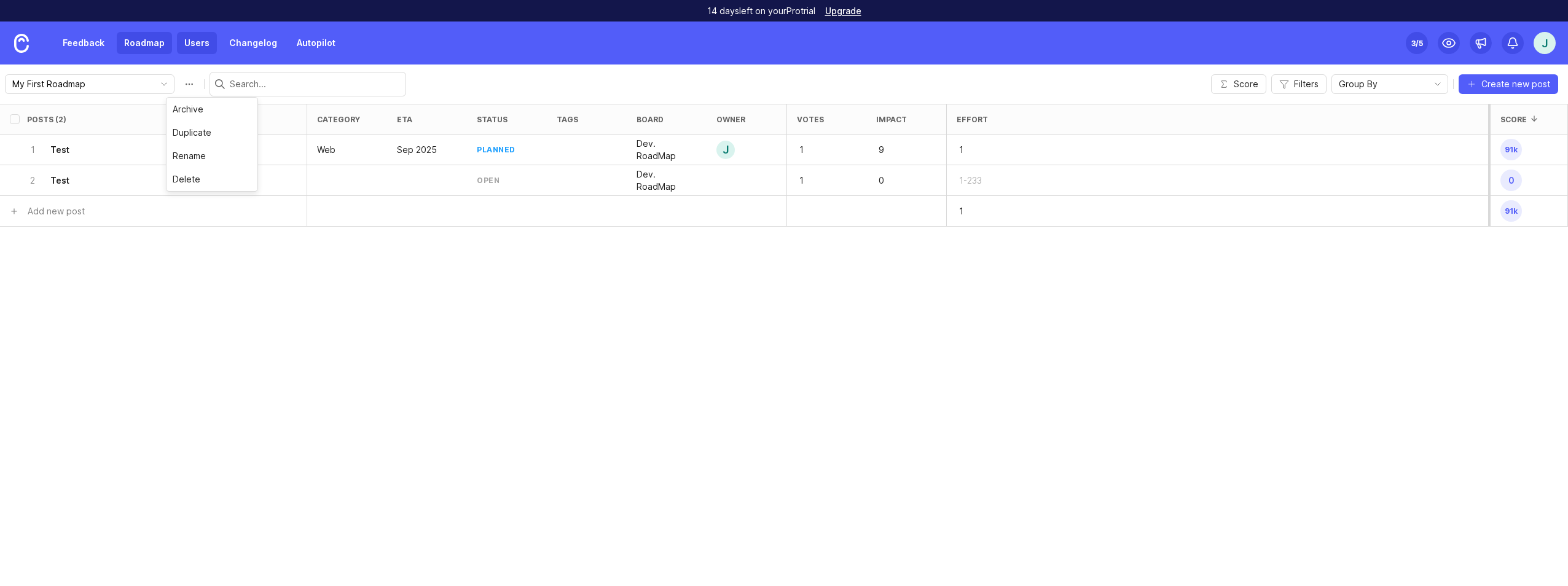 click on "Users" at bounding box center [197, 43] 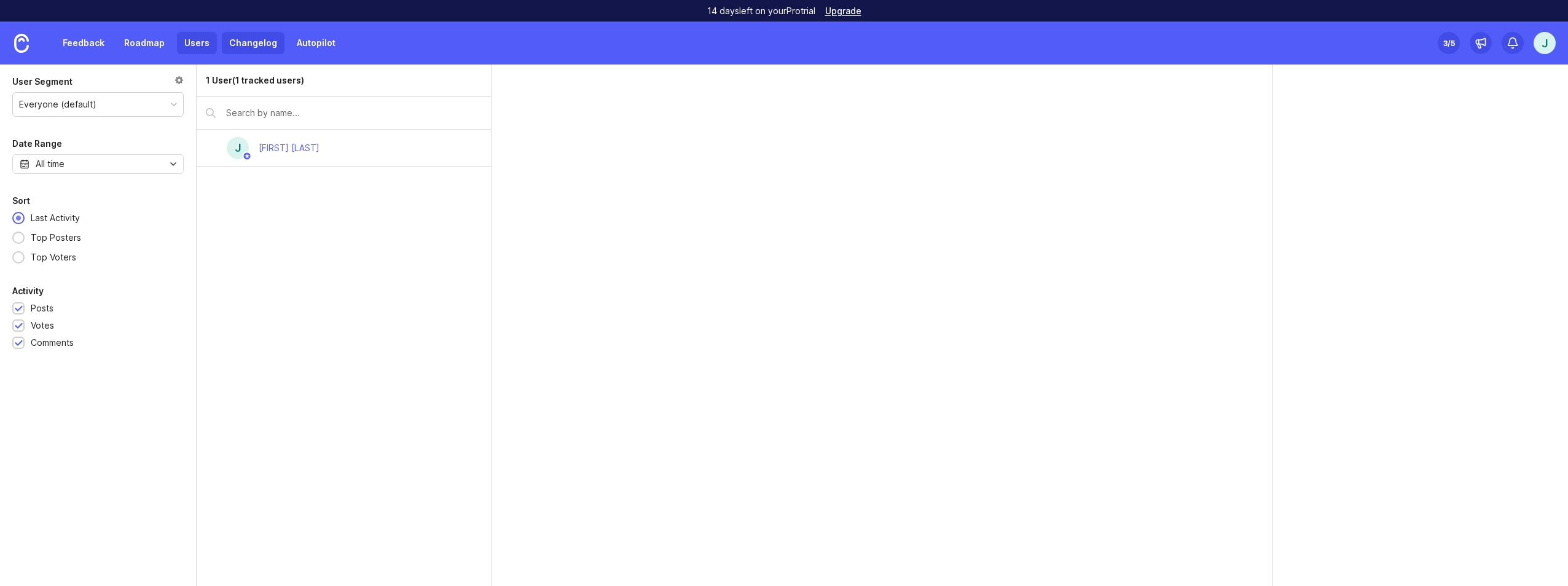 click on "Changelog" at bounding box center (253, 43) 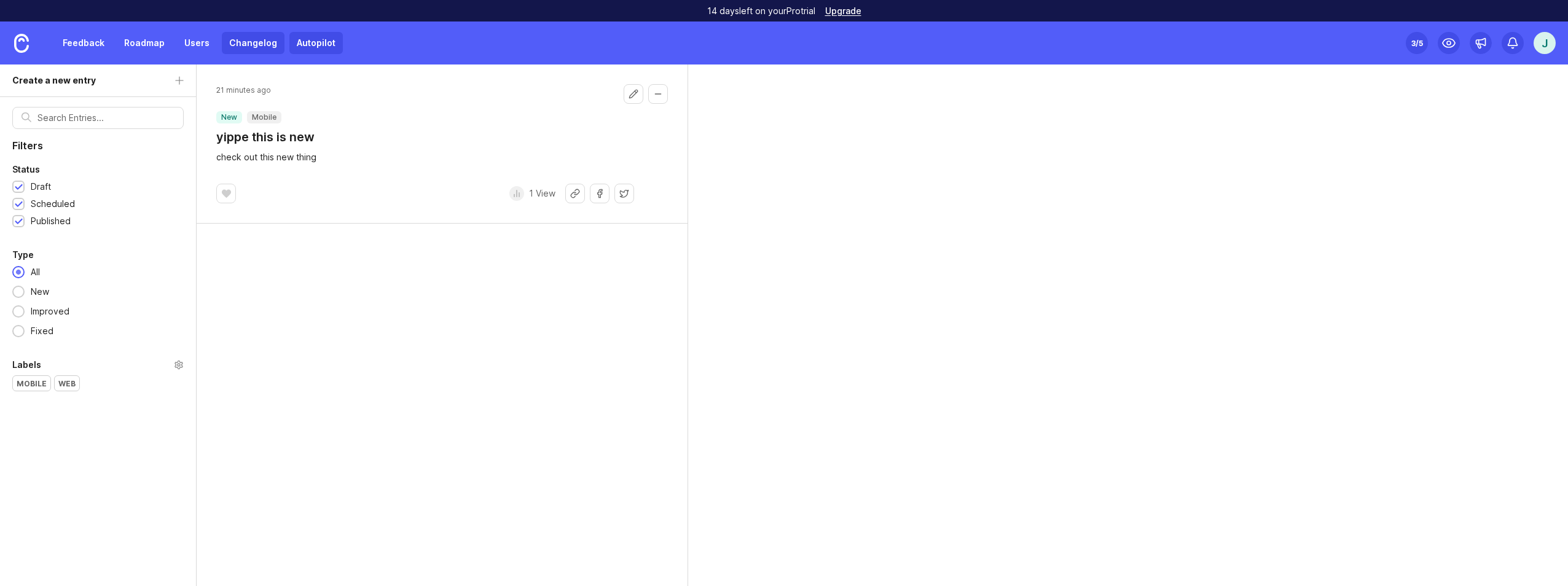 click on "Autopilot" at bounding box center [316, 43] 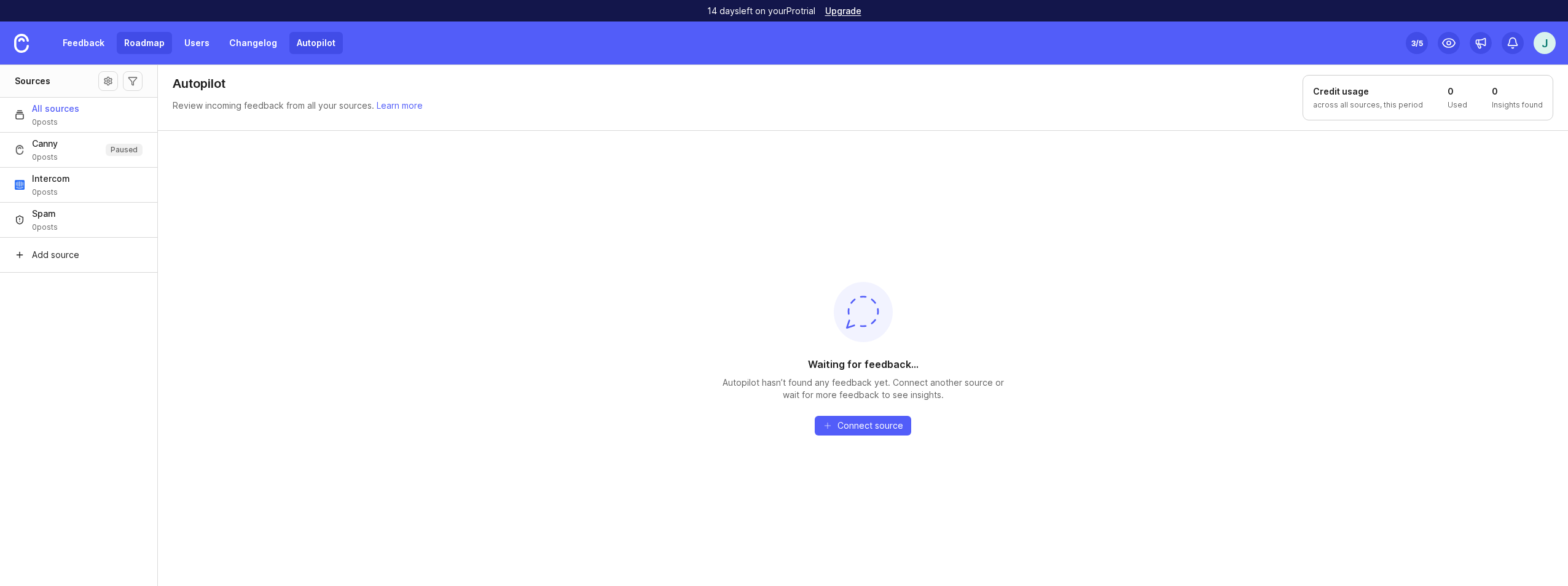 click on "Roadmap" at bounding box center (144, 43) 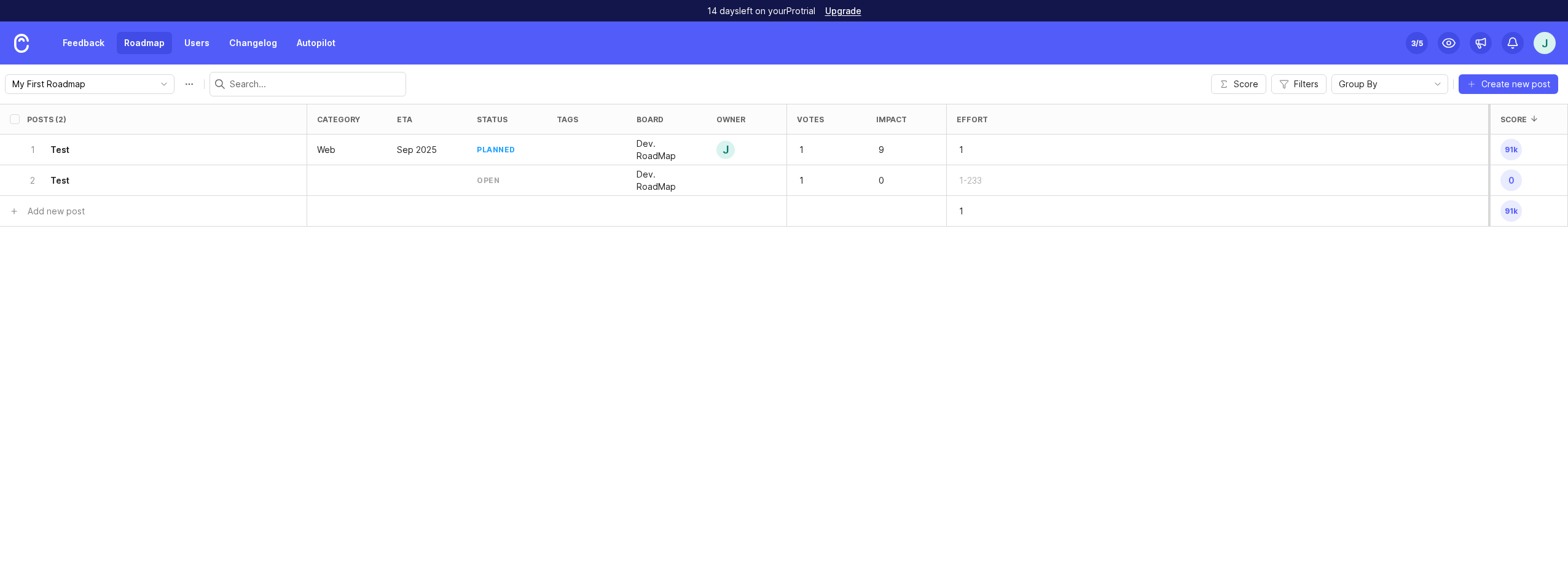 click on "J" at bounding box center [1545, 43] 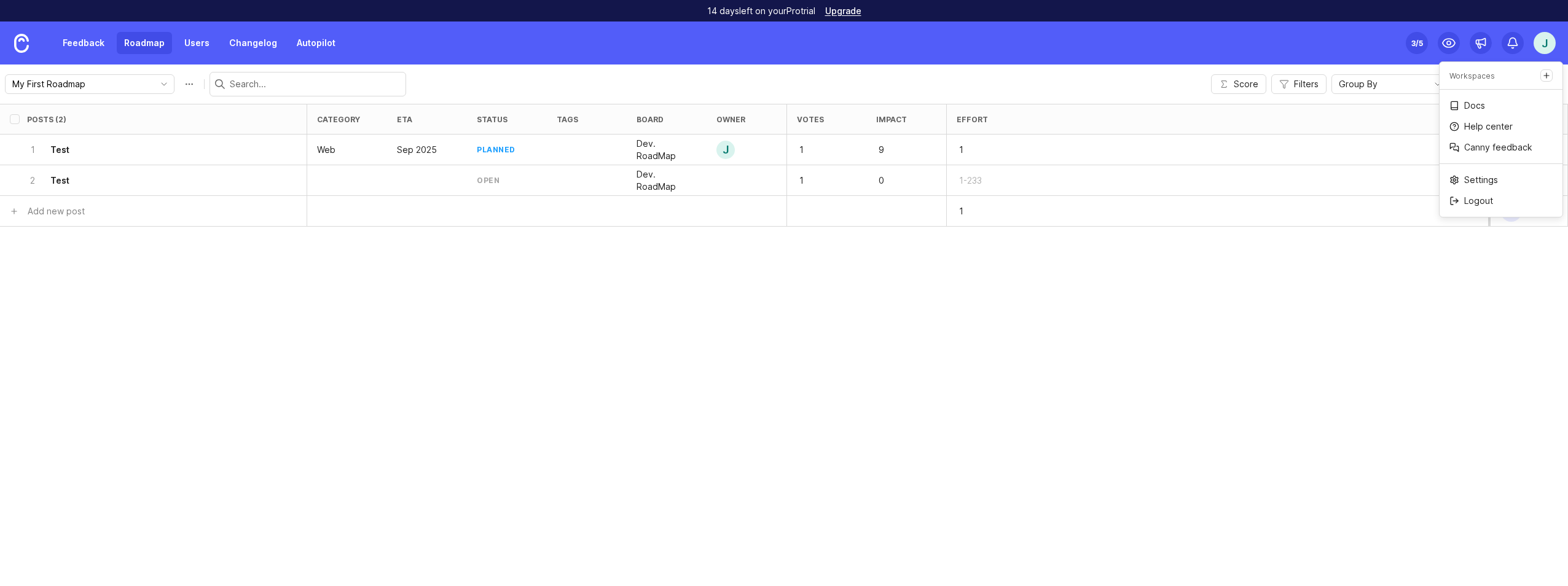 click on "My First Roadmap Score Filters  Group By Create new post" at bounding box center (784, 84) 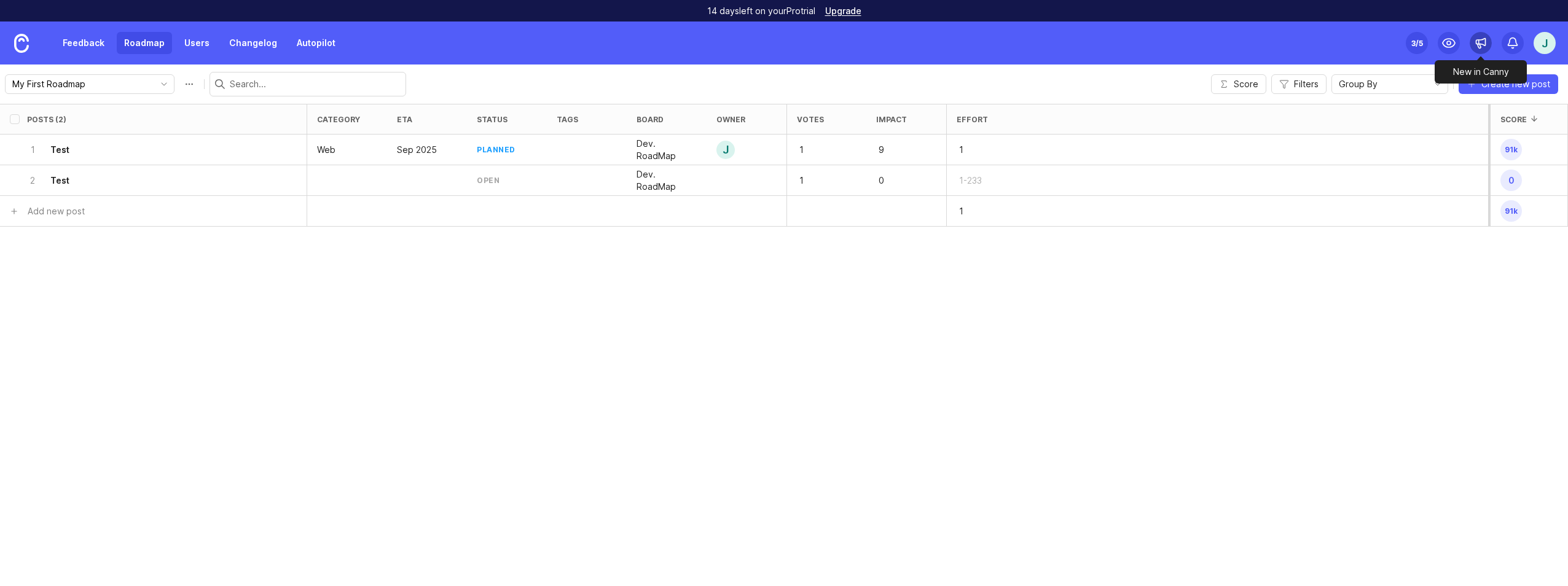 click 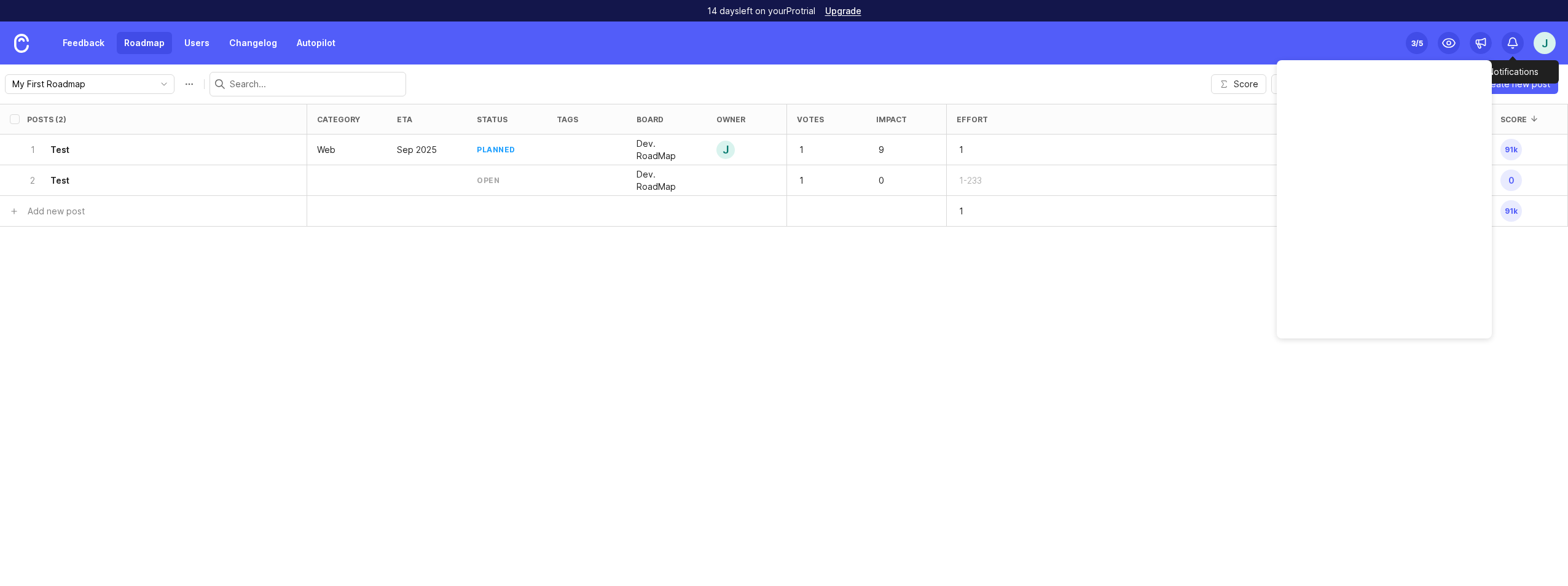 click at bounding box center [1513, 43] 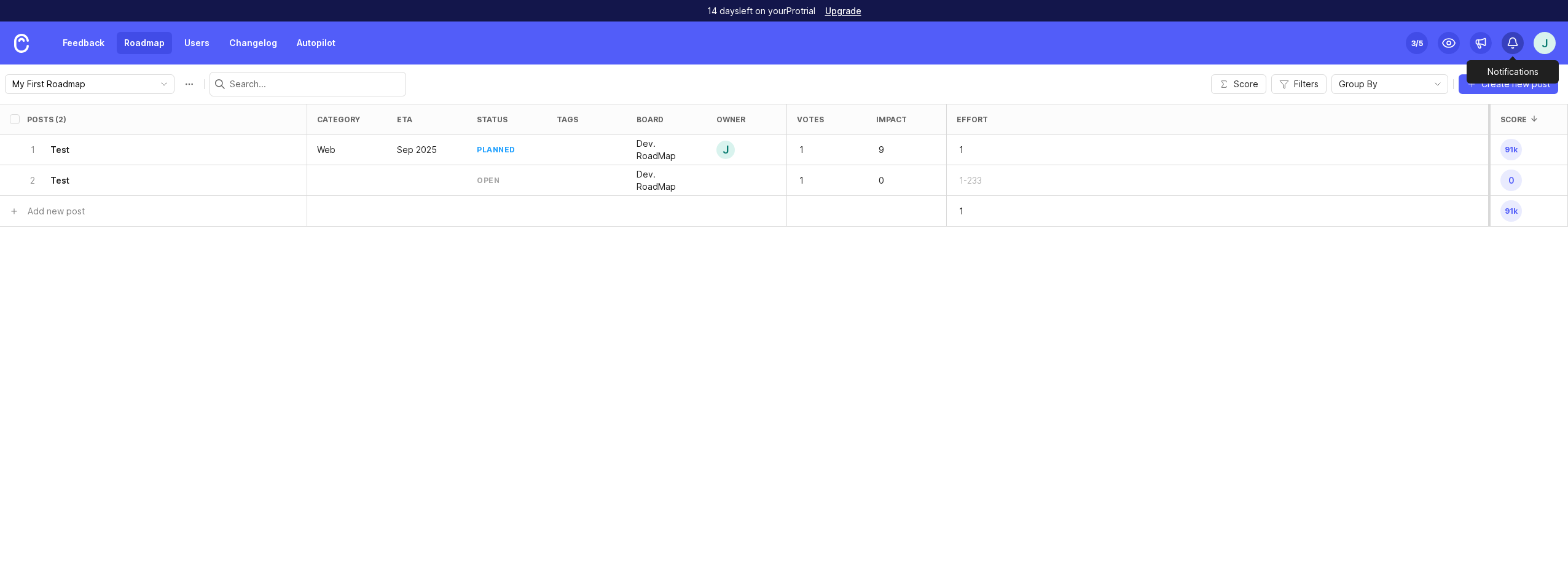 click at bounding box center [1513, 43] 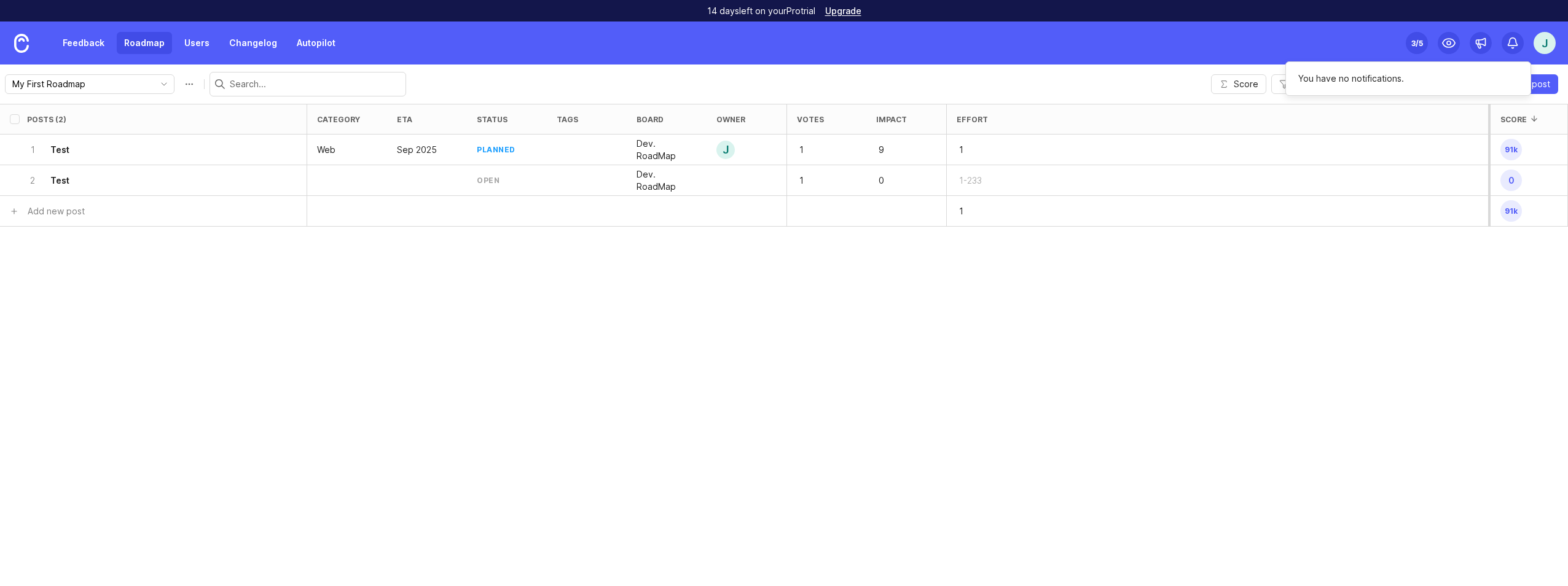 click on "J" at bounding box center (1545, 43) 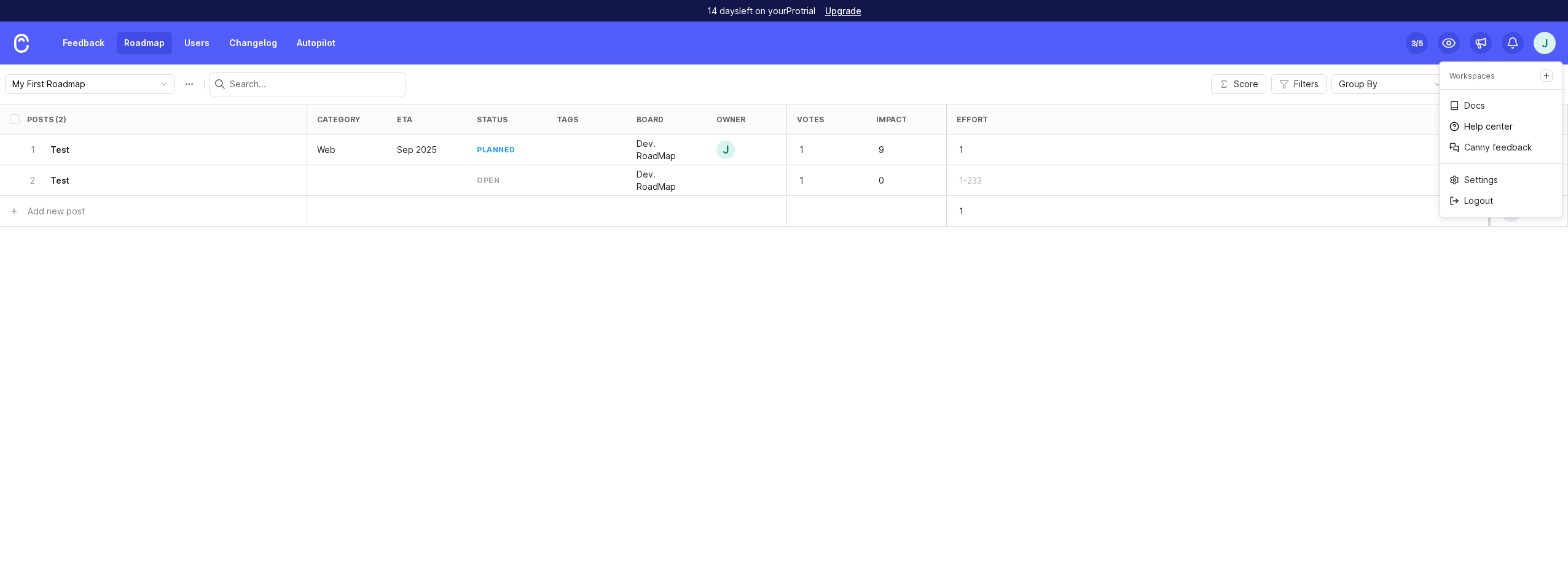 click on "Help center" at bounding box center (1488, 127) 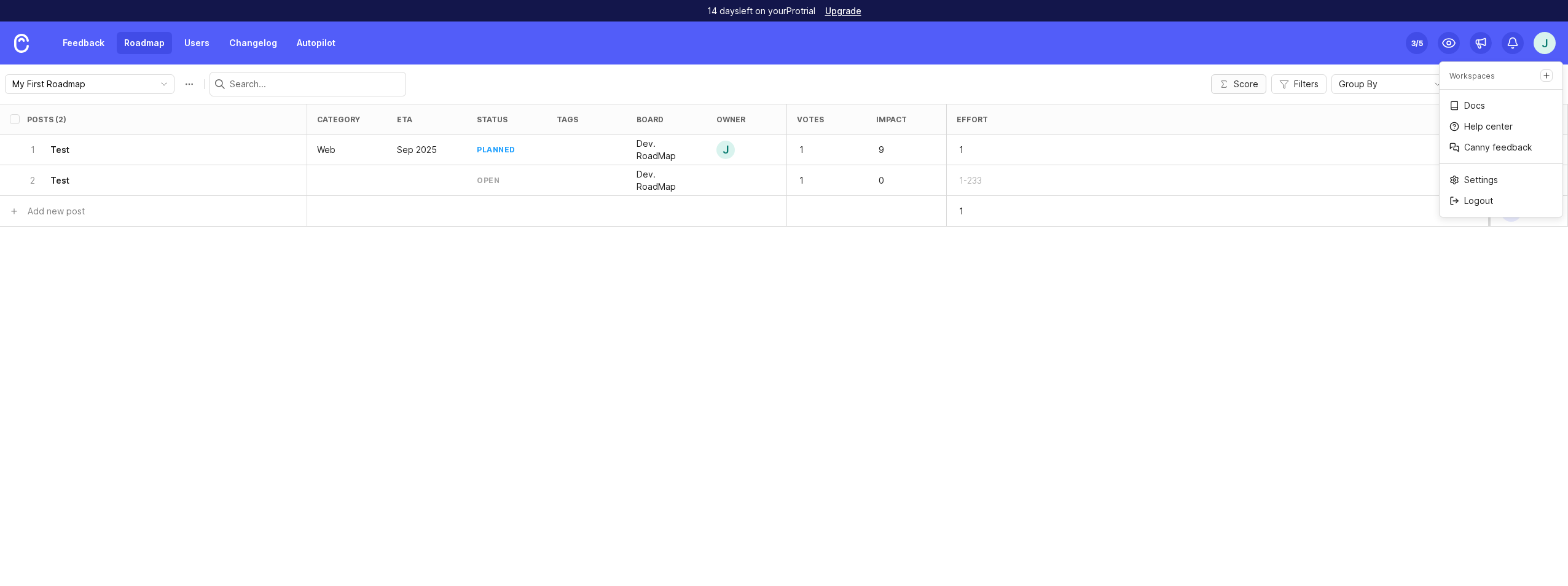 click on "Score" at bounding box center (1246, 84) 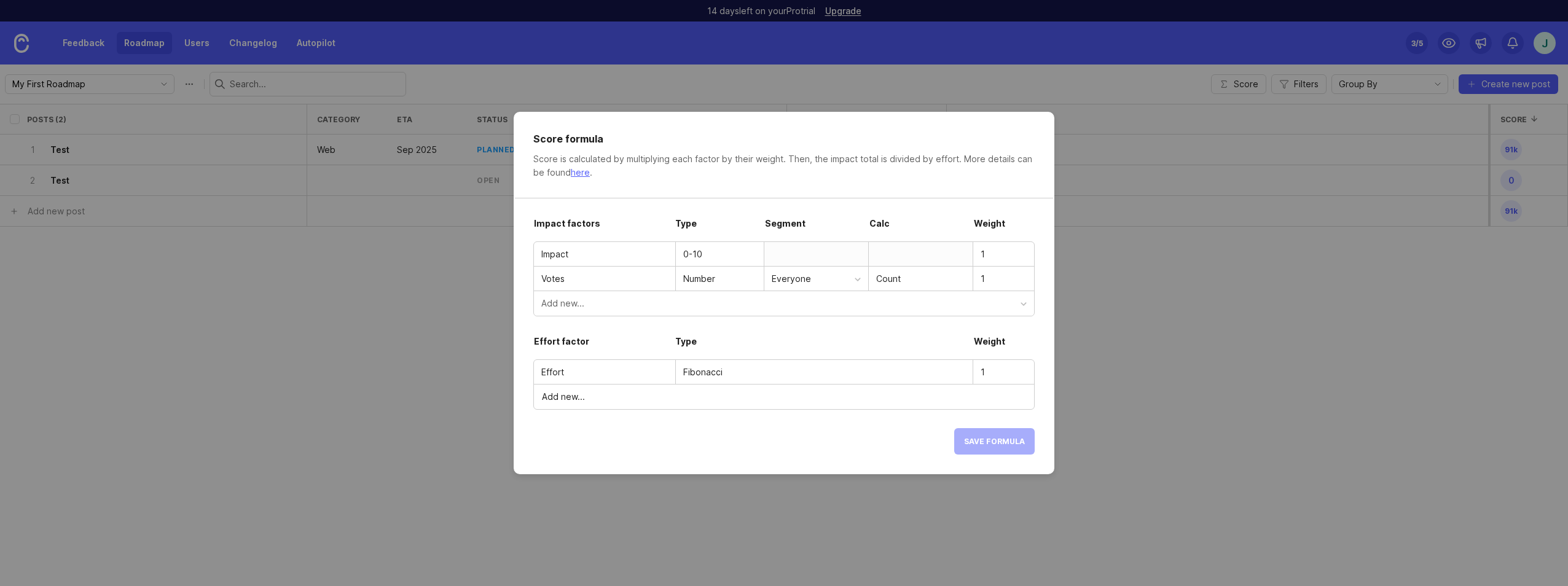 click on "Add new..." at bounding box center (563, 397) 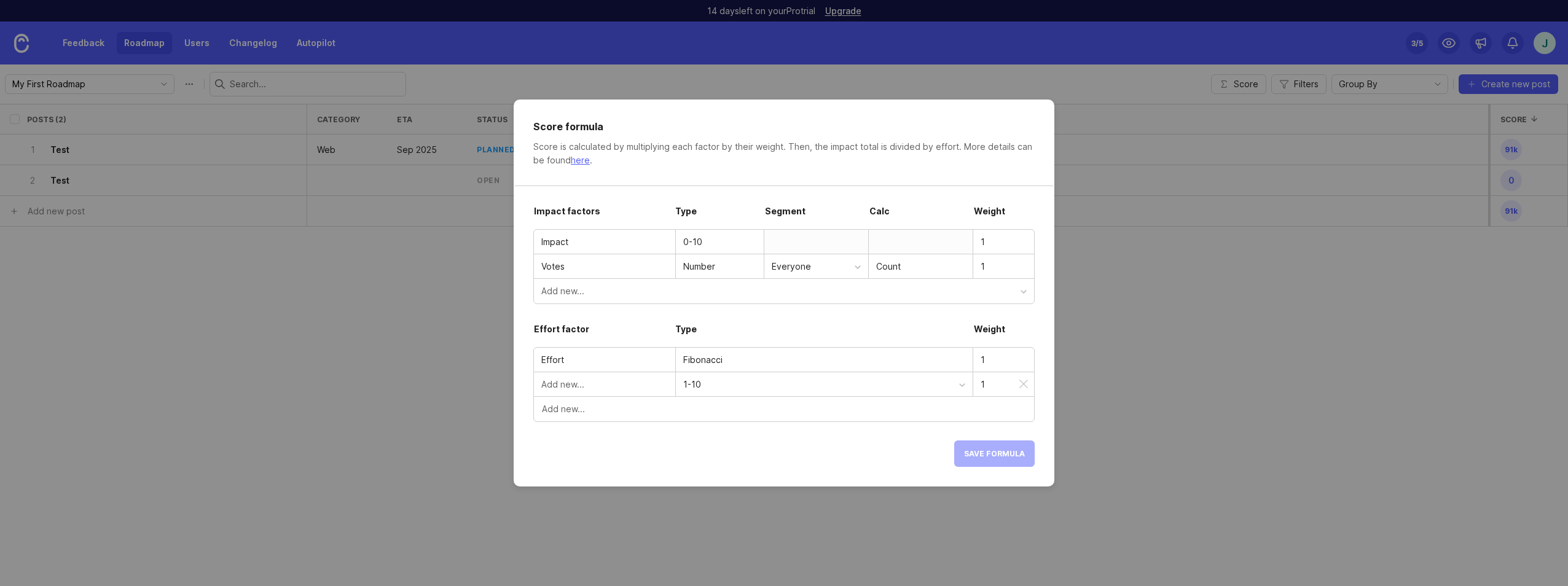 click at bounding box center [605, 385] 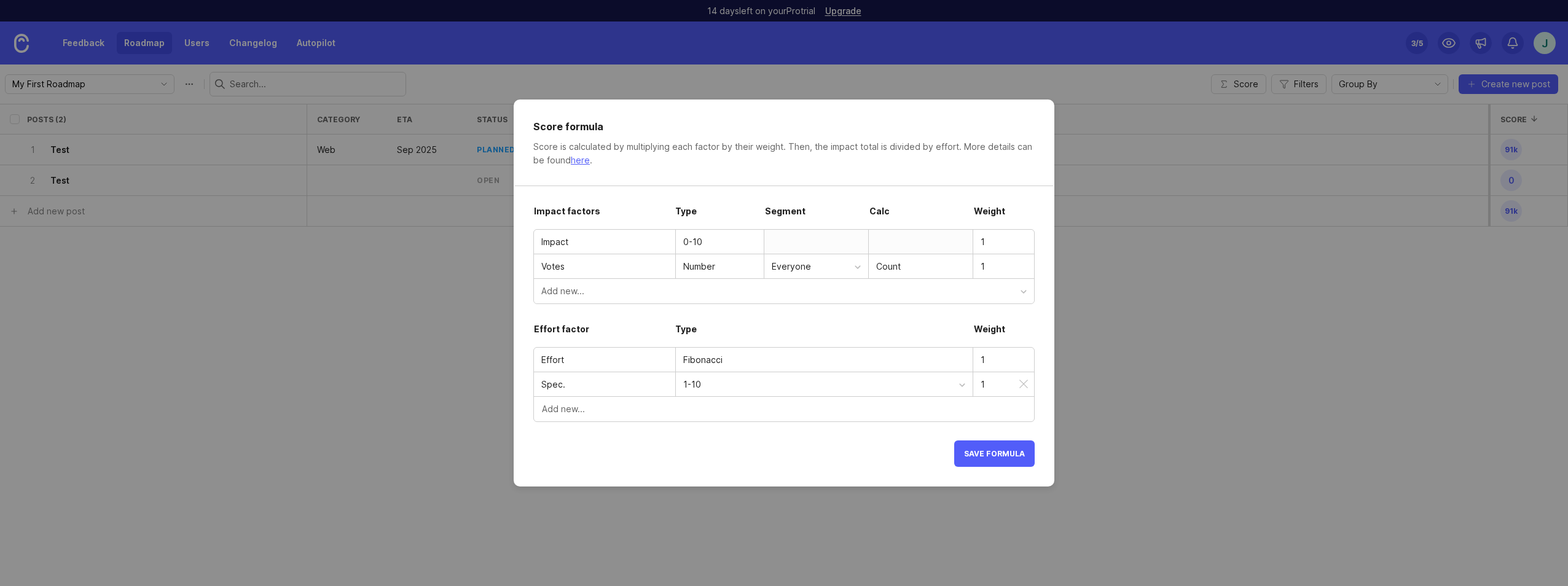 type on "Spec." 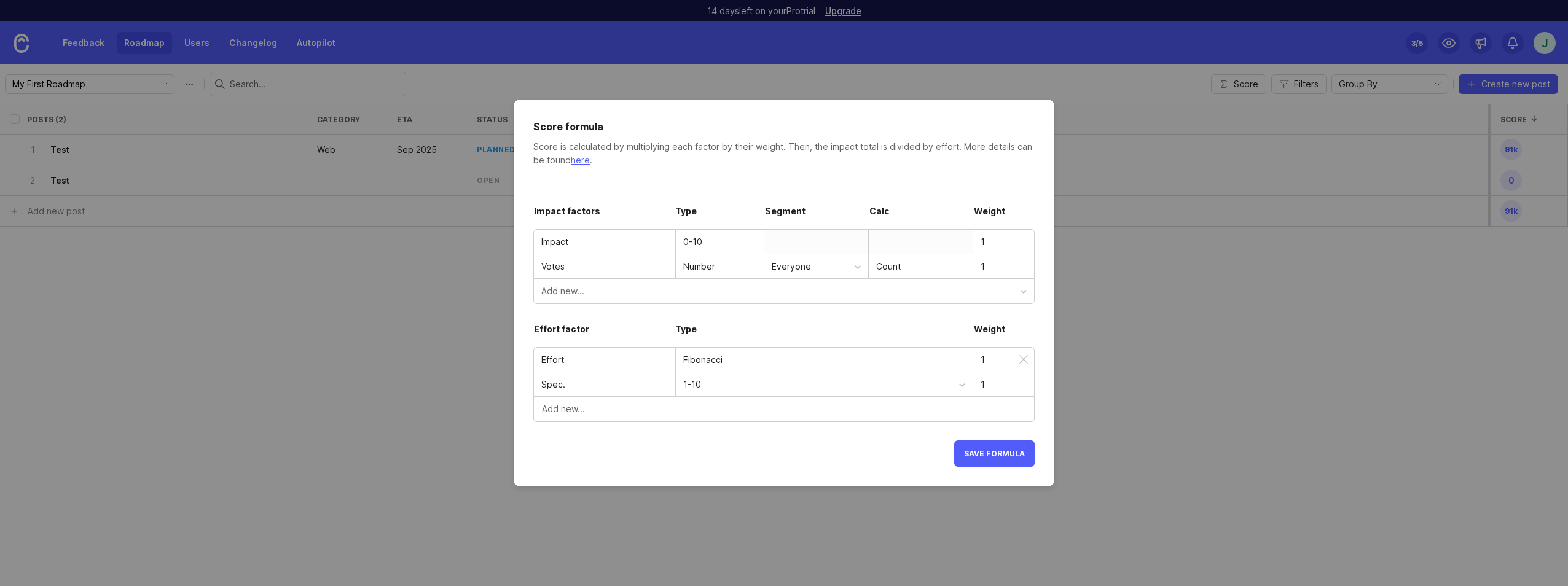 click on "Fibonacci" at bounding box center [824, 360] 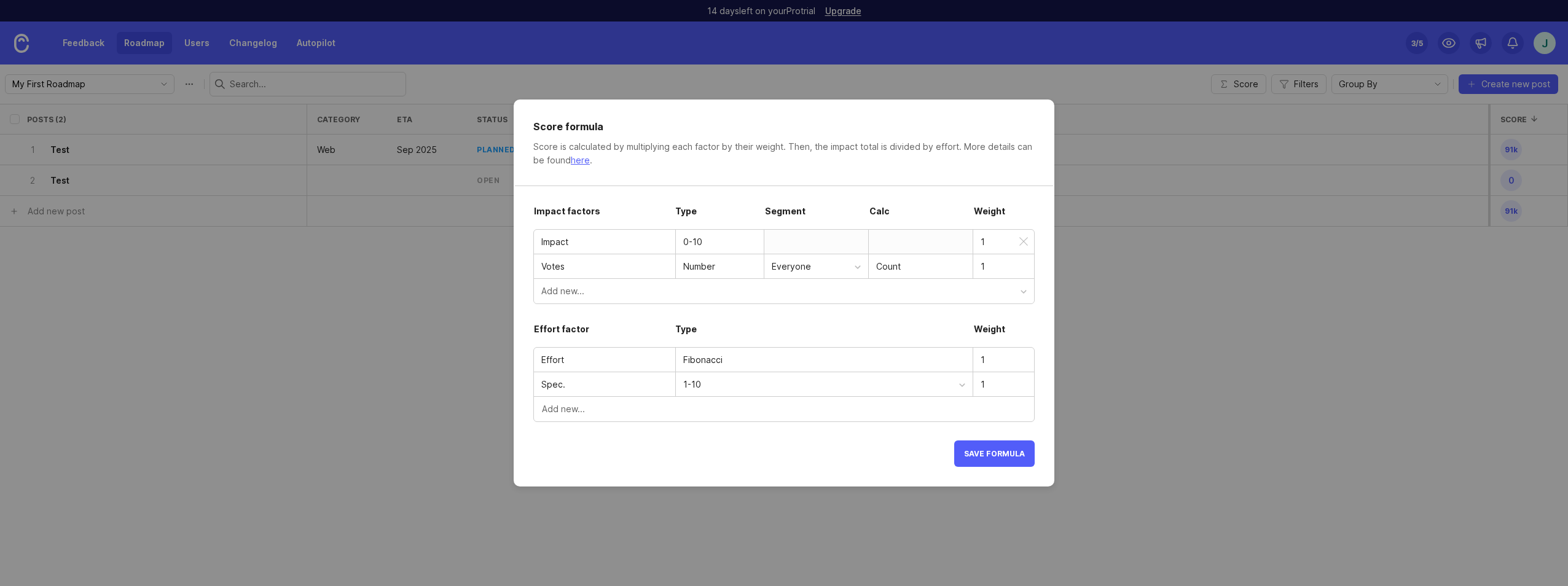 click at bounding box center (816, 241) 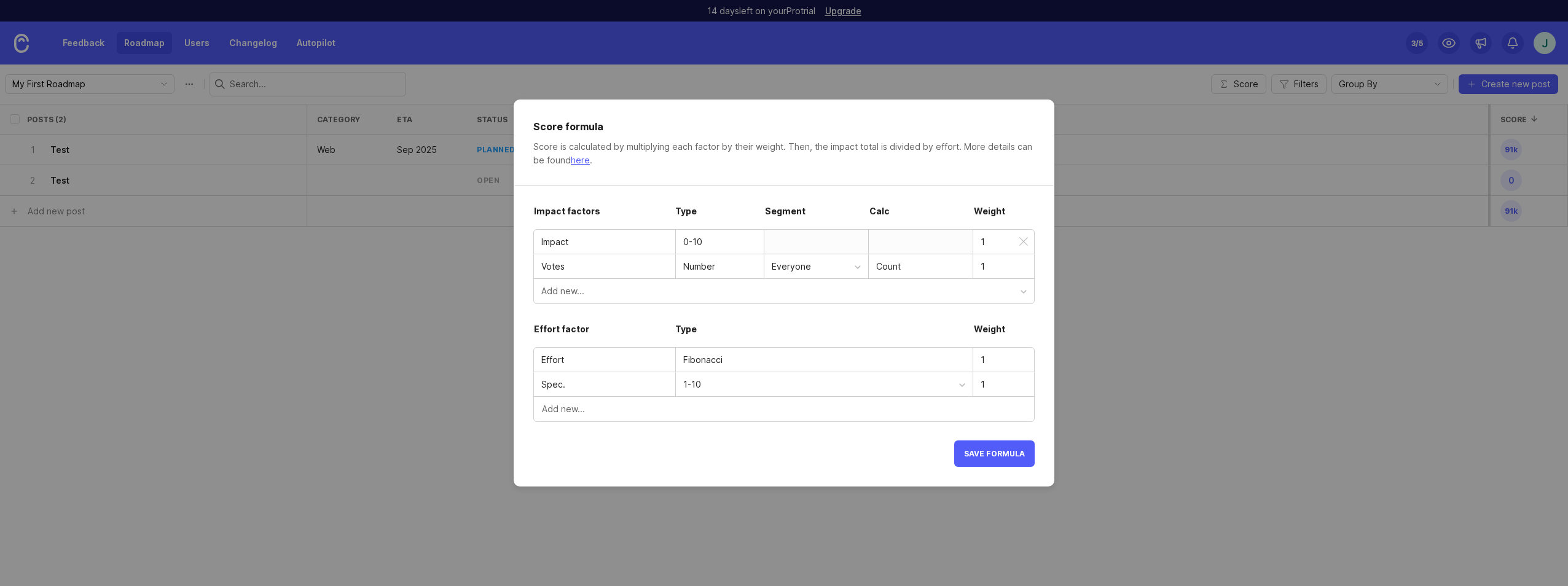 click at bounding box center (816, 241) 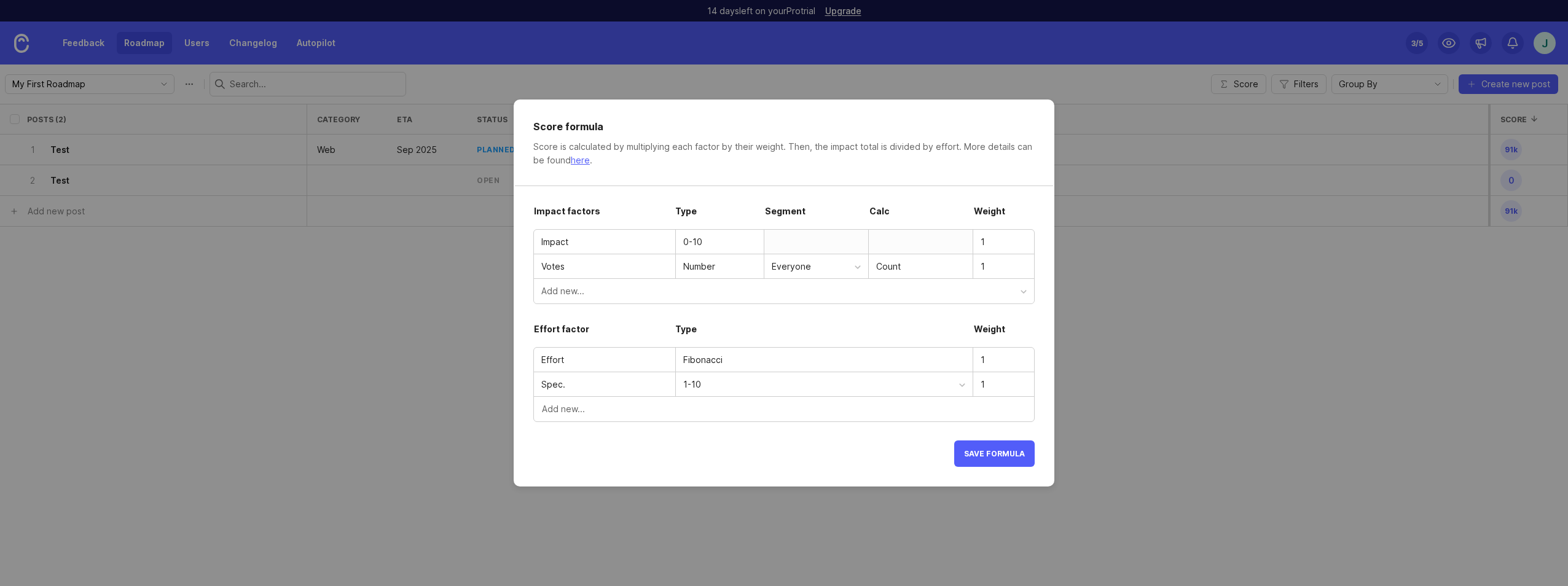 click on "Add new..." at bounding box center [781, 291] 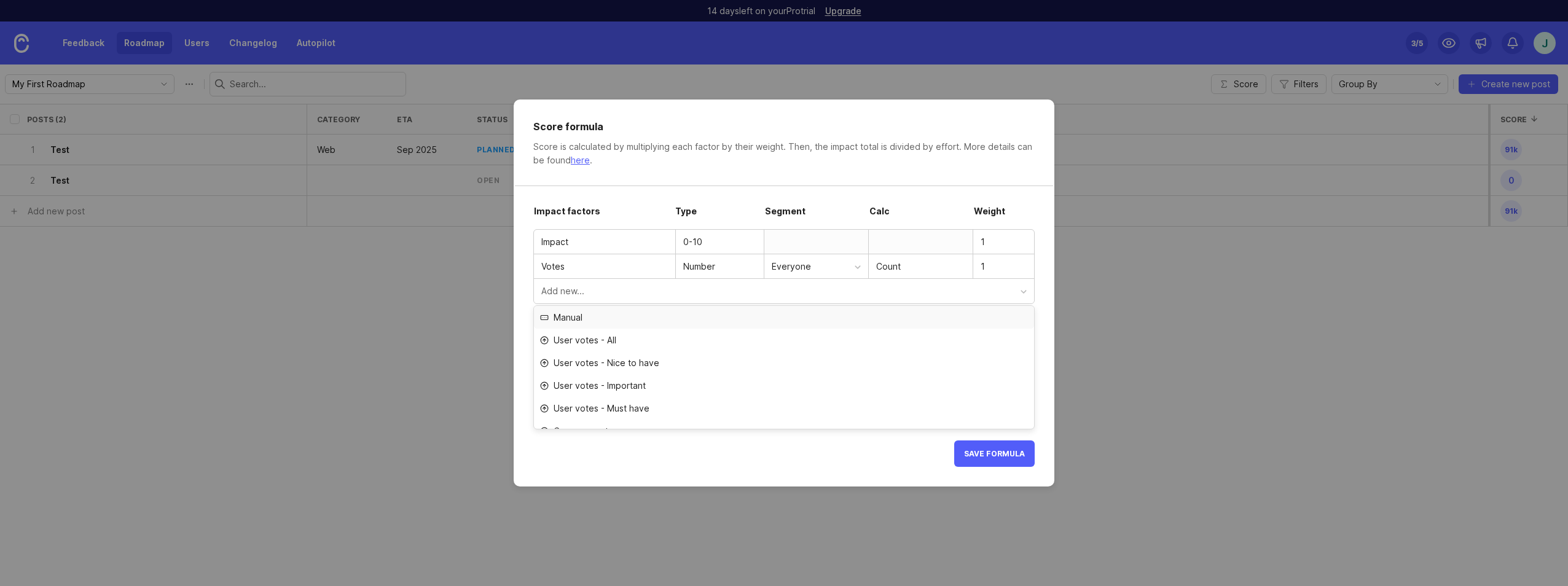 scroll, scrollTop: 36, scrollLeft: 0, axis: vertical 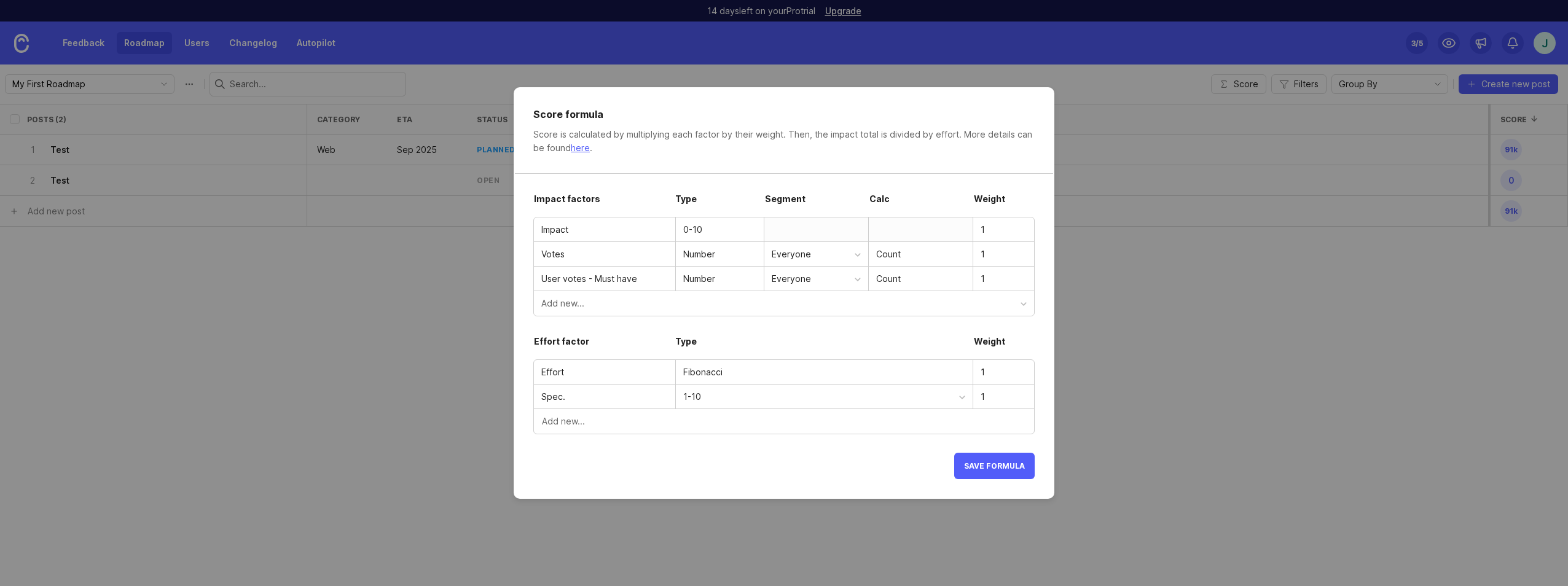 click on "Add new..." at bounding box center [781, 303] 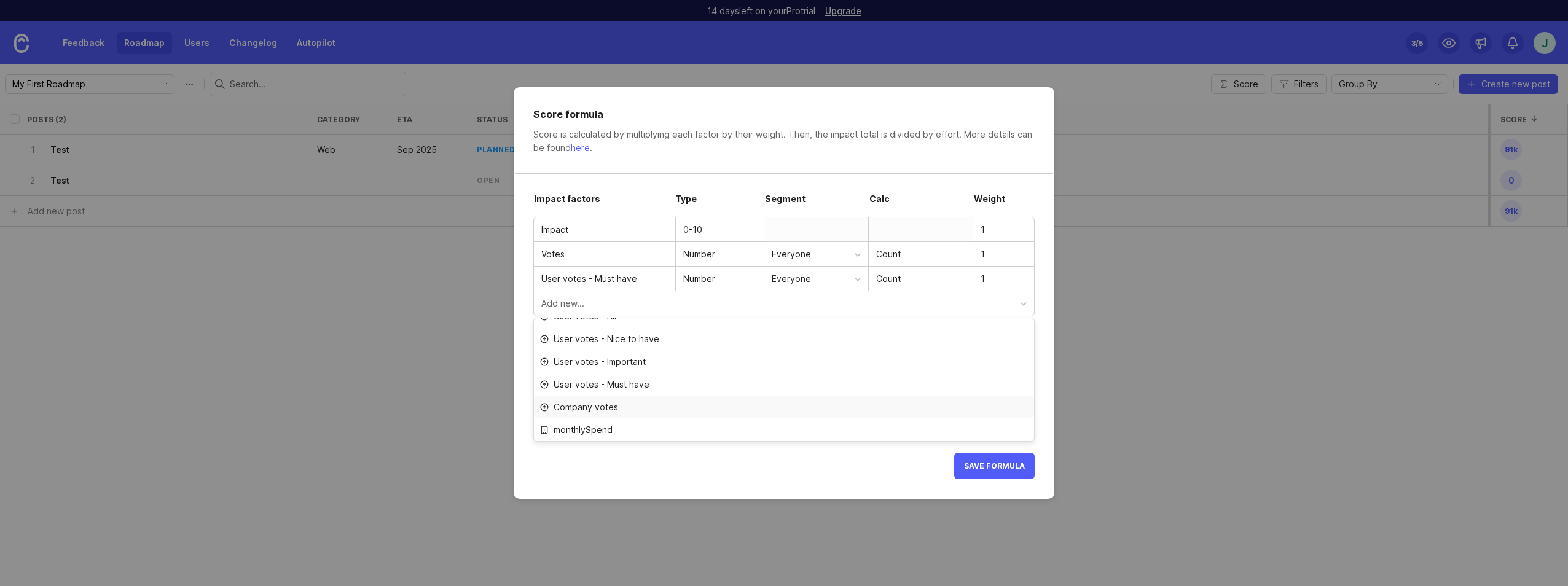 scroll, scrollTop: 0, scrollLeft: 0, axis: both 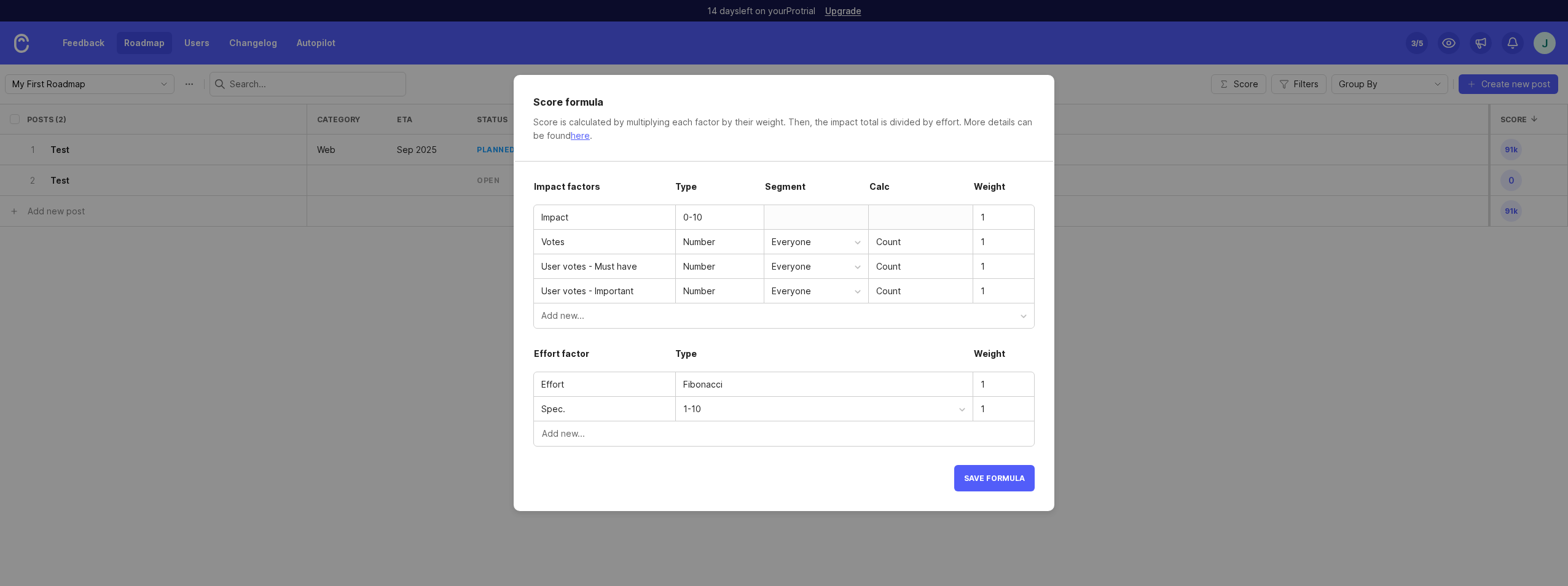click on "Add new..." at bounding box center [781, 316] 